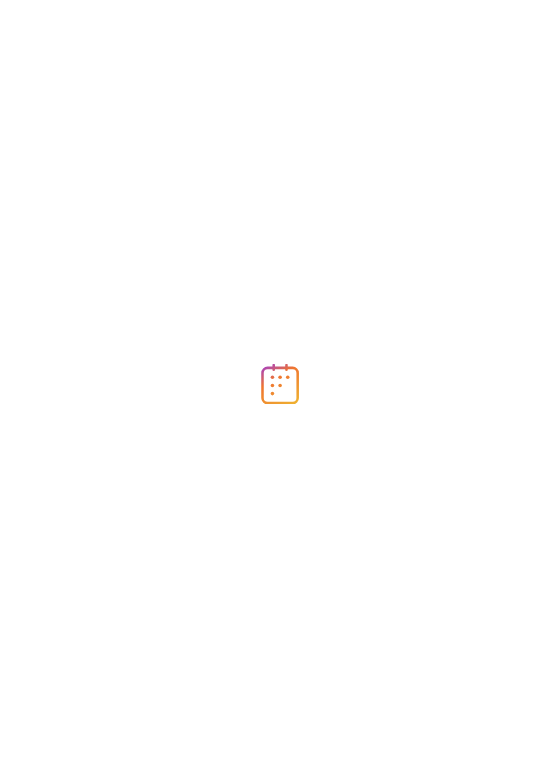 scroll, scrollTop: 0, scrollLeft: 0, axis: both 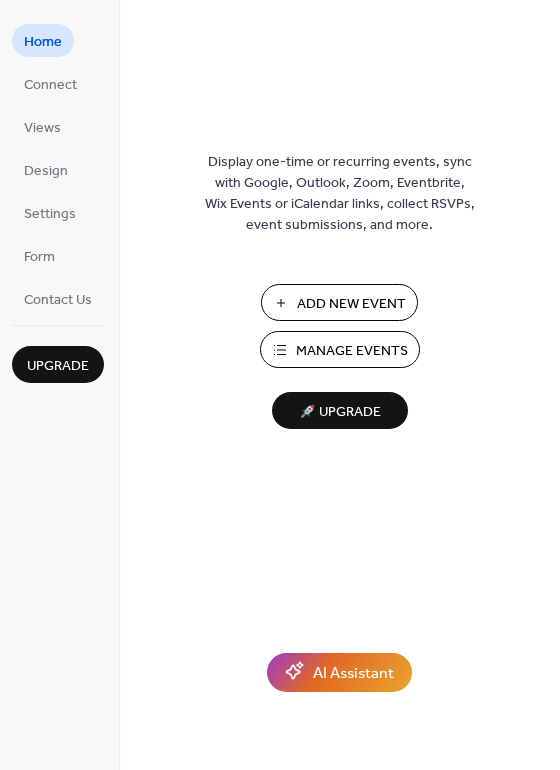 click on "Add New Event" at bounding box center (351, 304) 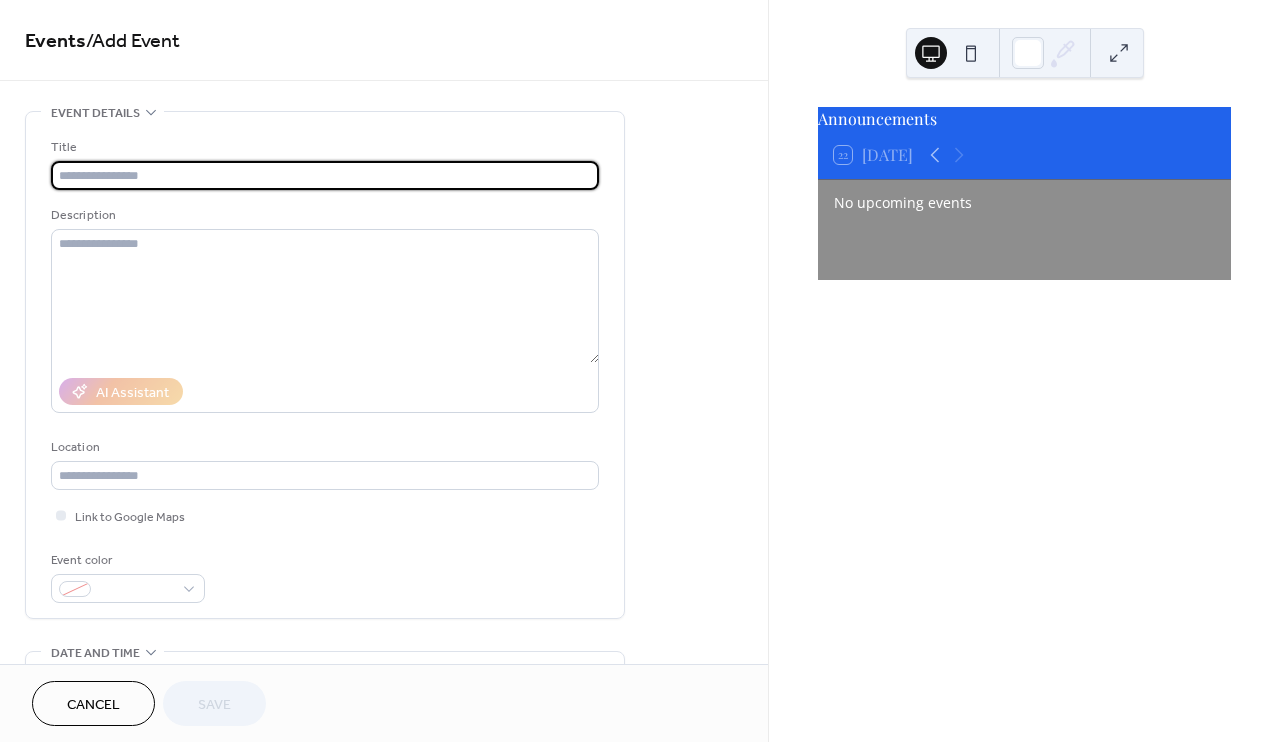 scroll, scrollTop: 0, scrollLeft: 0, axis: both 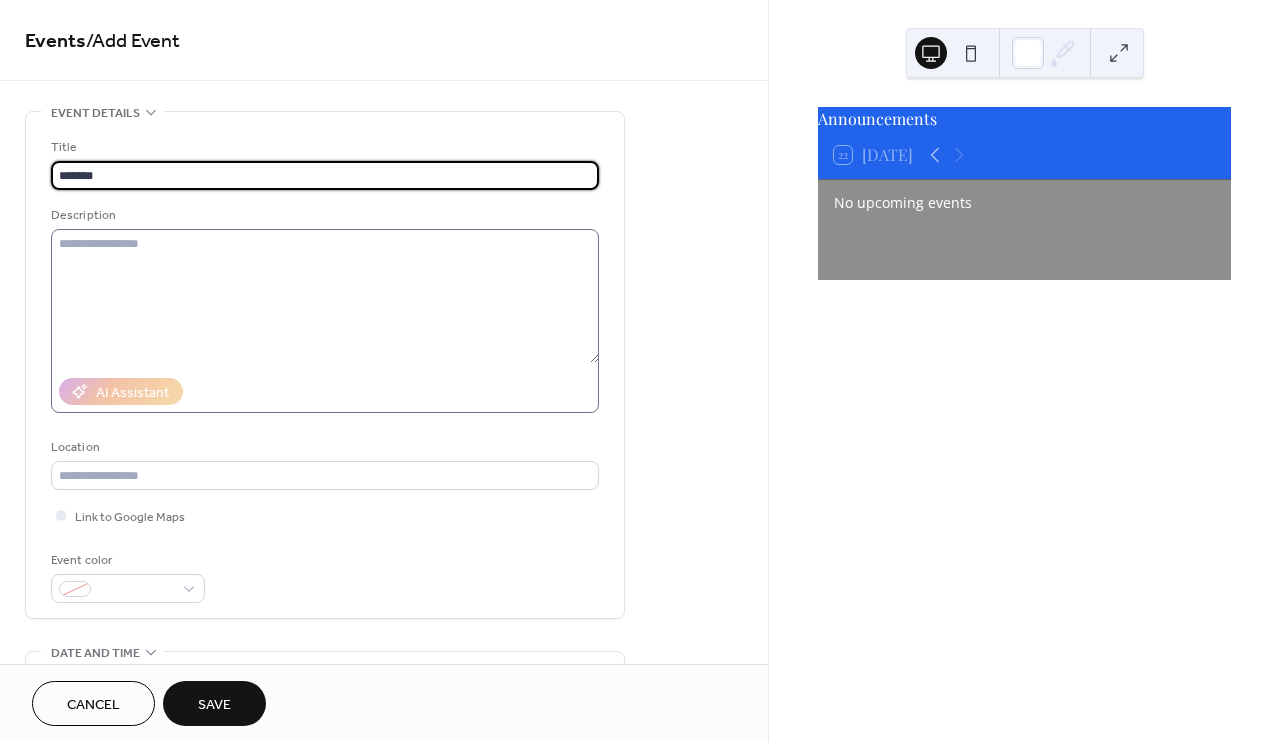 type on "*******" 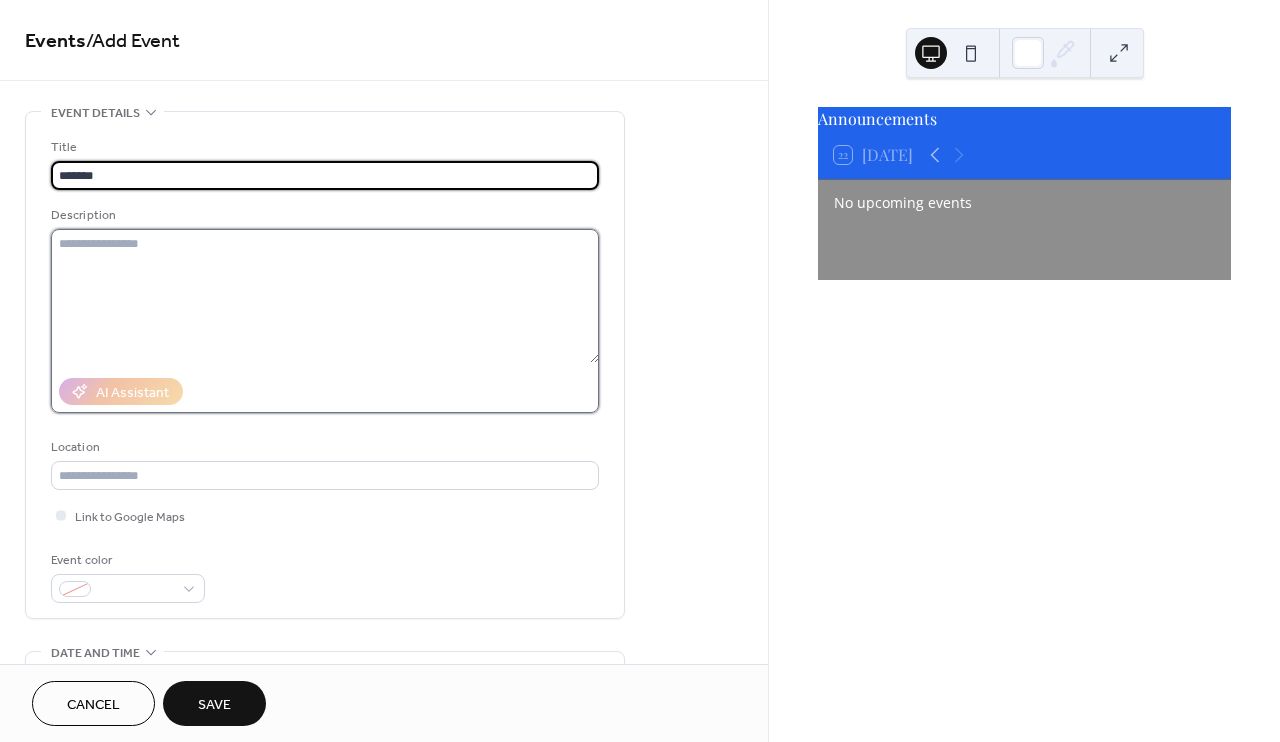click at bounding box center [325, 296] 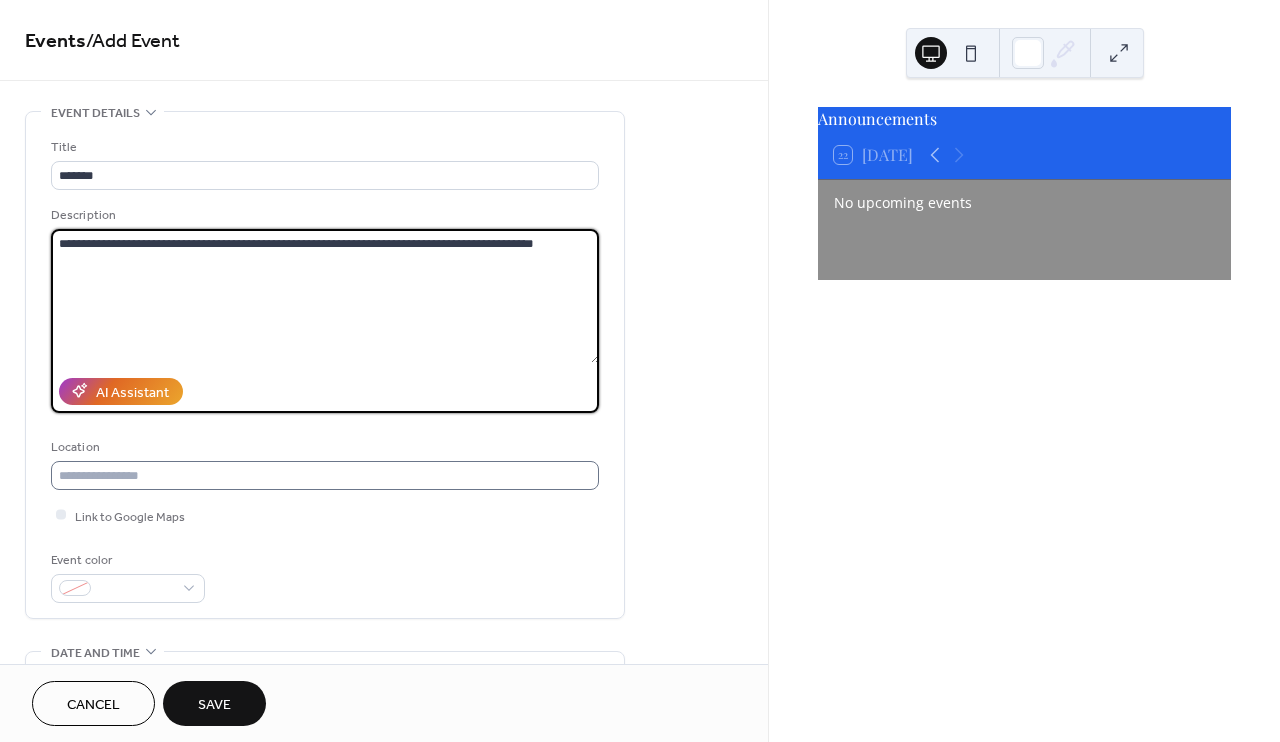 type on "**********" 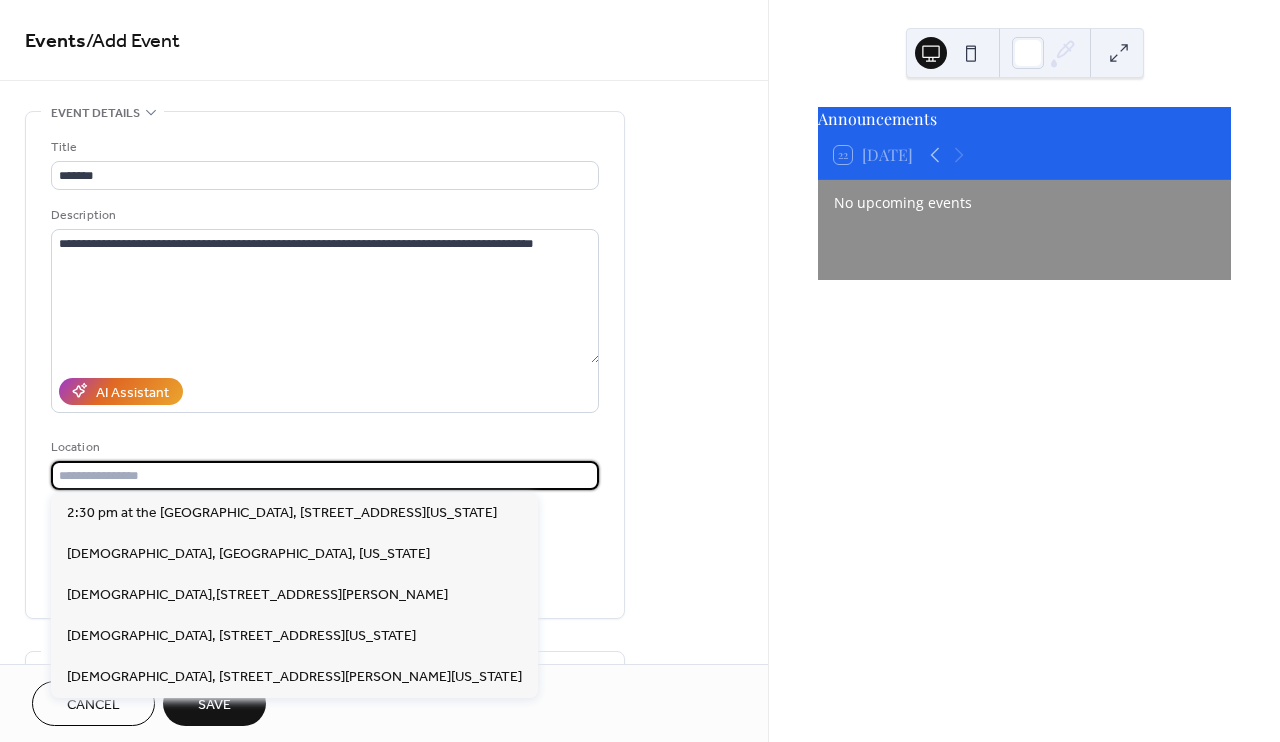 click at bounding box center [325, 475] 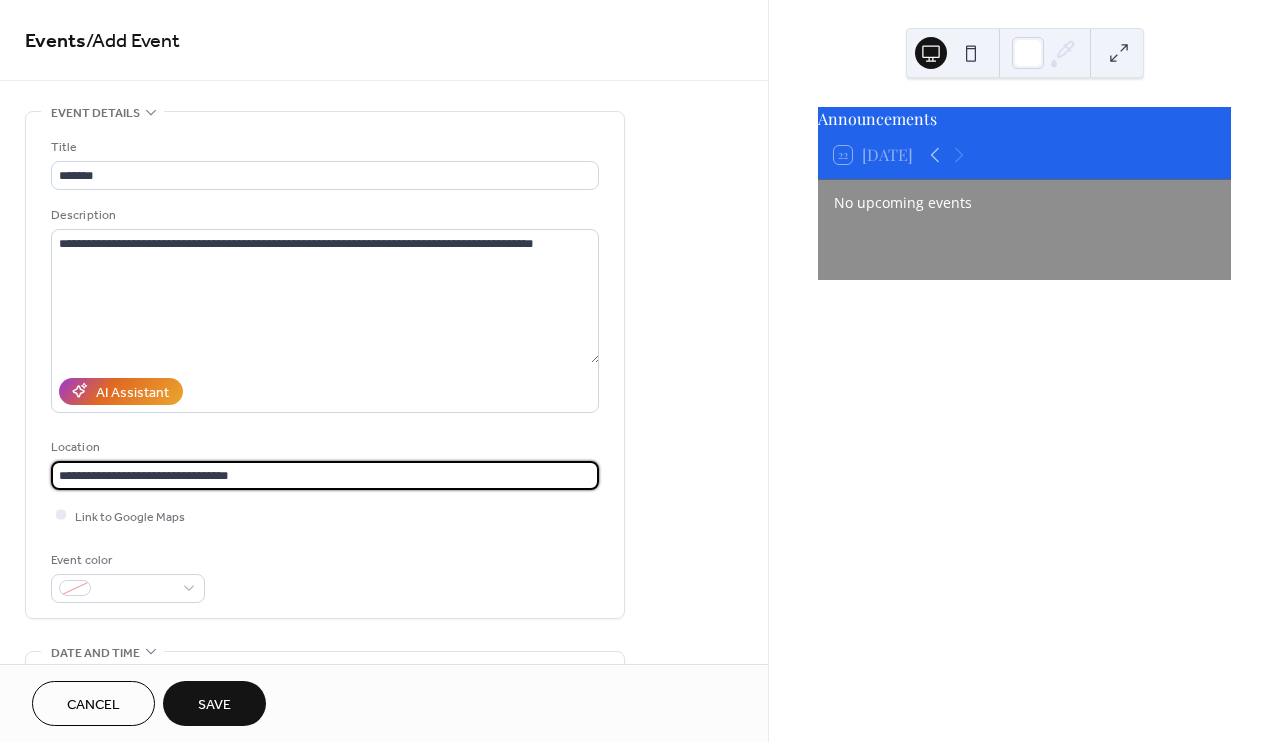 type on "**********" 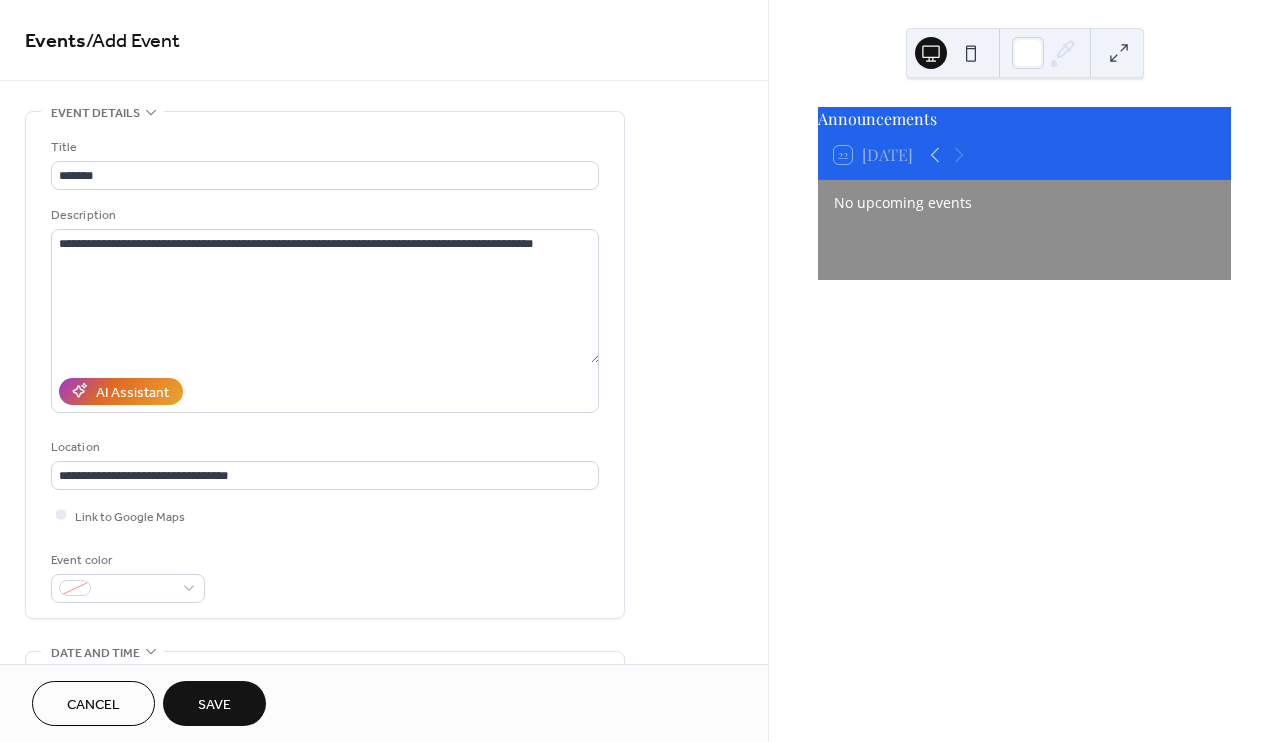 click on "**********" at bounding box center [384, 720] 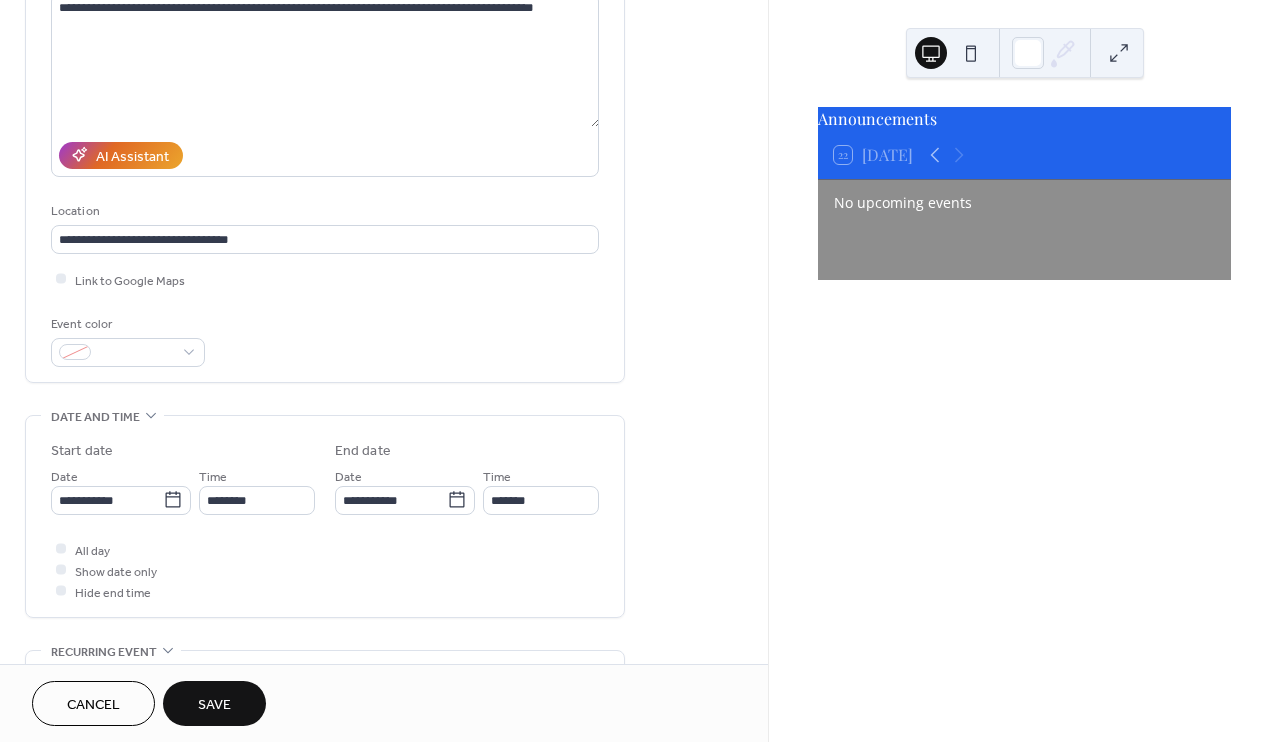 scroll, scrollTop: 238, scrollLeft: 0, axis: vertical 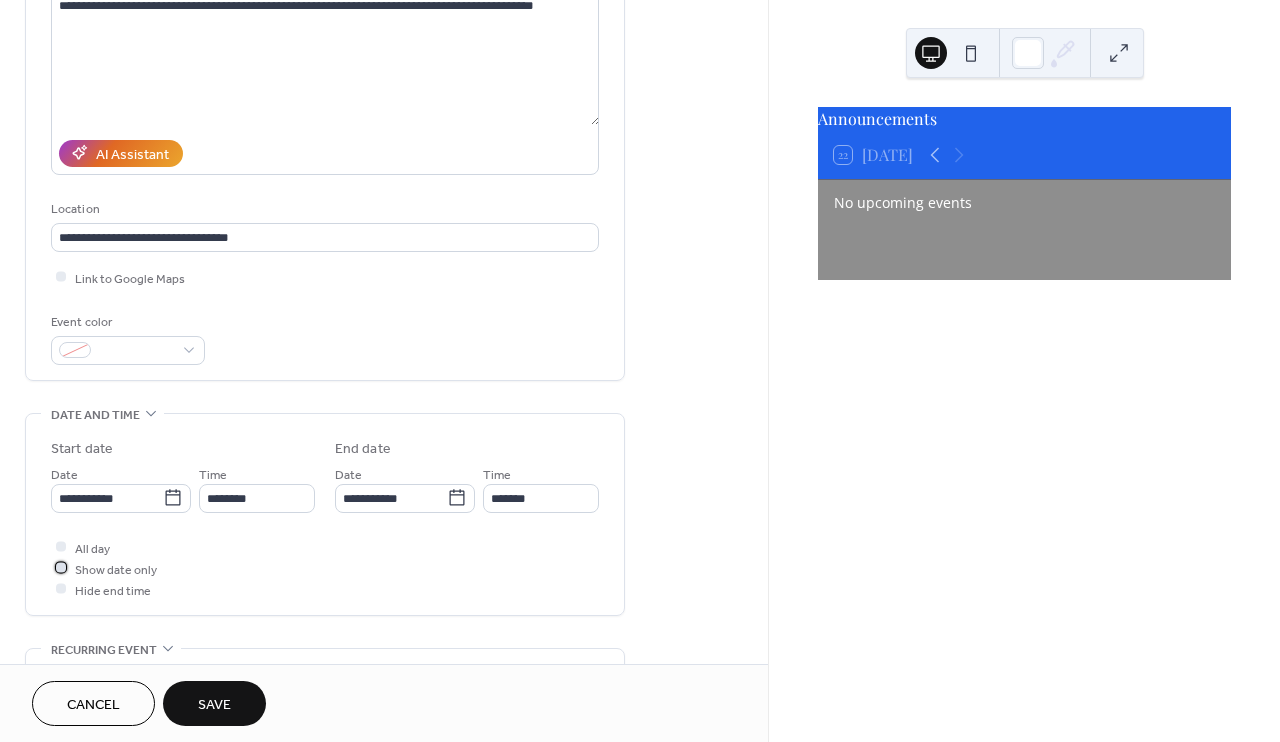 click at bounding box center (61, 568) 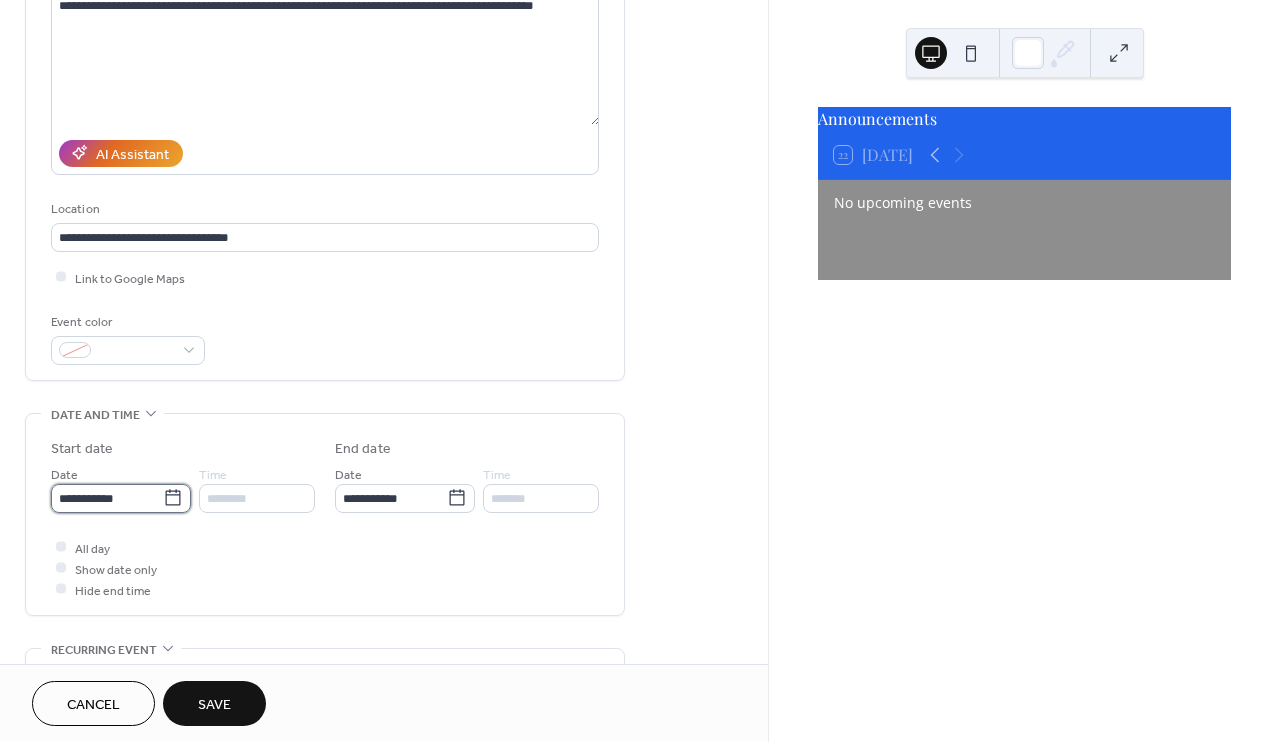 click on "**********" at bounding box center [107, 498] 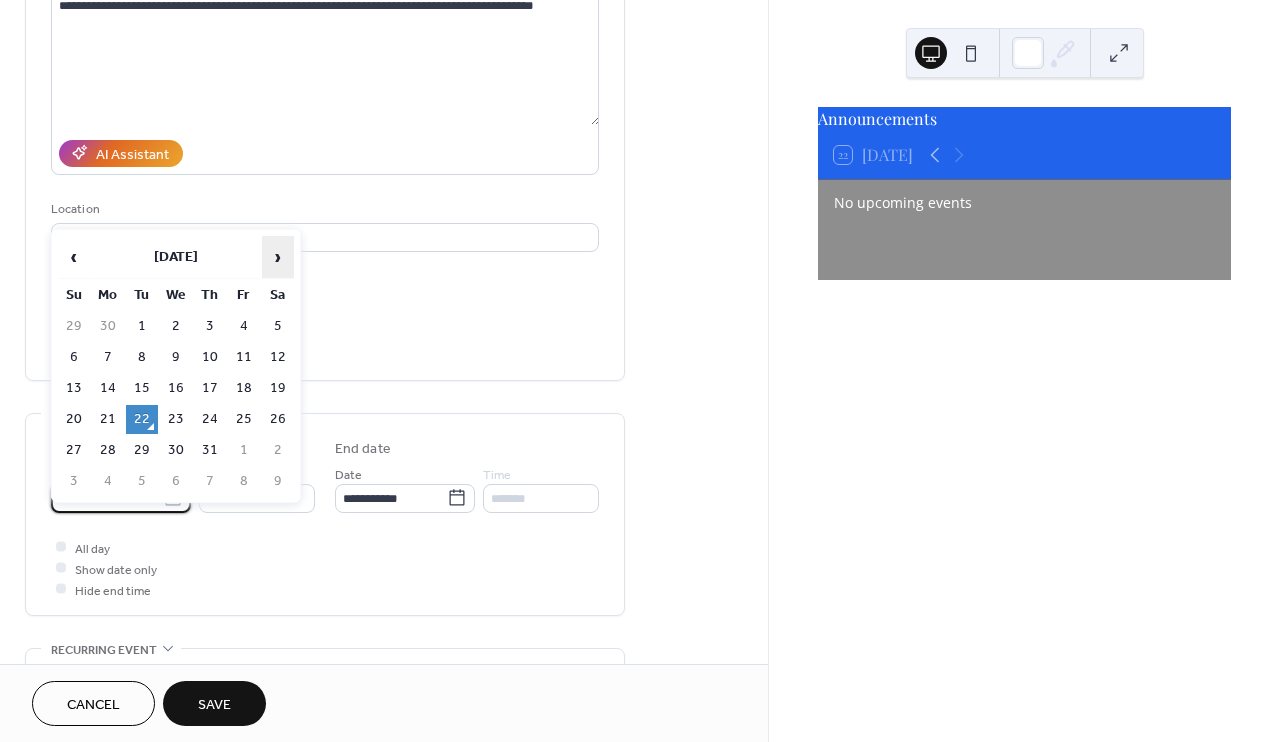 click on "›" at bounding box center (278, 257) 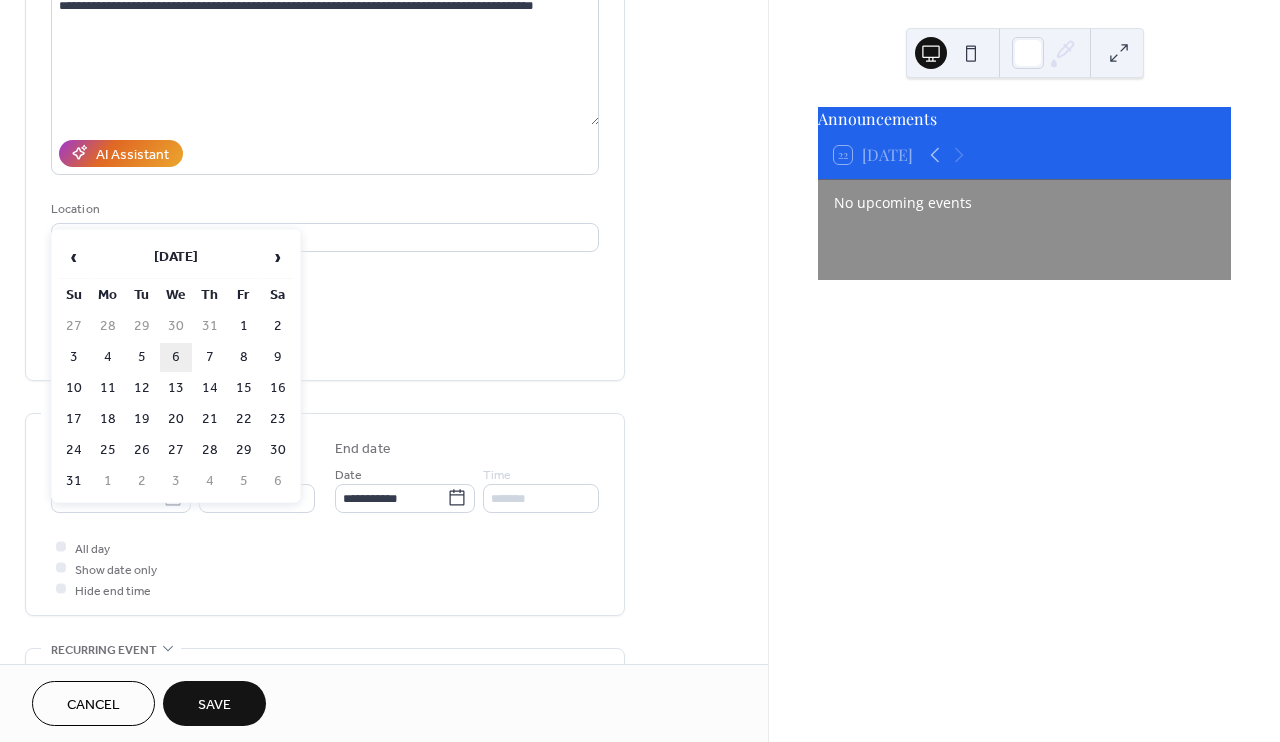 click on "6" at bounding box center (176, 357) 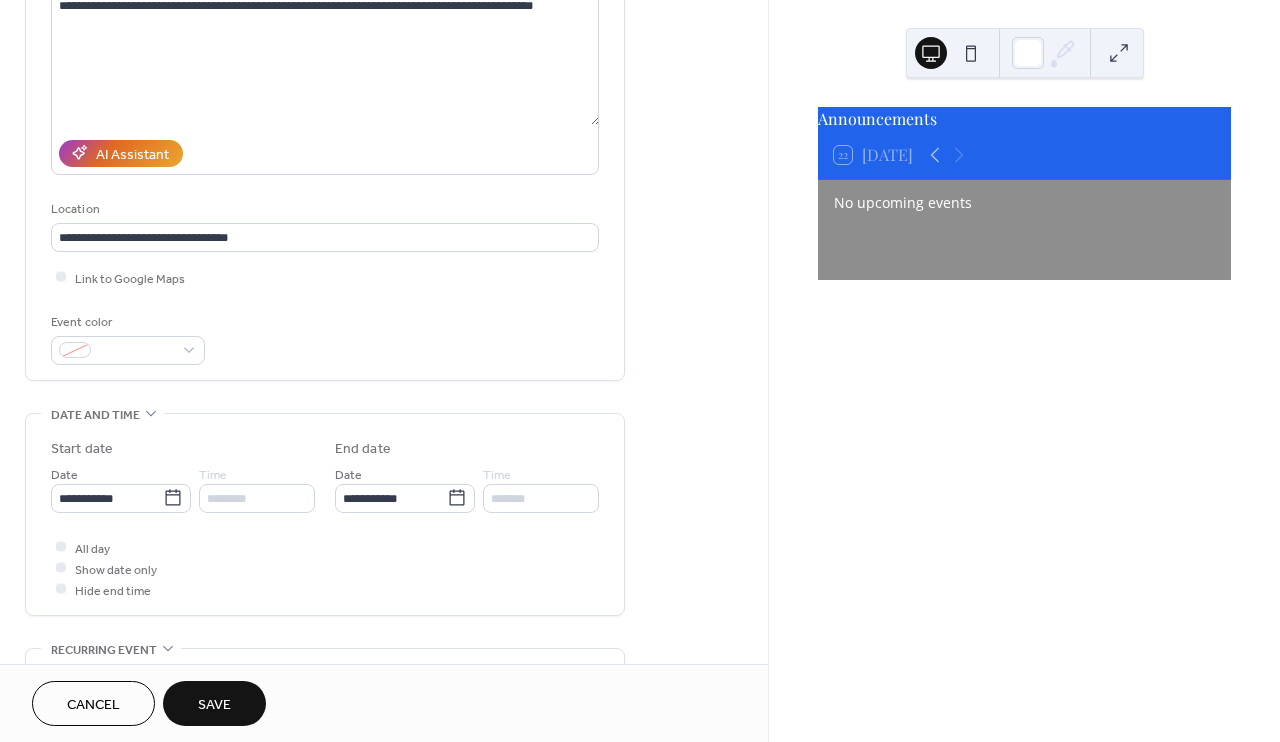 click at bounding box center (61, 589) 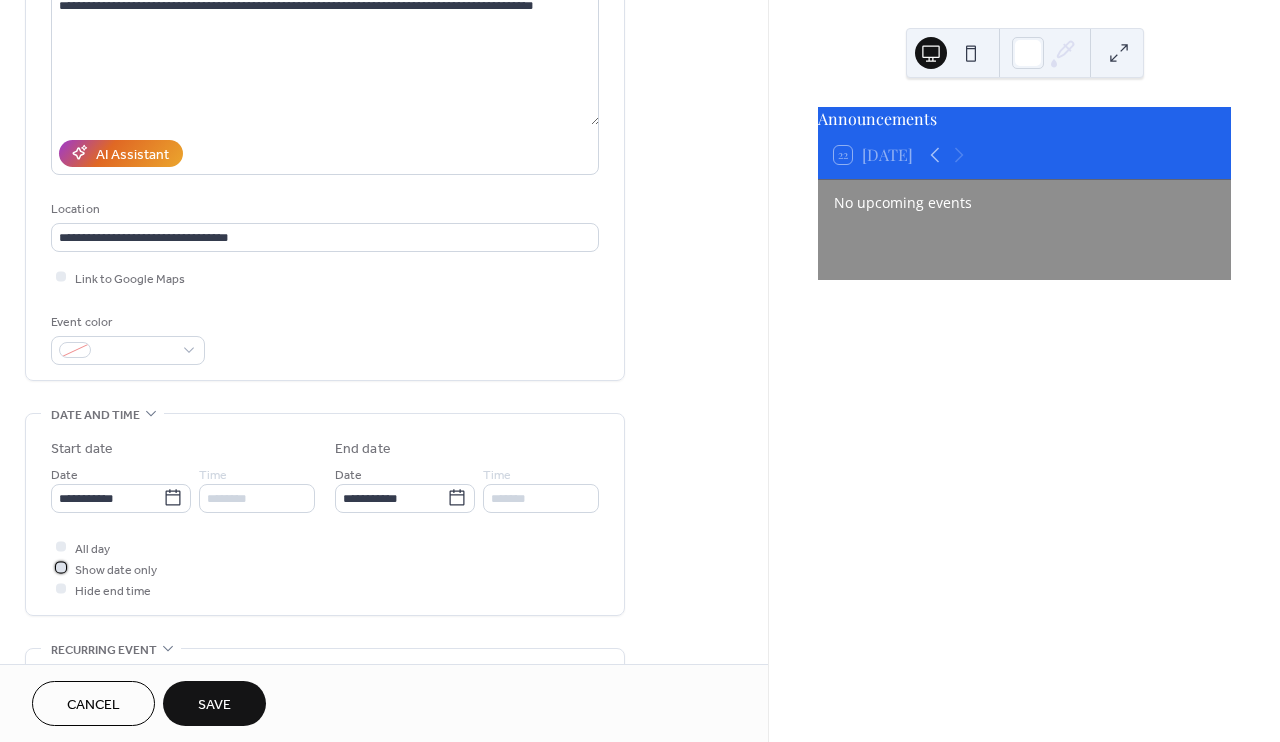click 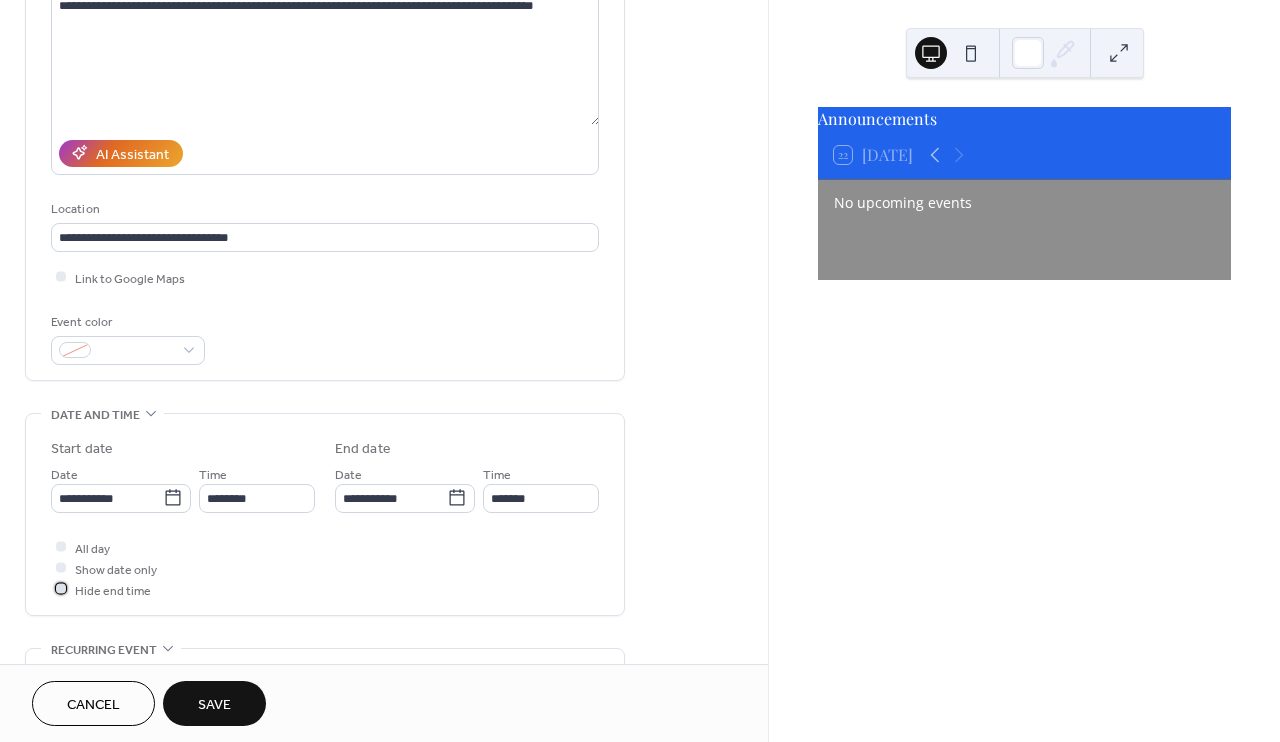 click at bounding box center [61, 589] 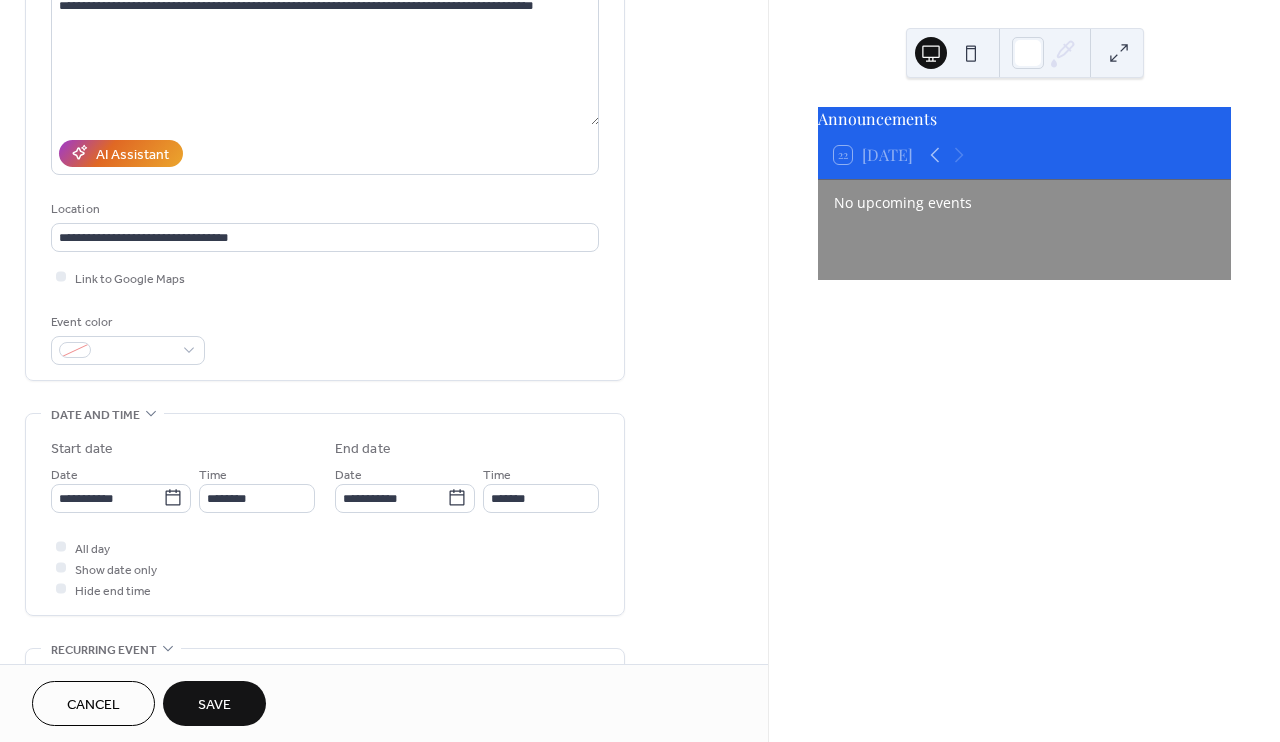 click at bounding box center (61, 568) 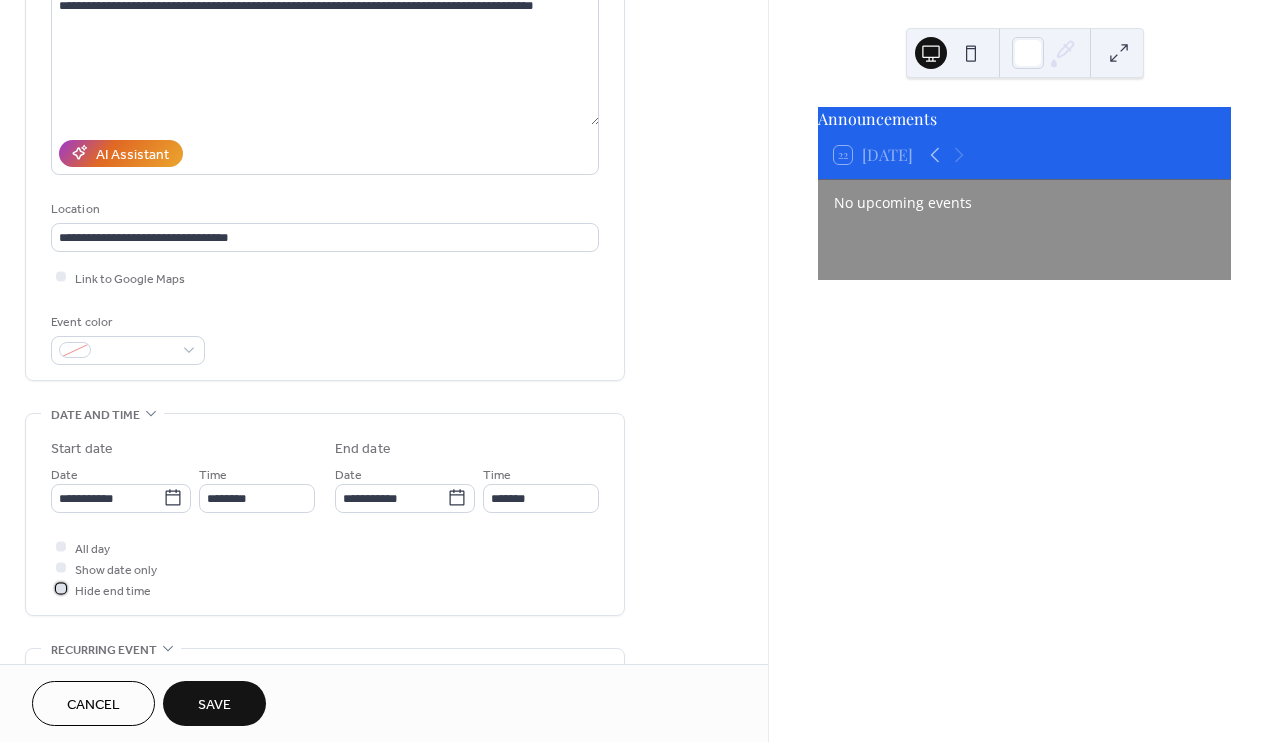 click 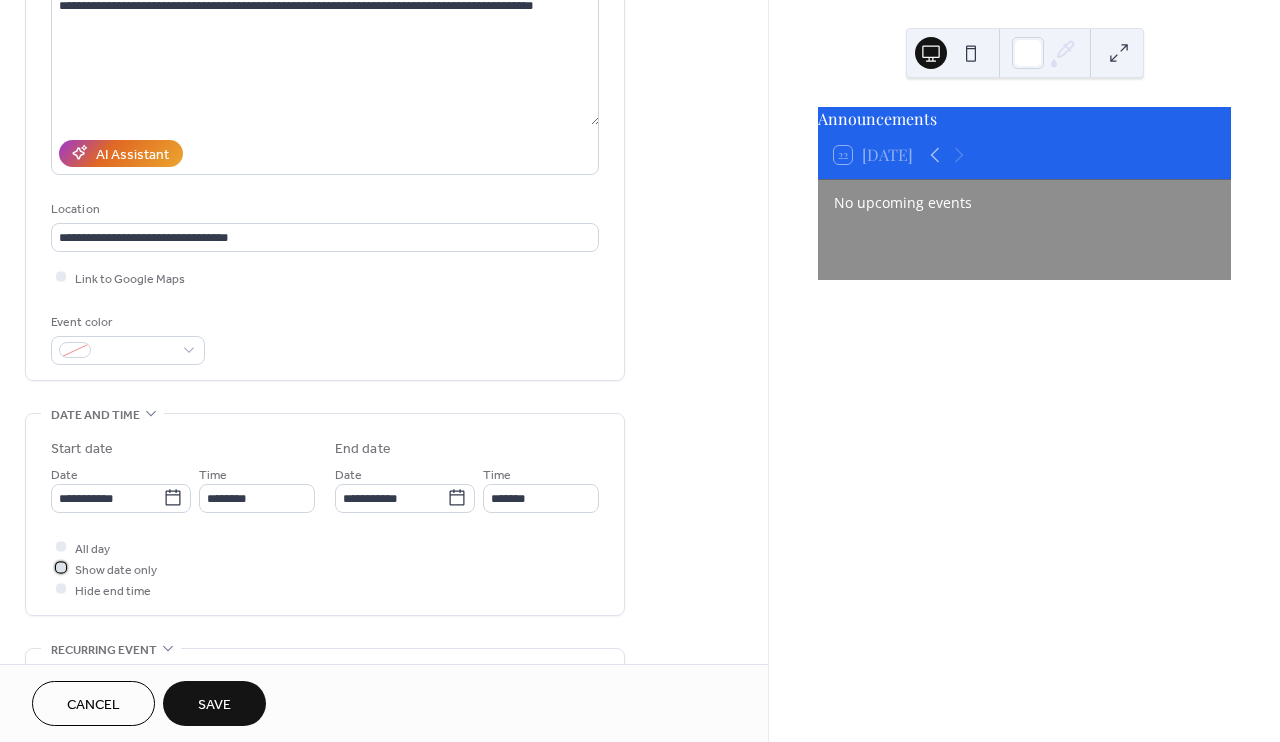 click at bounding box center [61, 568] 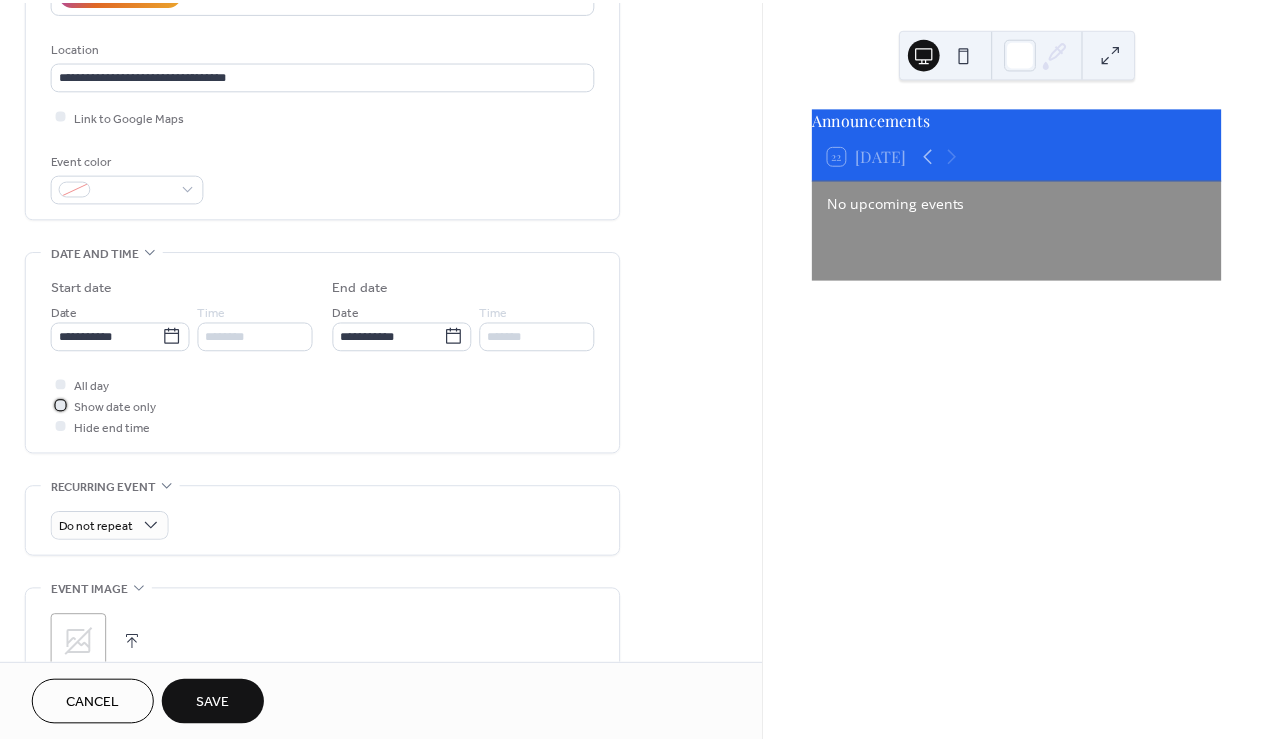 scroll, scrollTop: 427, scrollLeft: 0, axis: vertical 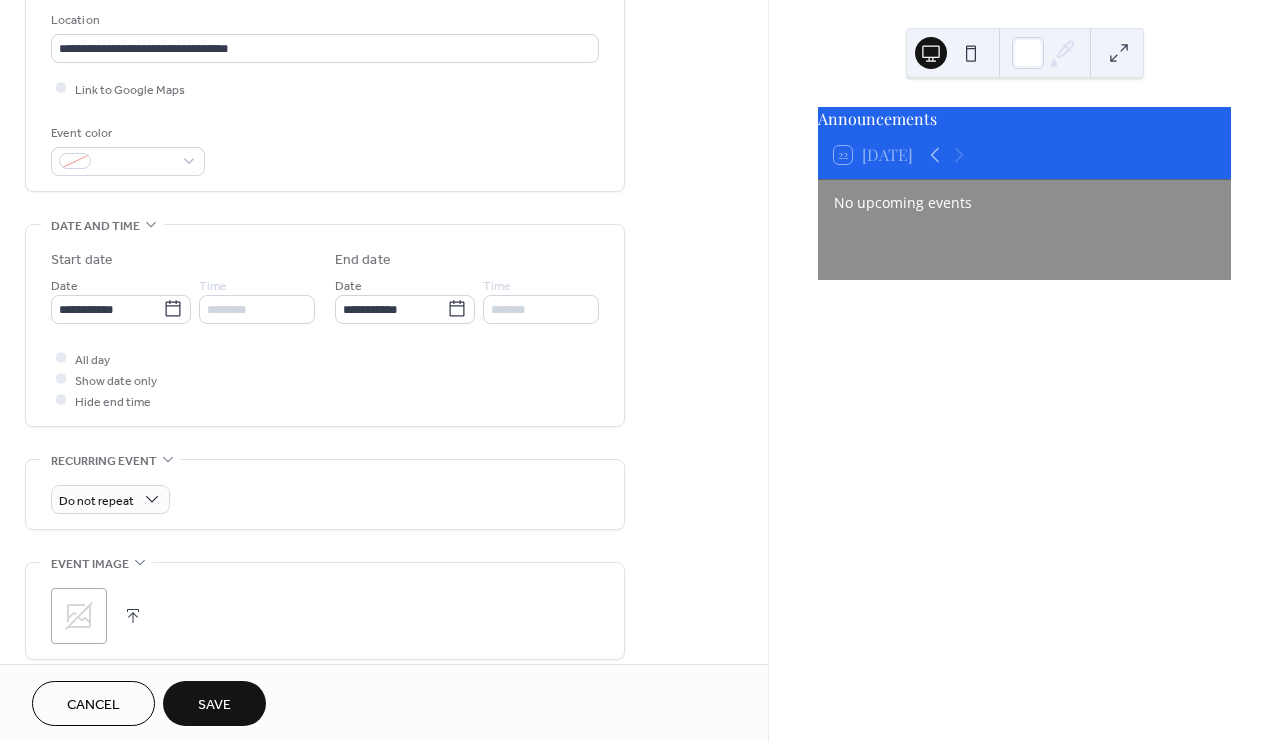 click 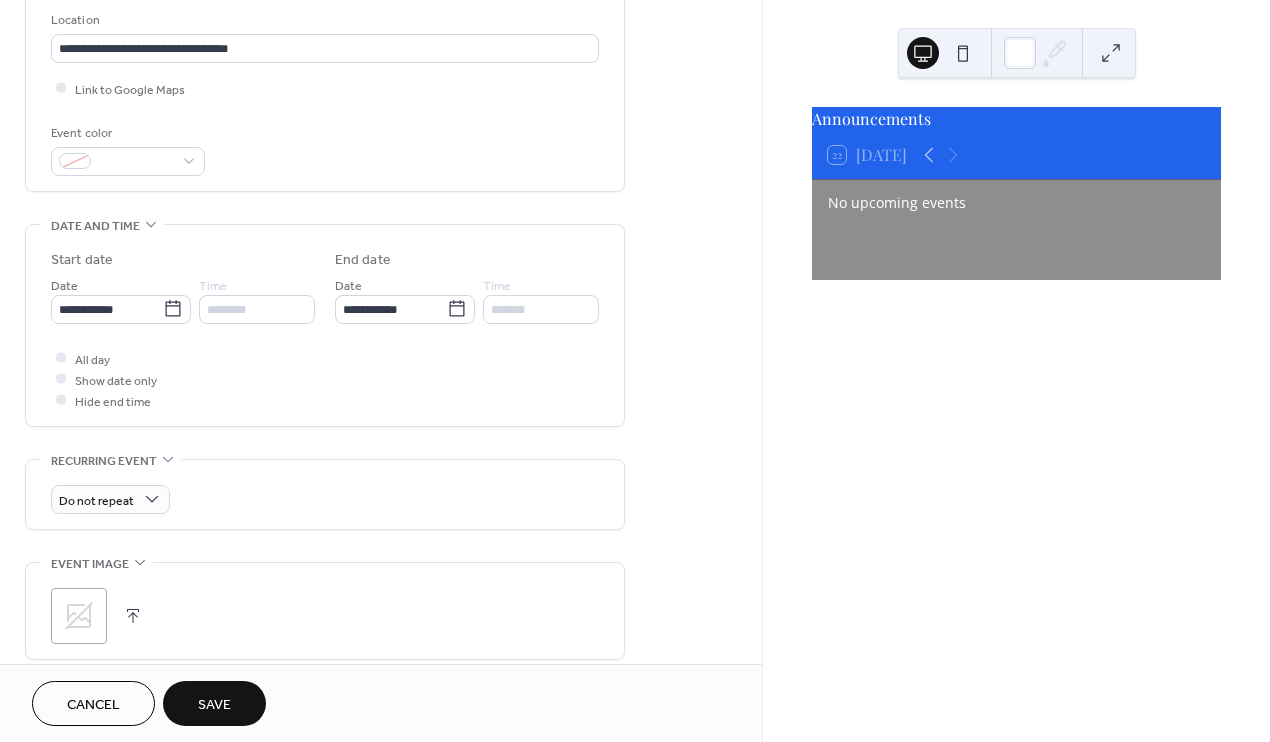 click 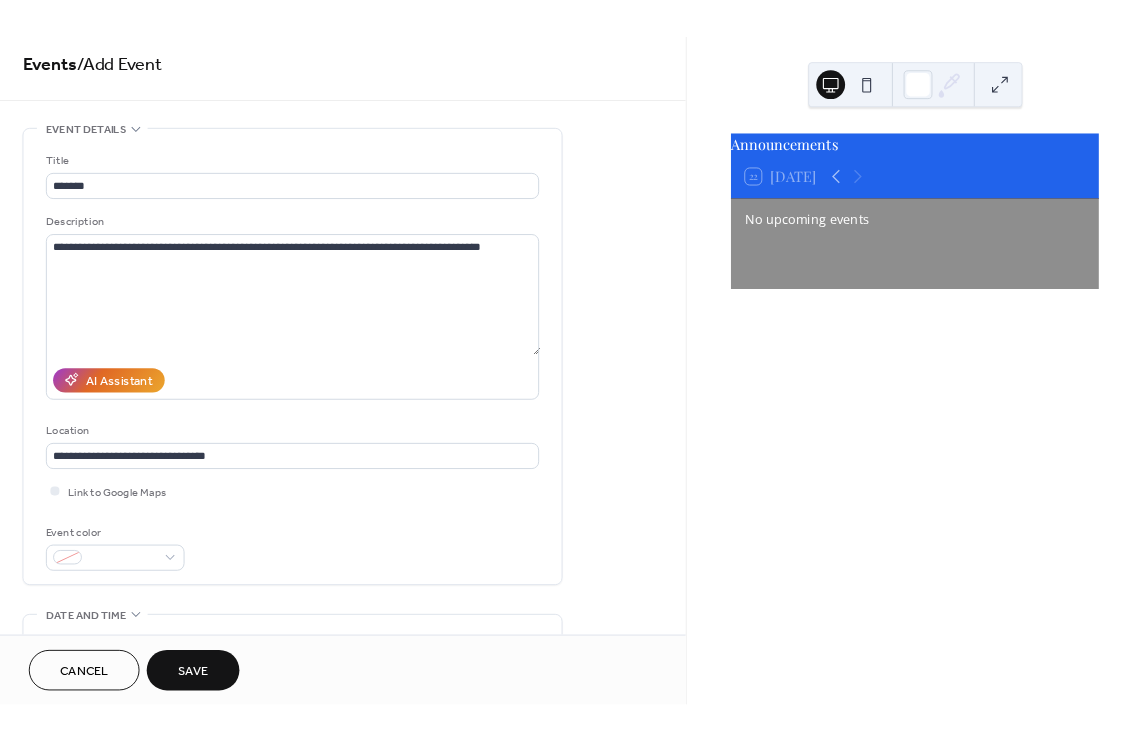 scroll, scrollTop: 0, scrollLeft: 0, axis: both 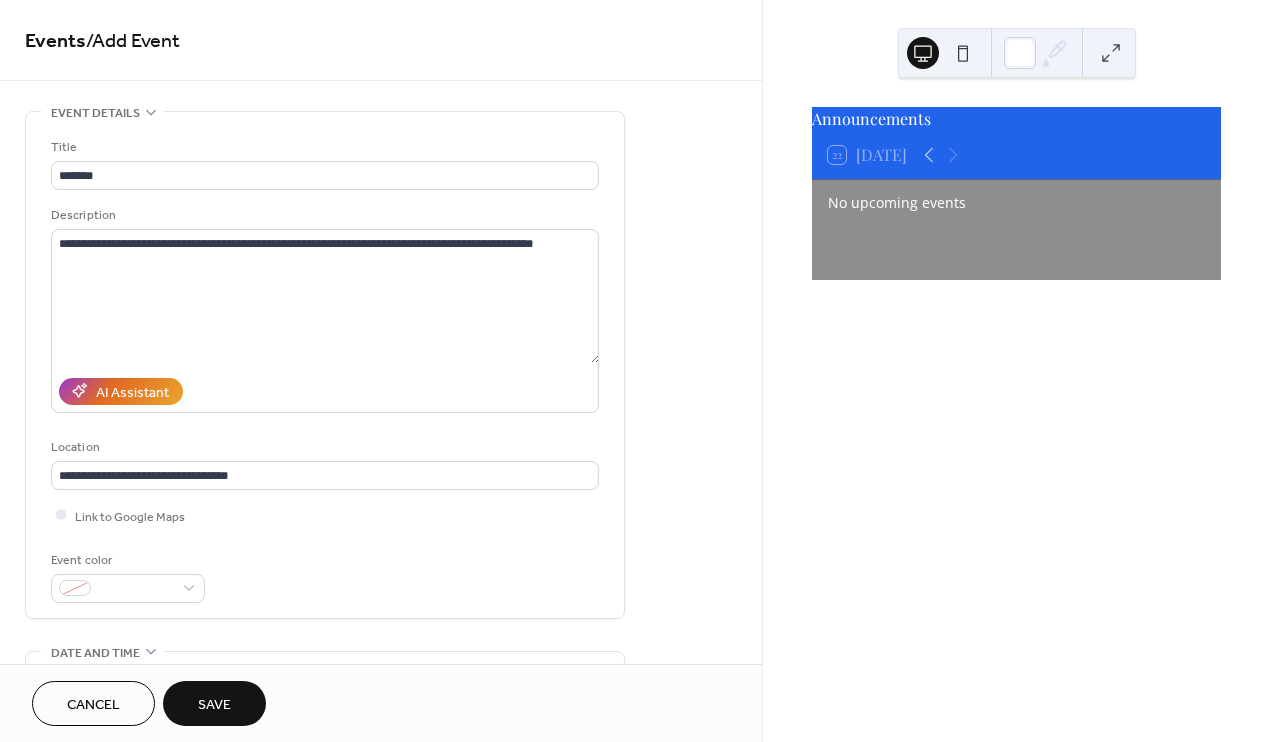 click on "Save" at bounding box center [214, 705] 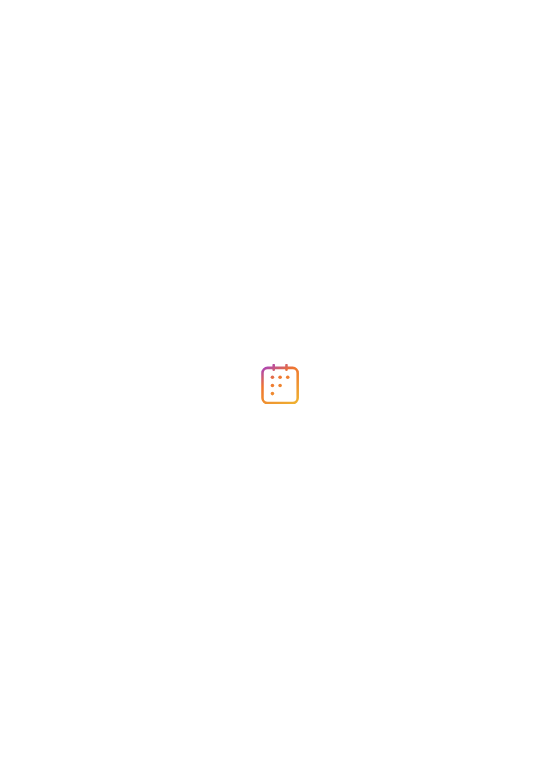 scroll, scrollTop: 0, scrollLeft: 0, axis: both 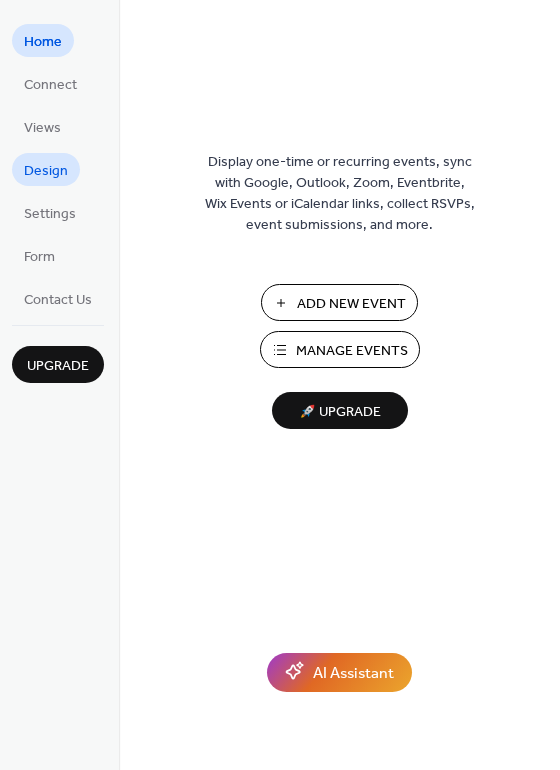 click on "Design" at bounding box center [46, 171] 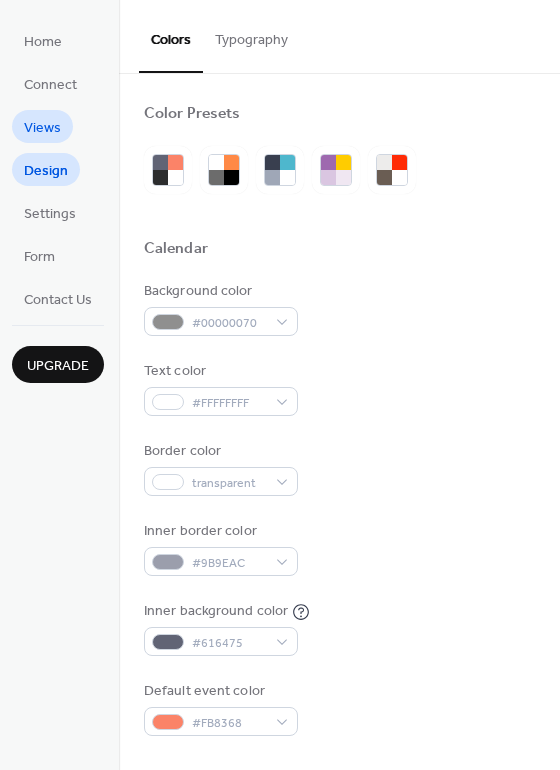 click on "Views" at bounding box center (42, 128) 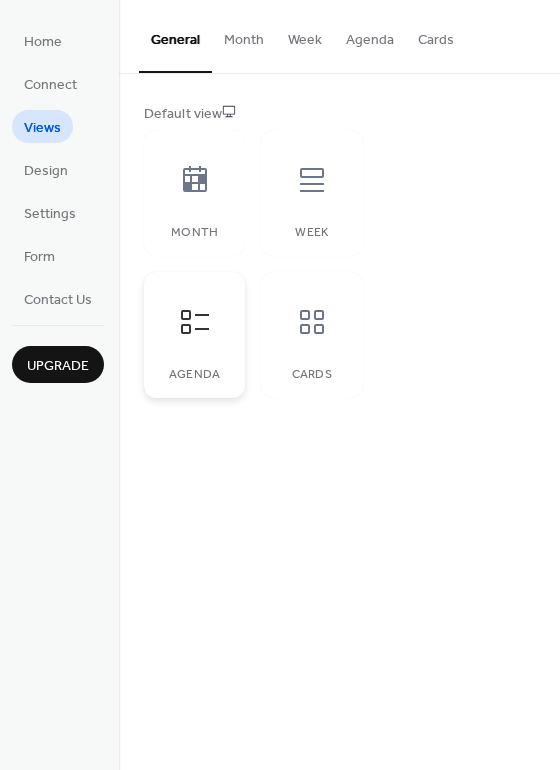 click at bounding box center (195, 322) 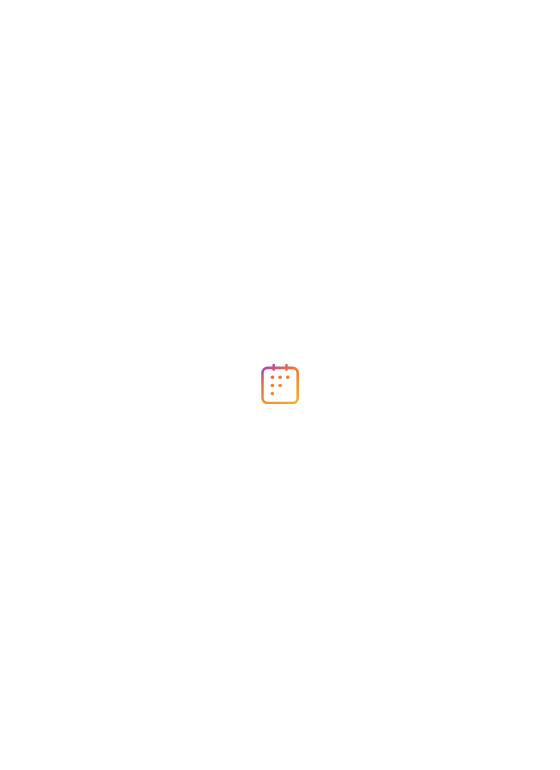 scroll, scrollTop: 0, scrollLeft: 0, axis: both 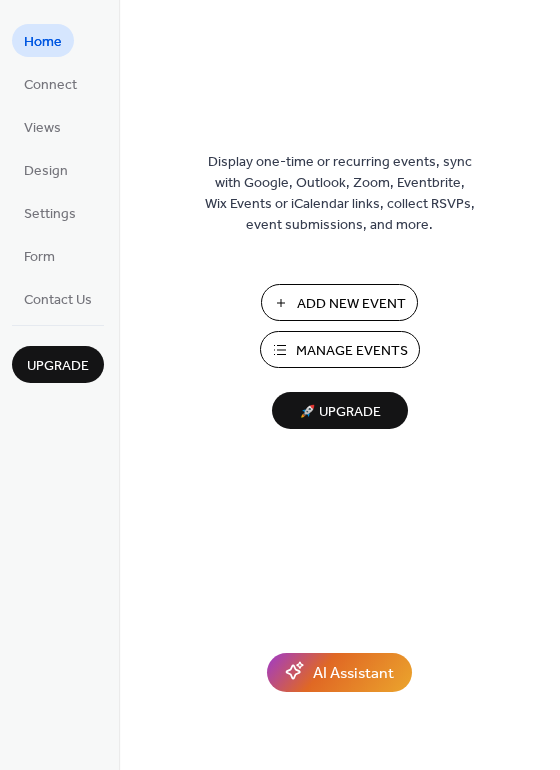 click on "Add New Event" at bounding box center [351, 304] 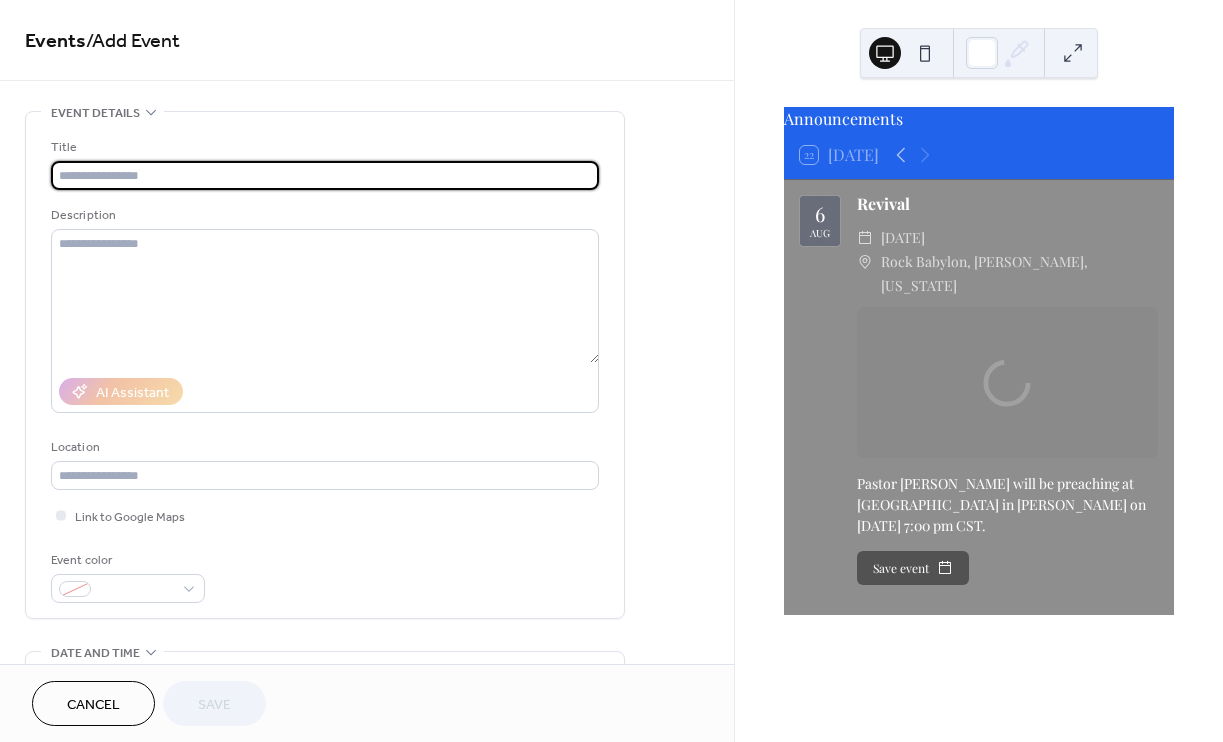 scroll, scrollTop: 0, scrollLeft: 0, axis: both 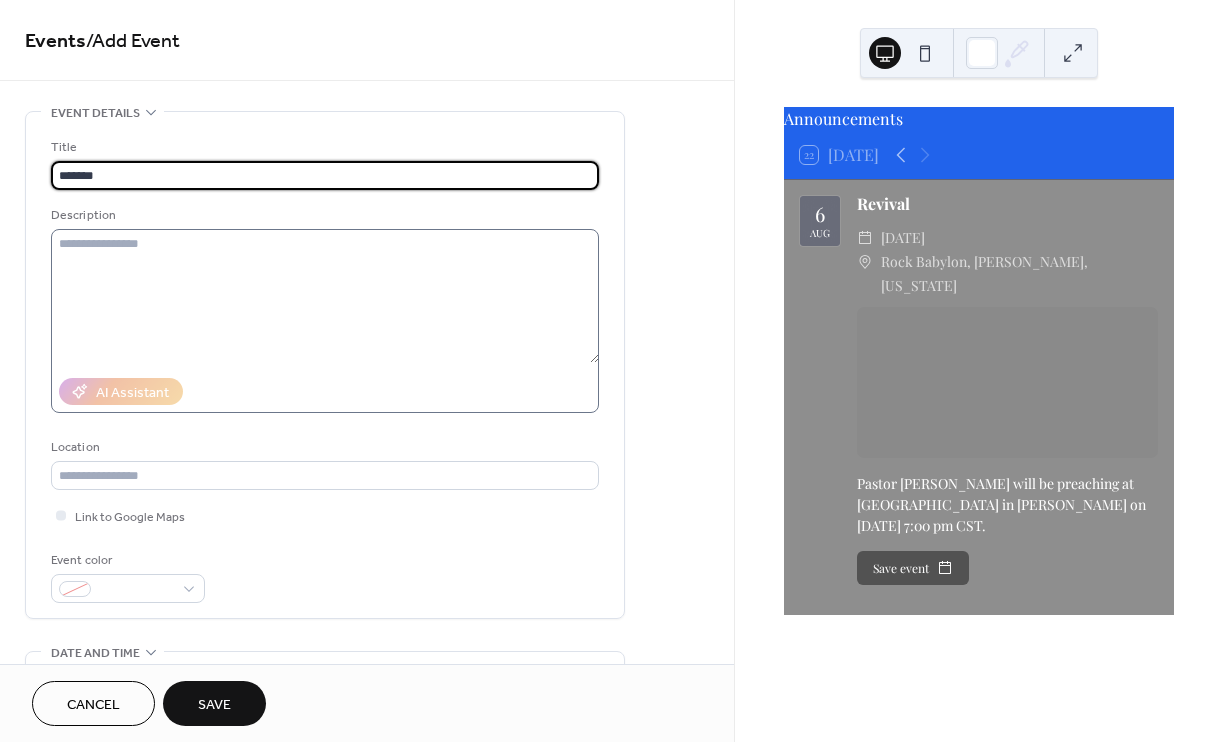 type on "*******" 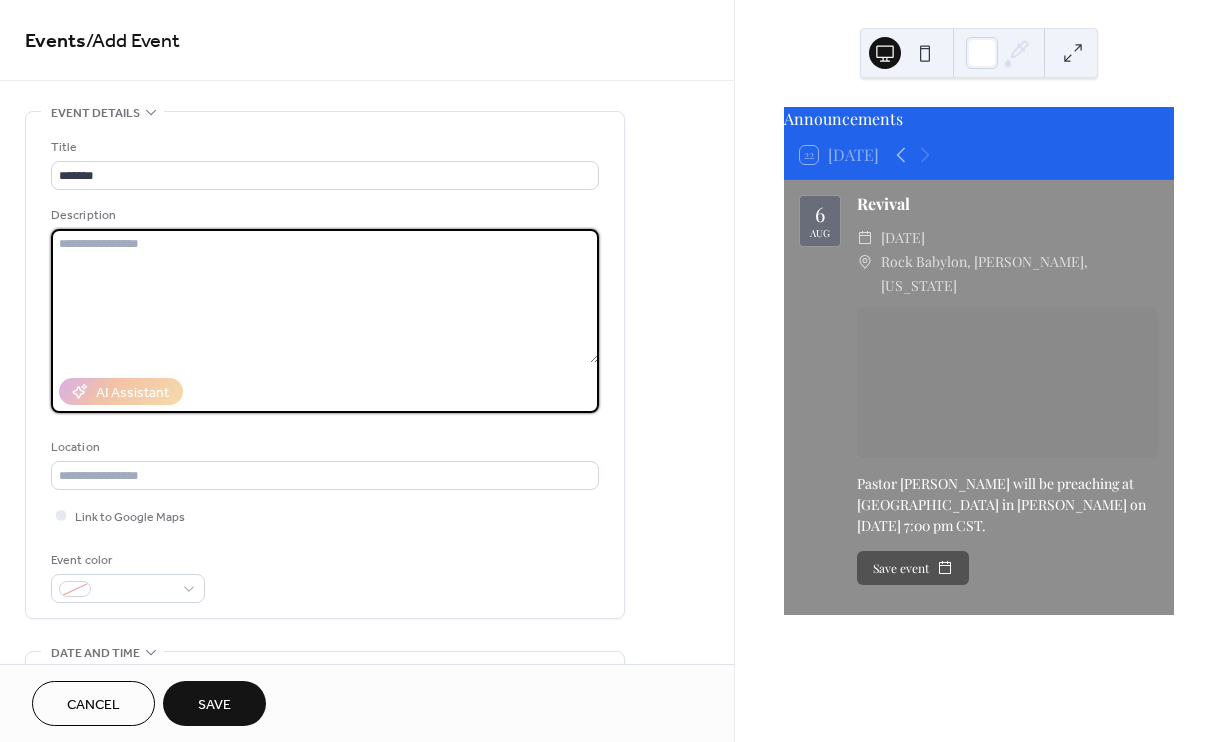 click at bounding box center [325, 296] 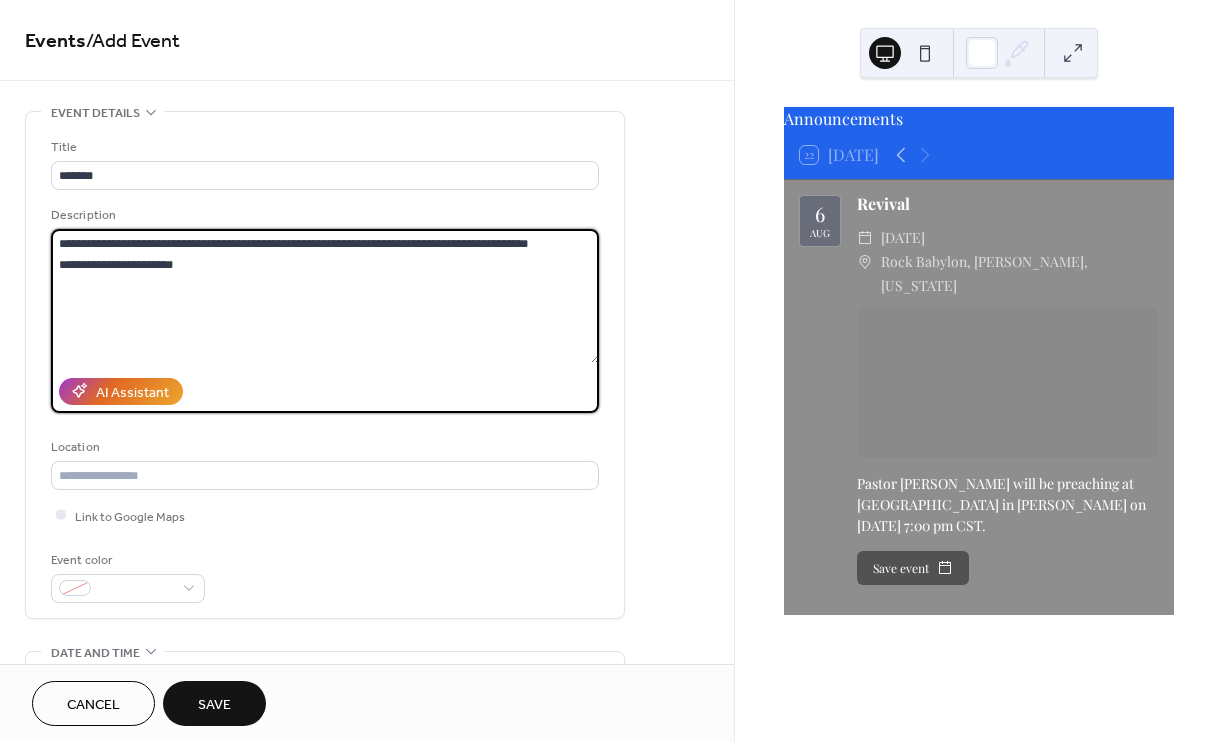 click on "**********" at bounding box center [325, 296] 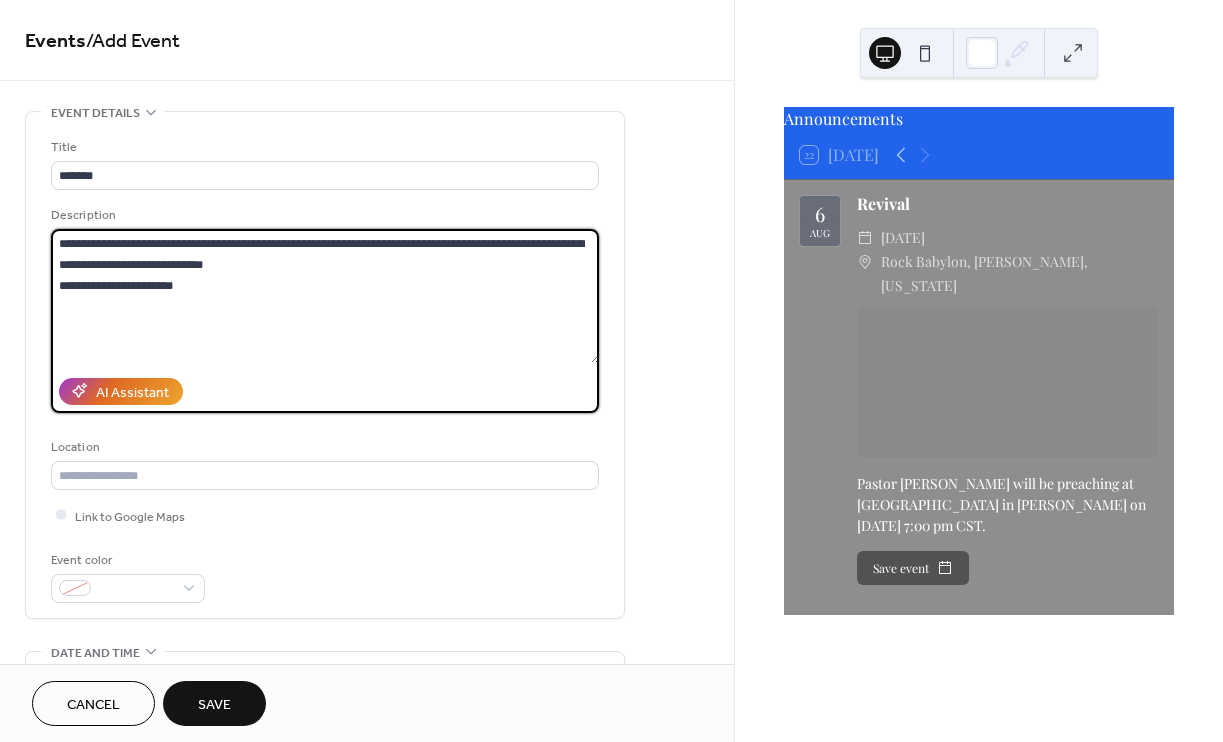 click on "**********" at bounding box center [325, 296] 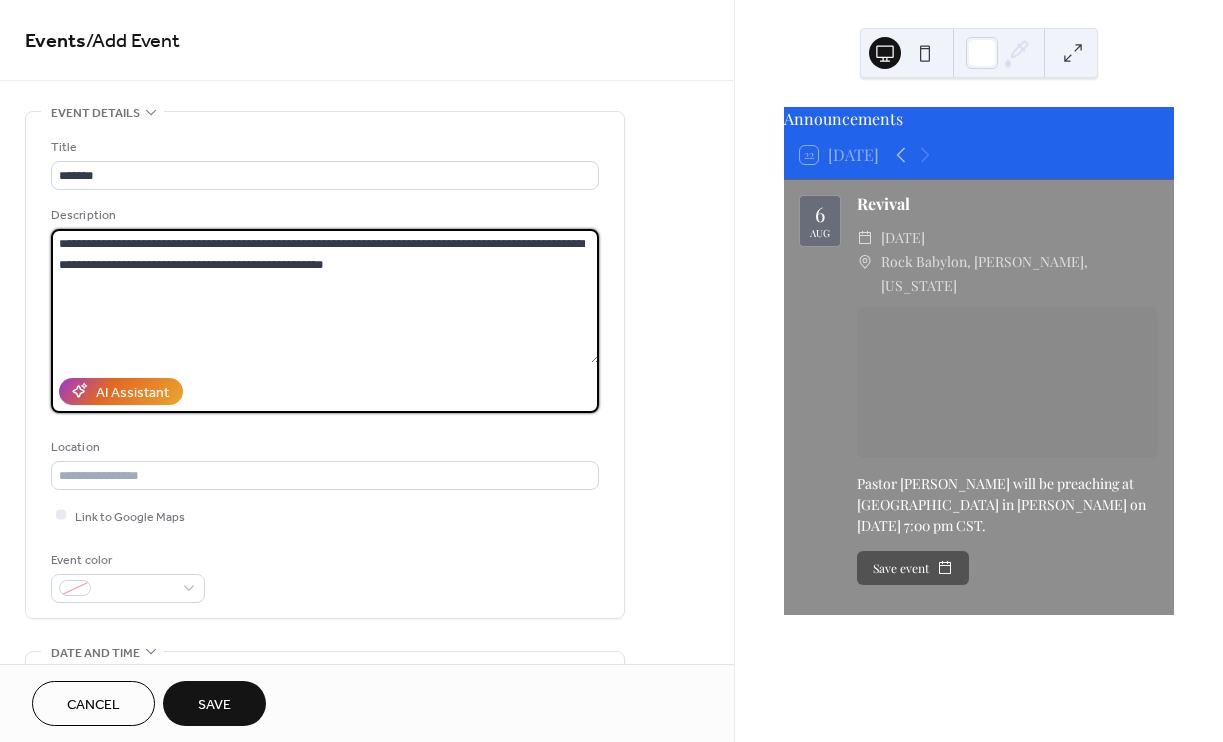 click on "**********" at bounding box center [325, 296] 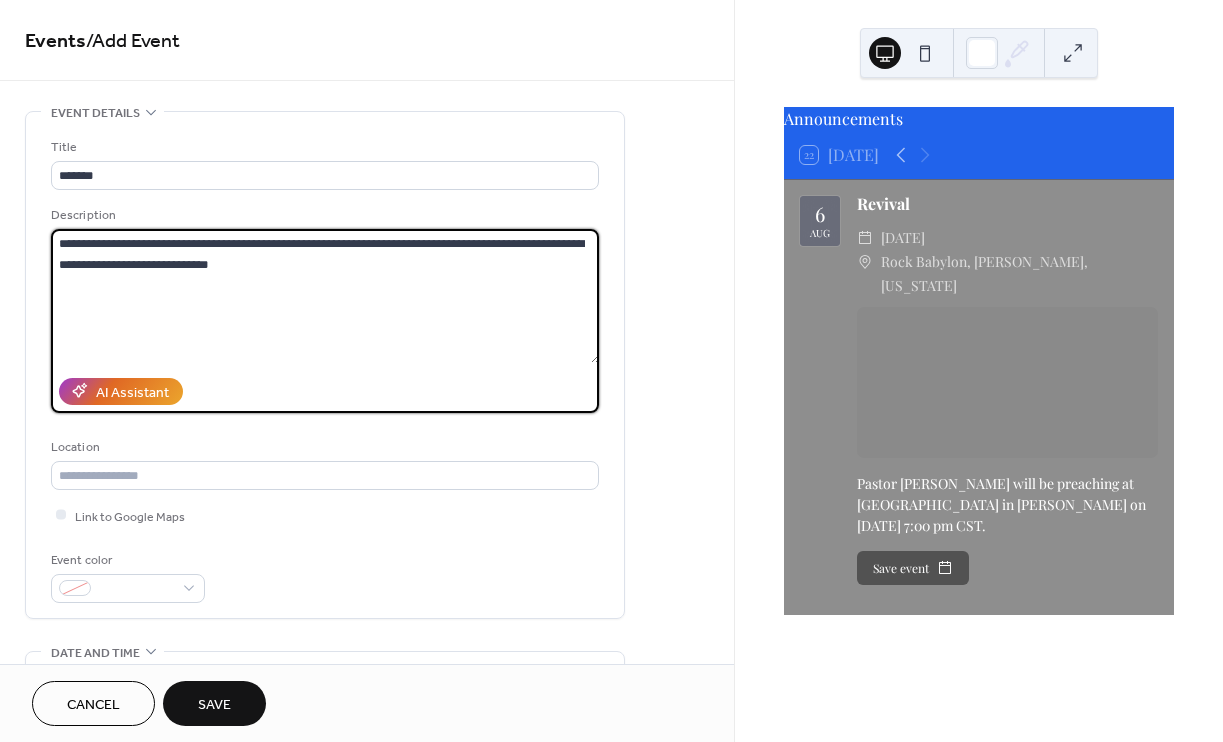 click on "**********" at bounding box center (325, 296) 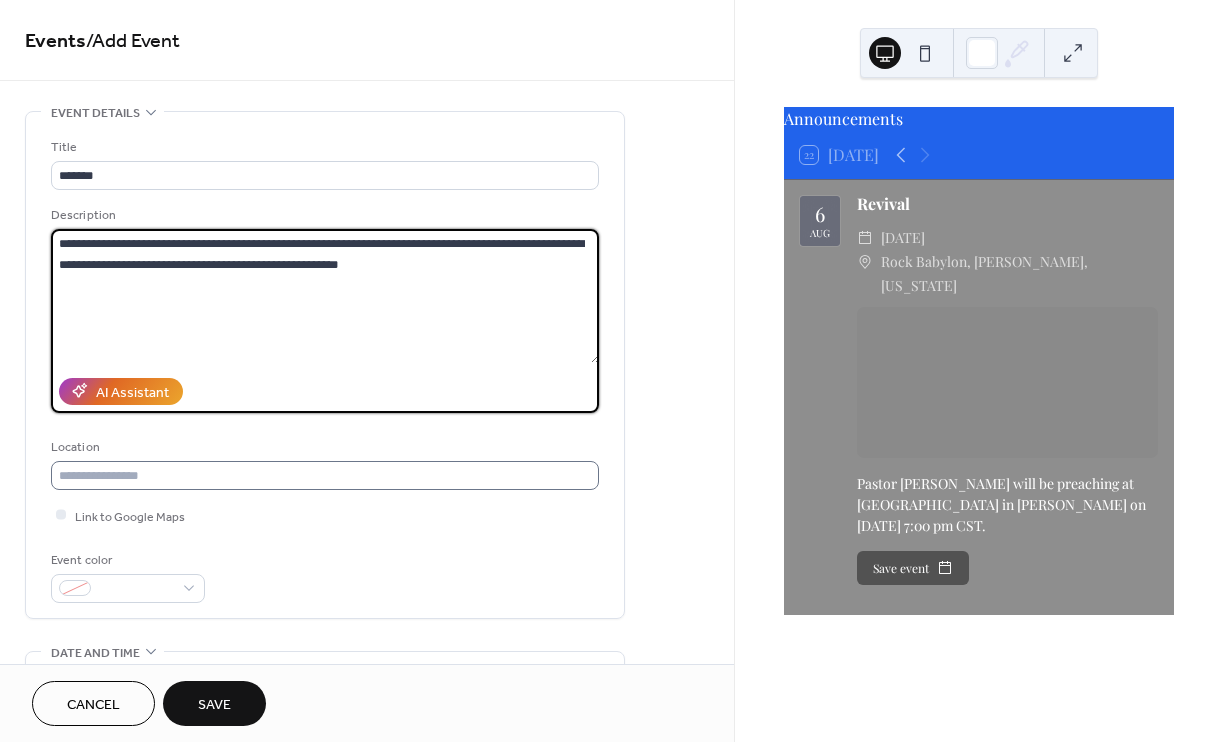 type on "**********" 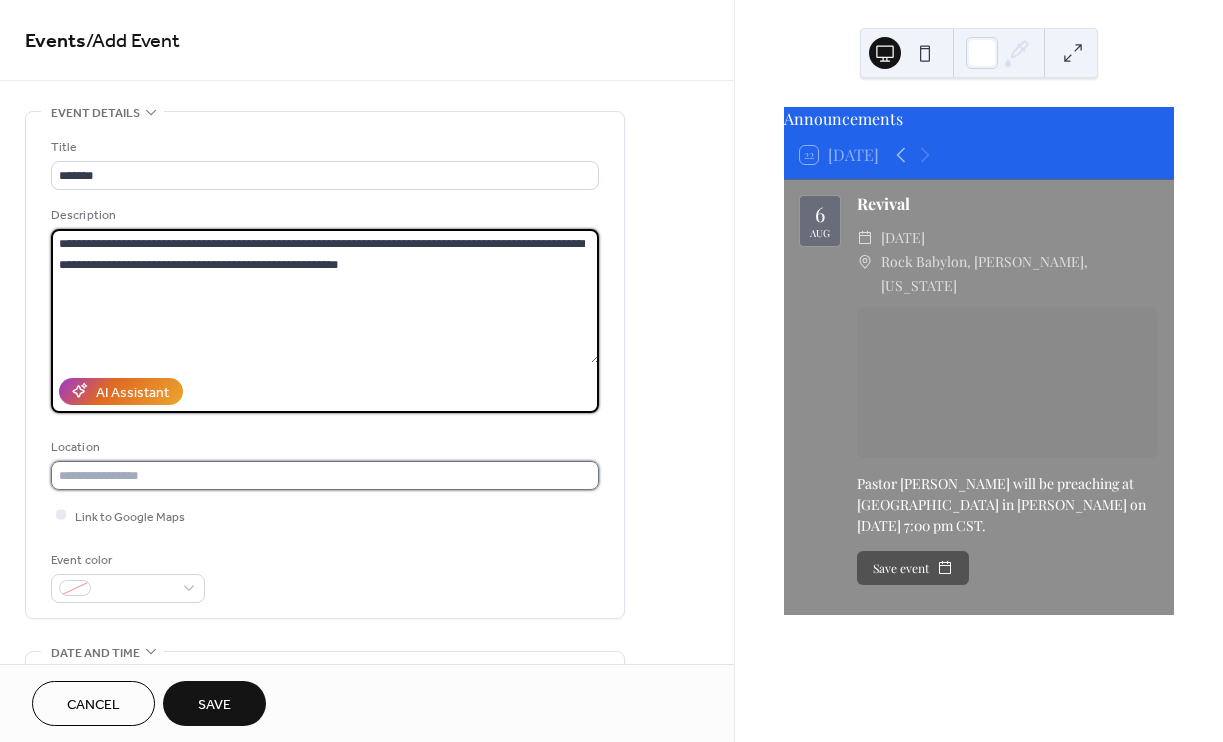 click at bounding box center [325, 475] 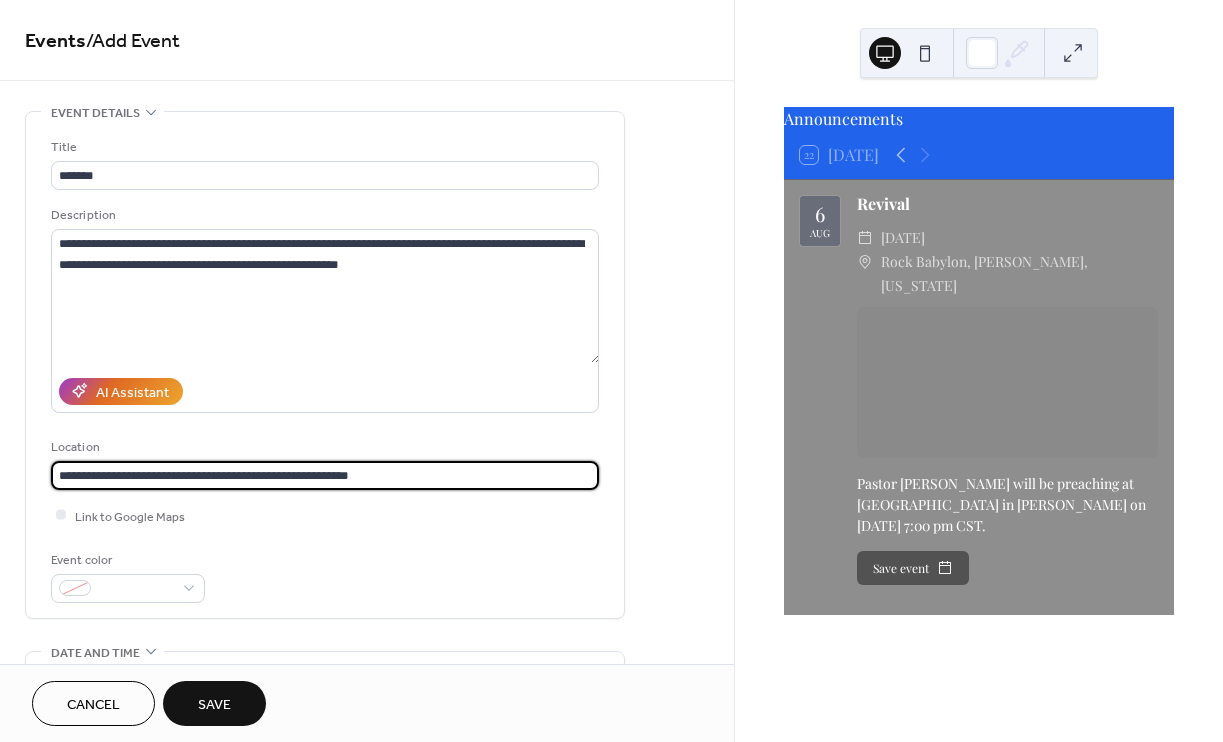 type on "**********" 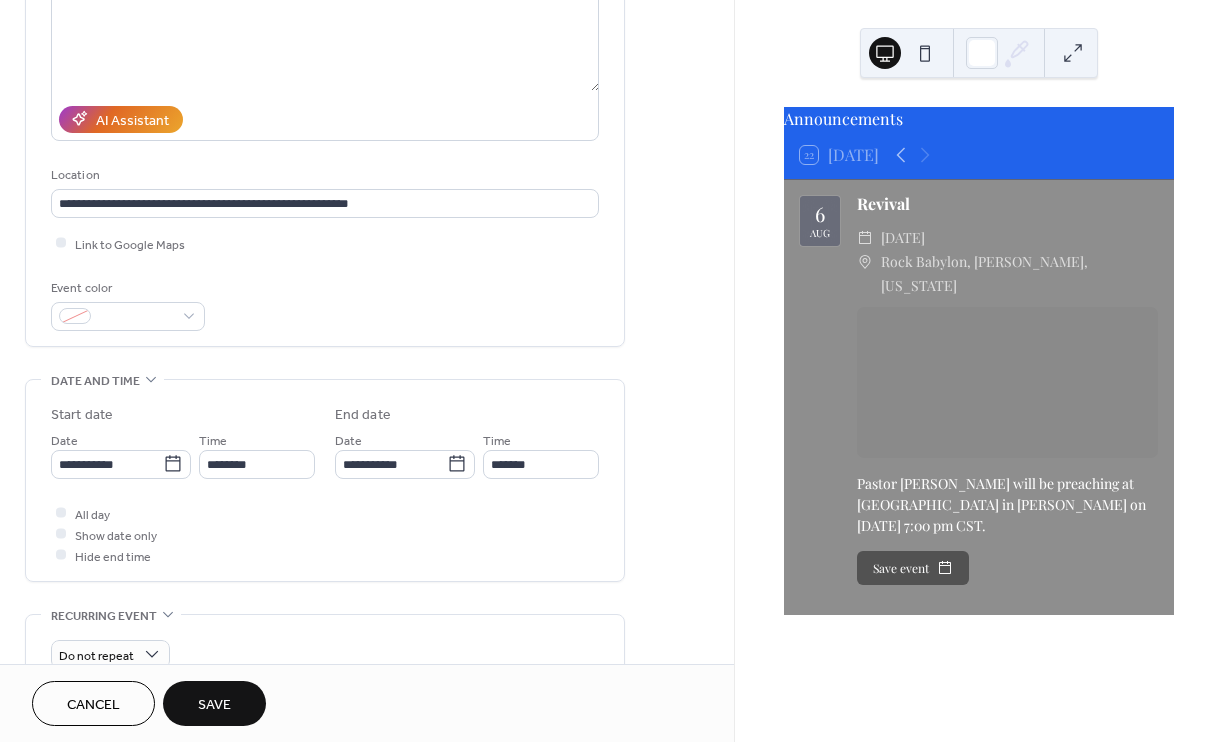 scroll, scrollTop: 275, scrollLeft: 0, axis: vertical 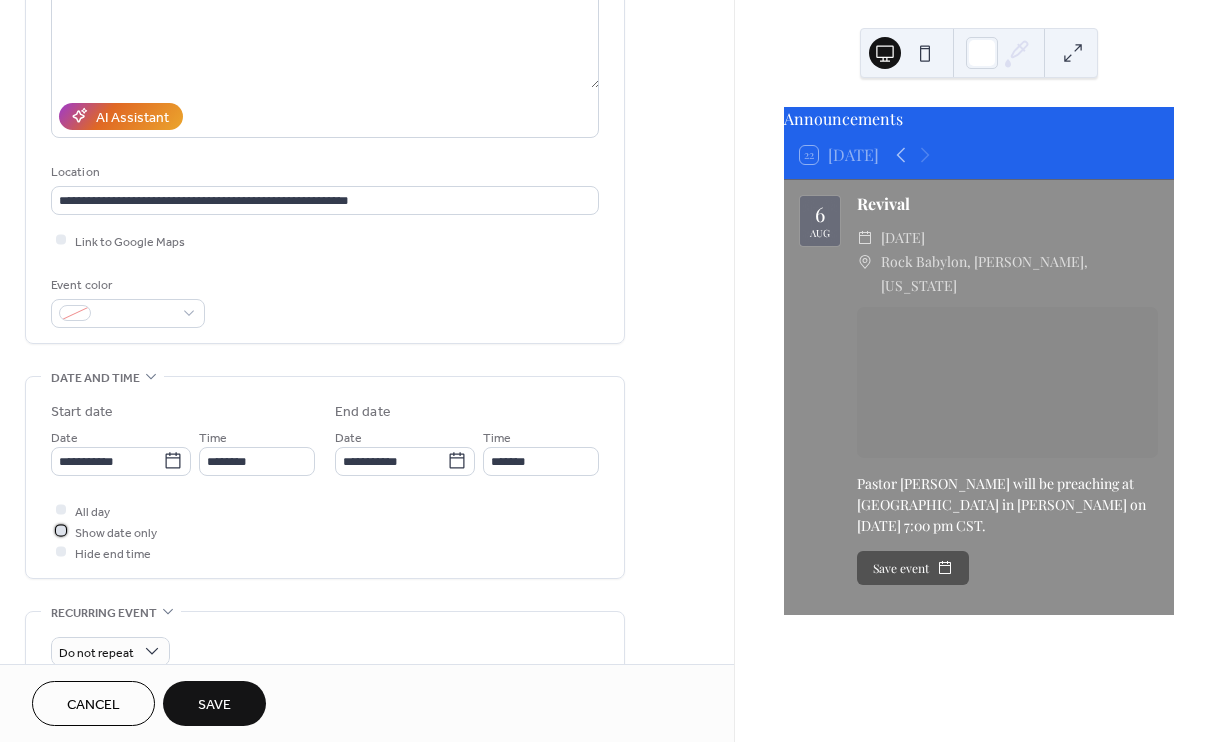 click at bounding box center [61, 531] 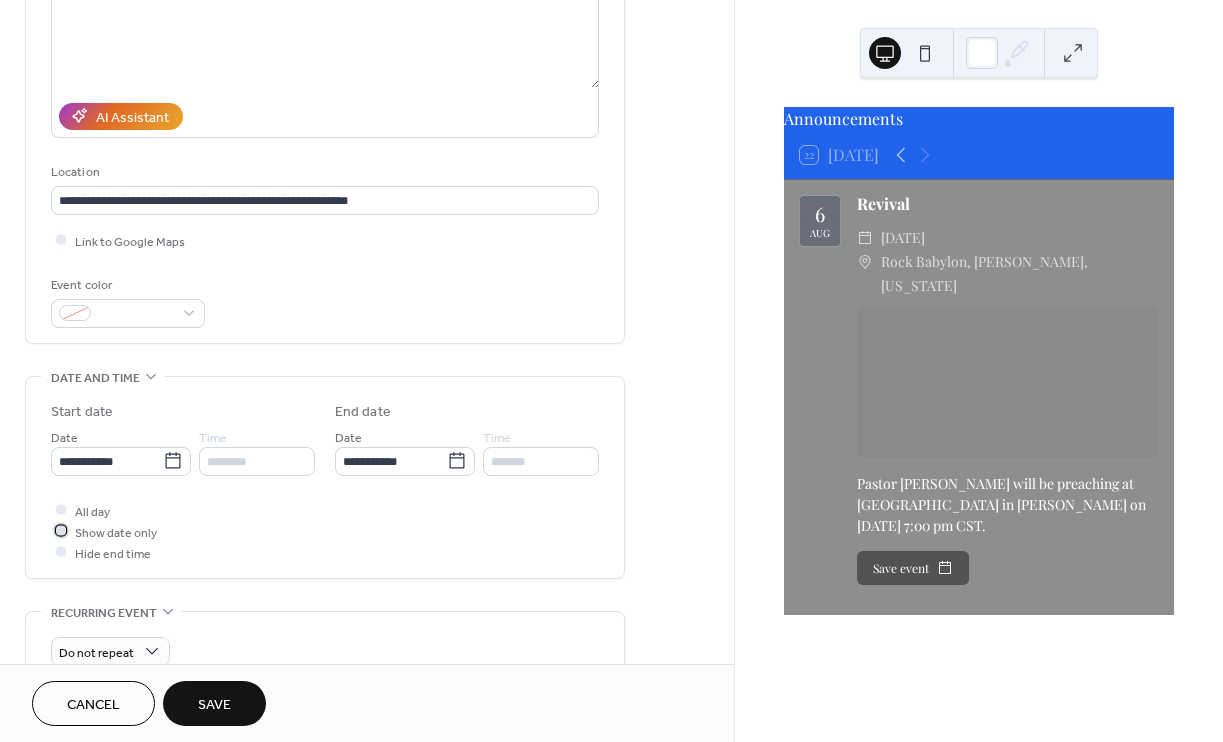 click 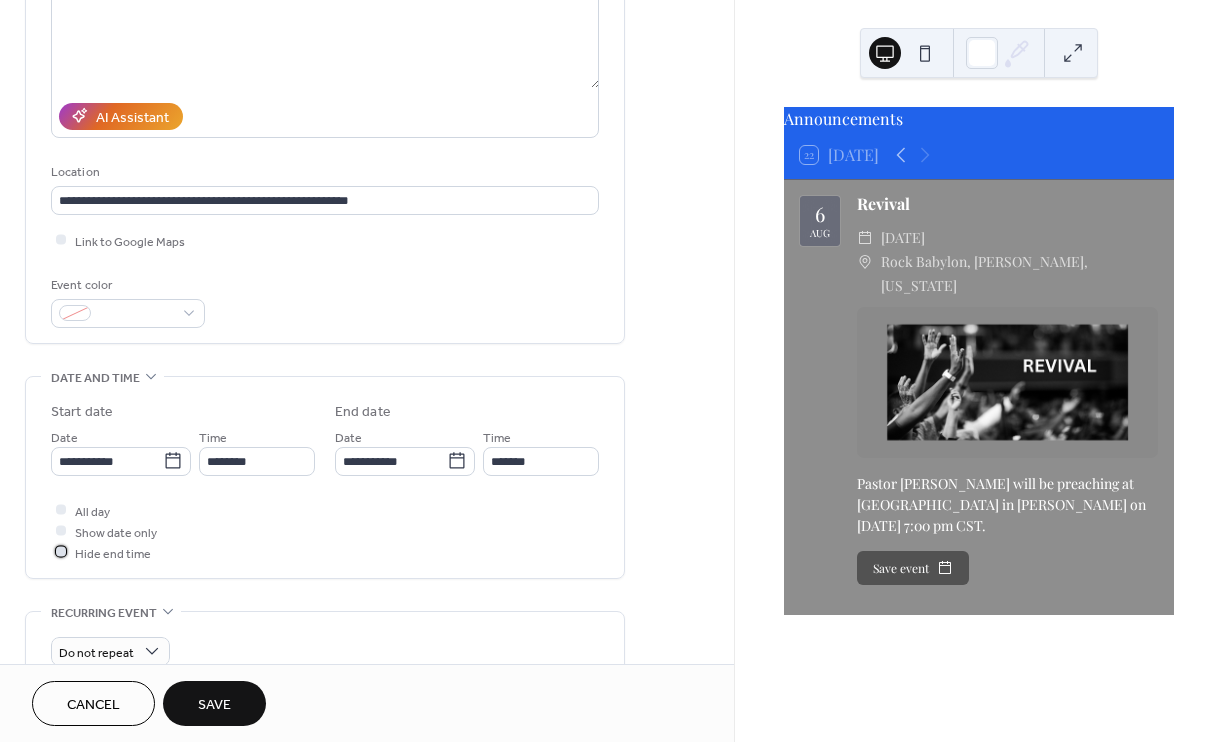 click at bounding box center [61, 552] 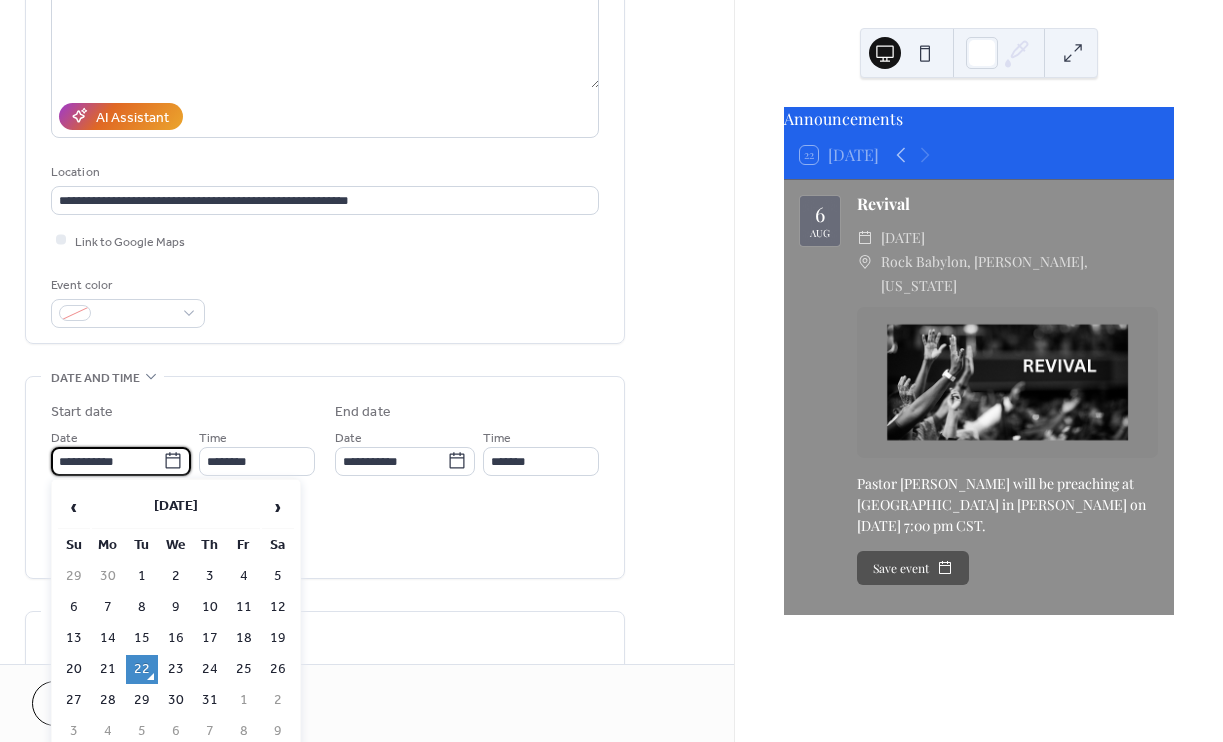click on "**********" at bounding box center (107, 461) 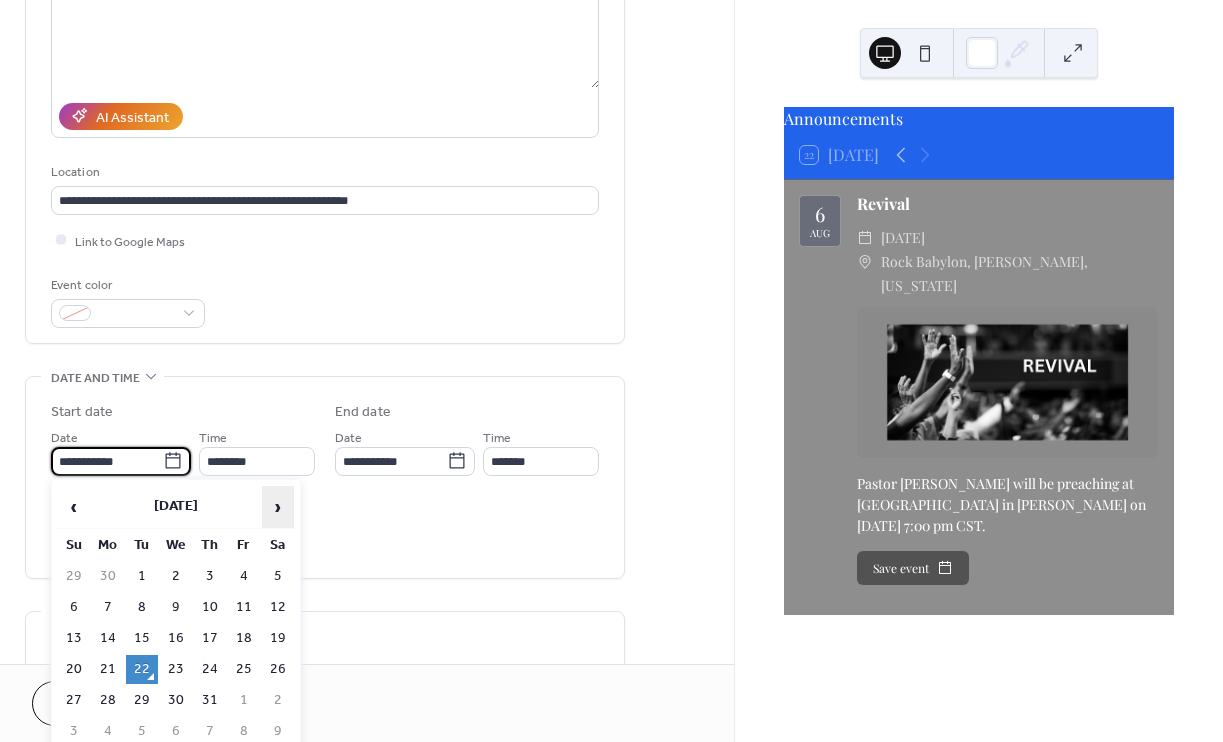 click on "›" at bounding box center [278, 507] 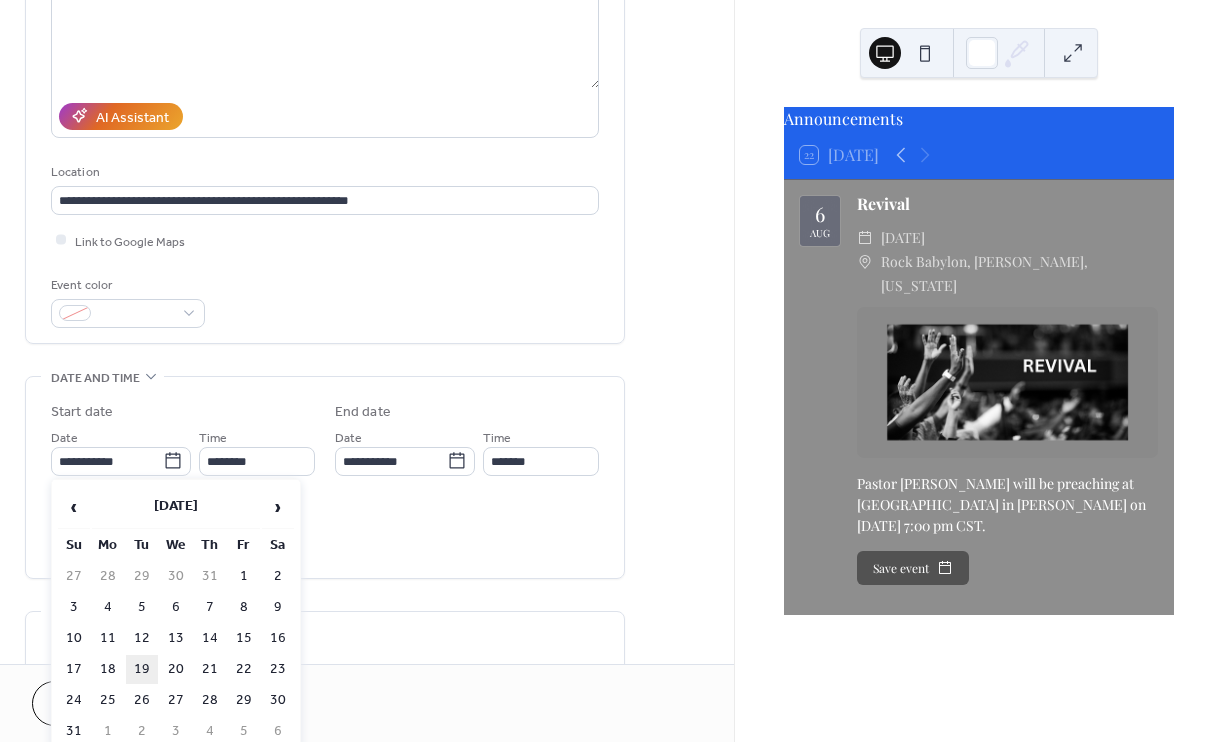 click on "19" at bounding box center (142, 669) 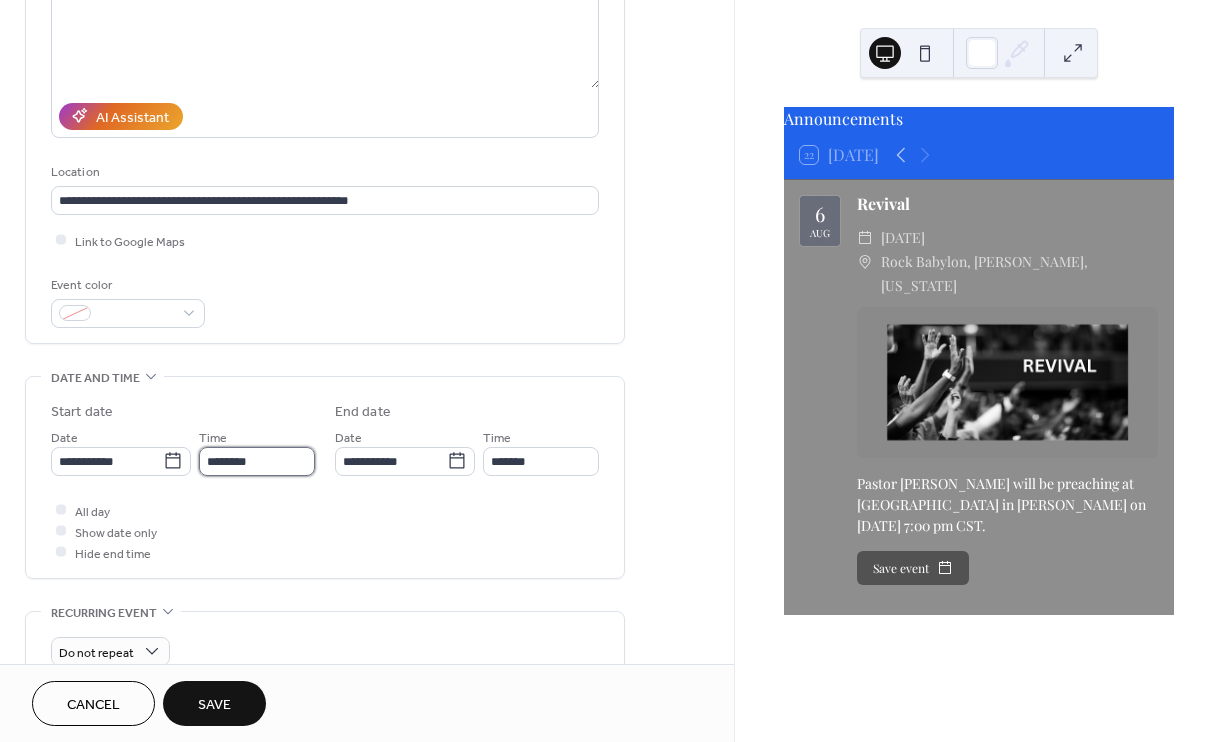 click on "********" at bounding box center [257, 461] 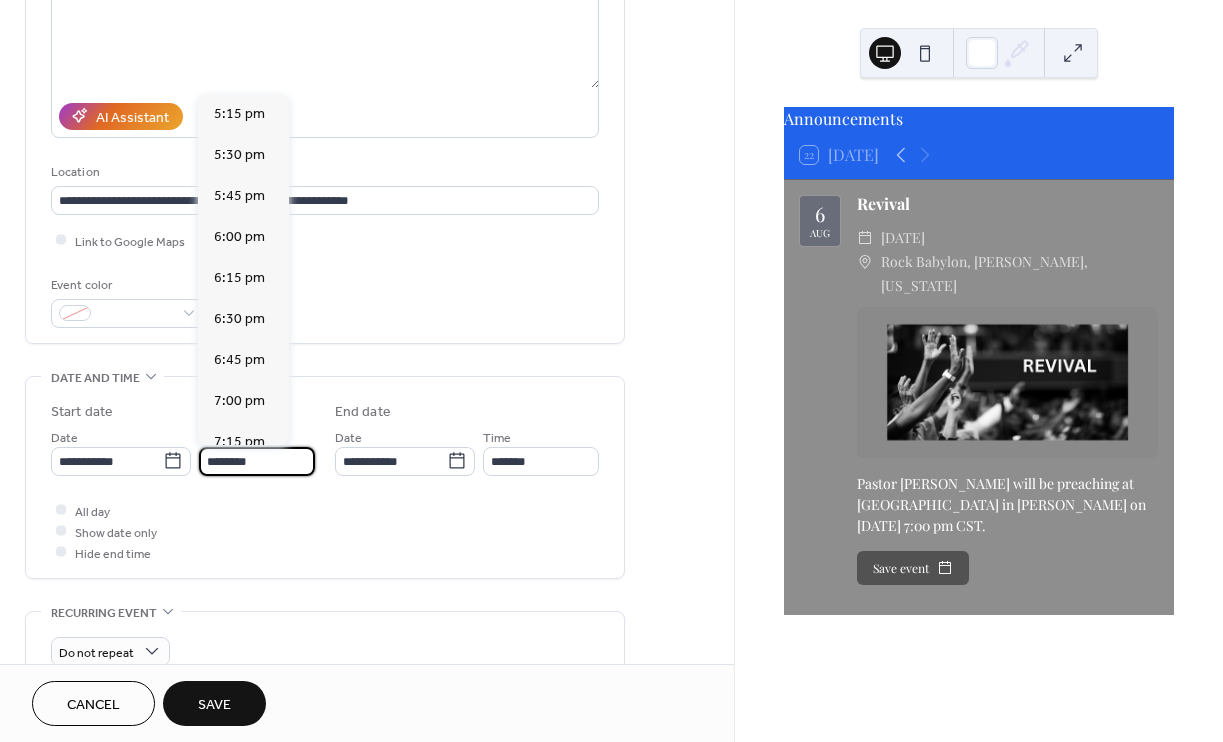 scroll, scrollTop: 2841, scrollLeft: 0, axis: vertical 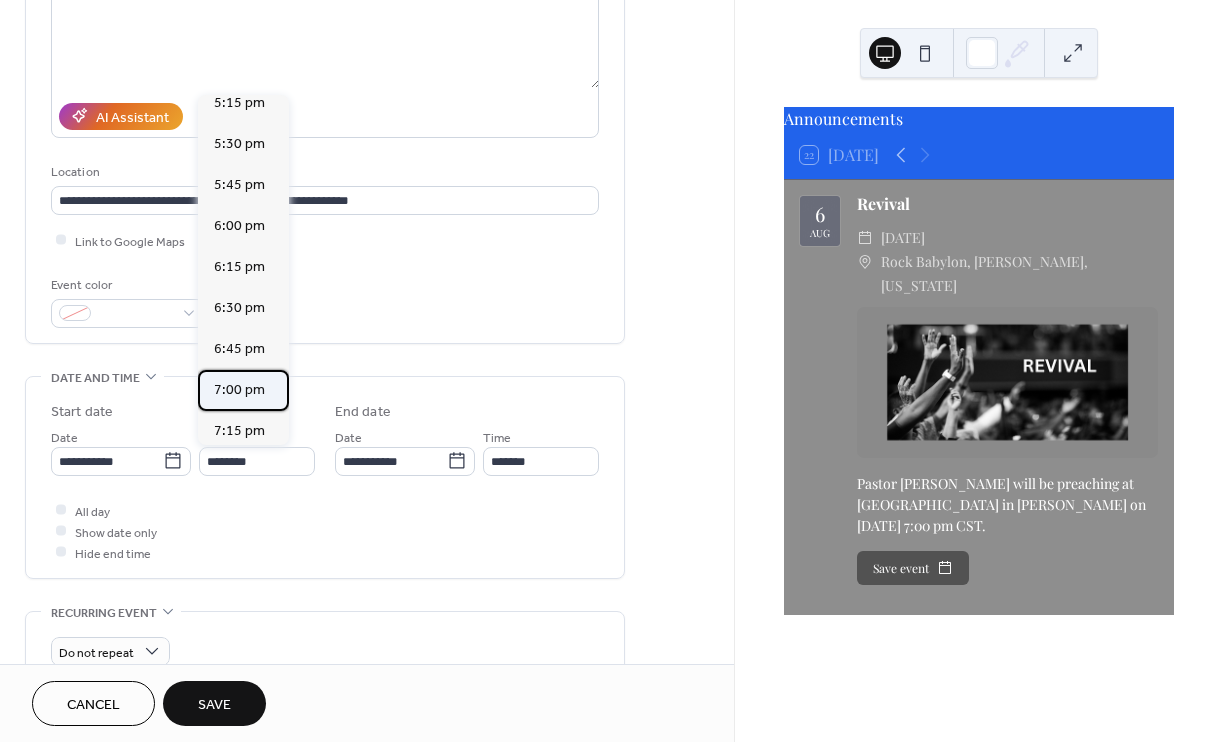 click on "7:00 pm" at bounding box center [239, 389] 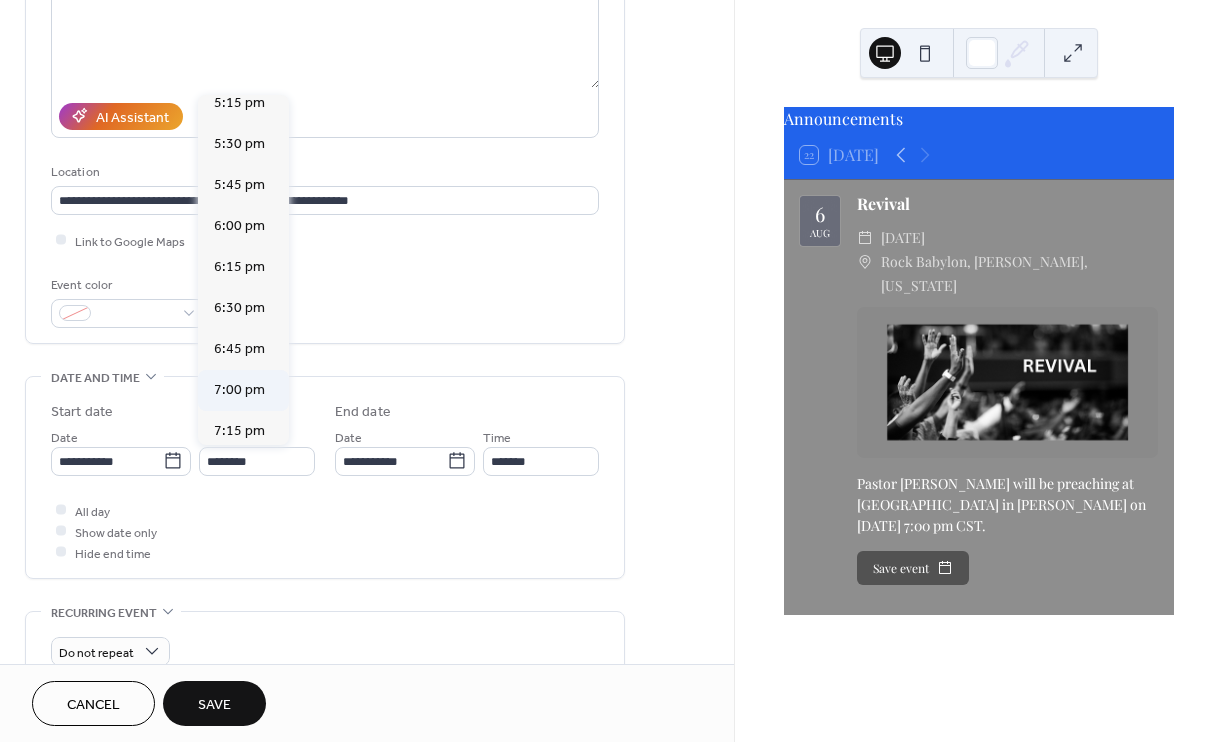 type on "*******" 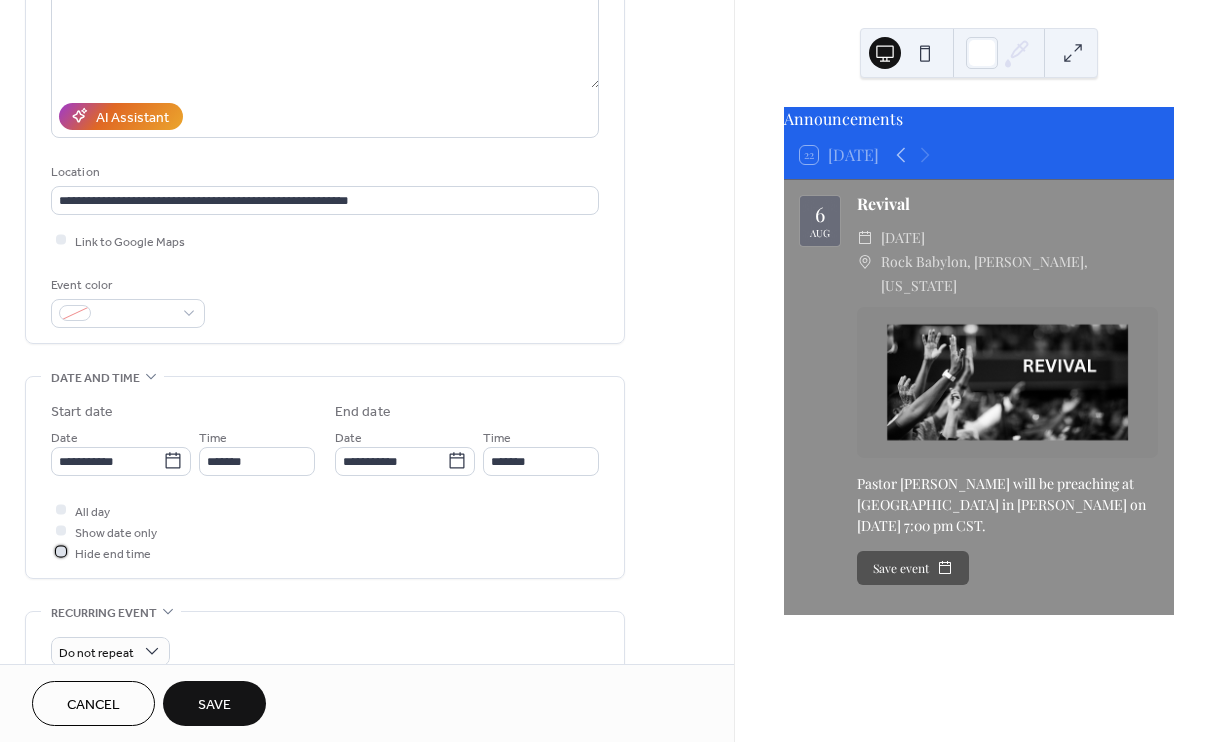 click 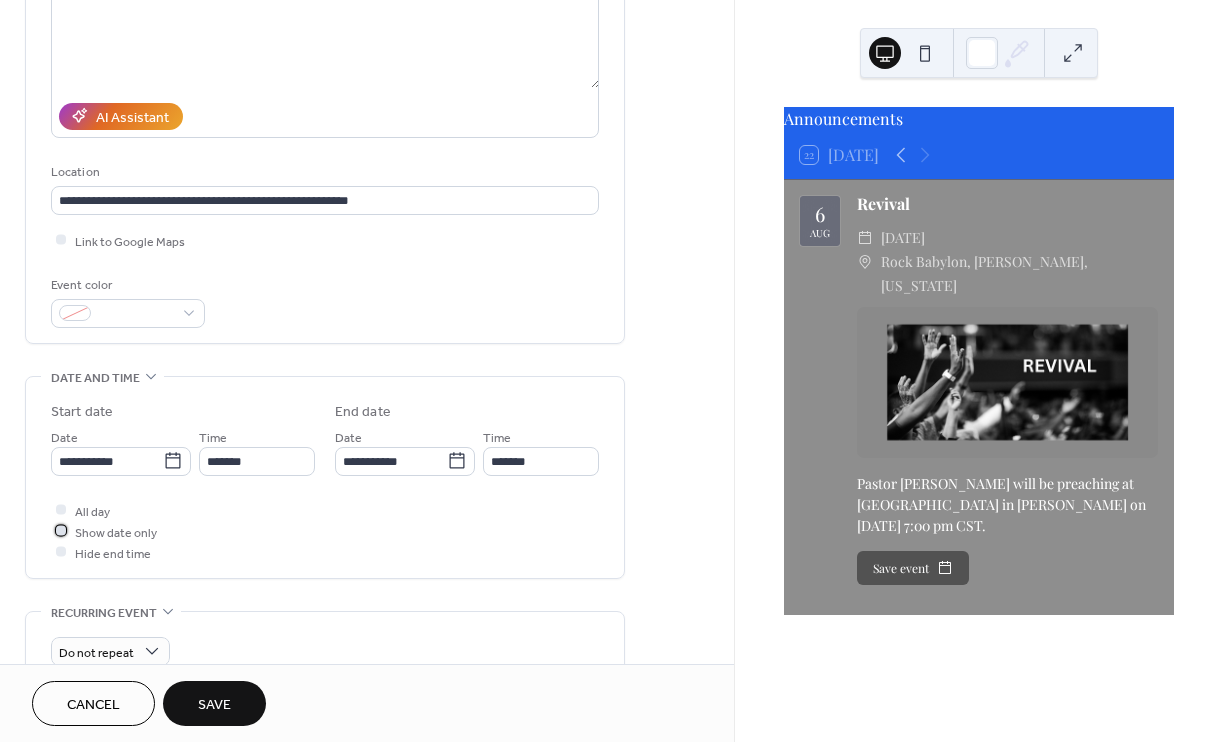 click at bounding box center (61, 531) 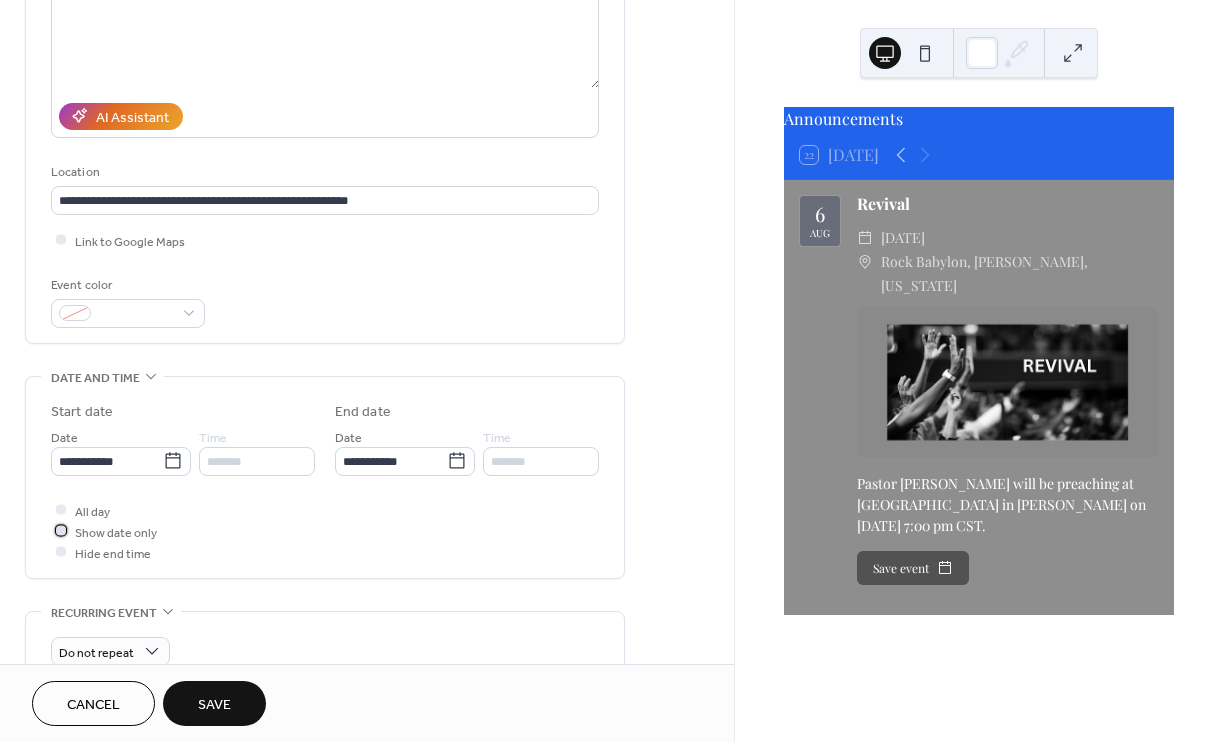 click 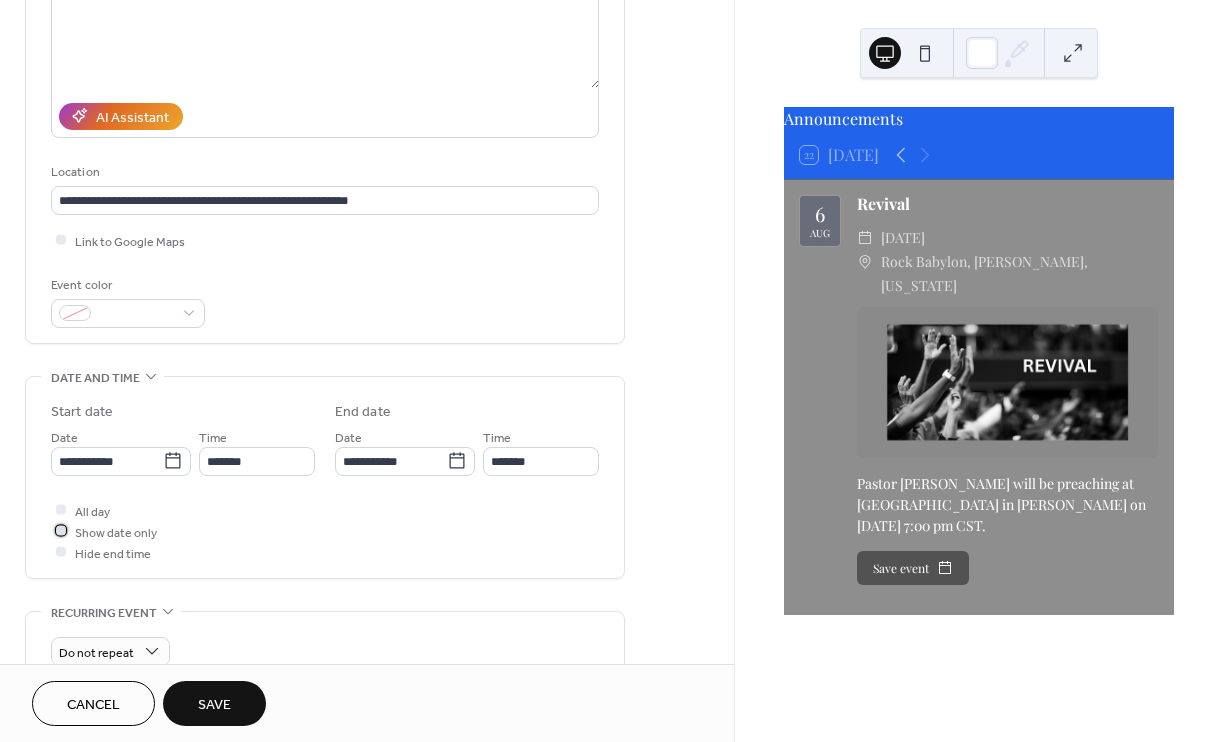 click at bounding box center [61, 531] 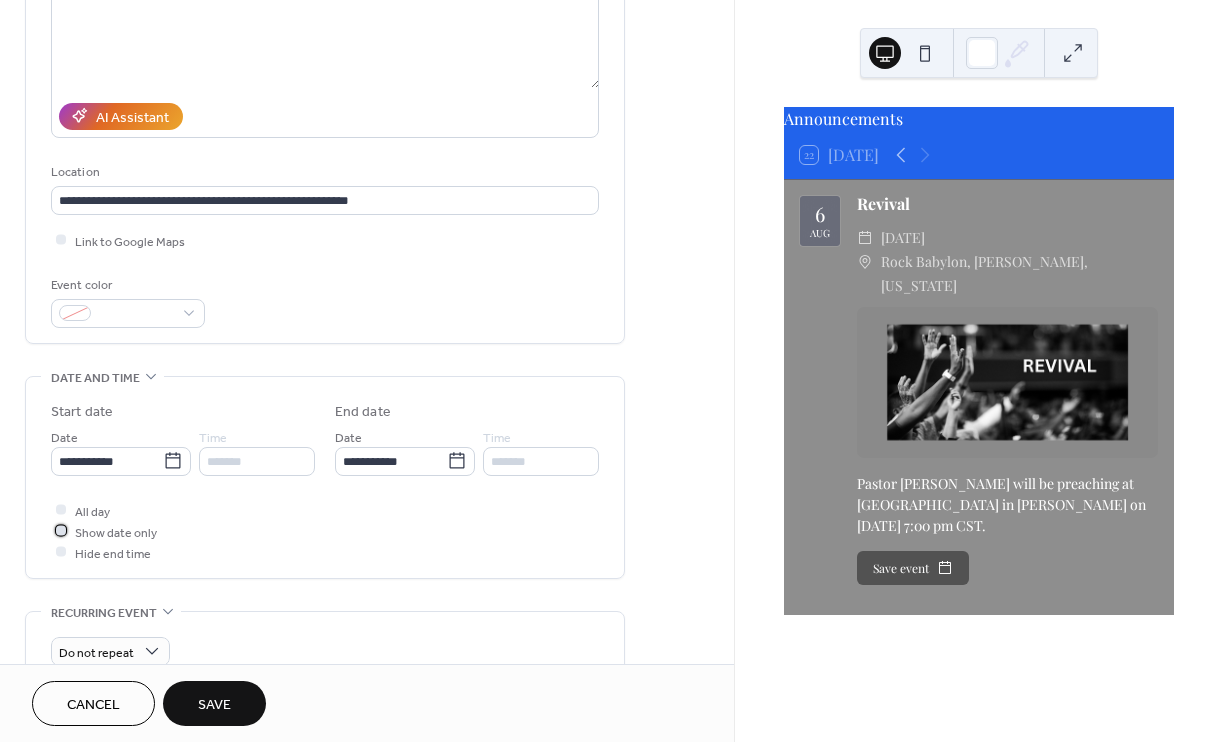 click at bounding box center (61, 531) 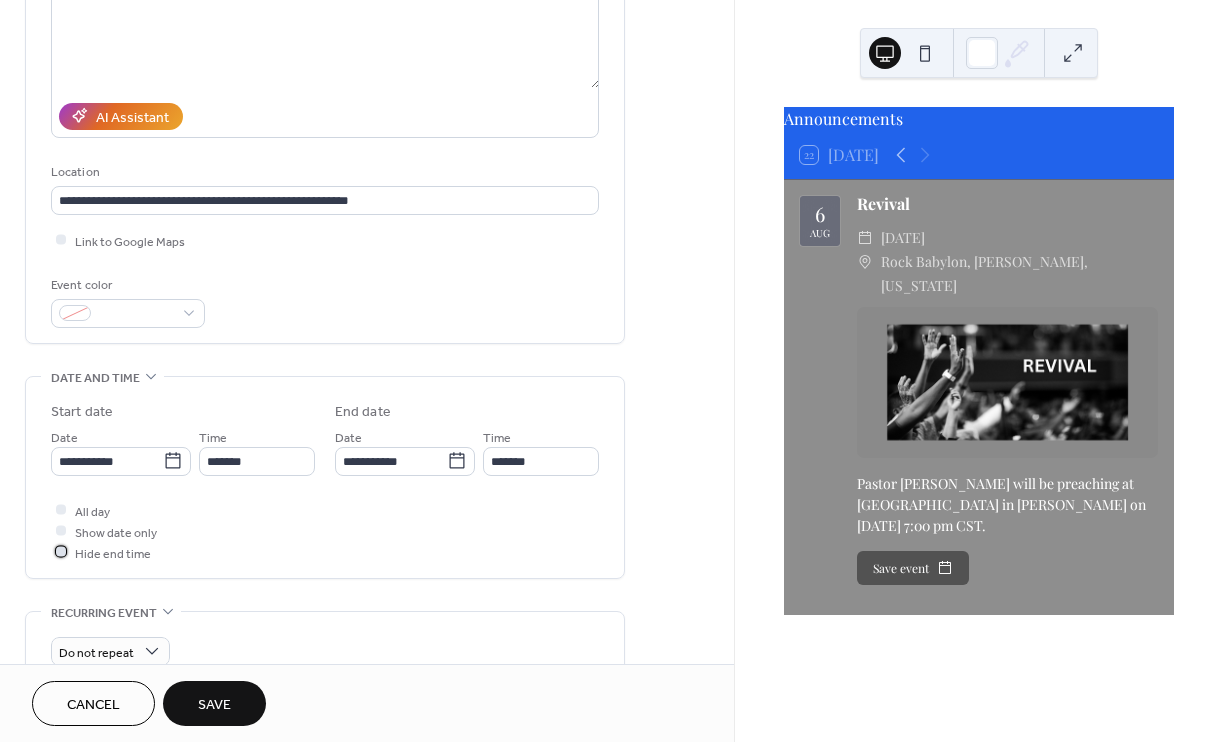 click at bounding box center [61, 552] 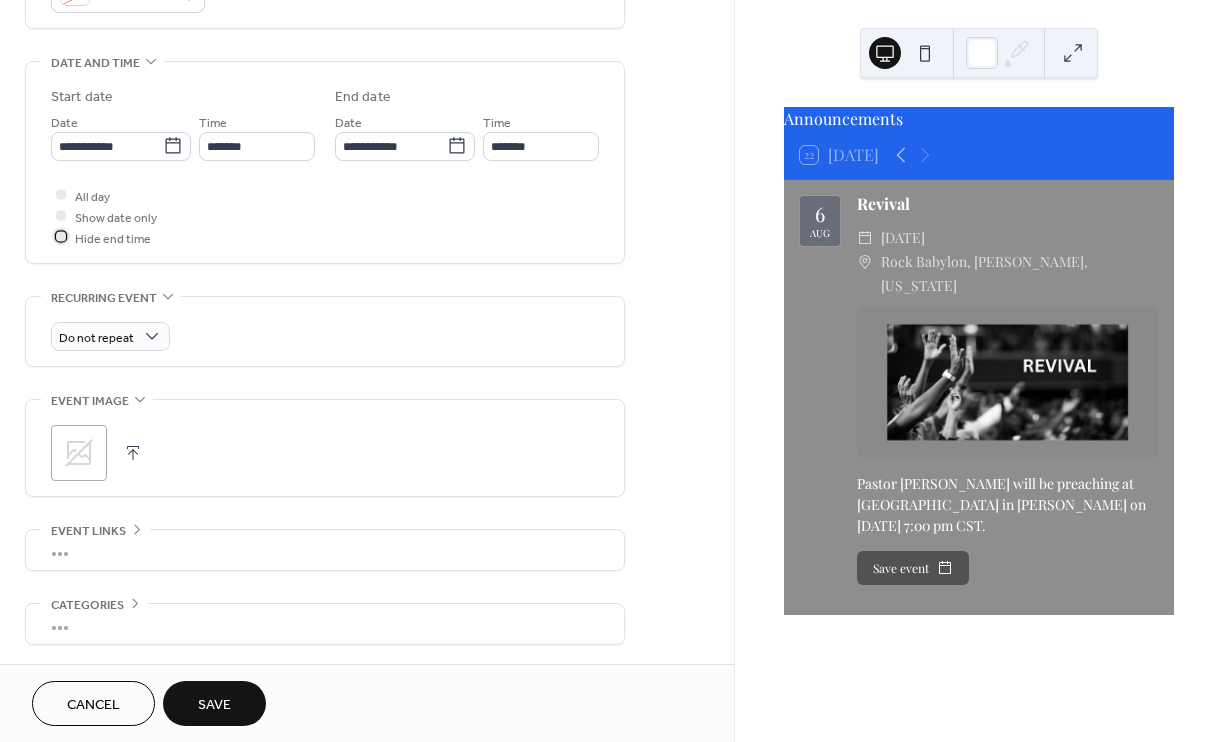 scroll, scrollTop: 593, scrollLeft: 0, axis: vertical 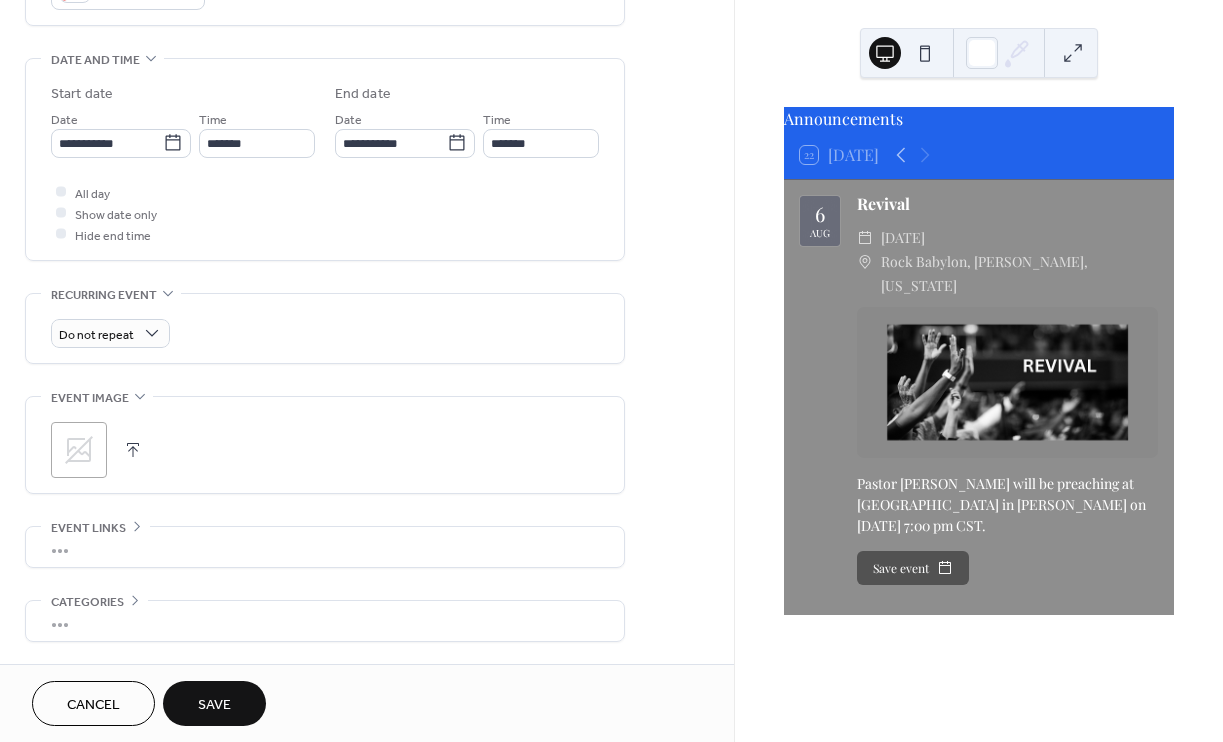 click 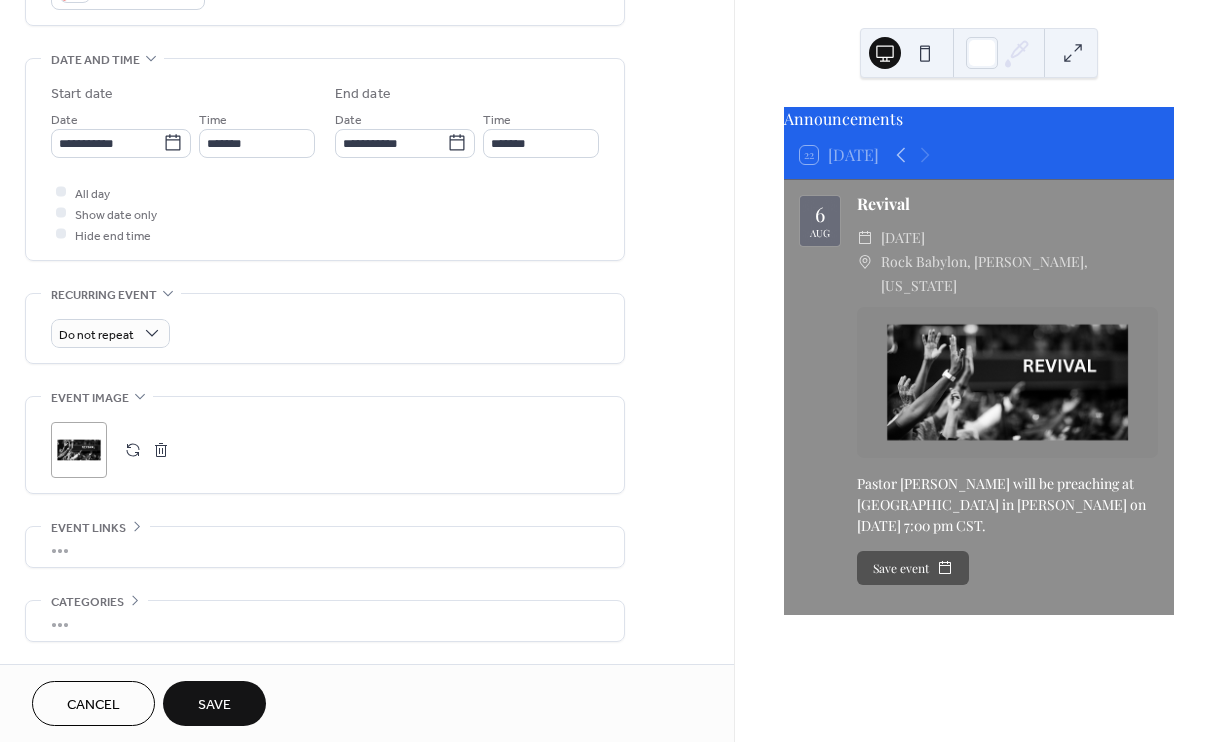 scroll, scrollTop: 658, scrollLeft: 0, axis: vertical 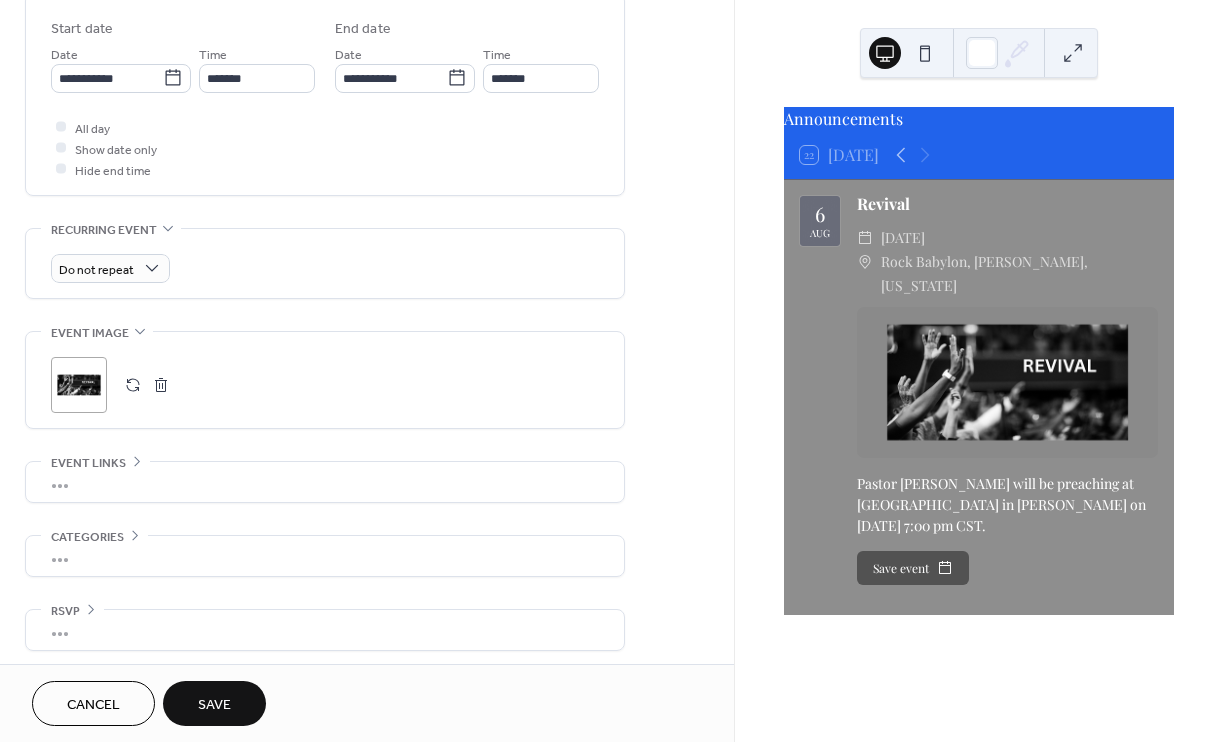 click on "Save" at bounding box center [214, 705] 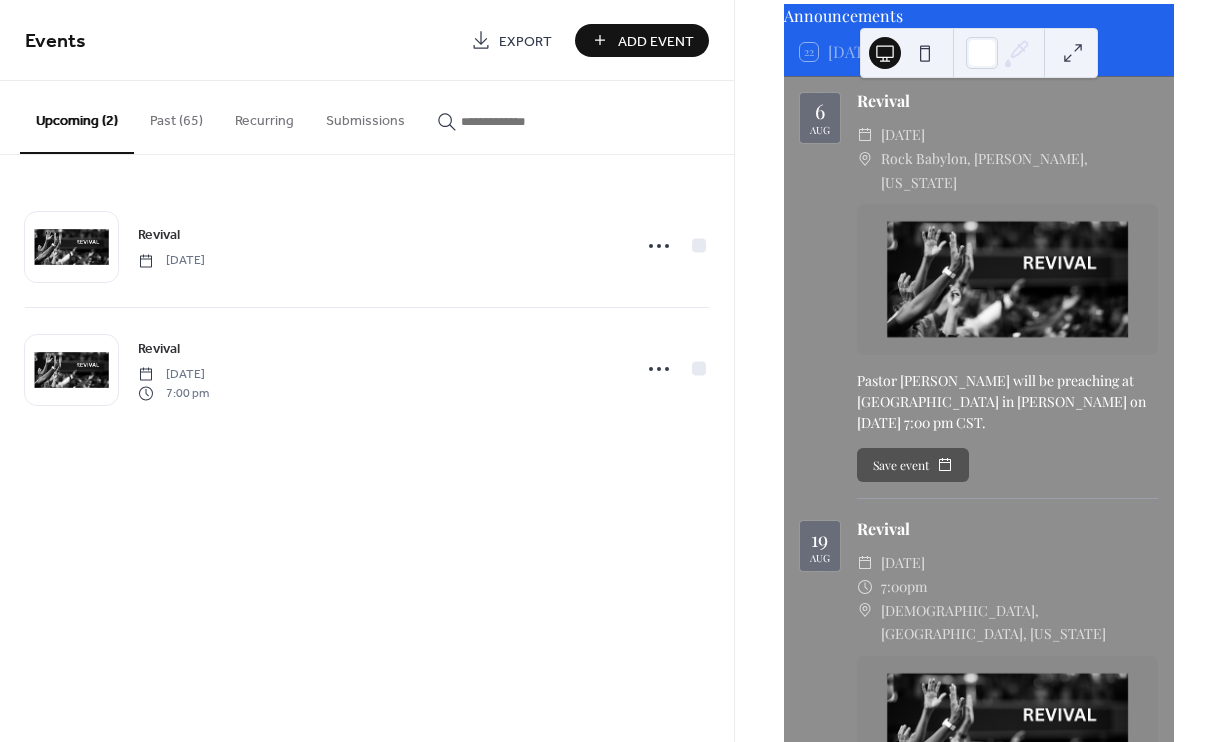 scroll, scrollTop: 110, scrollLeft: 0, axis: vertical 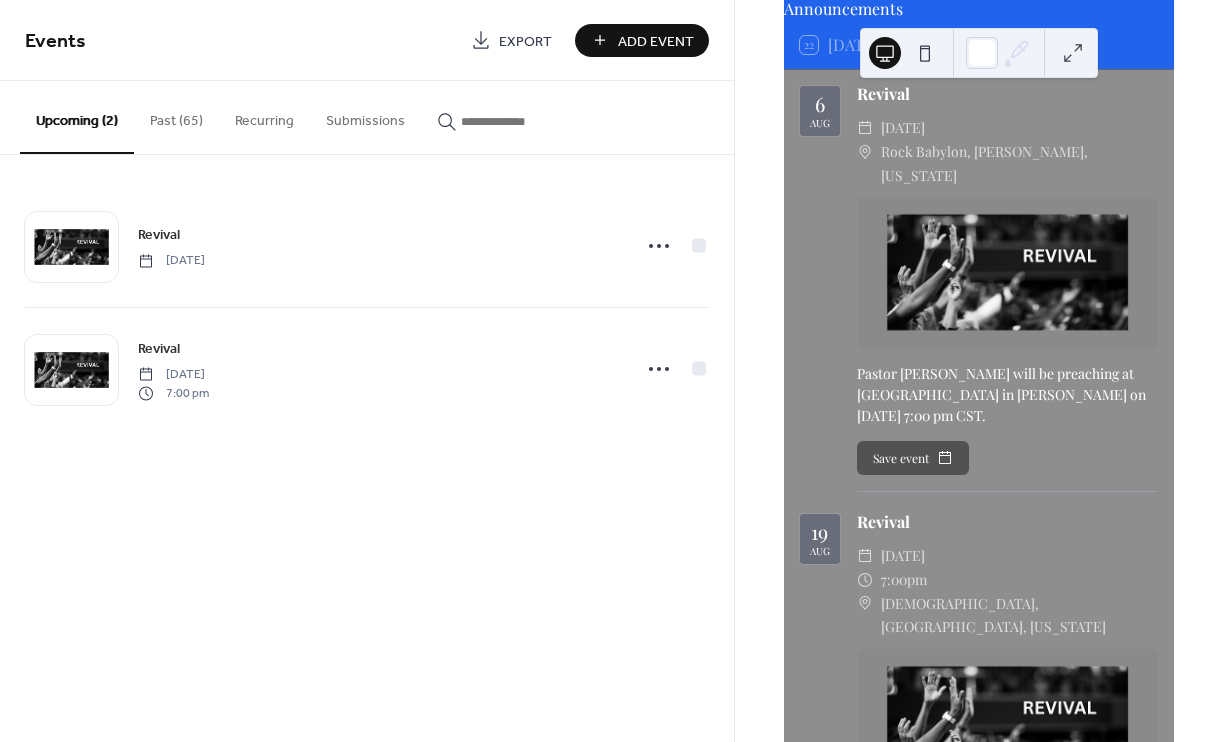 click on "[DATE]" at bounding box center (903, 128) 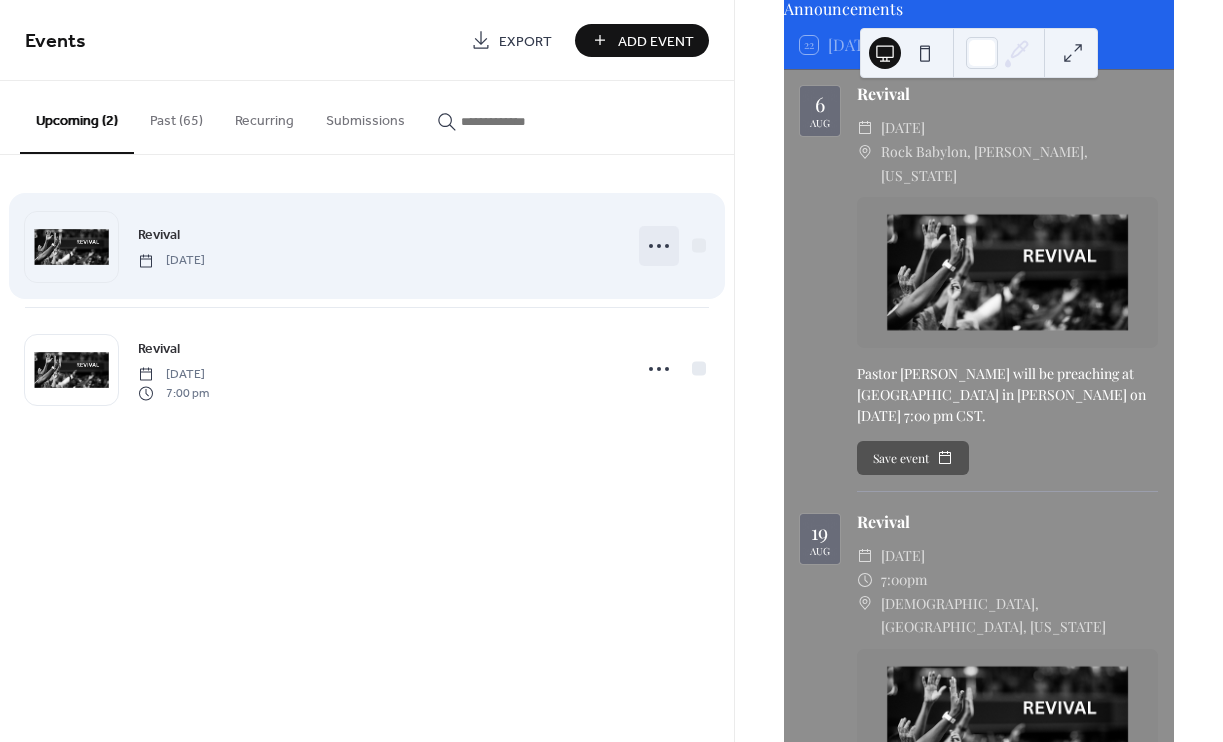 click 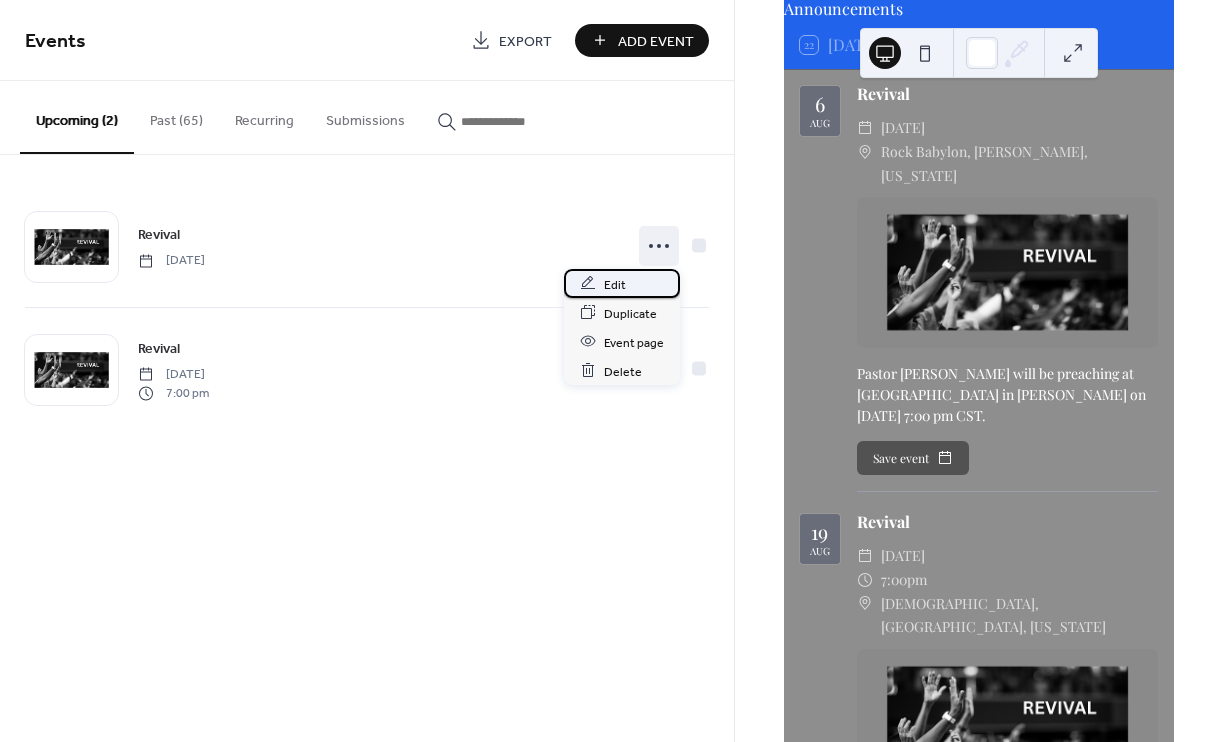 click on "Edit" at bounding box center (615, 284) 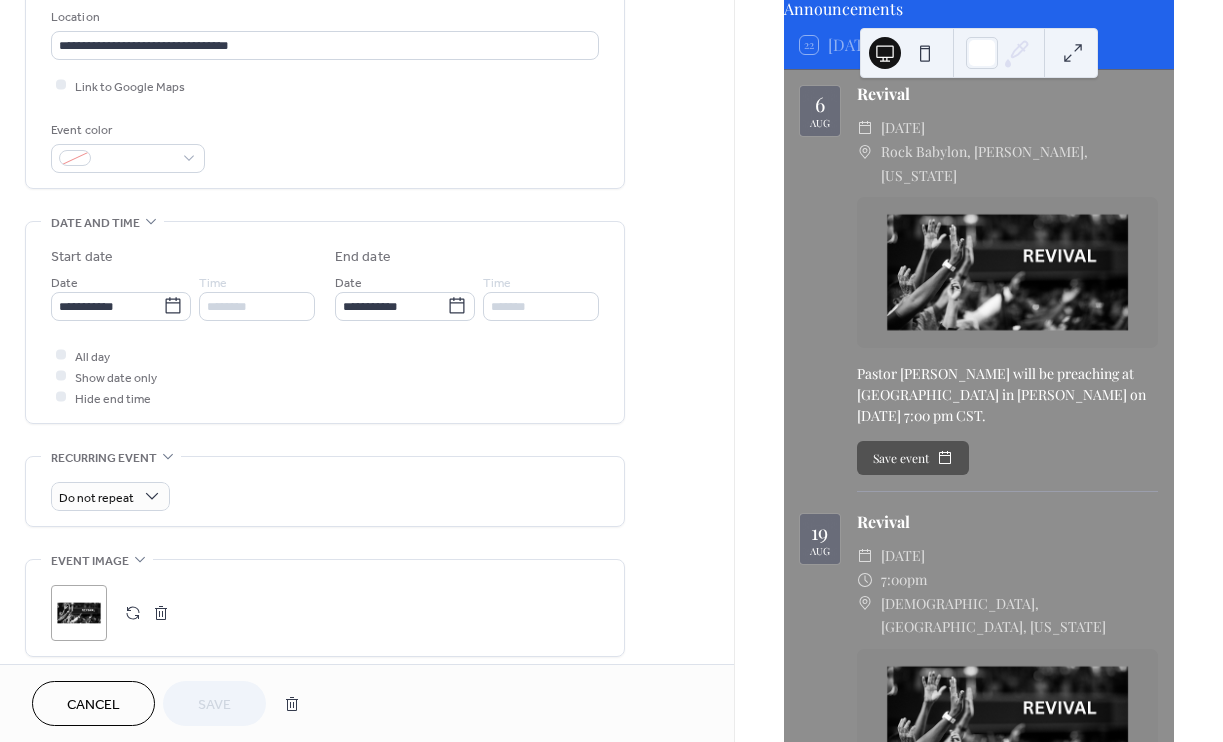 scroll, scrollTop: 454, scrollLeft: 0, axis: vertical 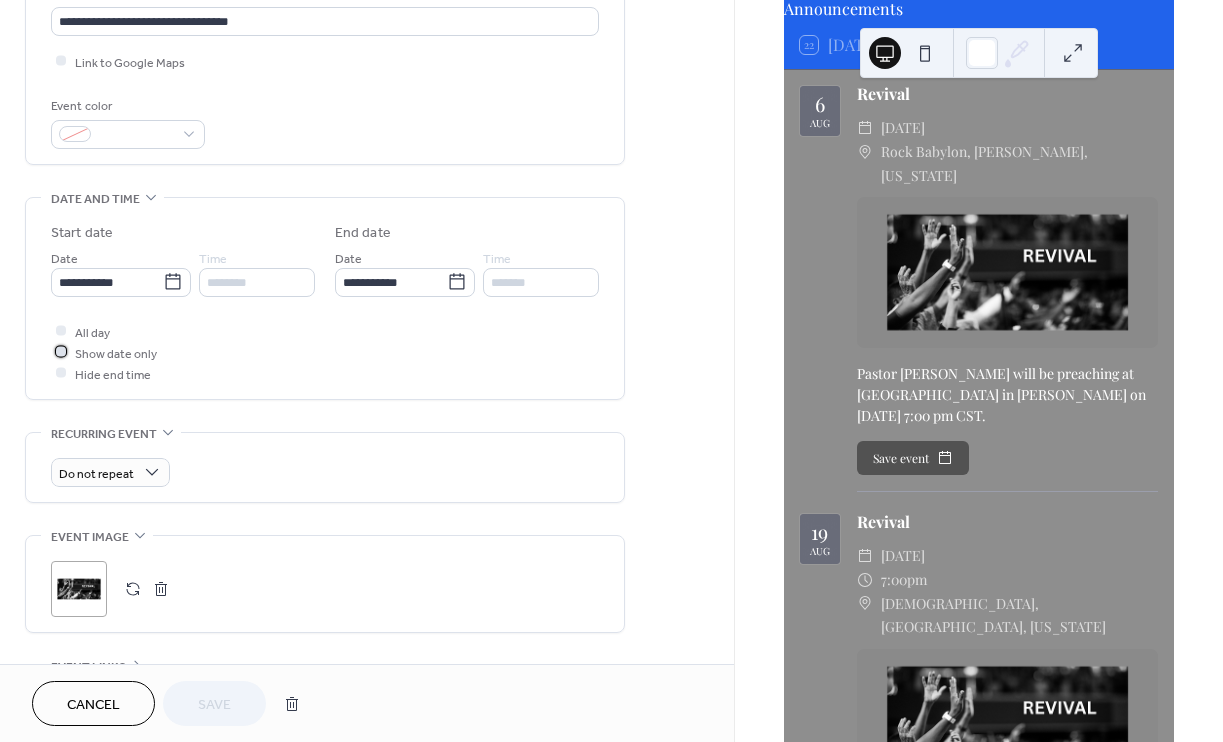 click 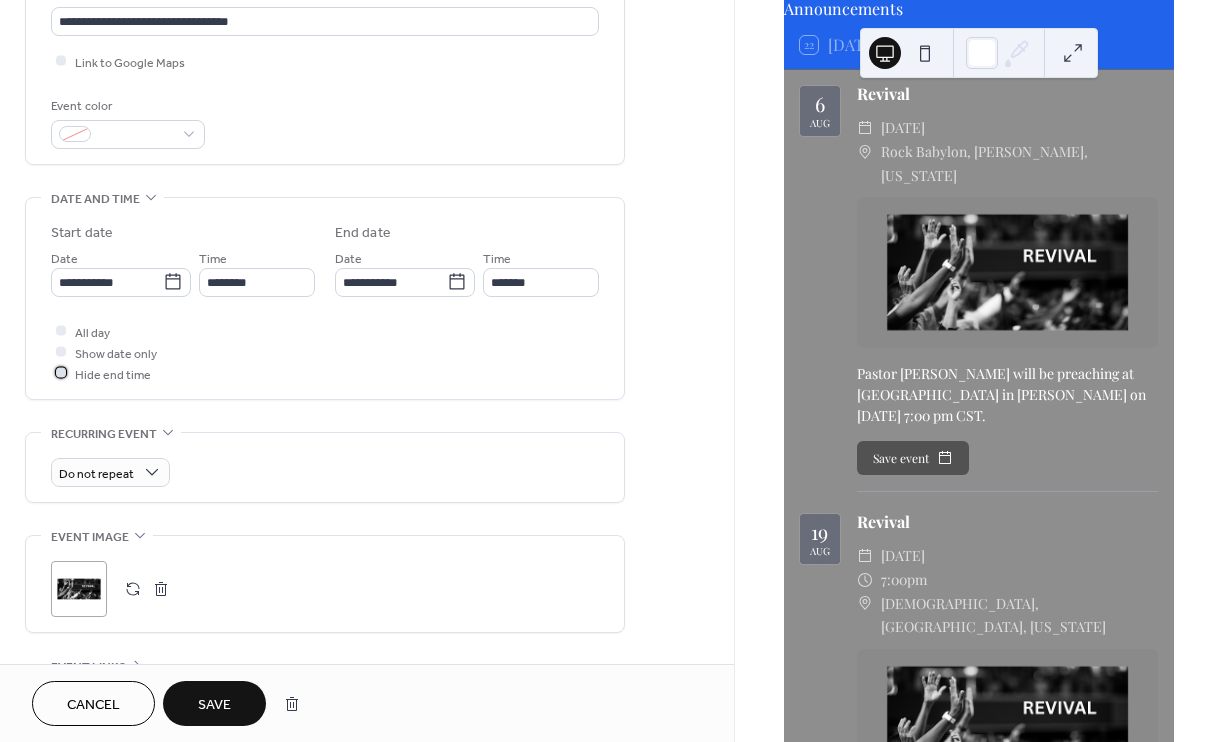 click at bounding box center (61, 373) 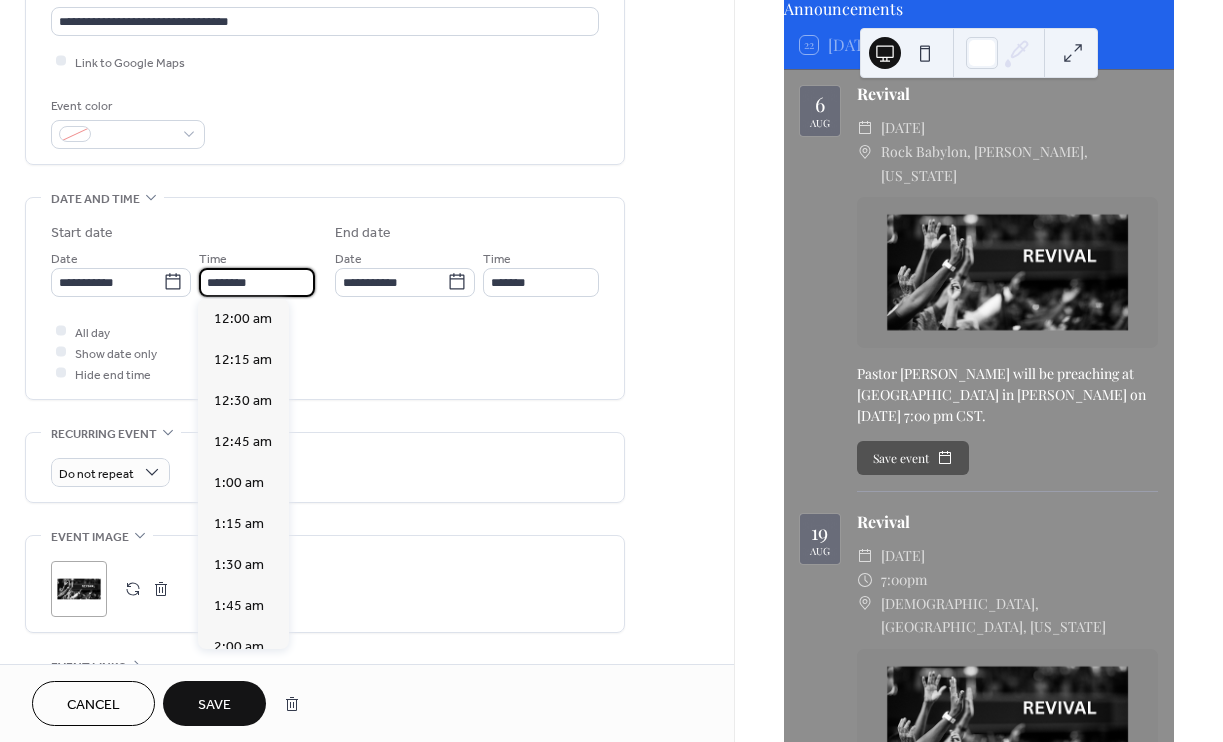 click on "********" at bounding box center [257, 282] 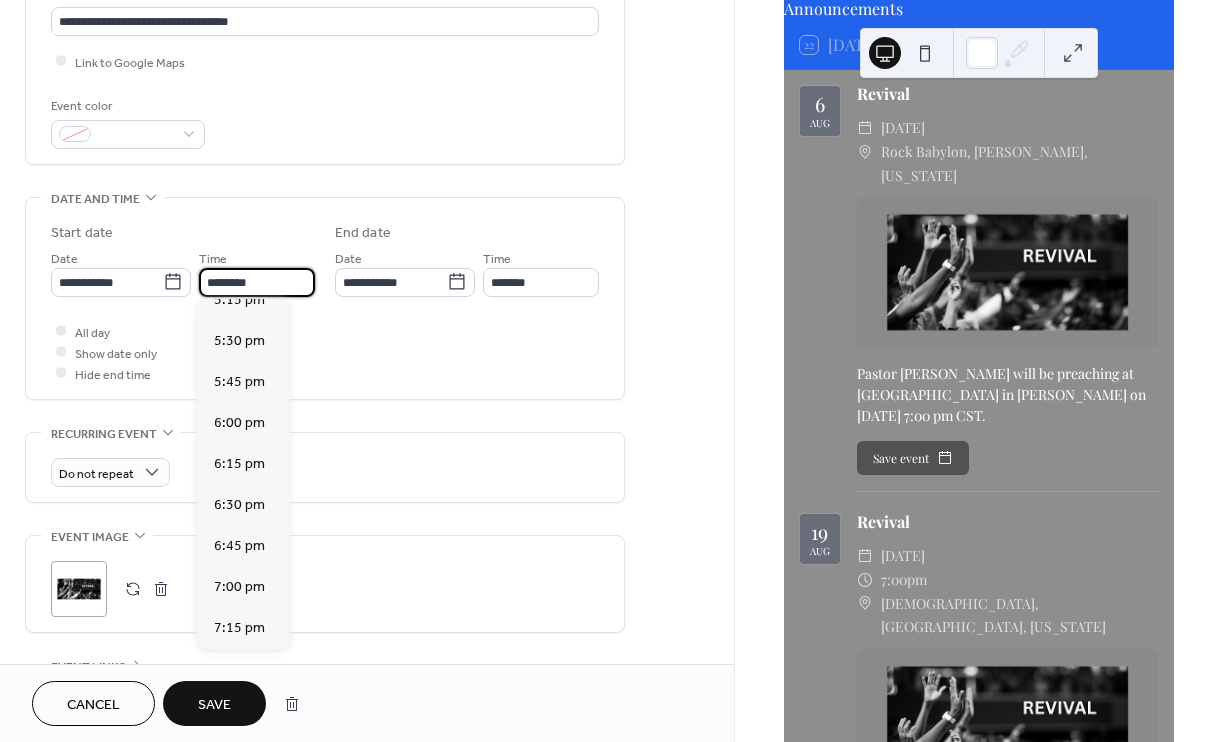 scroll, scrollTop: 2855, scrollLeft: 0, axis: vertical 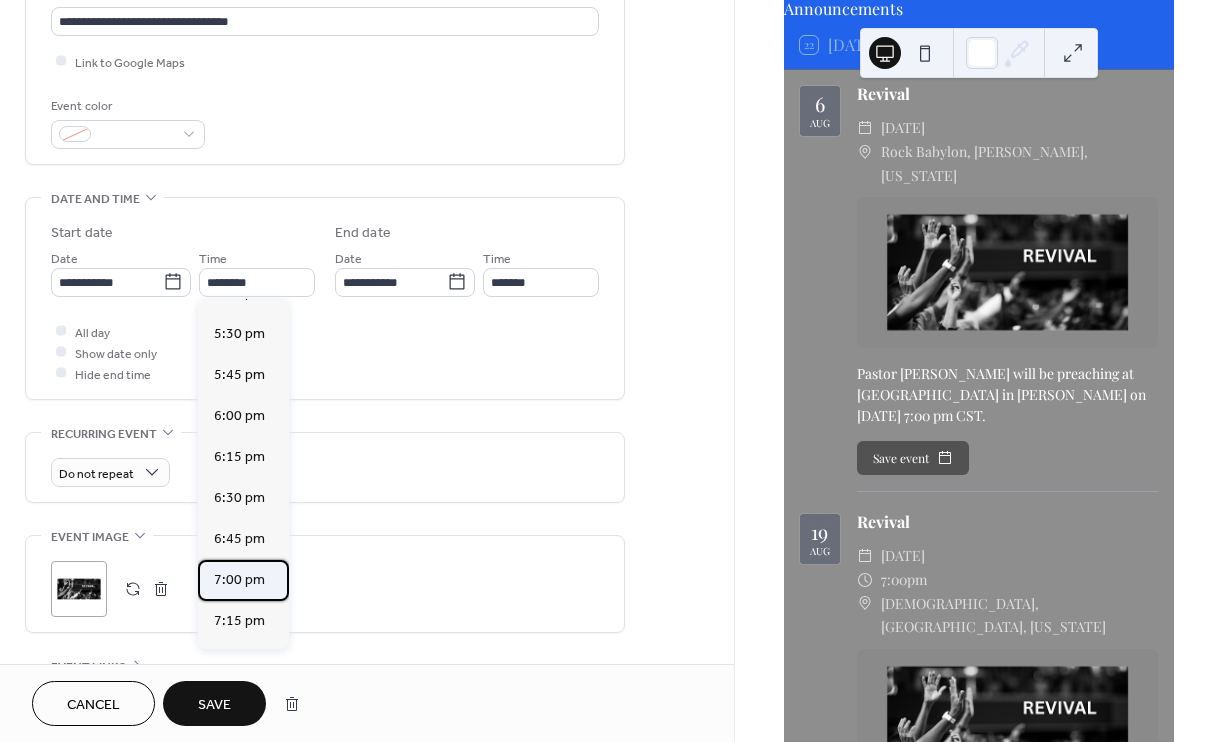 click on "7:00 pm" at bounding box center (239, 579) 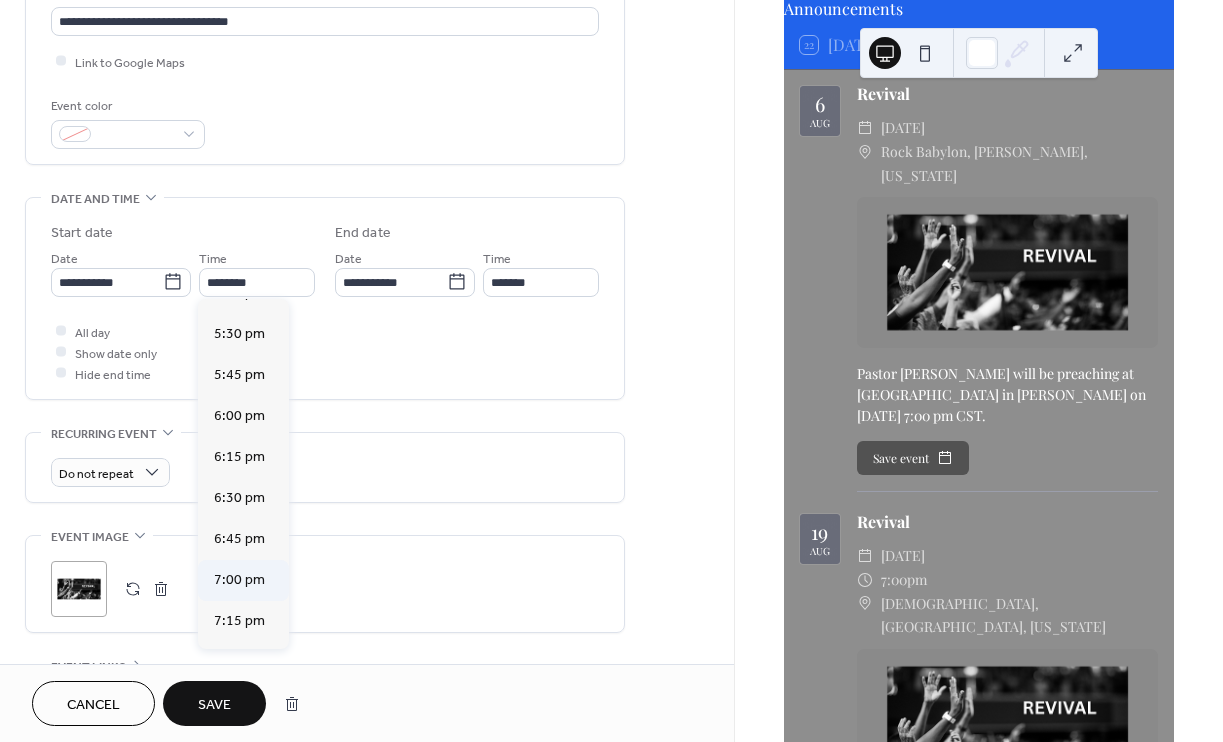 type on "*******" 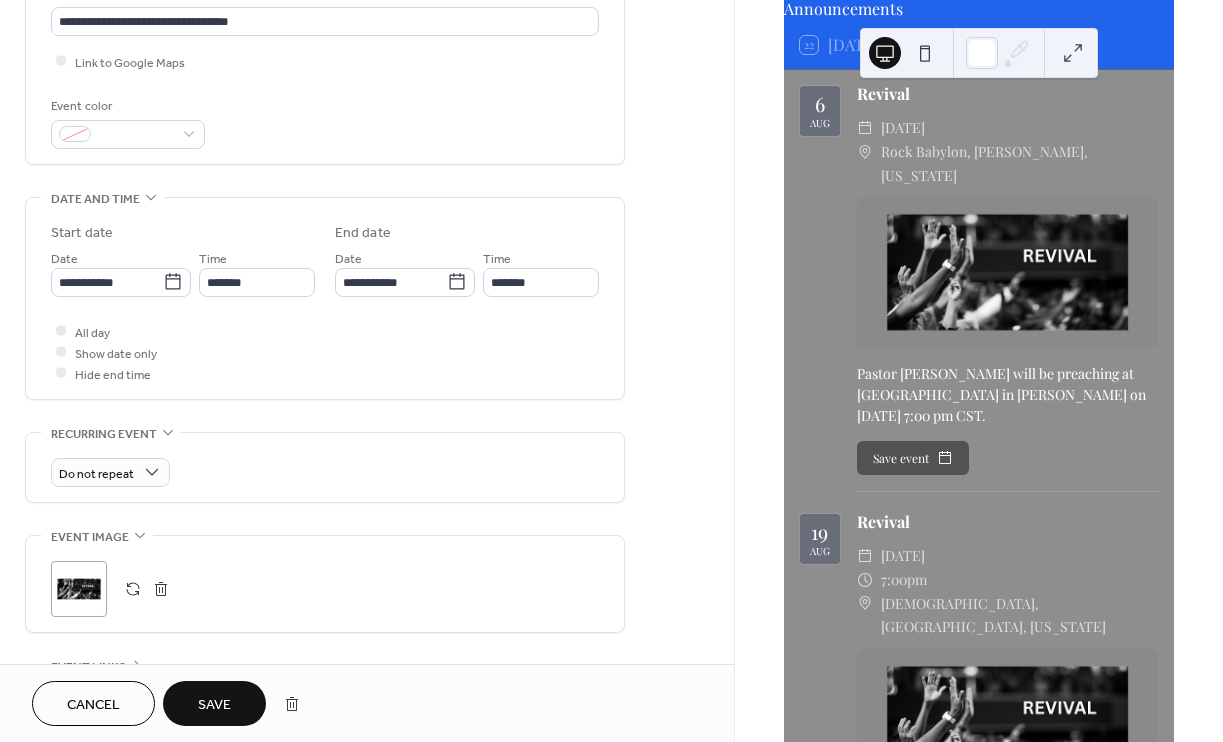 click on "All day Show date only Hide end time" at bounding box center [325, 352] 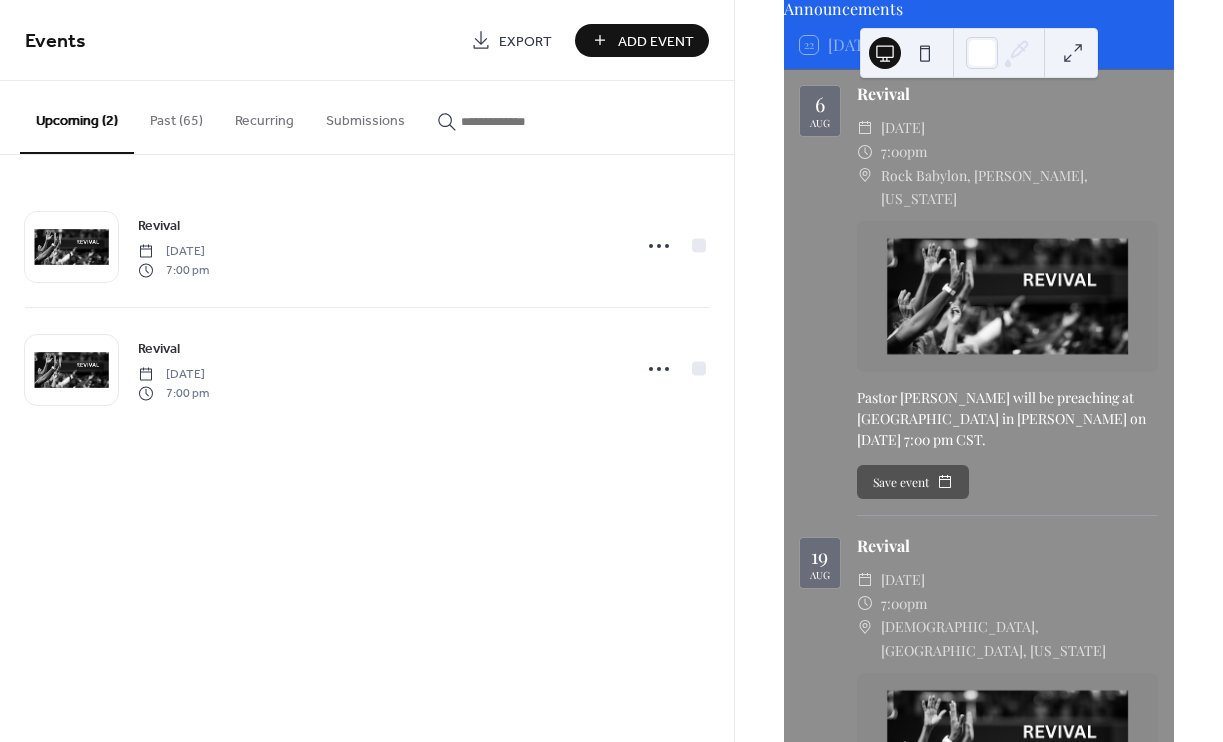 click at bounding box center [925, 53] 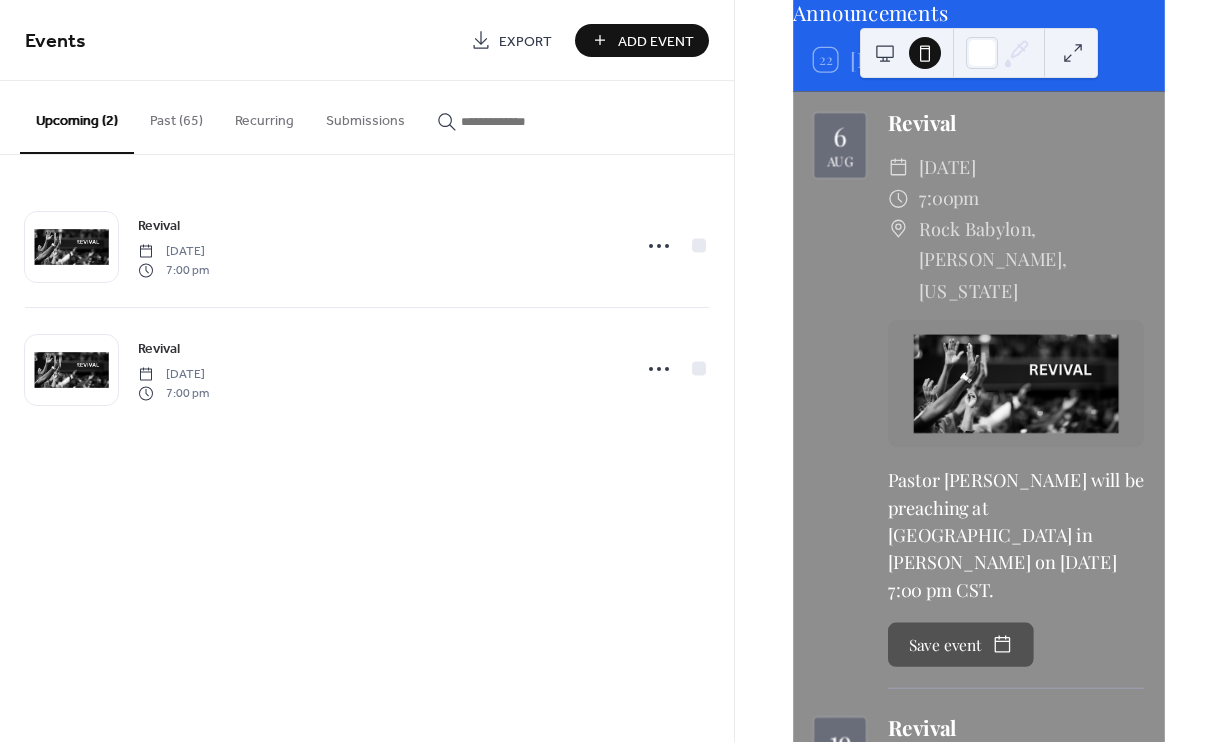 click at bounding box center [885, 53] 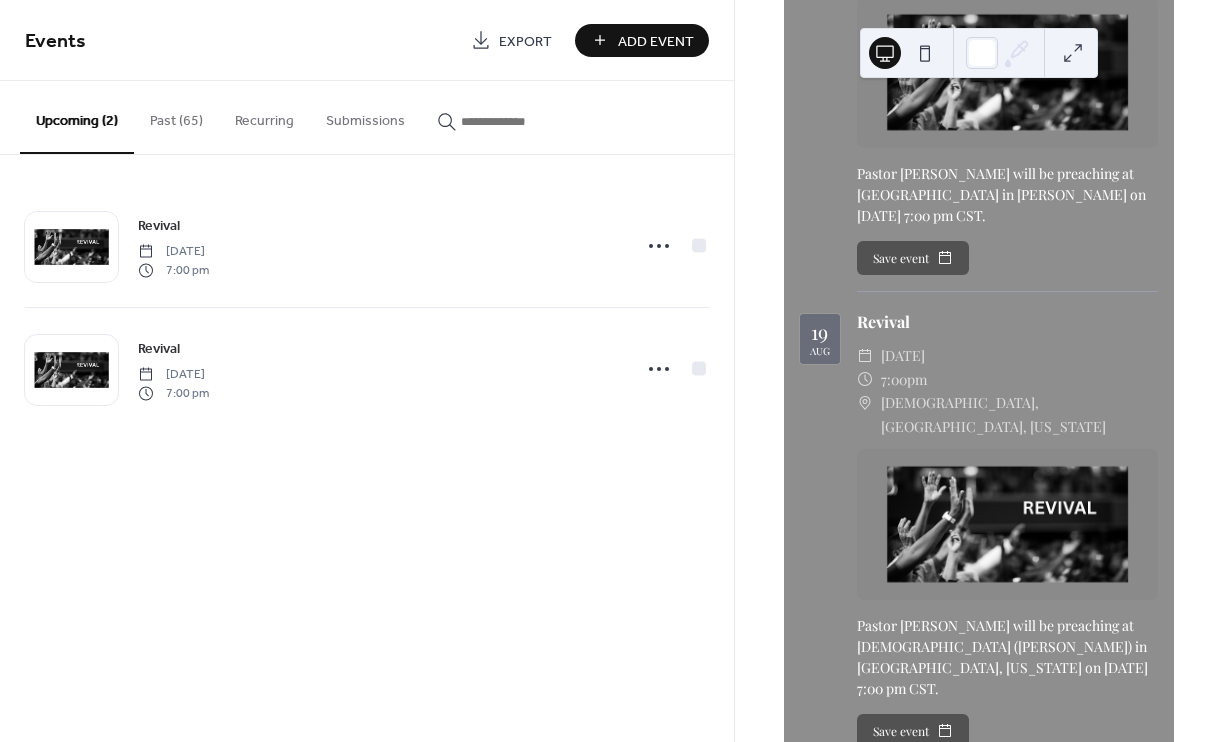 scroll, scrollTop: 384, scrollLeft: 0, axis: vertical 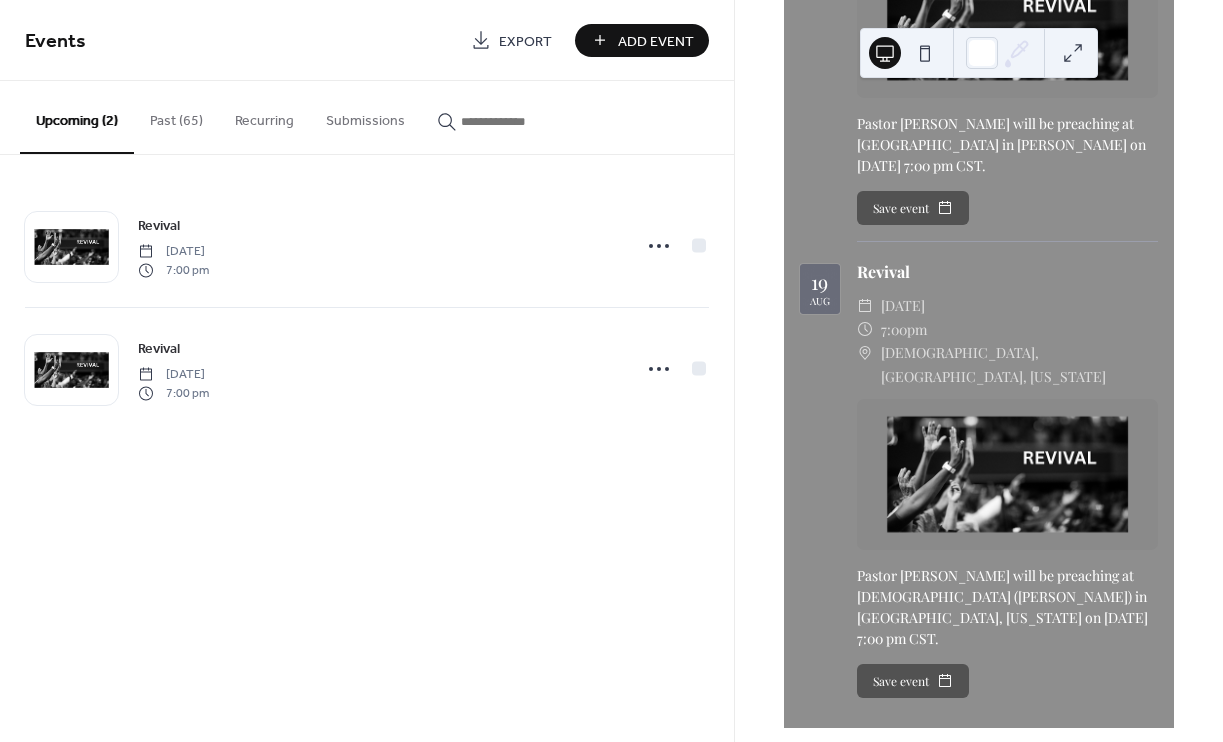 click on "Add Event" at bounding box center (656, 41) 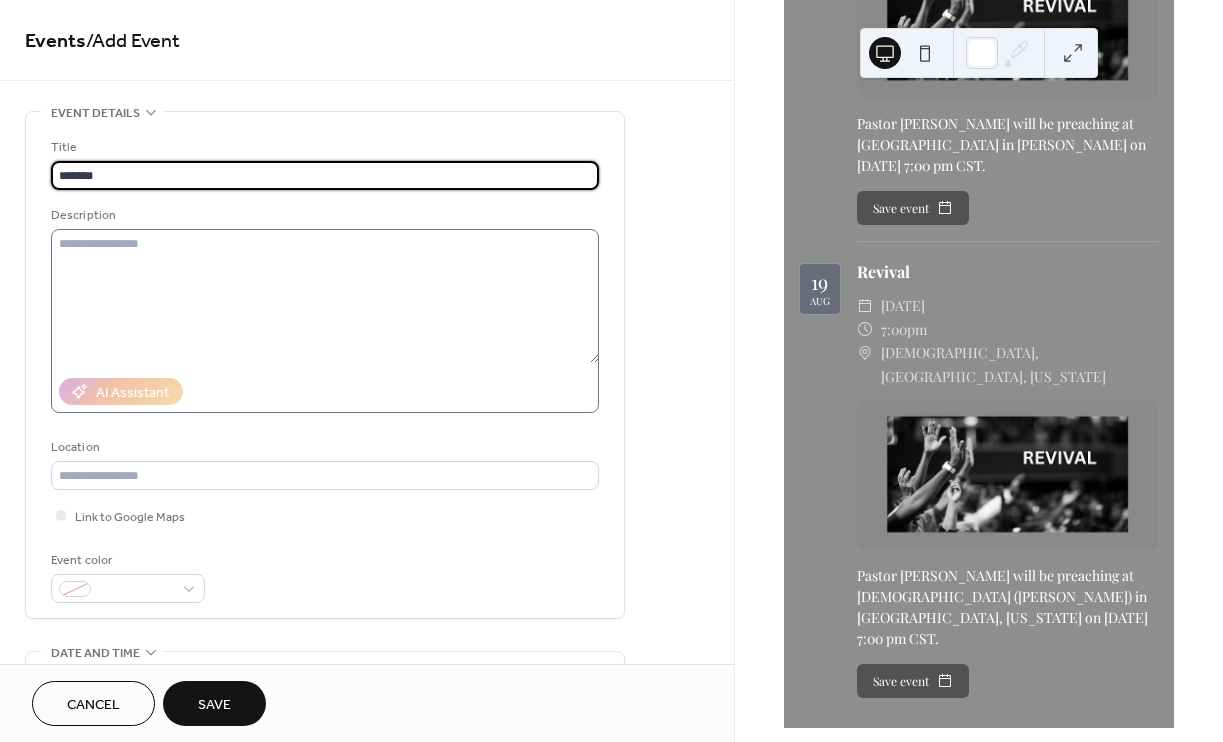 type on "*******" 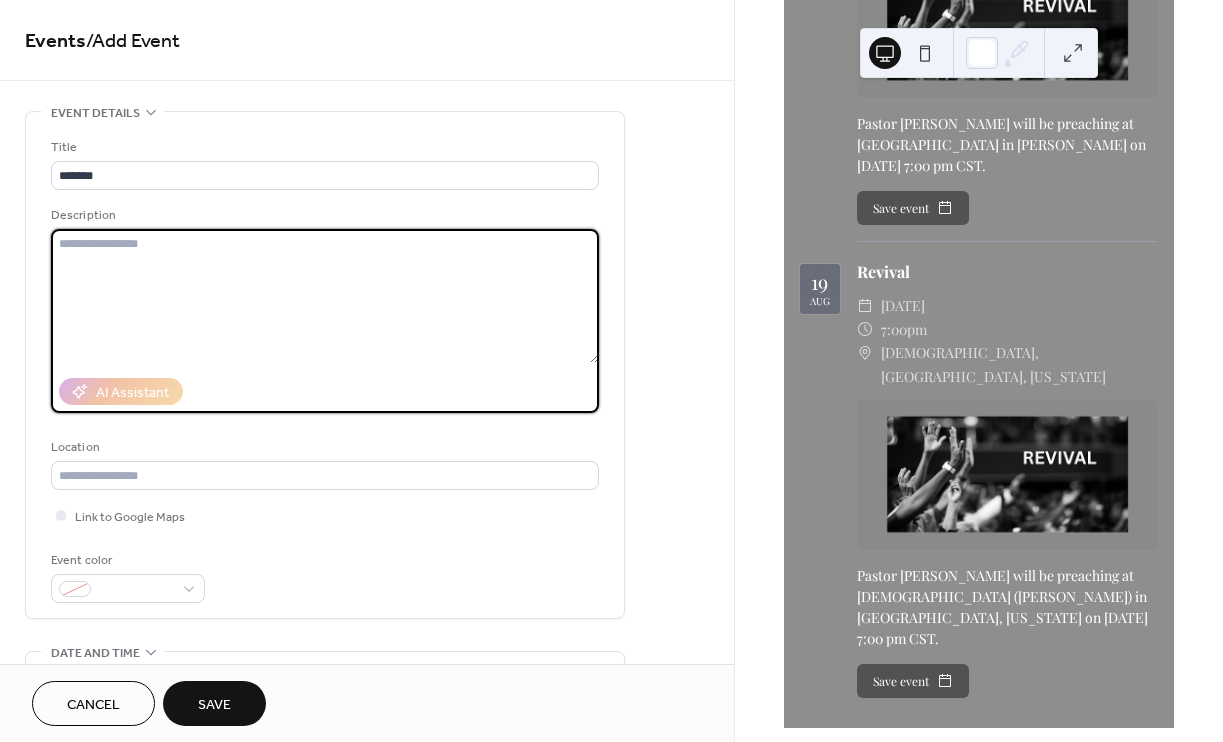 click at bounding box center (325, 296) 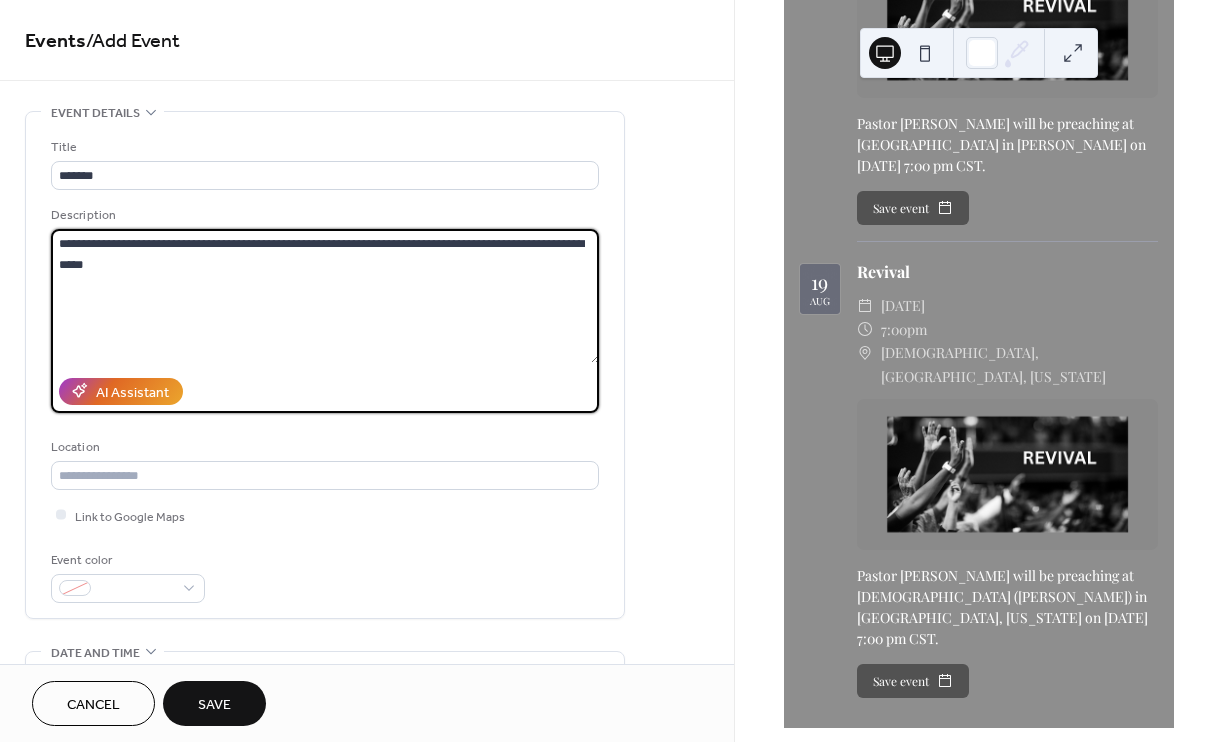 click on "**********" at bounding box center (325, 296) 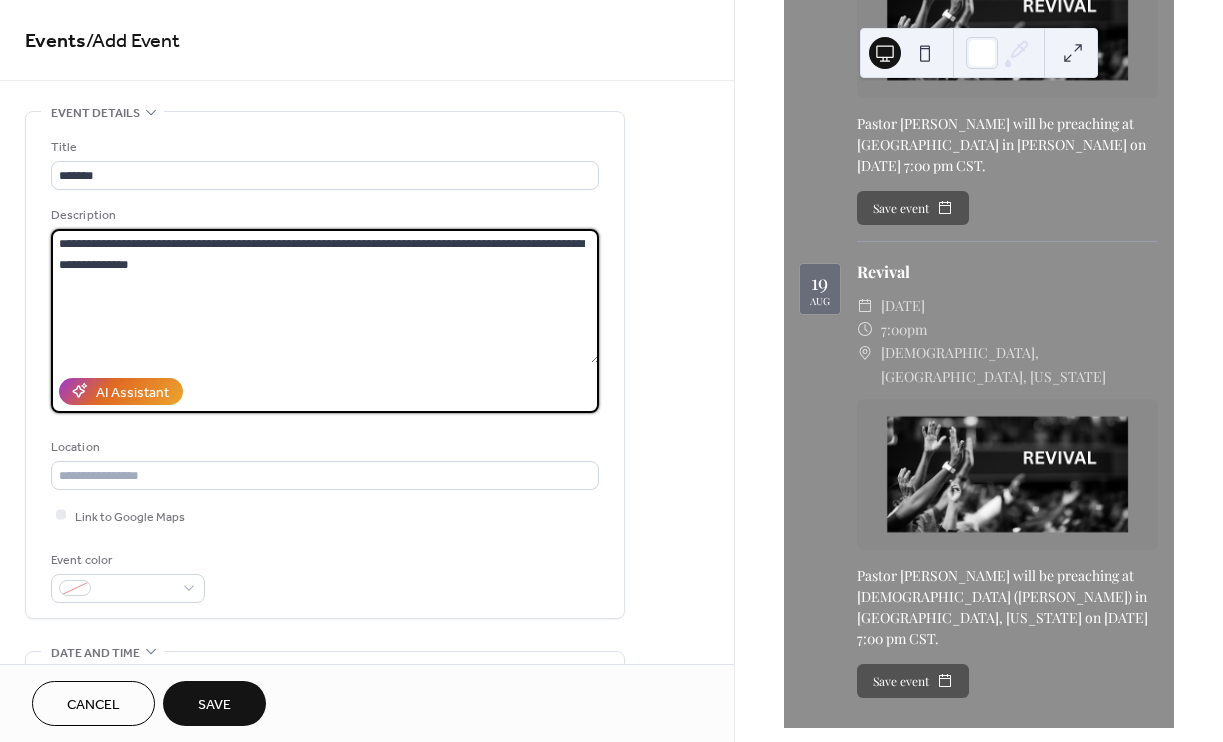 click on "**********" at bounding box center (325, 296) 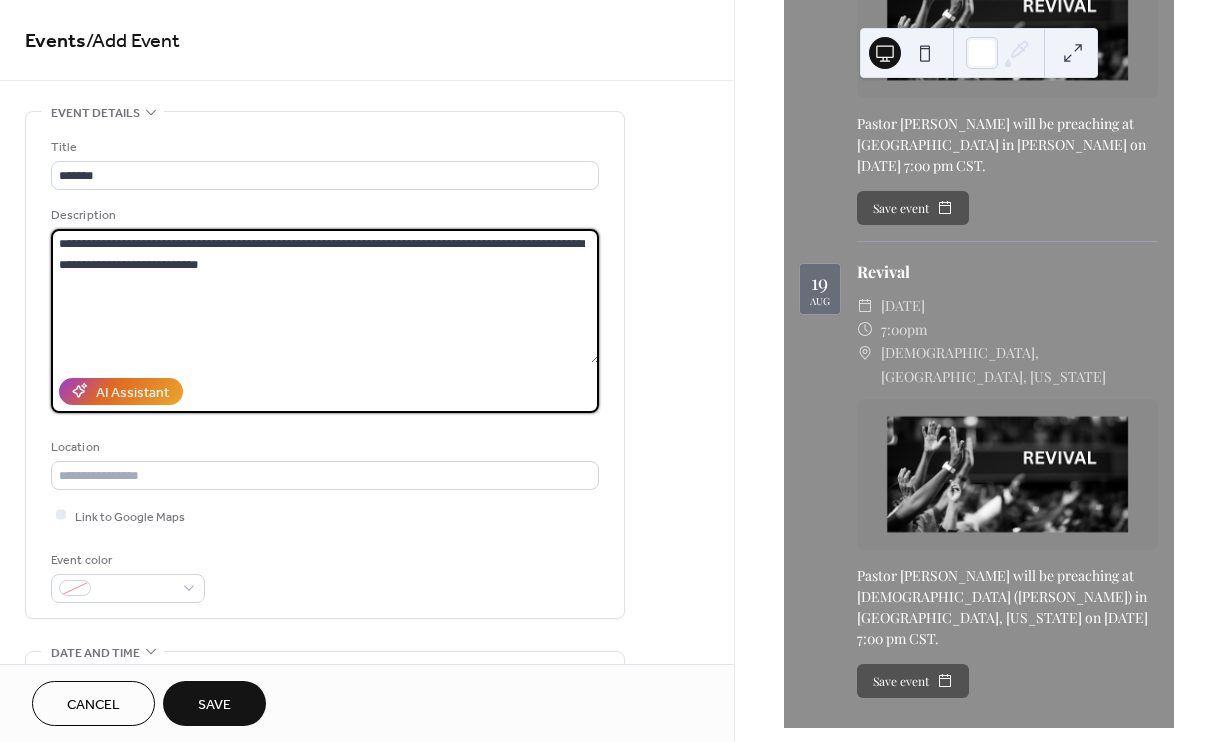 click on "**********" at bounding box center [325, 296] 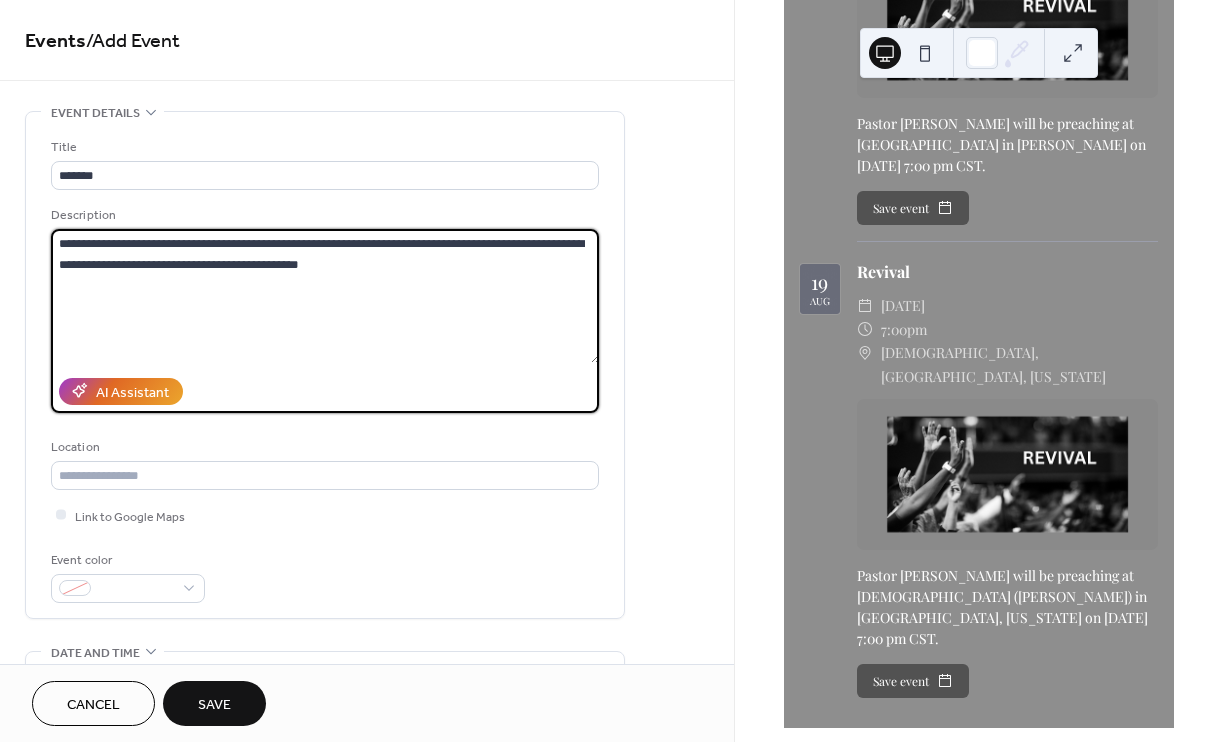 type on "**********" 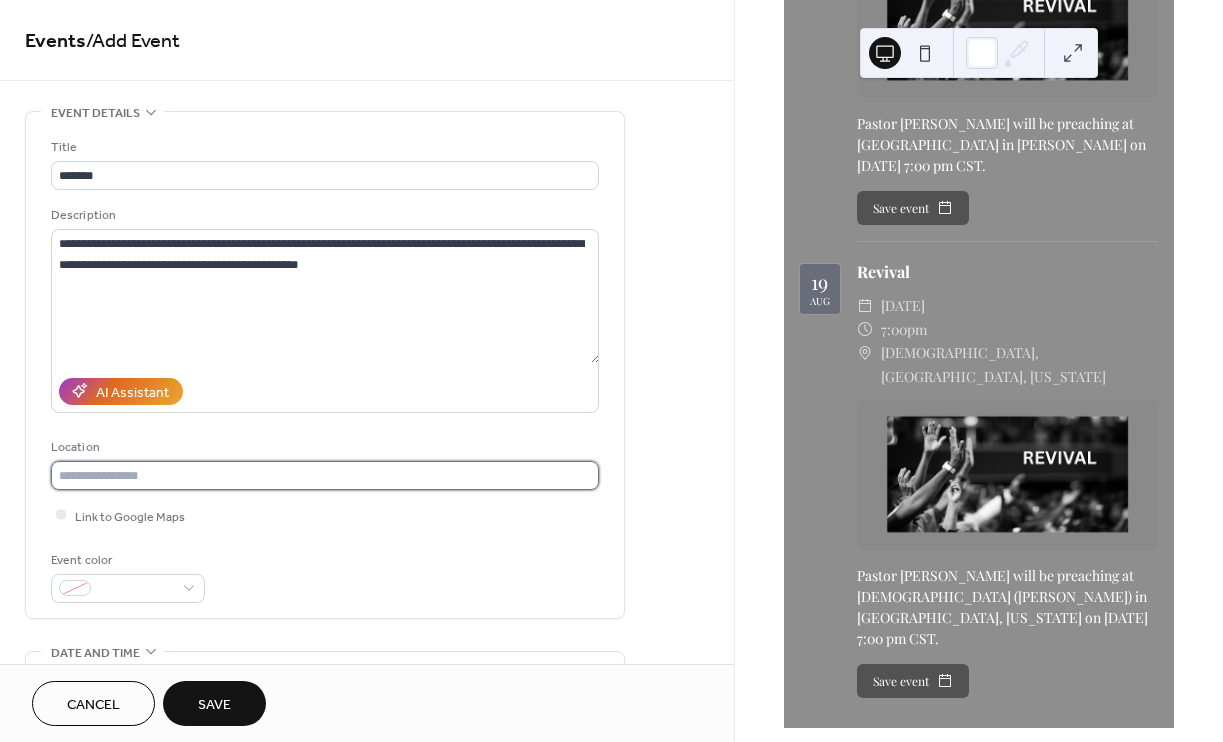 click at bounding box center [325, 475] 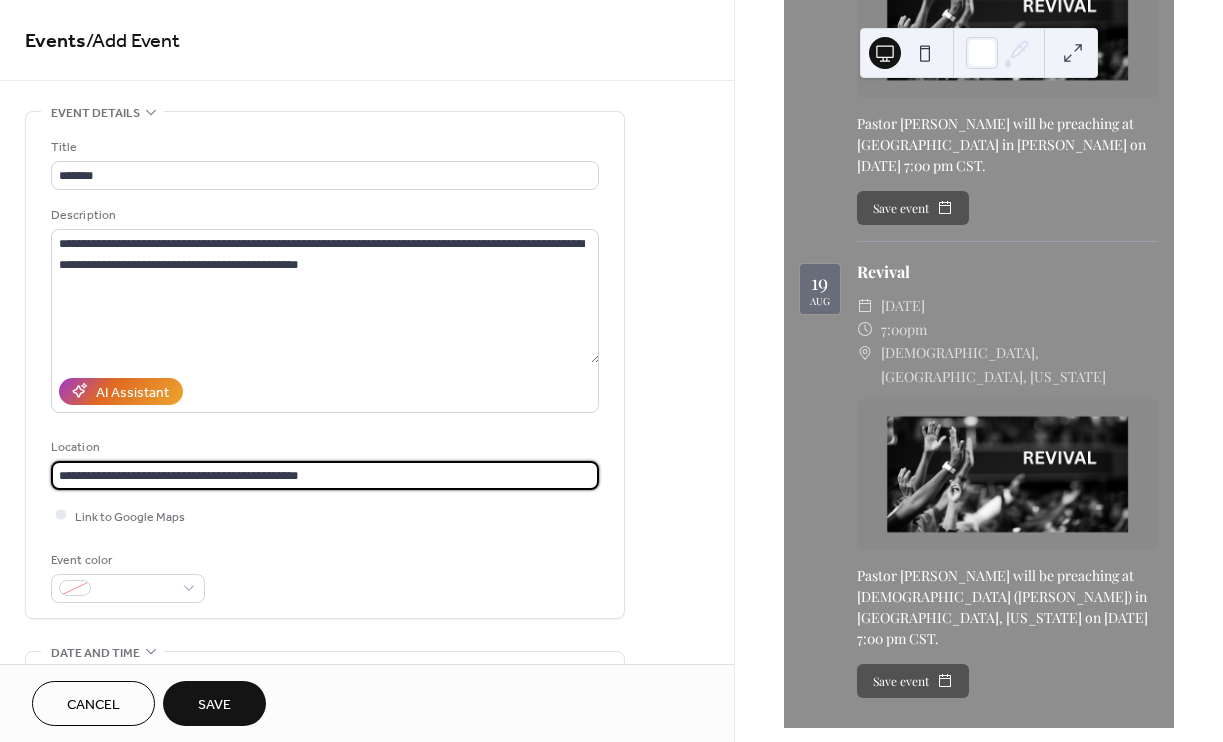 type on "**********" 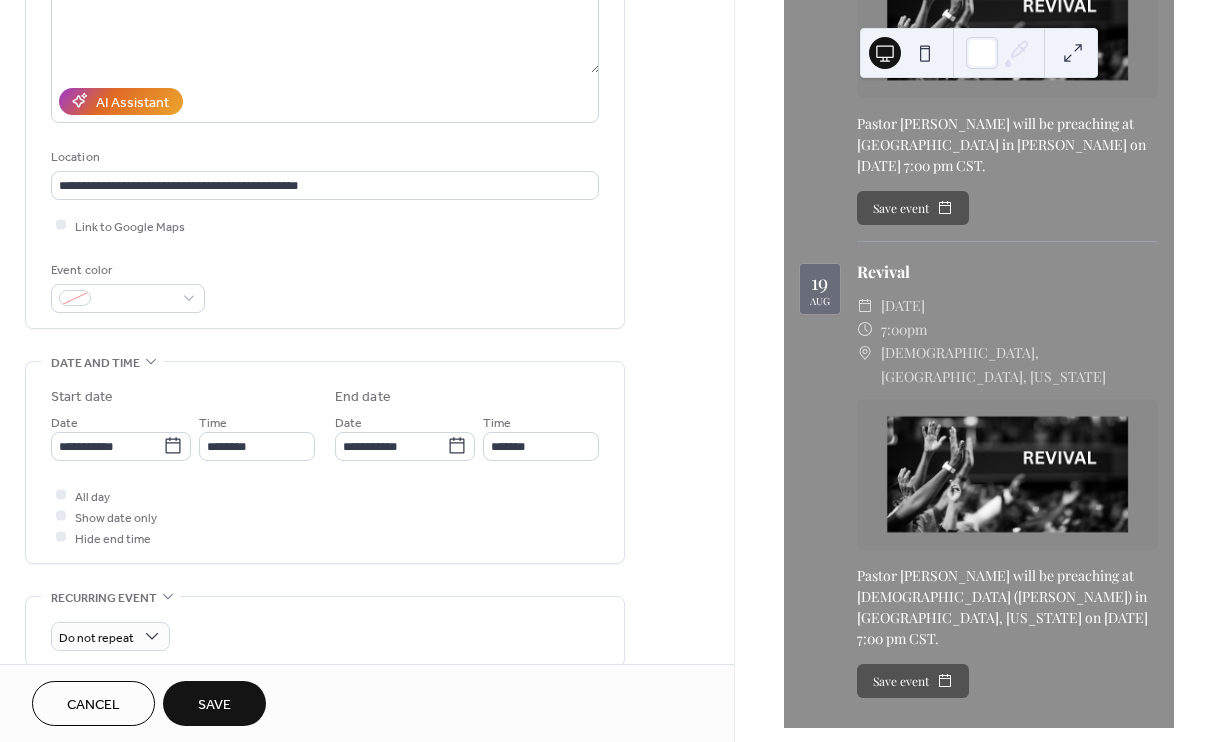scroll, scrollTop: 294, scrollLeft: 0, axis: vertical 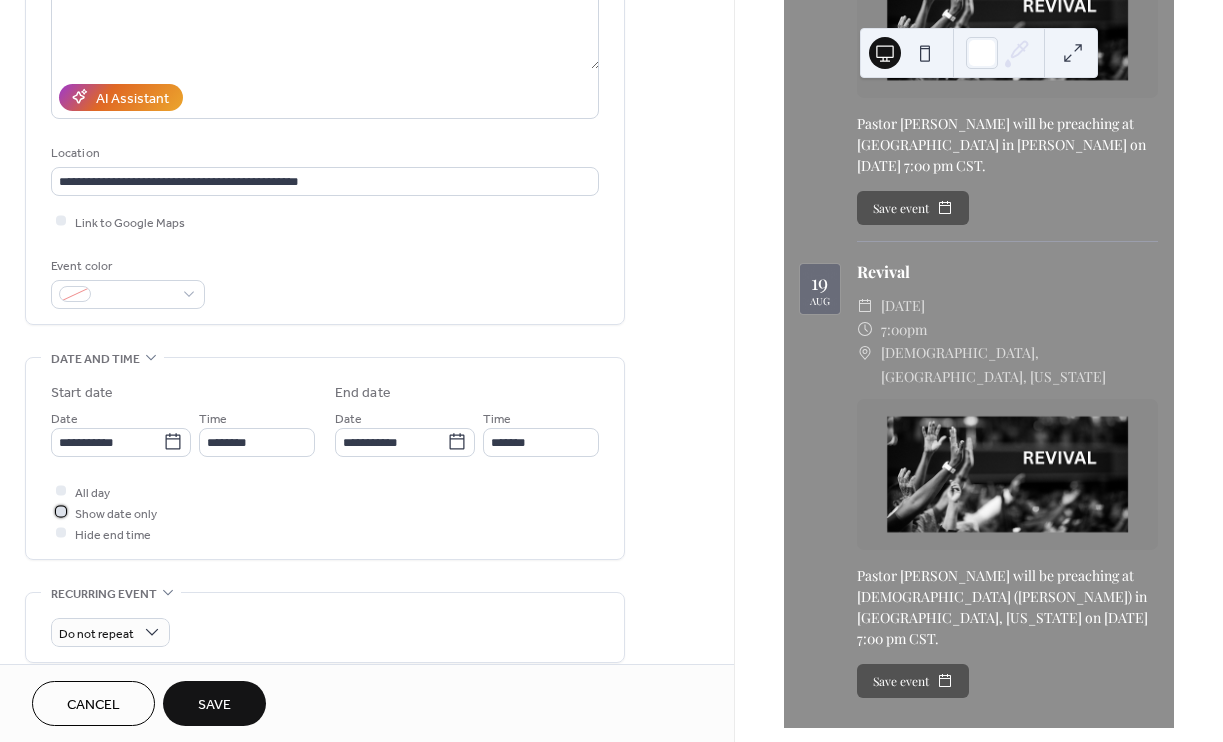 click at bounding box center (61, 512) 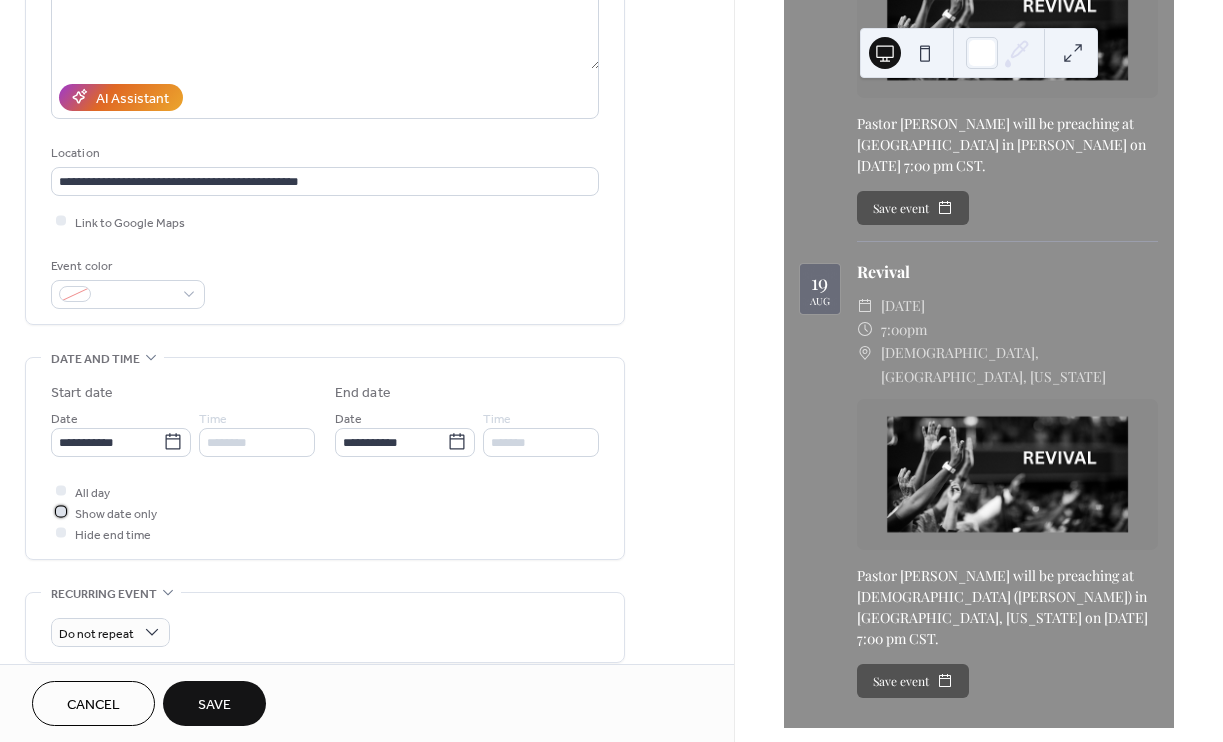 click 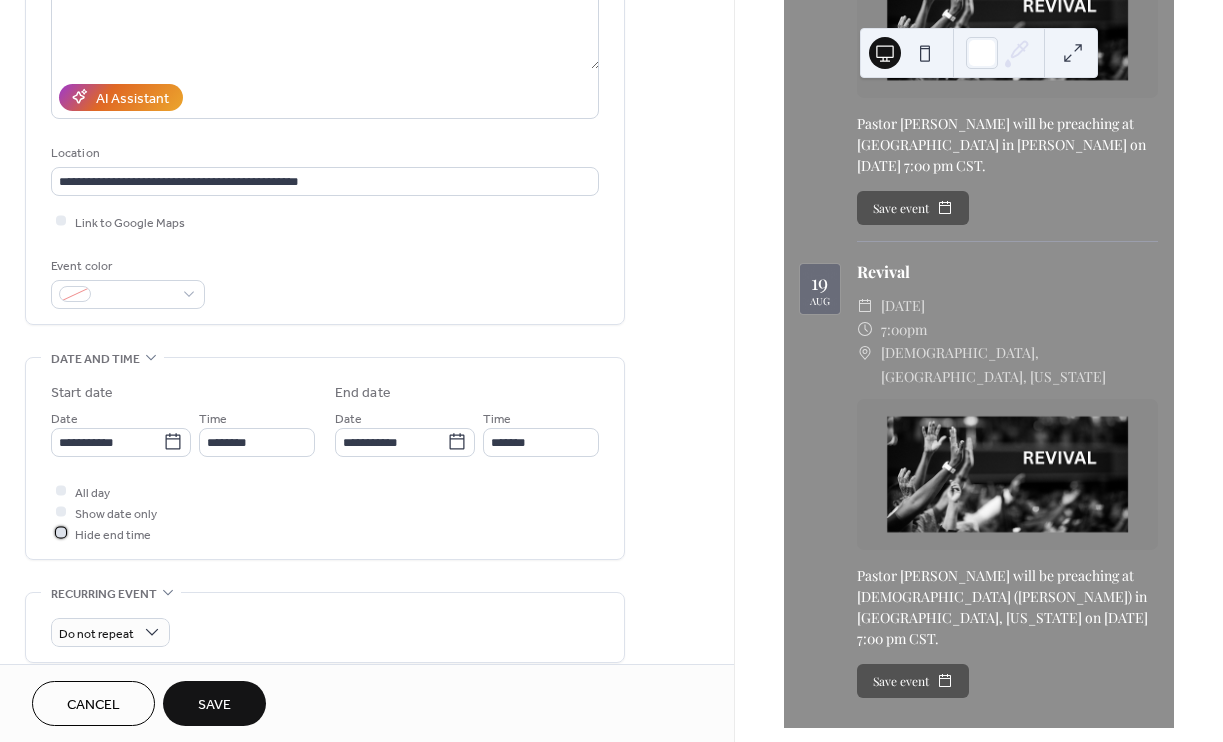 click at bounding box center (61, 533) 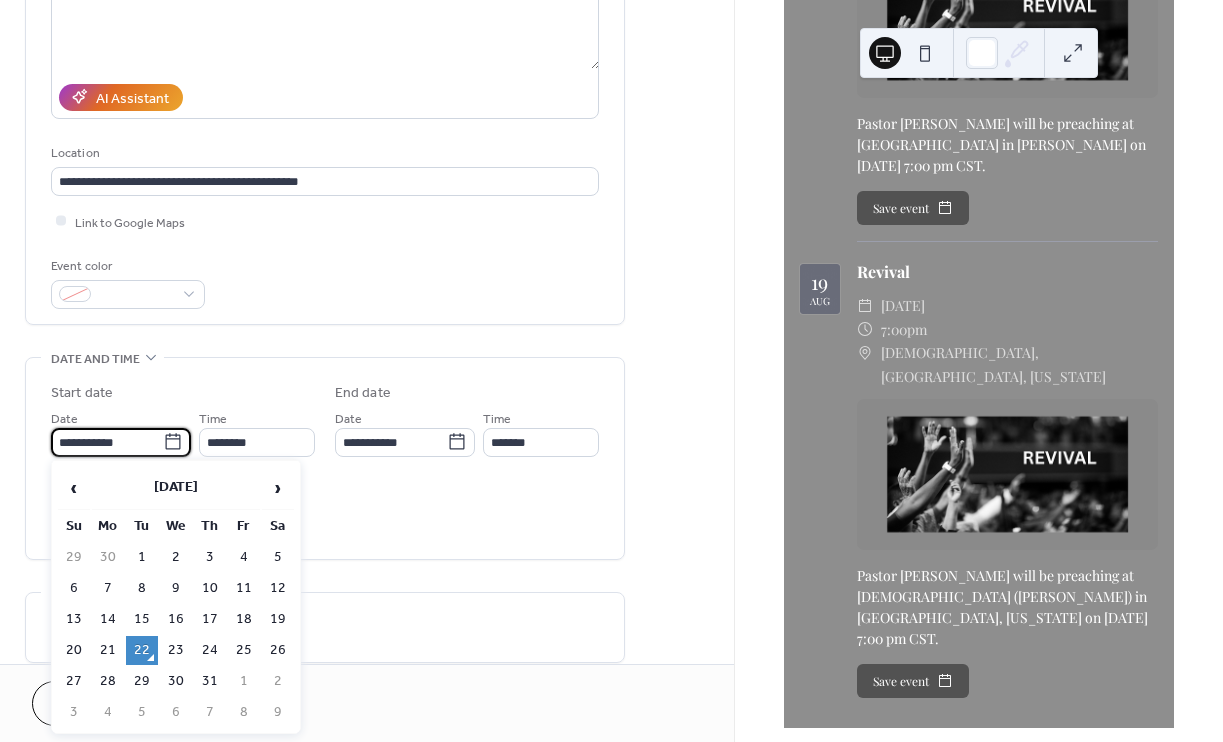 click on "**********" at bounding box center [107, 442] 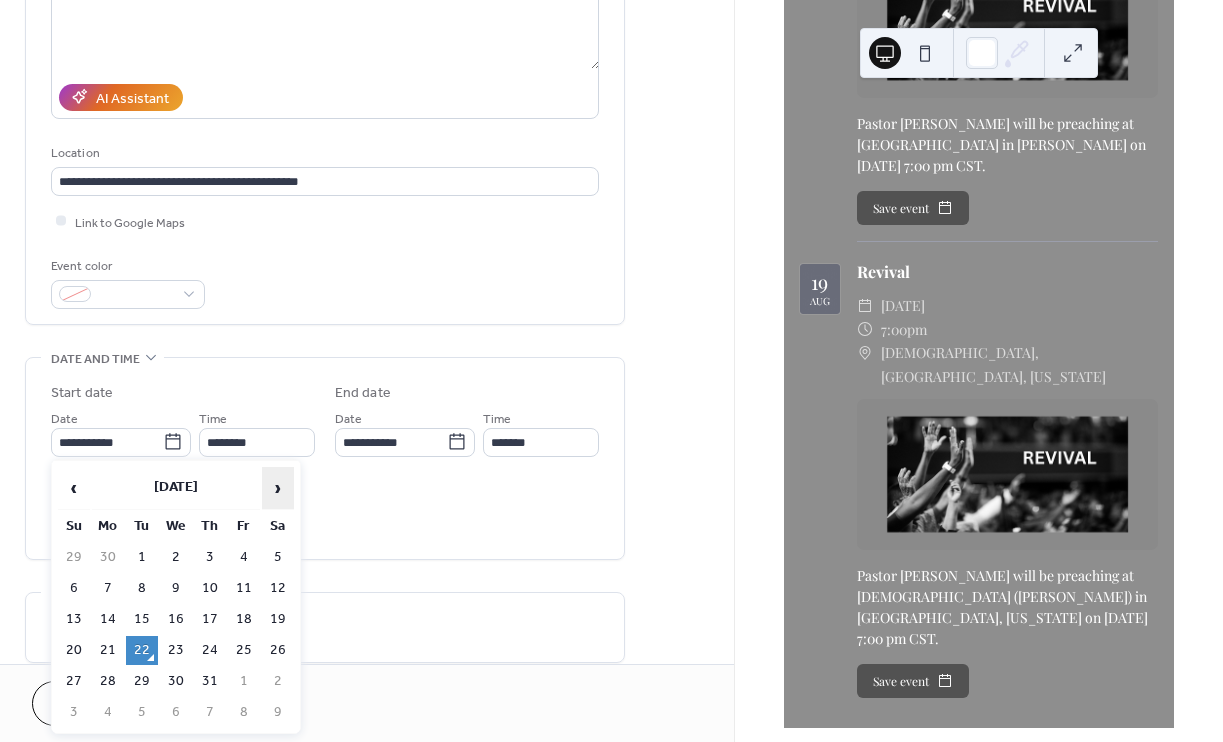 click on "›" at bounding box center (278, 488) 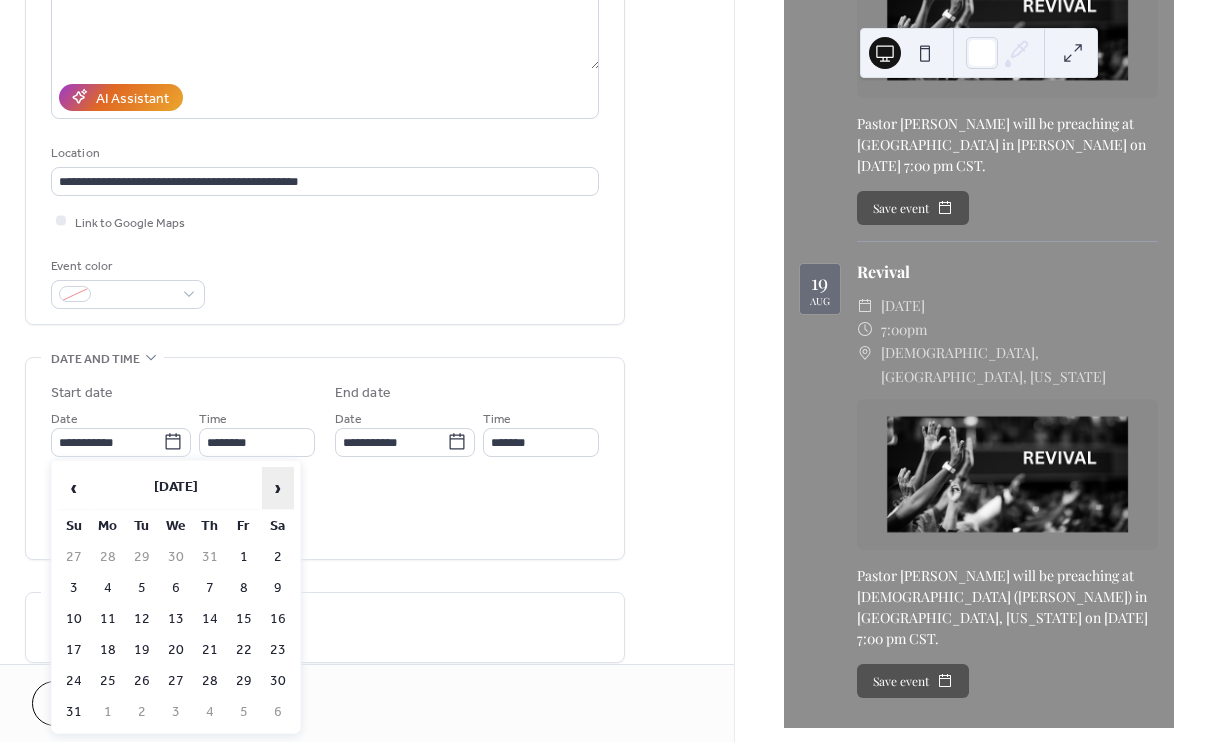 click on "›" at bounding box center (278, 488) 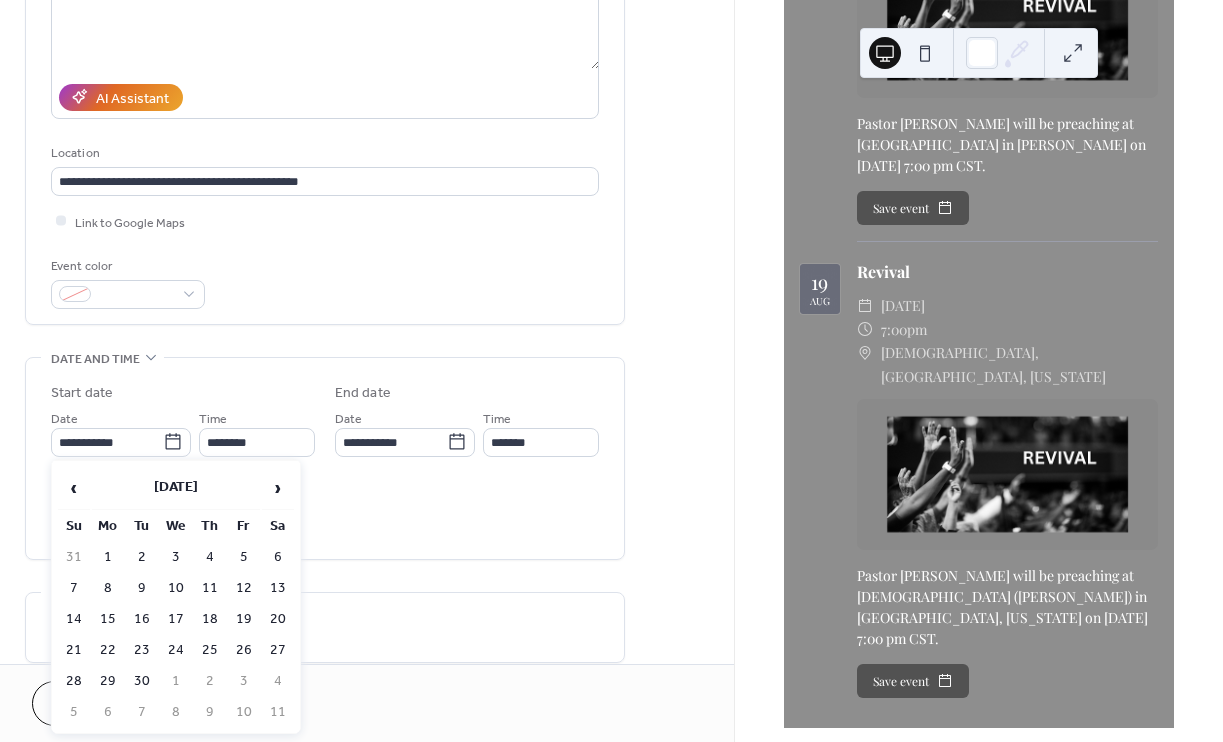 click on "All day Show date only Hide end time" at bounding box center [325, 512] 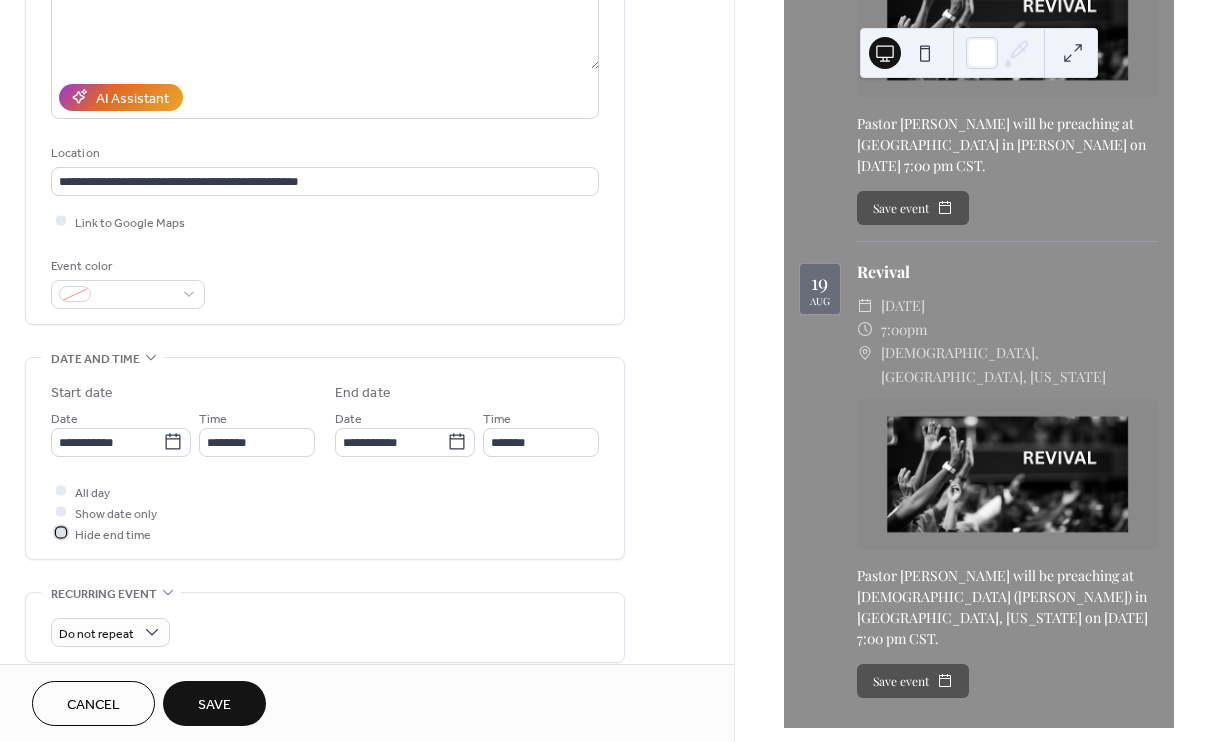 click 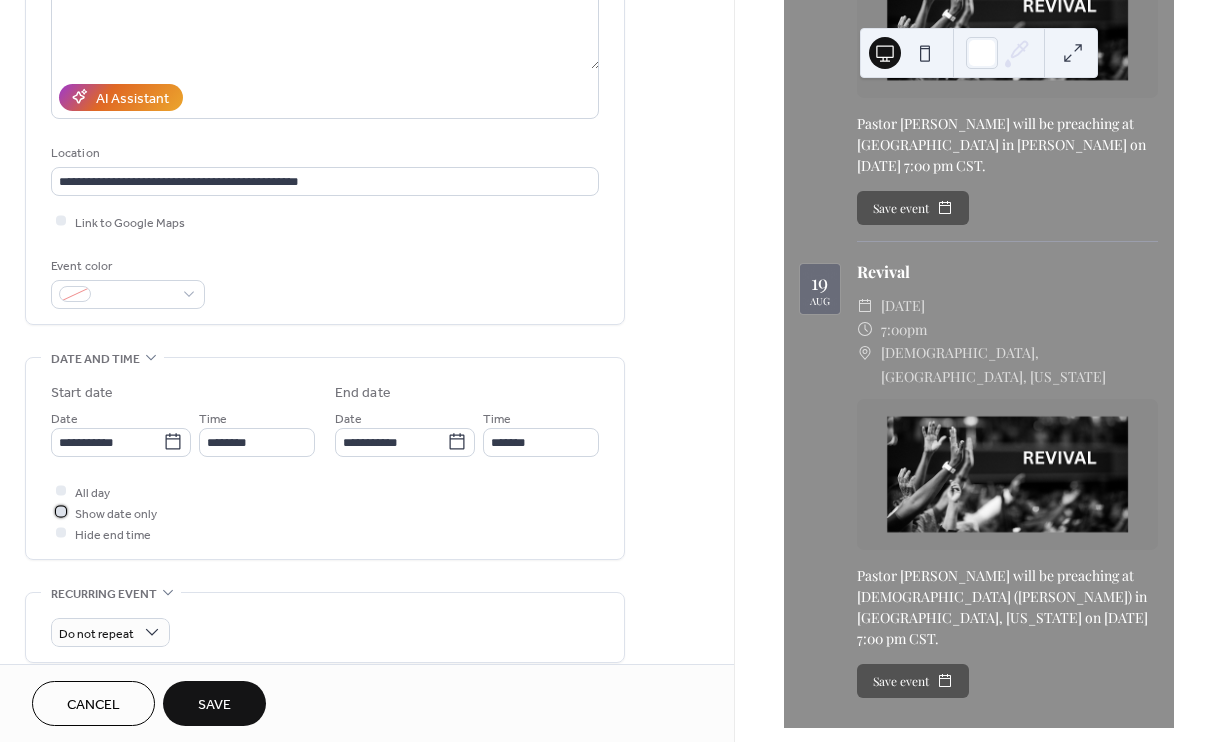 click at bounding box center (61, 512) 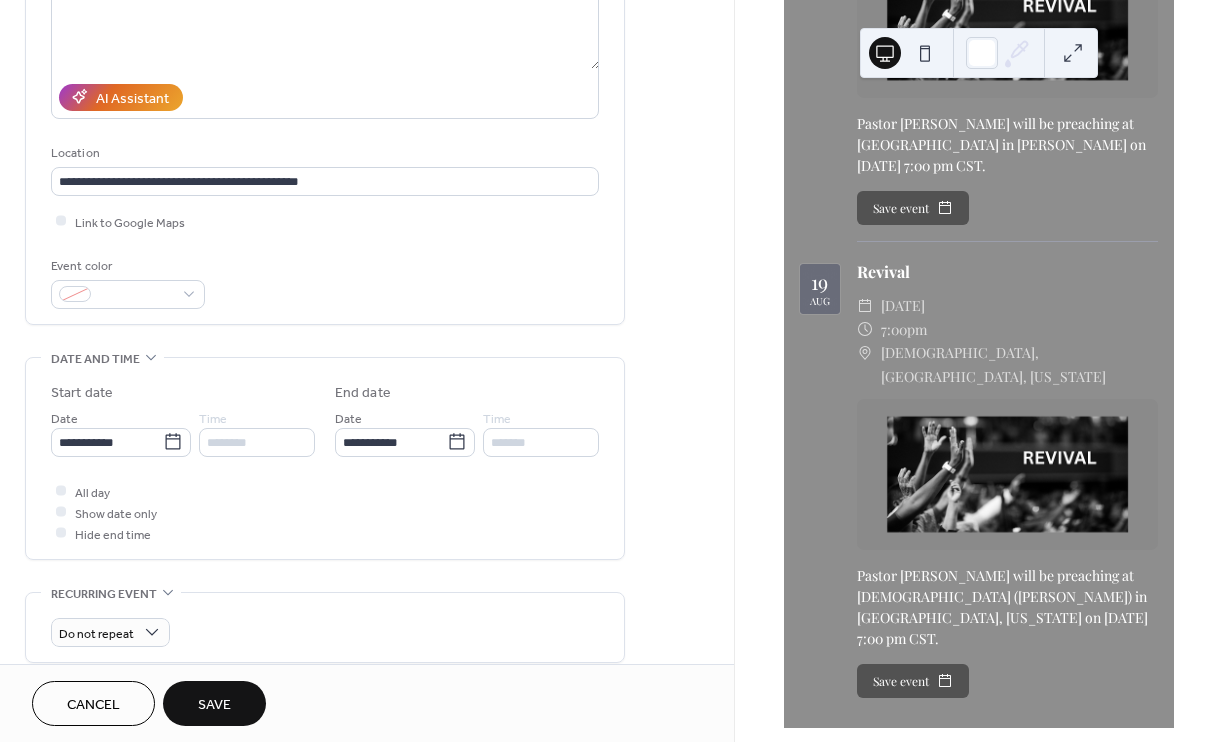 click at bounding box center [61, 491] 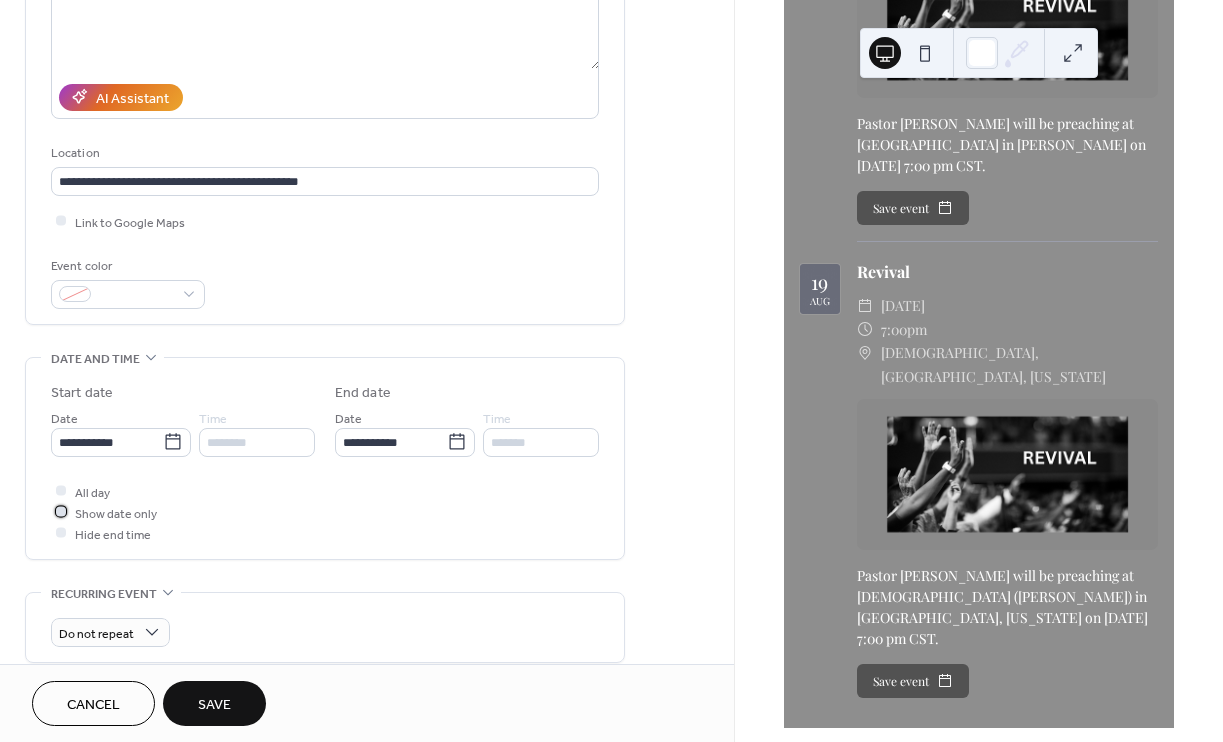 click 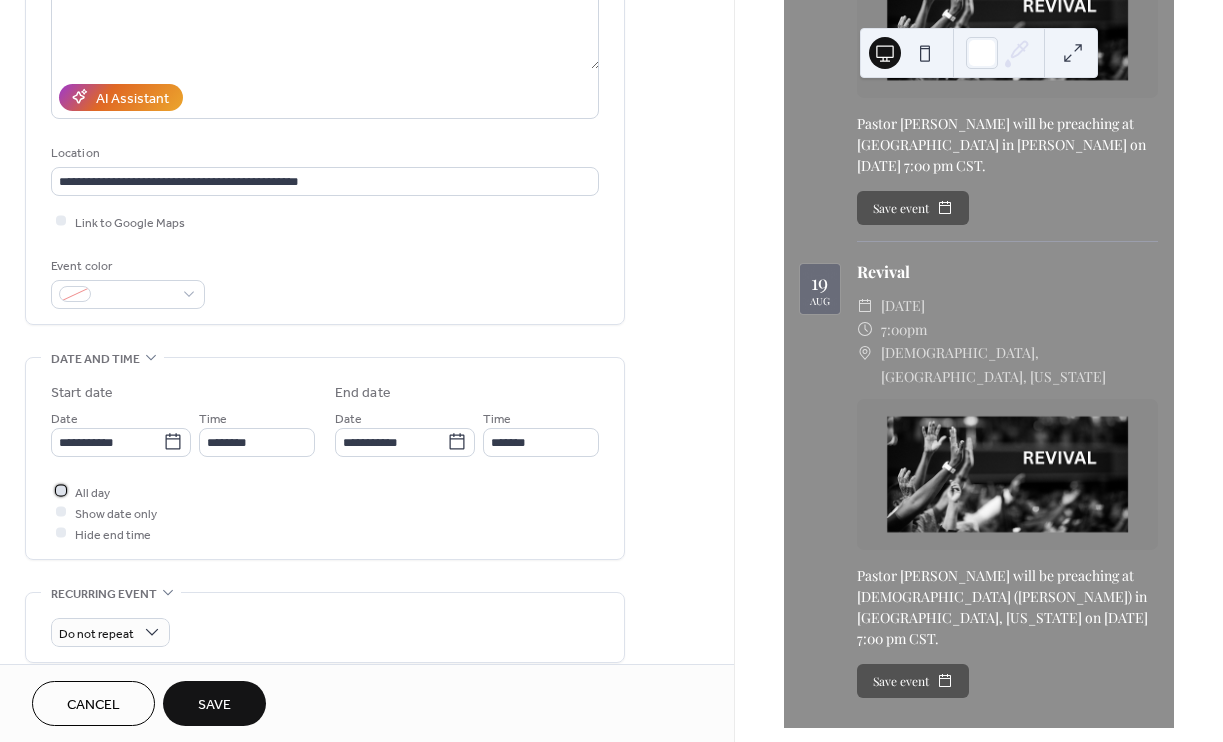 click at bounding box center (61, 491) 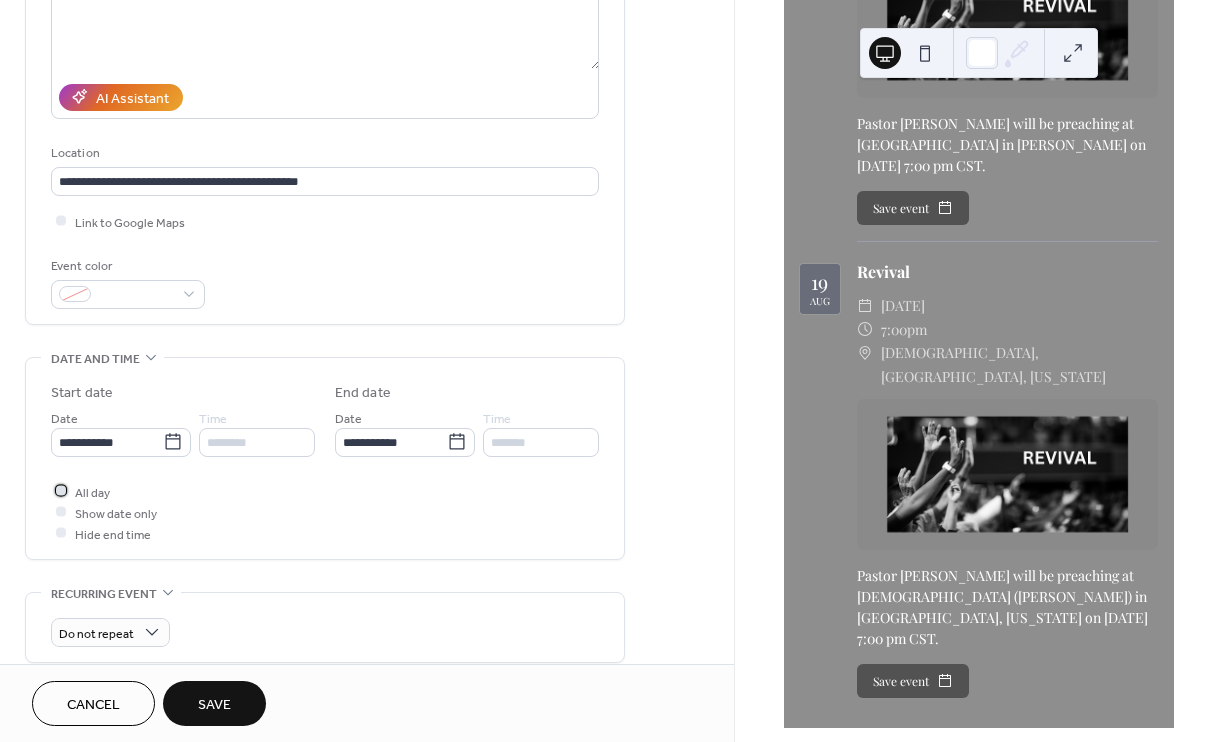 click 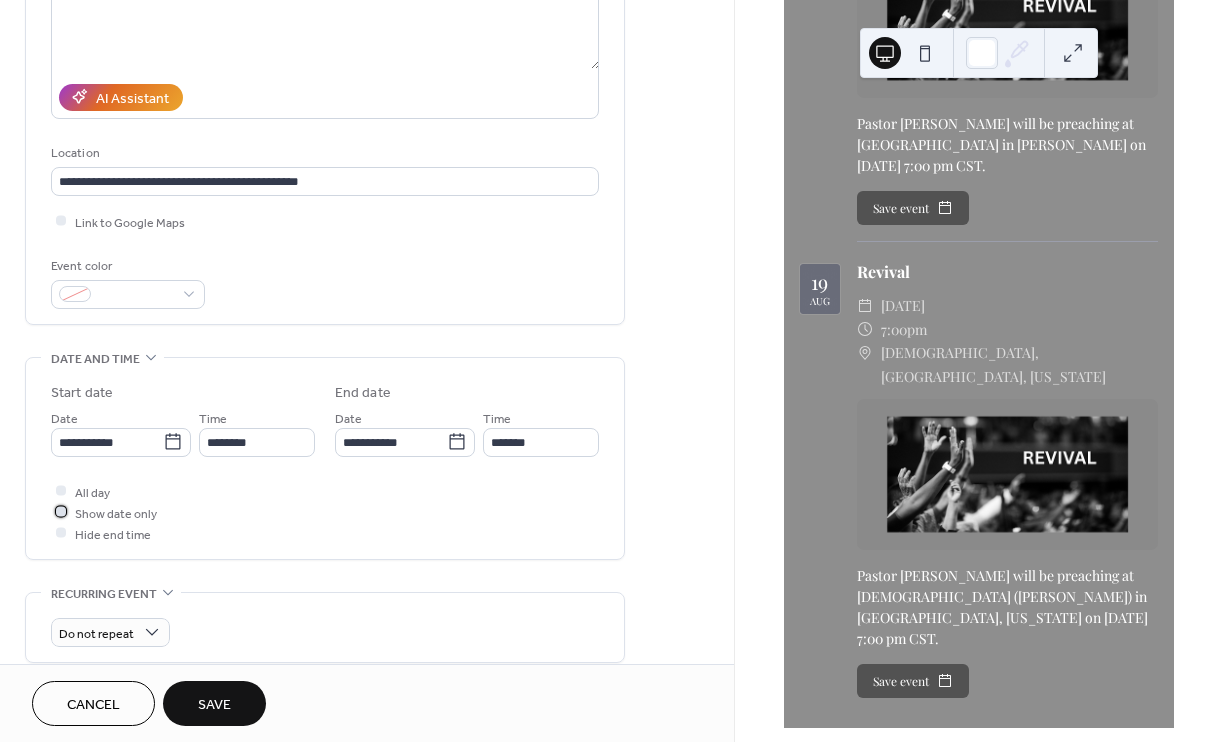 click at bounding box center (61, 512) 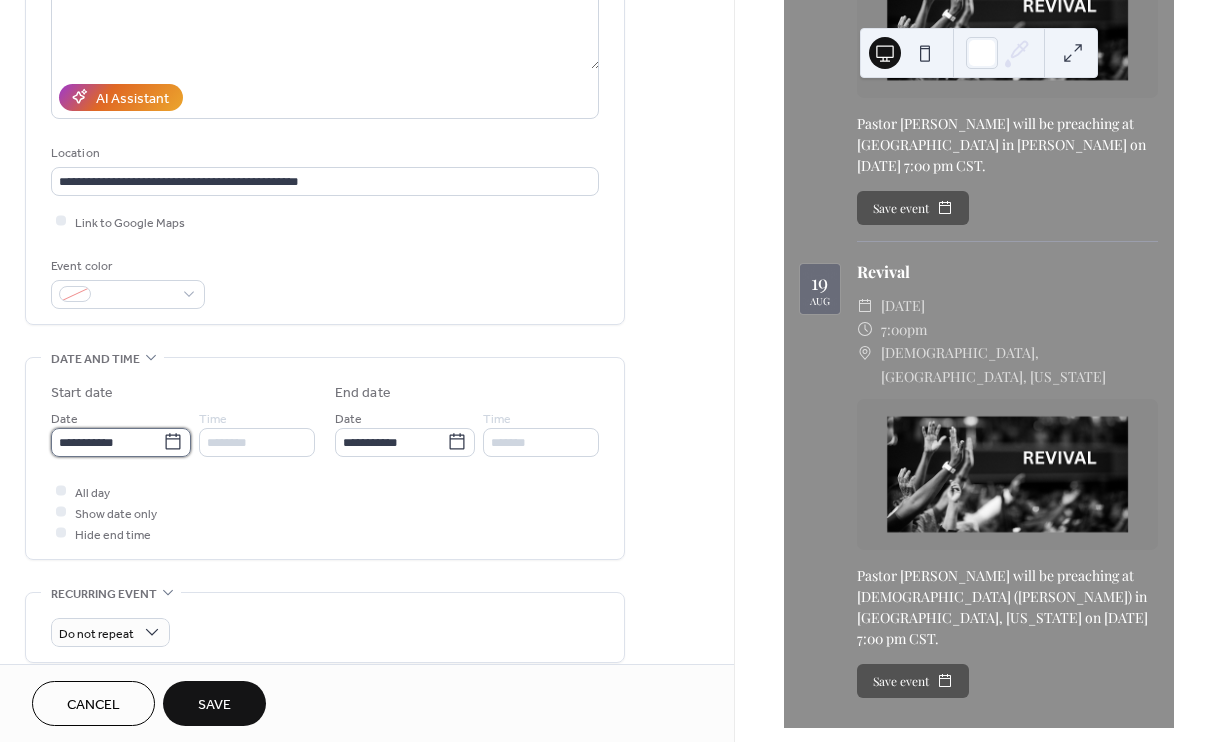 click on "**********" at bounding box center [107, 442] 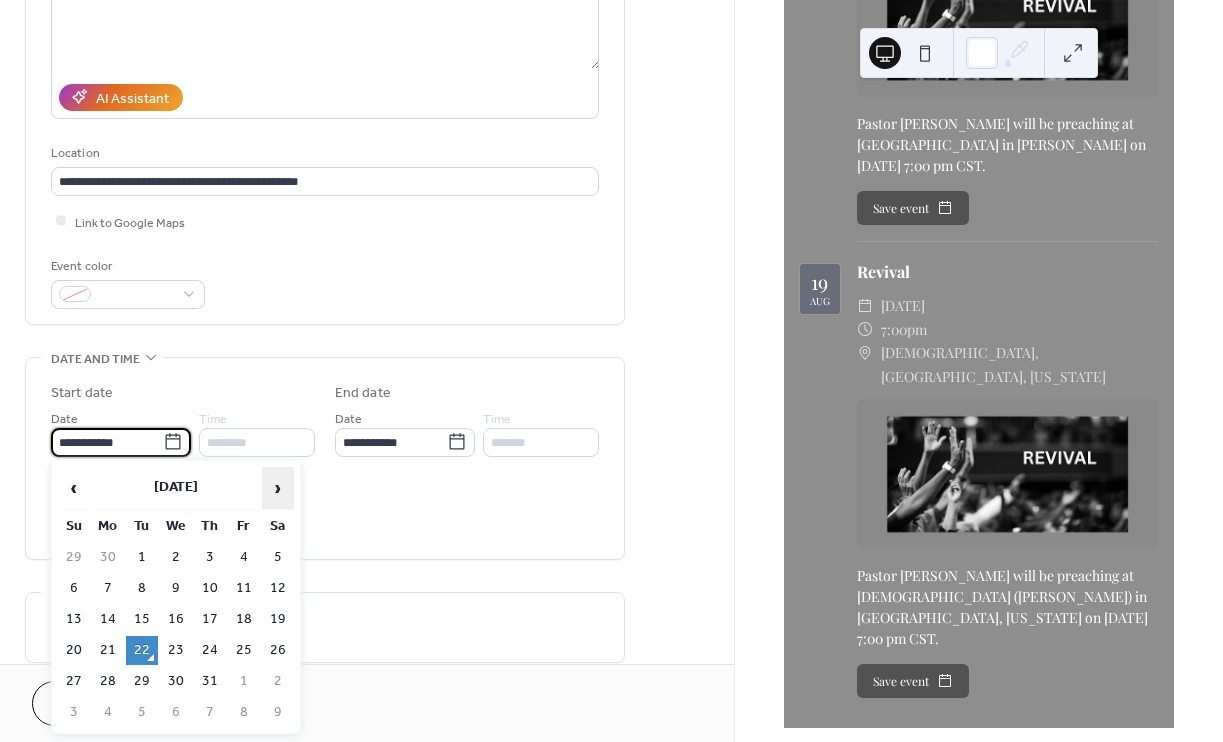 click on "›" at bounding box center [278, 488] 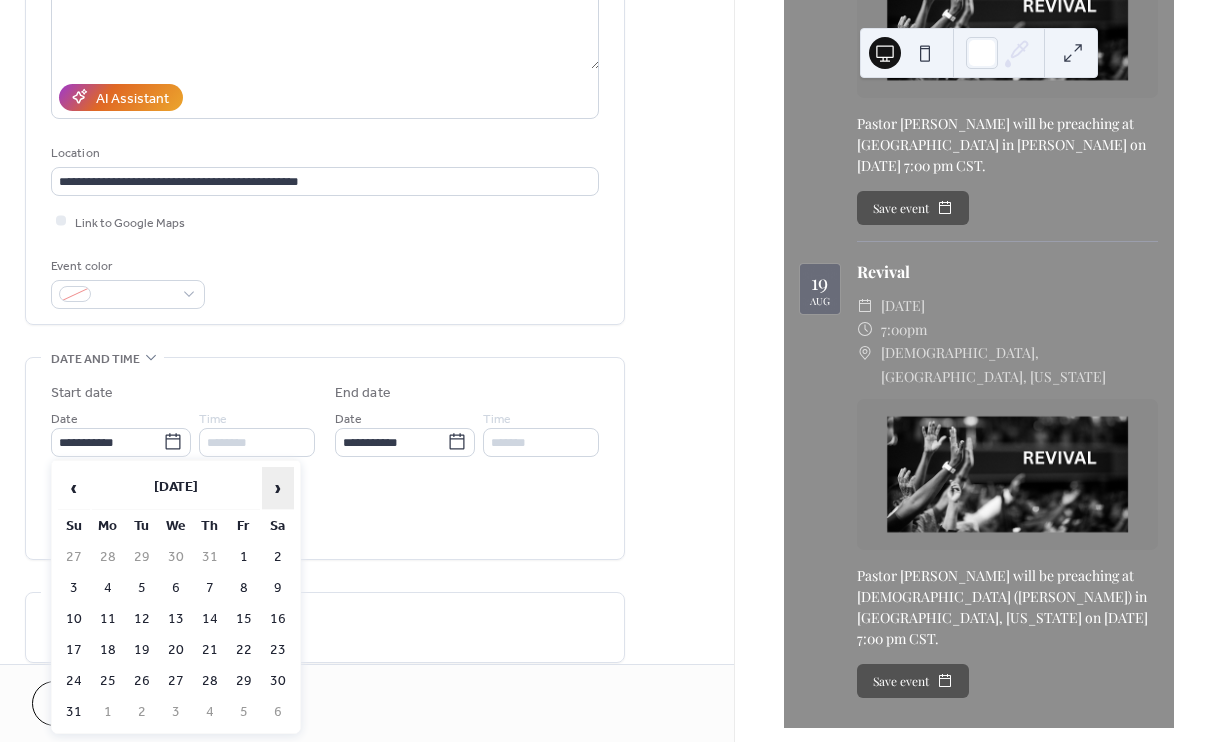 click on "›" at bounding box center [278, 488] 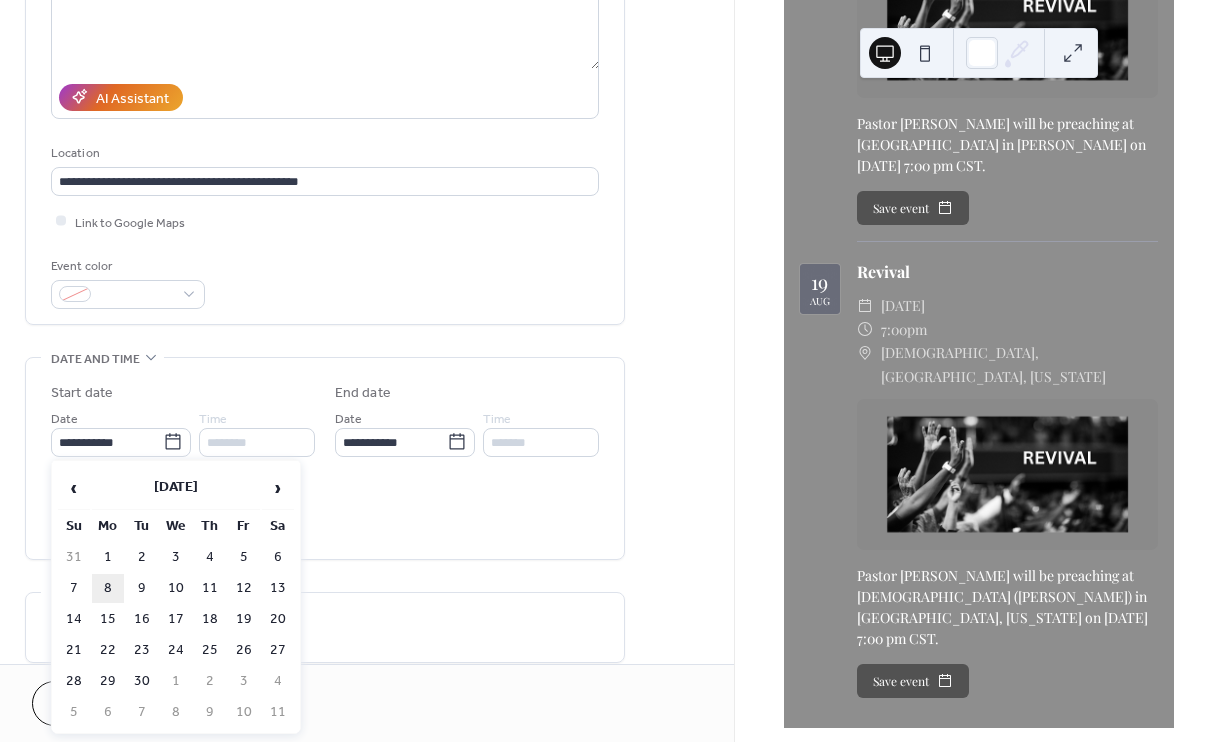 click on "8" at bounding box center [108, 588] 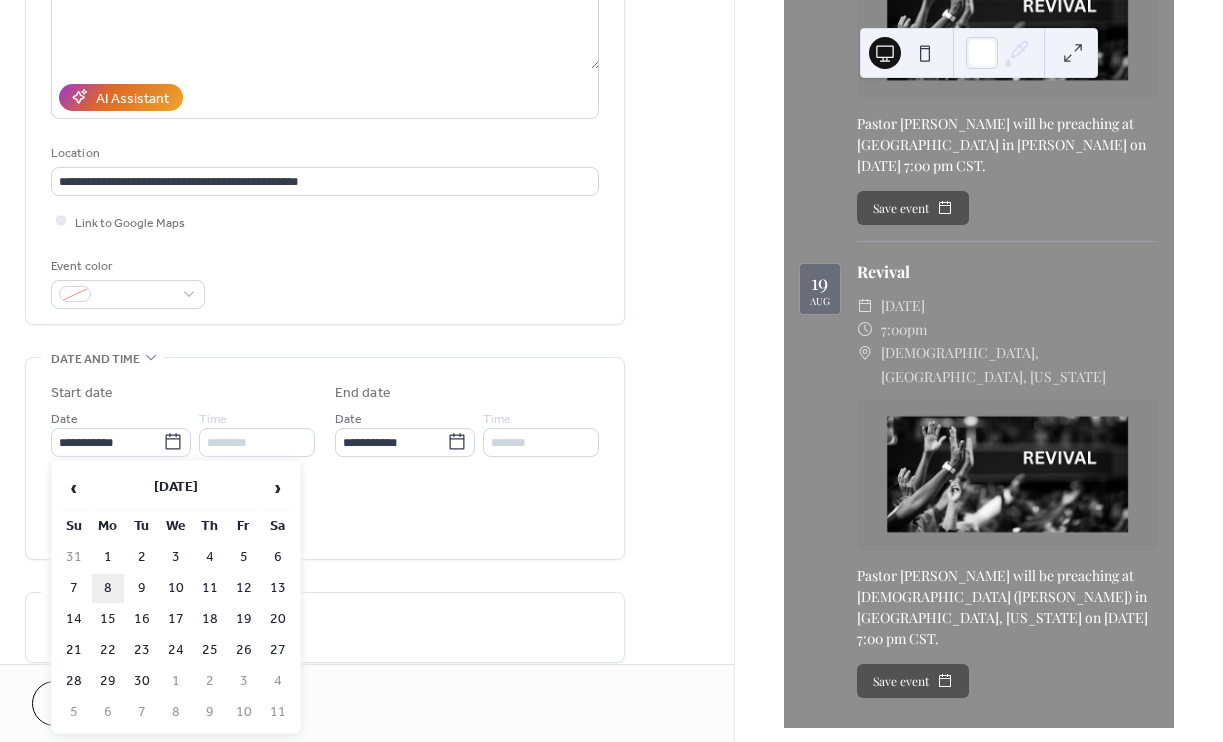type on "**********" 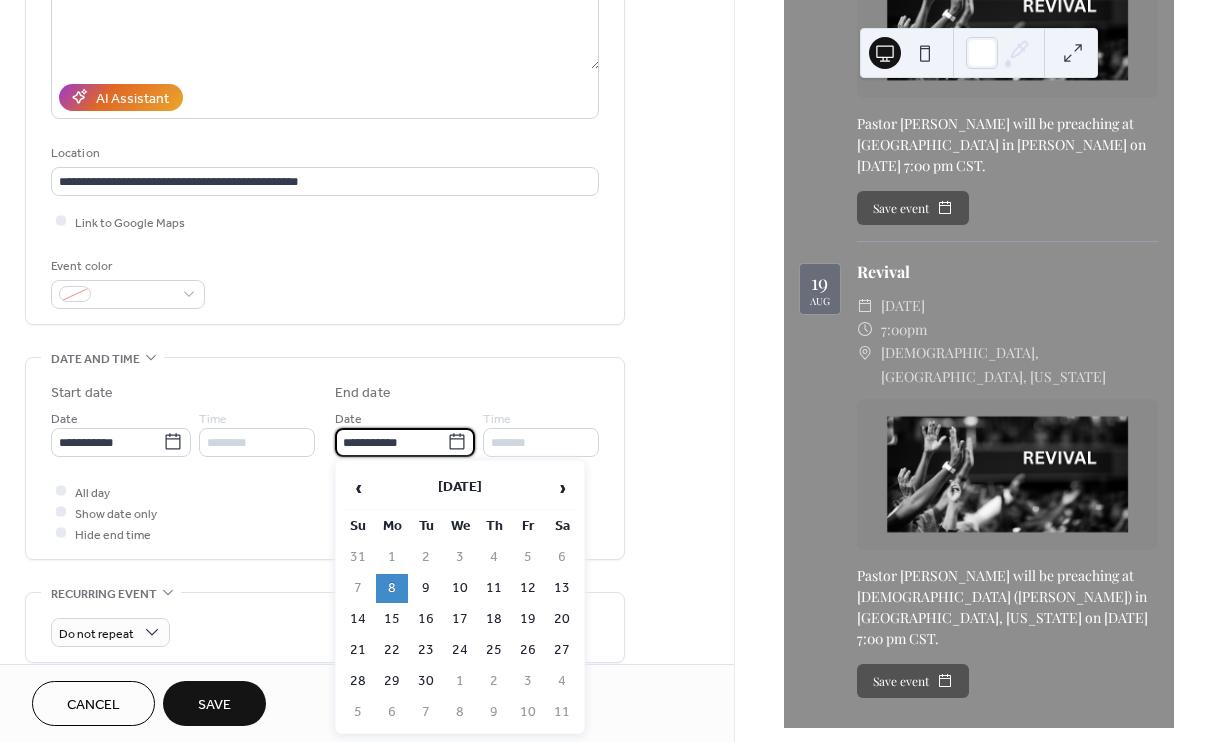 click on "**********" at bounding box center (391, 442) 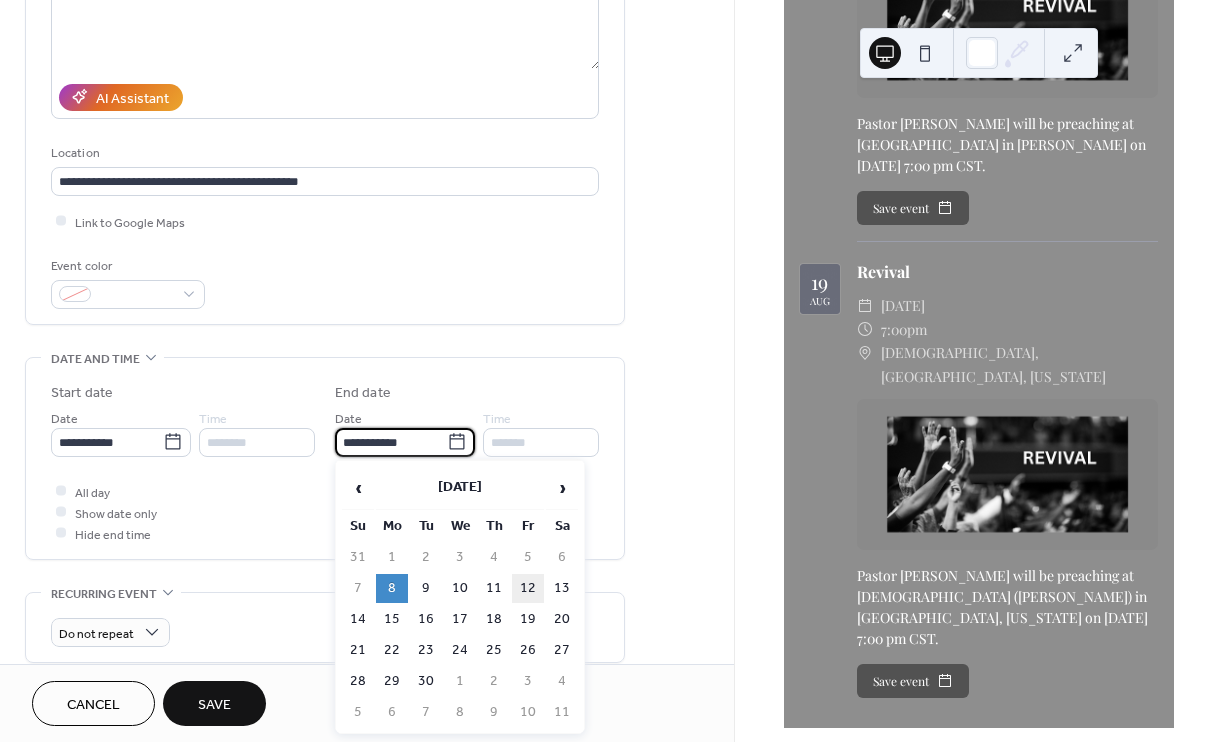 click on "12" at bounding box center [528, 588] 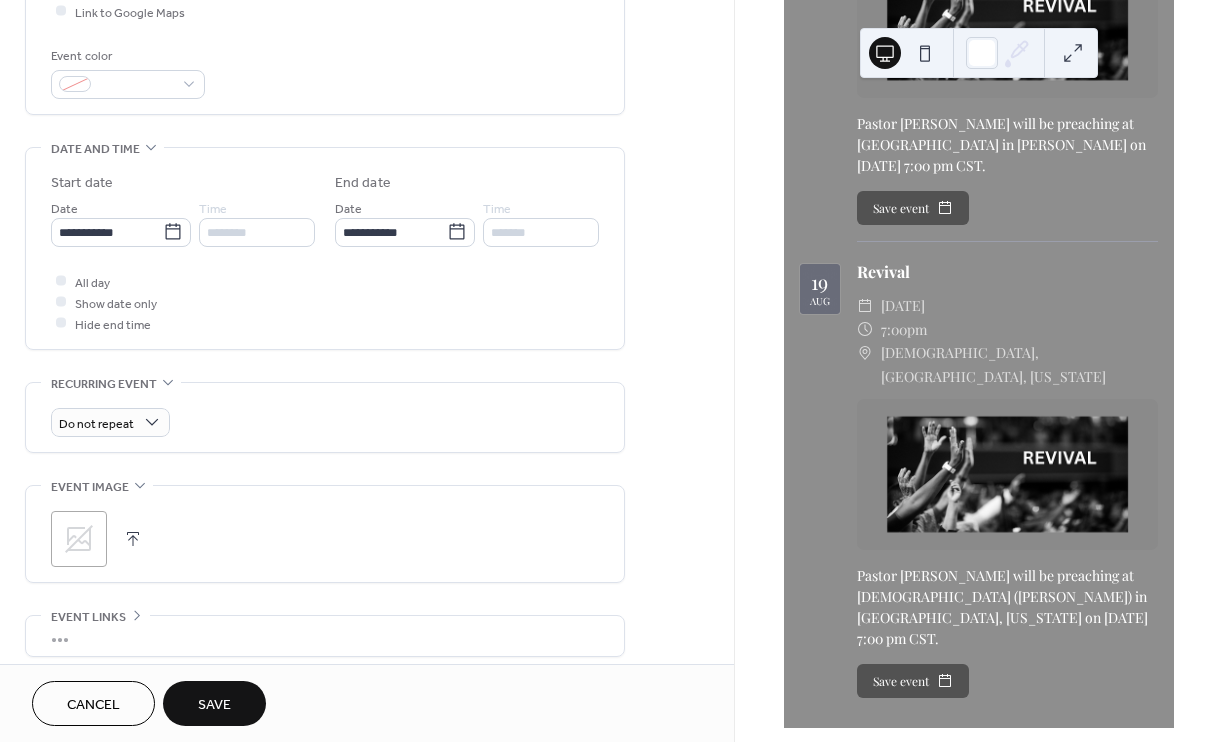 scroll, scrollTop: 517, scrollLeft: 0, axis: vertical 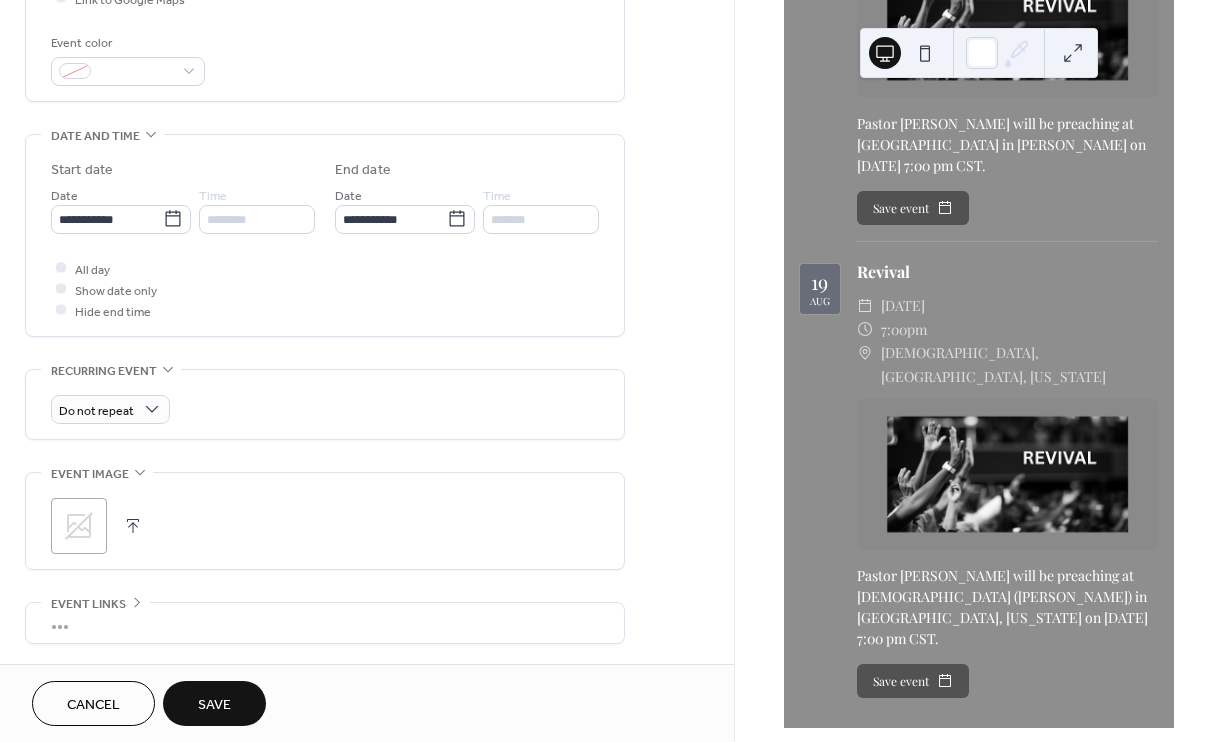 click 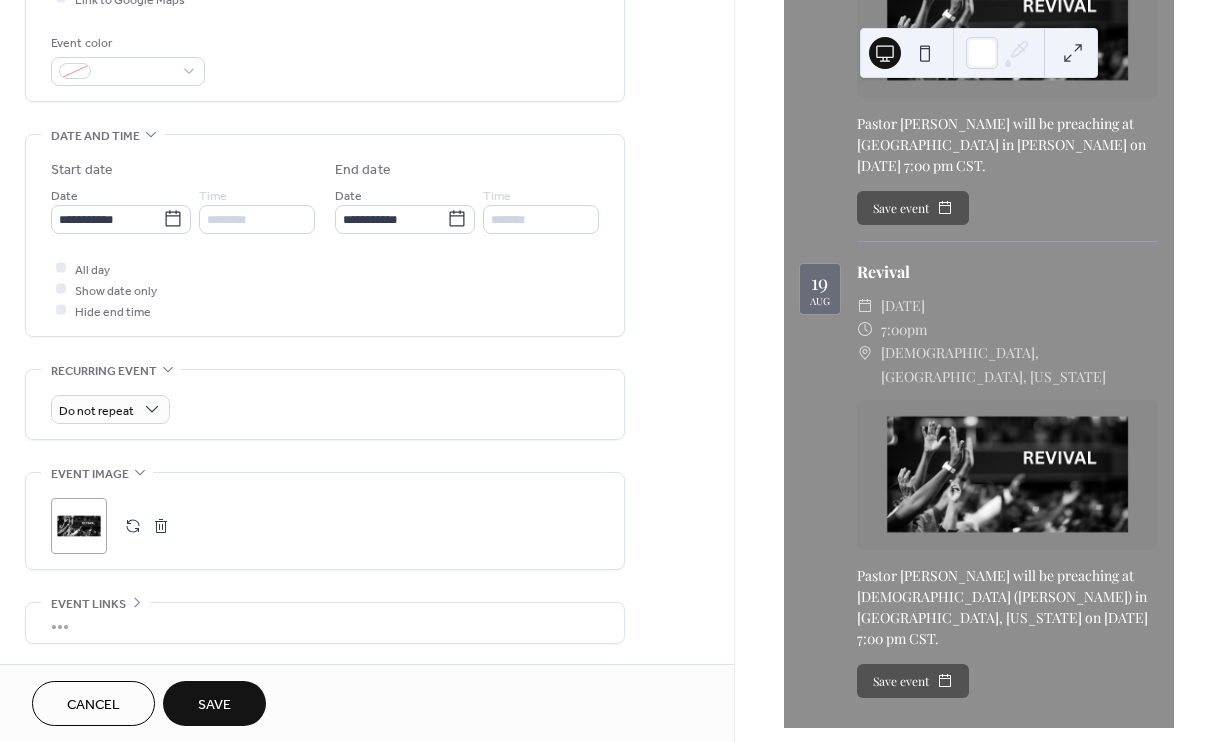 scroll, scrollTop: 658, scrollLeft: 0, axis: vertical 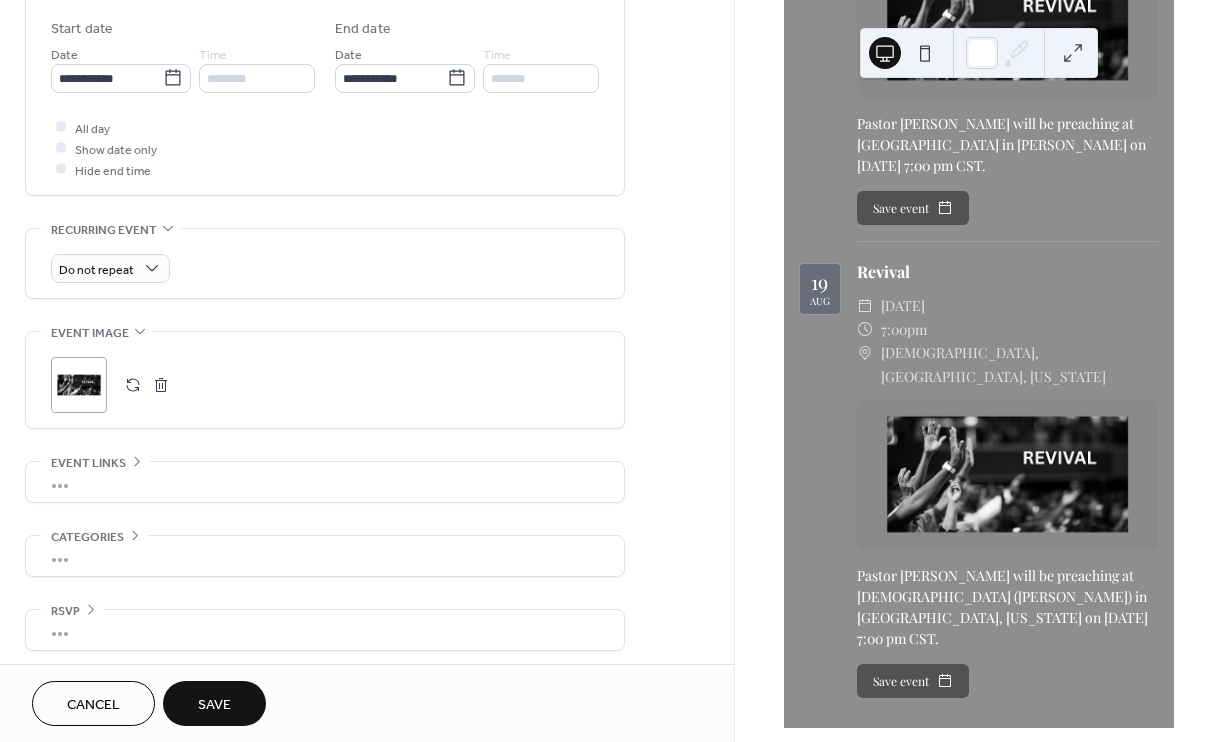 click on "Save" at bounding box center (214, 705) 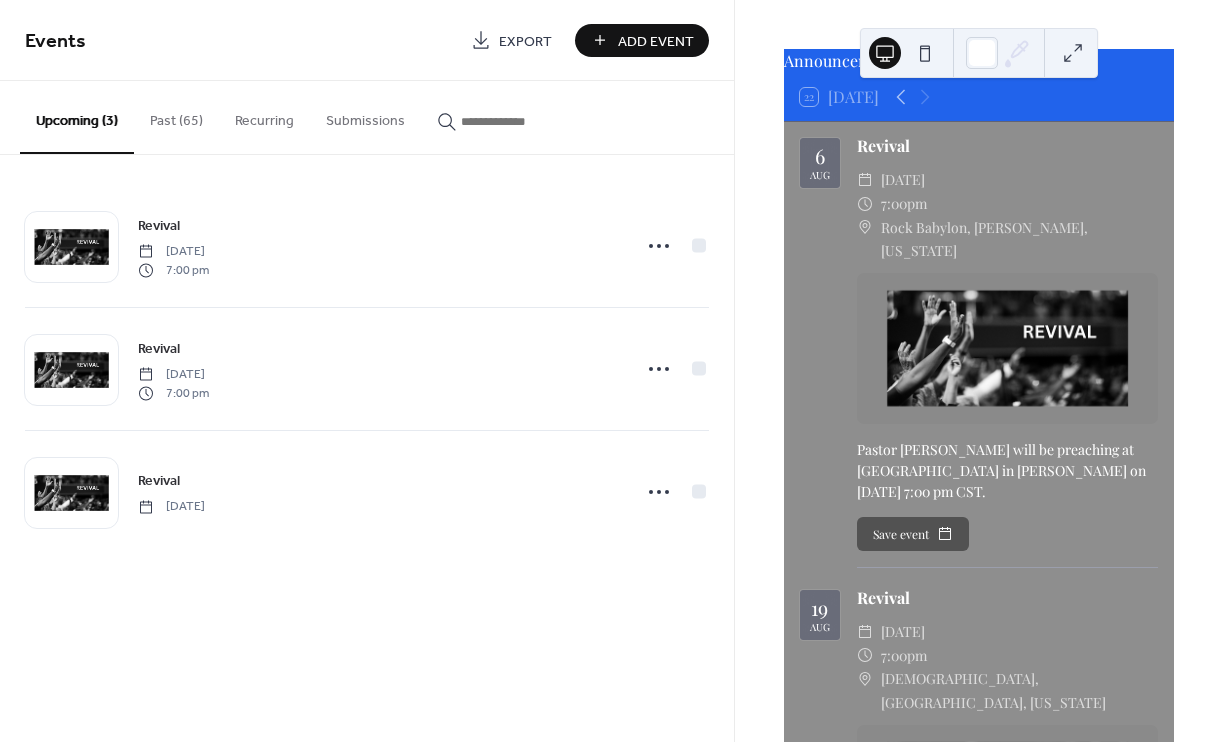 scroll, scrollTop: 50, scrollLeft: 0, axis: vertical 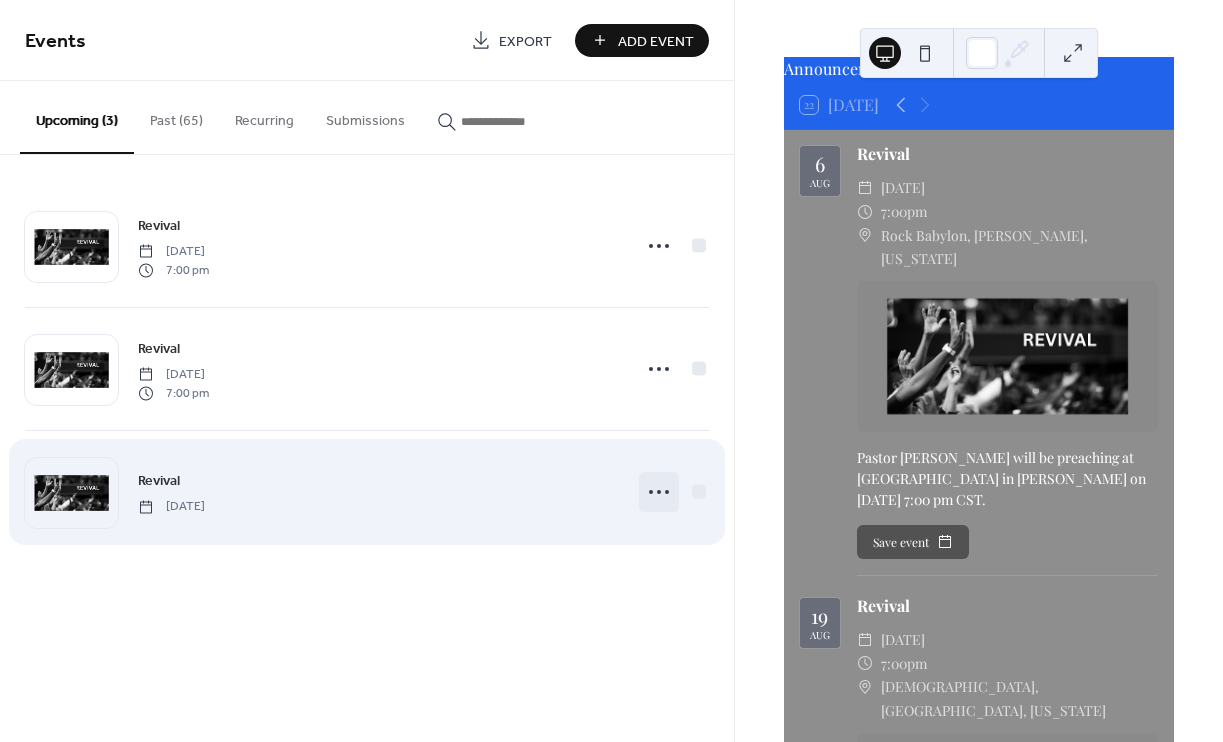 click 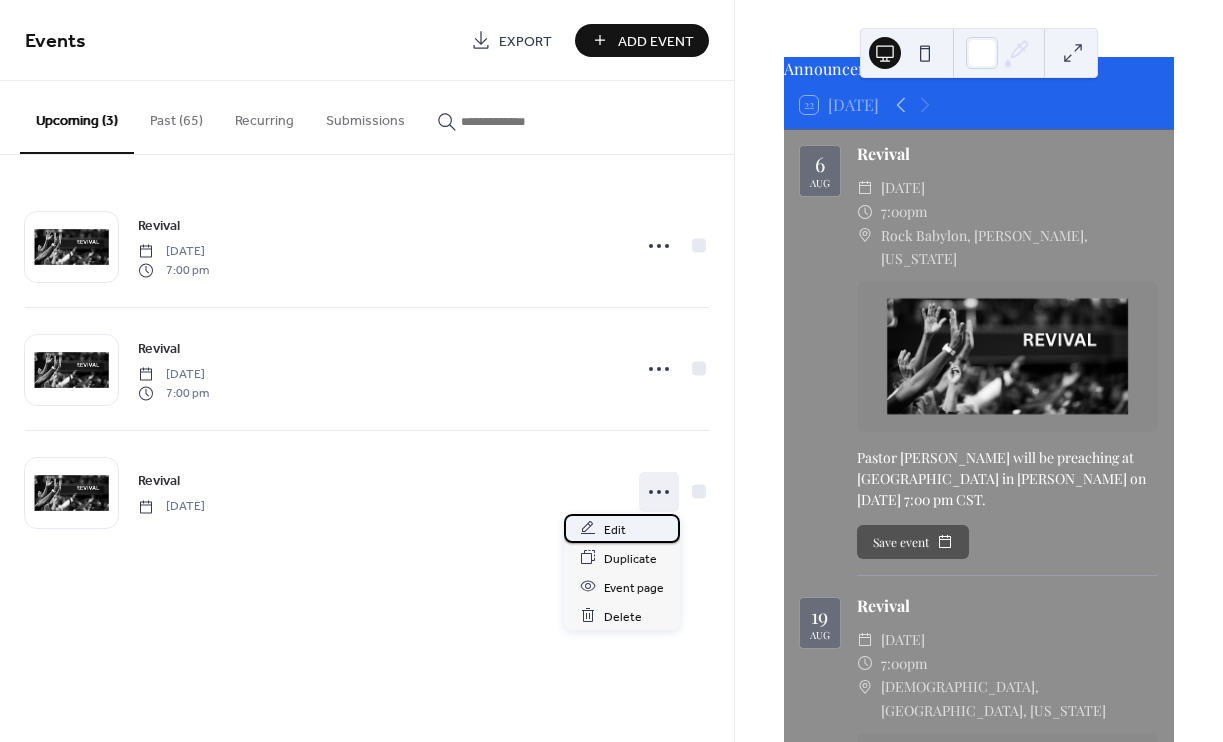 click on "Edit" at bounding box center (615, 529) 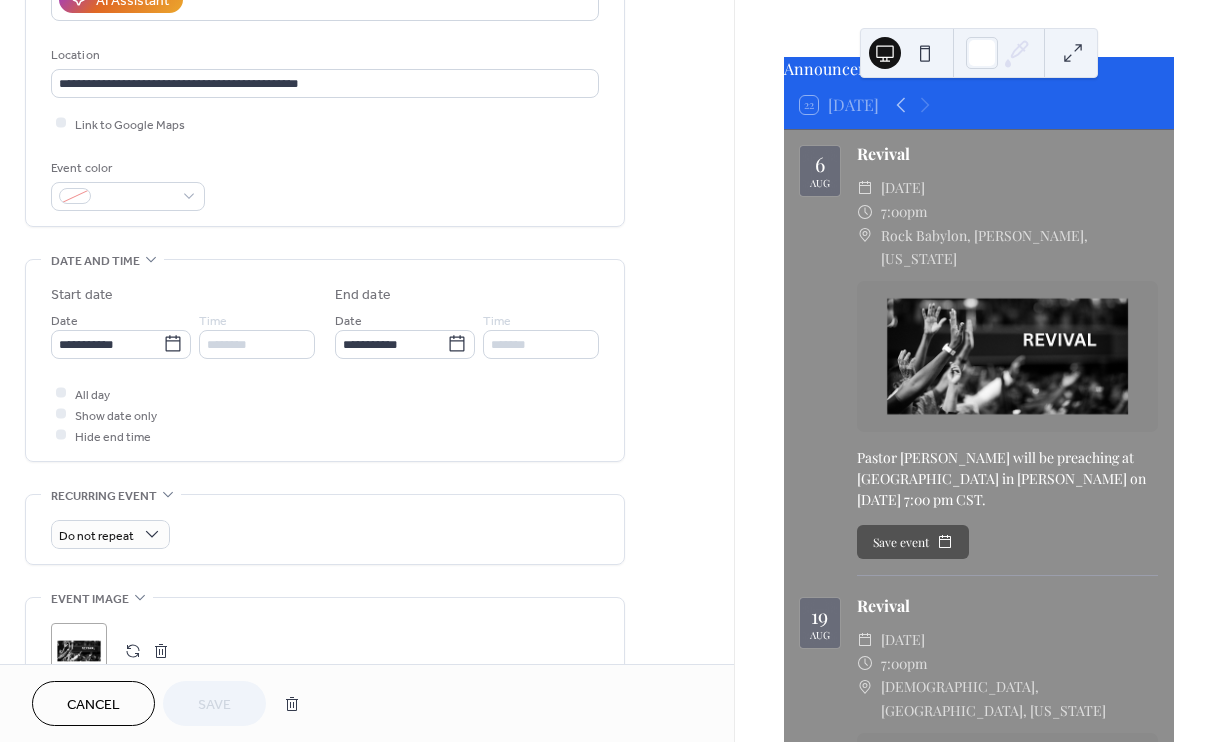 scroll, scrollTop: 0, scrollLeft: 0, axis: both 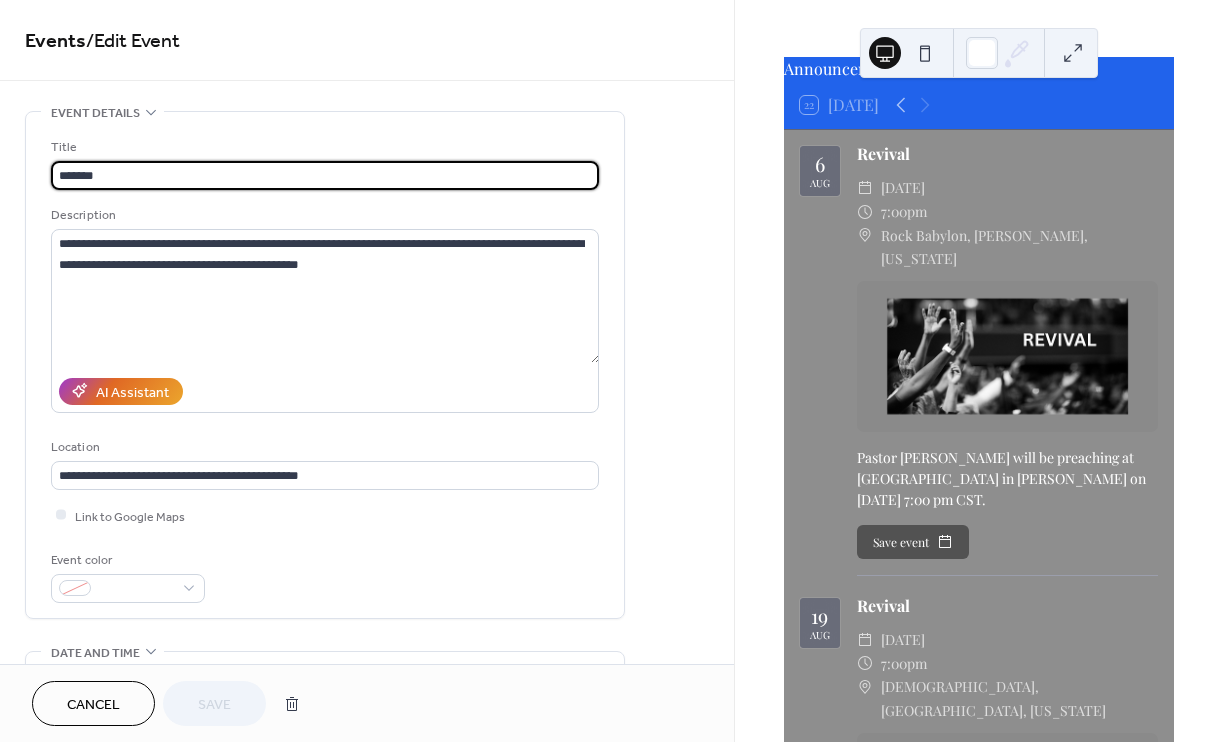 click on "Cancel" at bounding box center (93, 705) 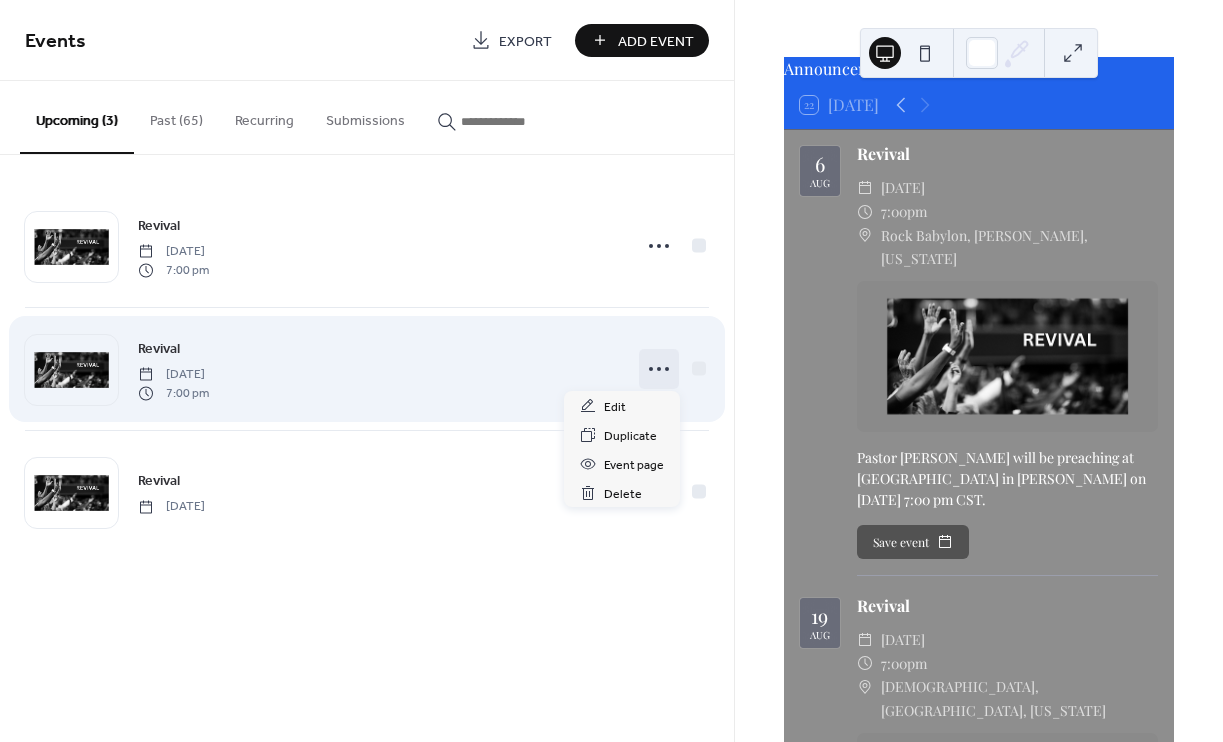 click 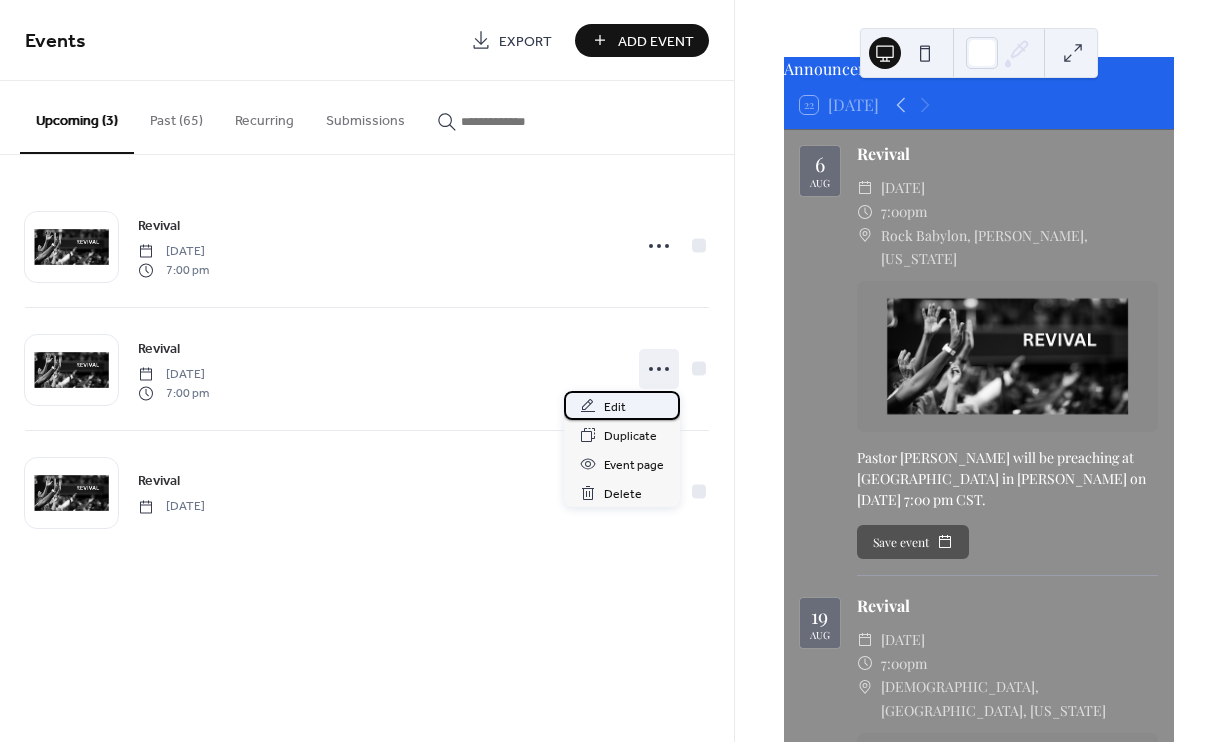 click on "Edit" at bounding box center [615, 407] 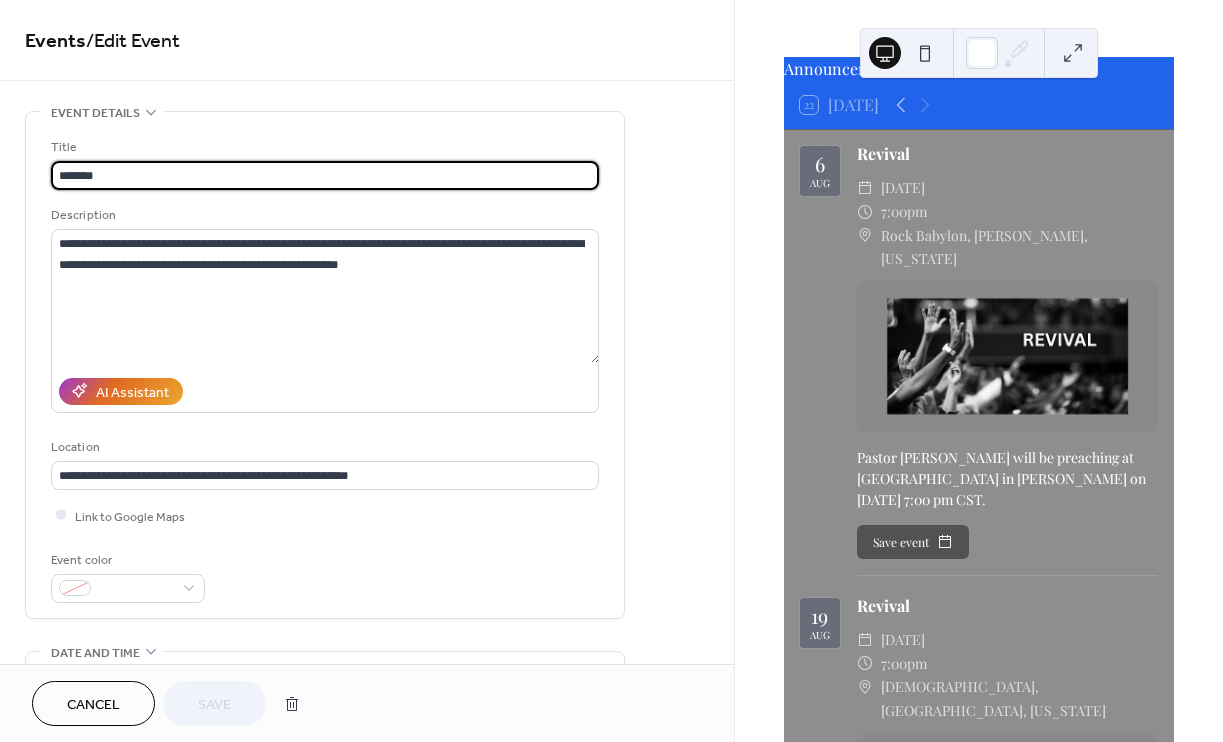click on "Cancel" at bounding box center [93, 705] 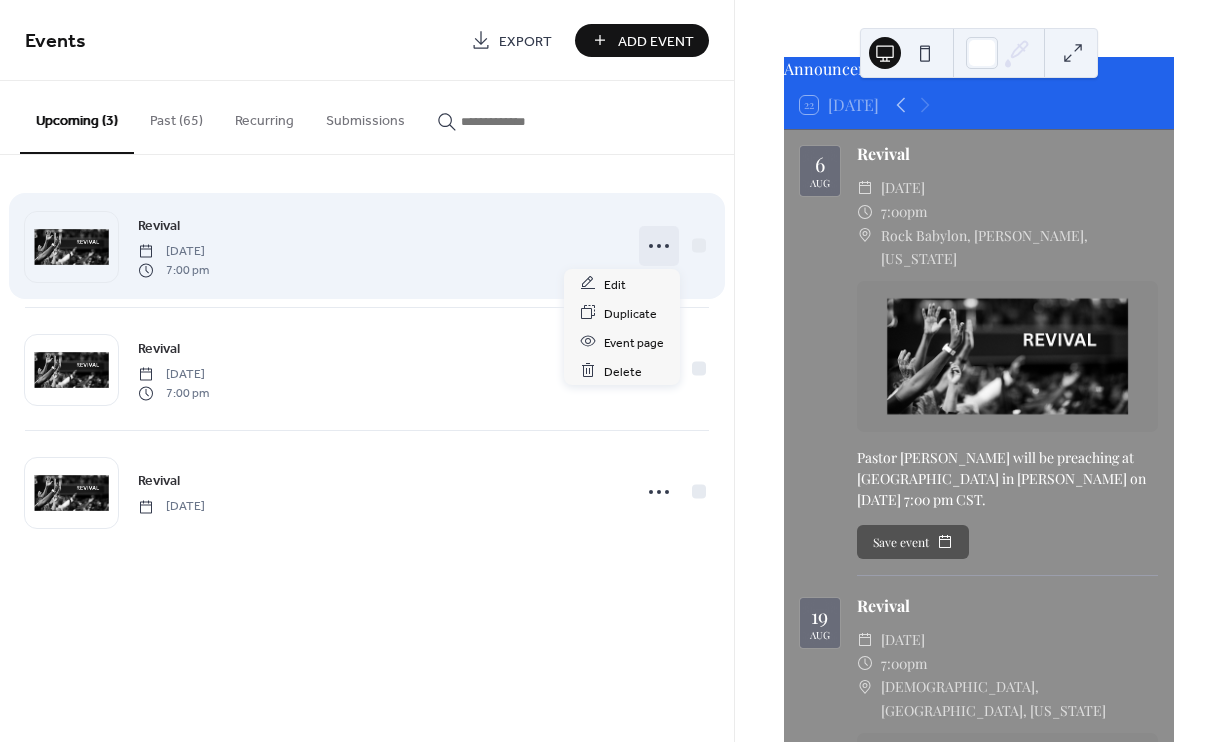 click 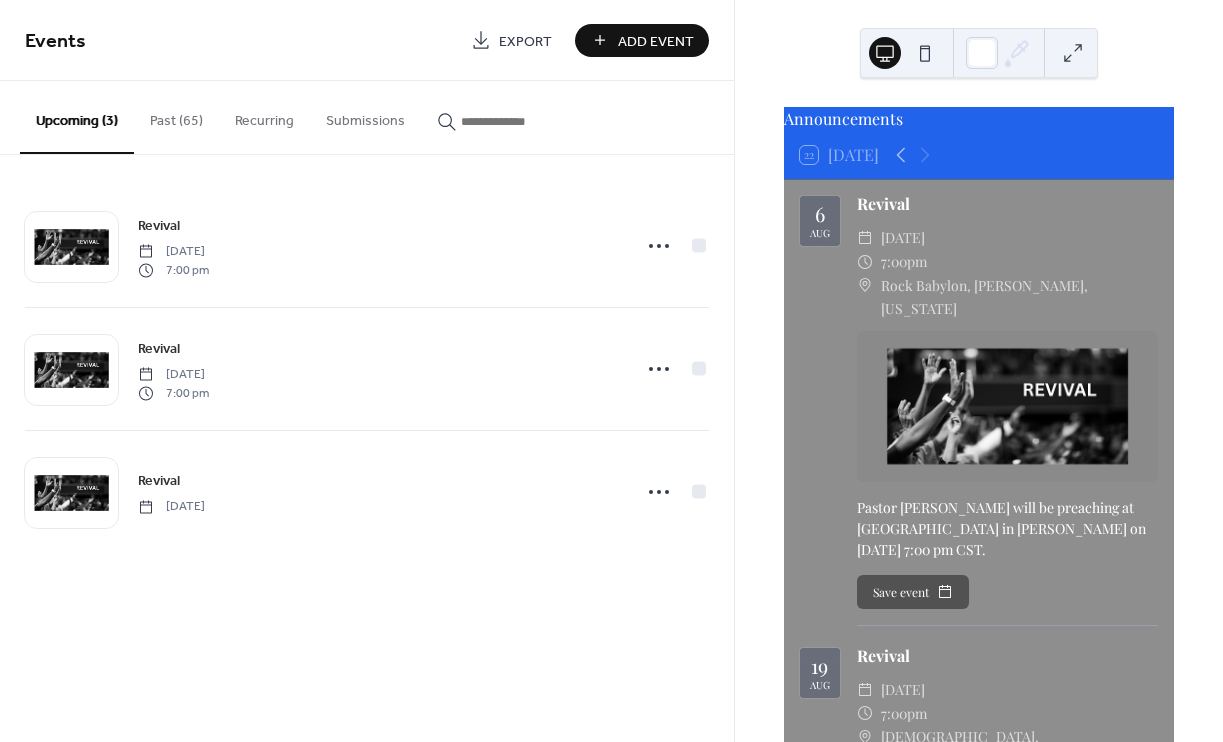 scroll, scrollTop: 0, scrollLeft: 0, axis: both 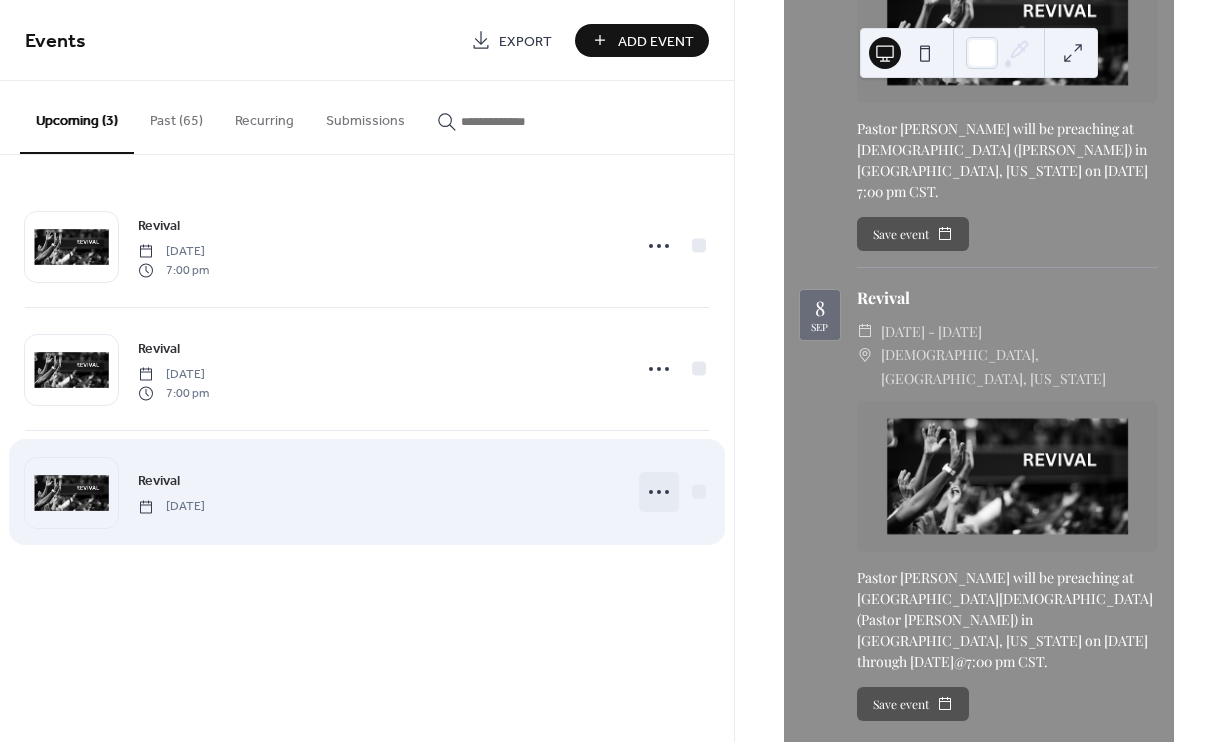 click 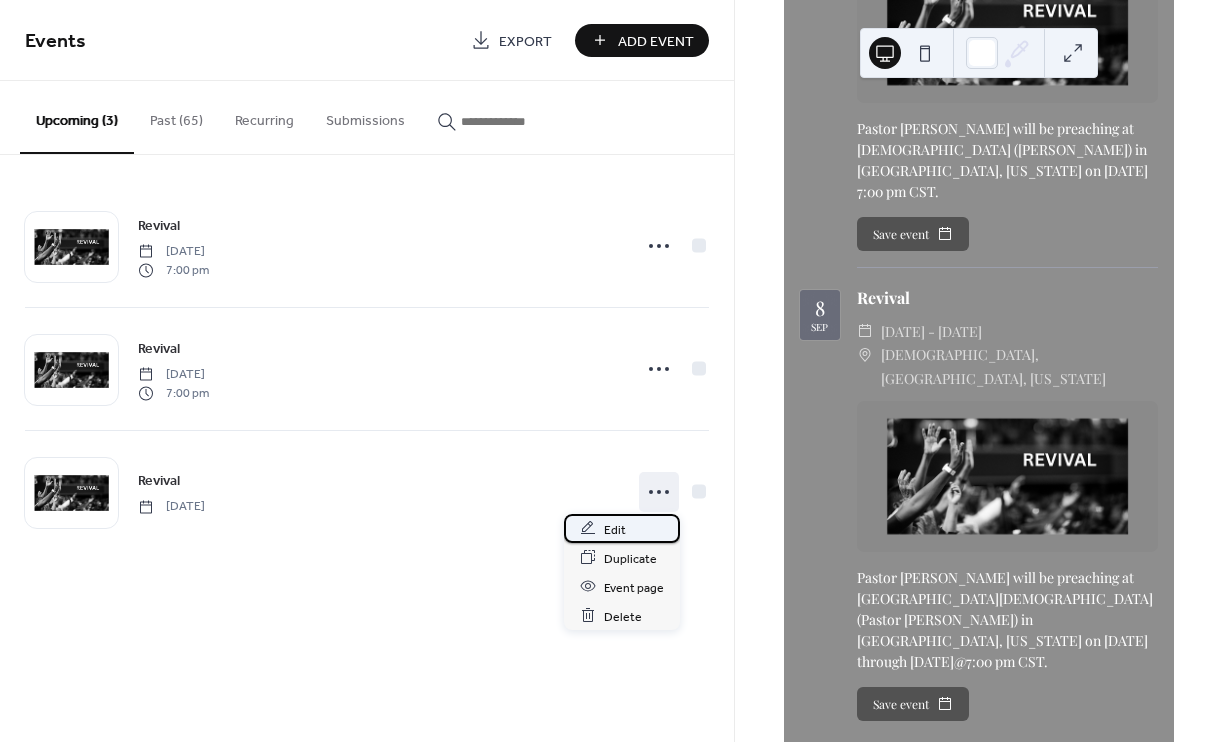 click on "Edit" at bounding box center (615, 529) 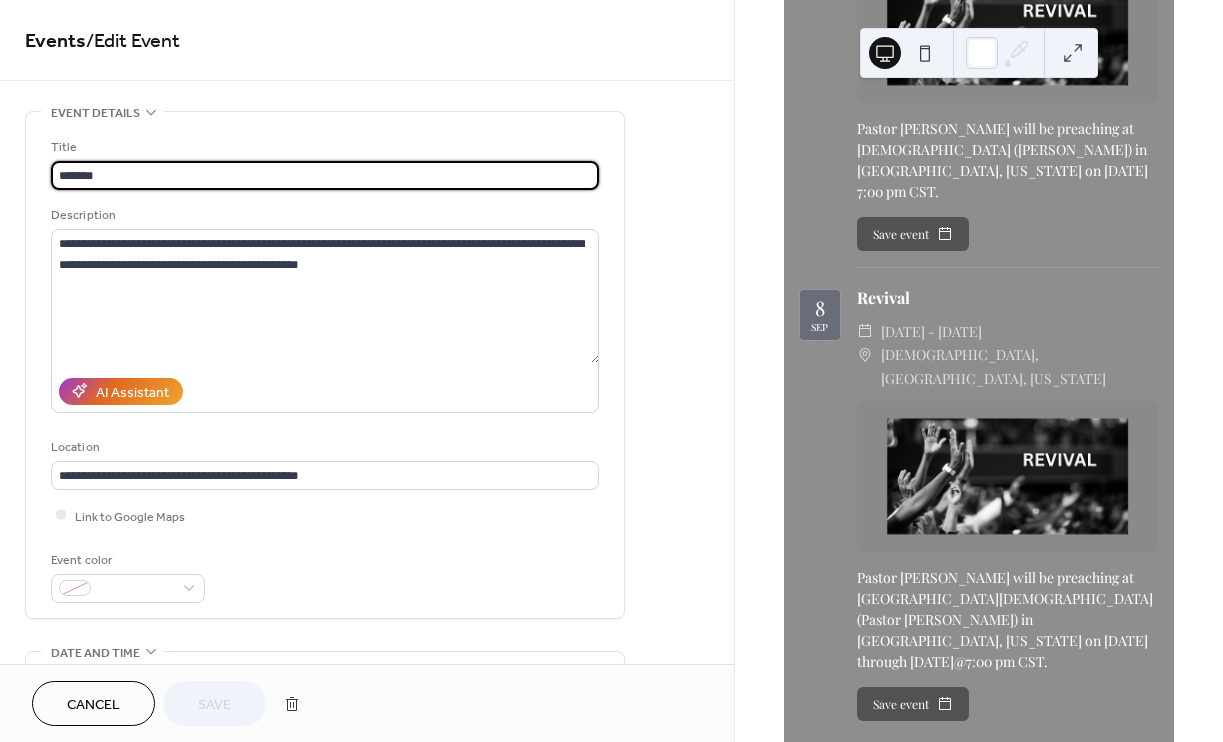 scroll, scrollTop: 0, scrollLeft: 0, axis: both 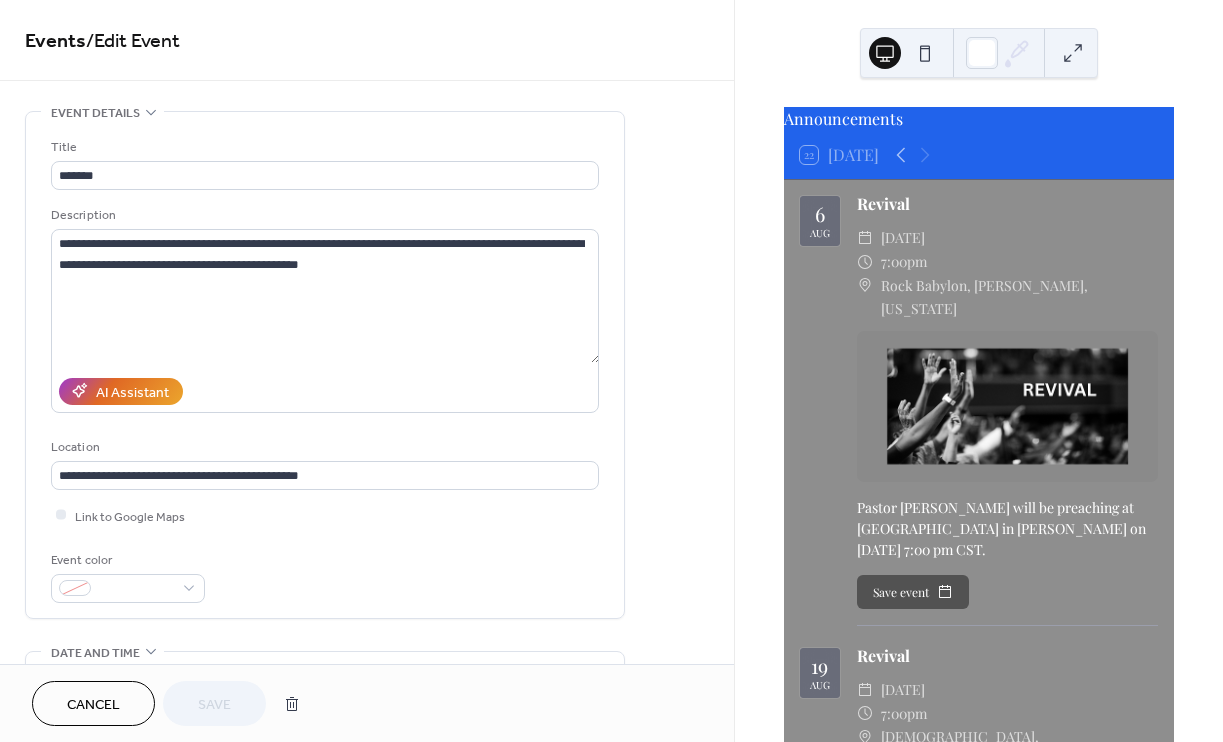 click on "Cancel" at bounding box center (93, 705) 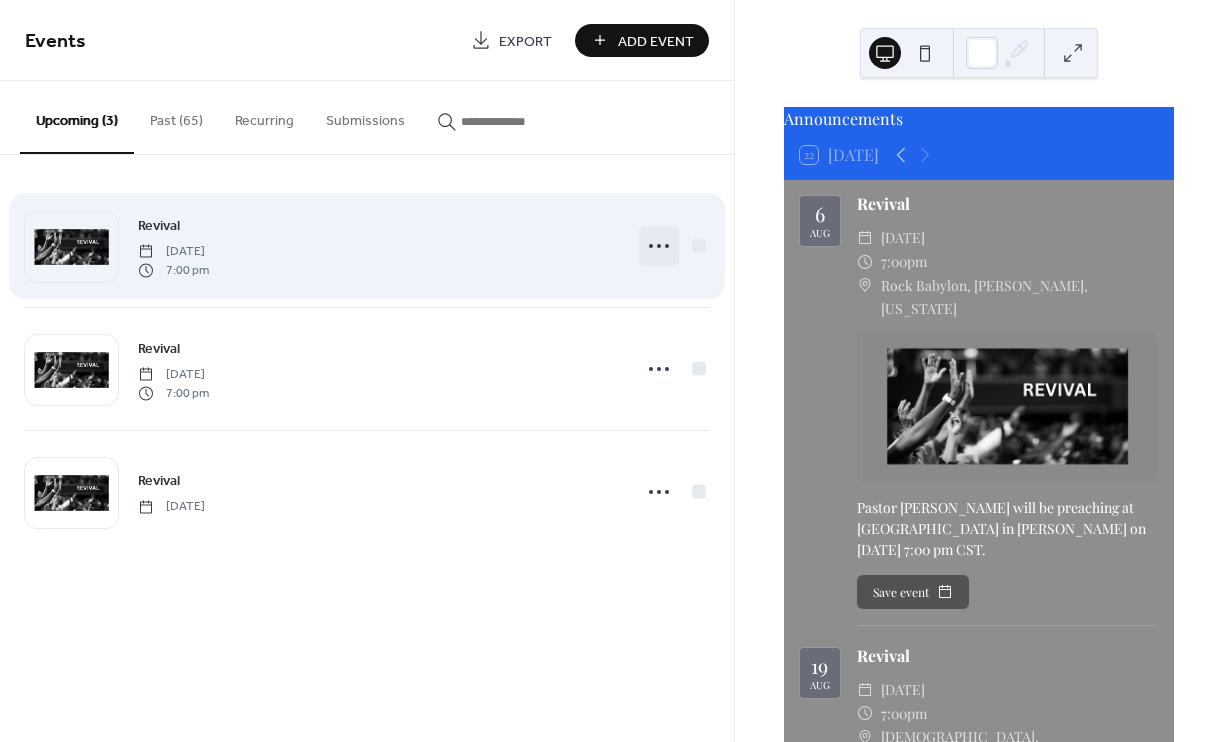 click 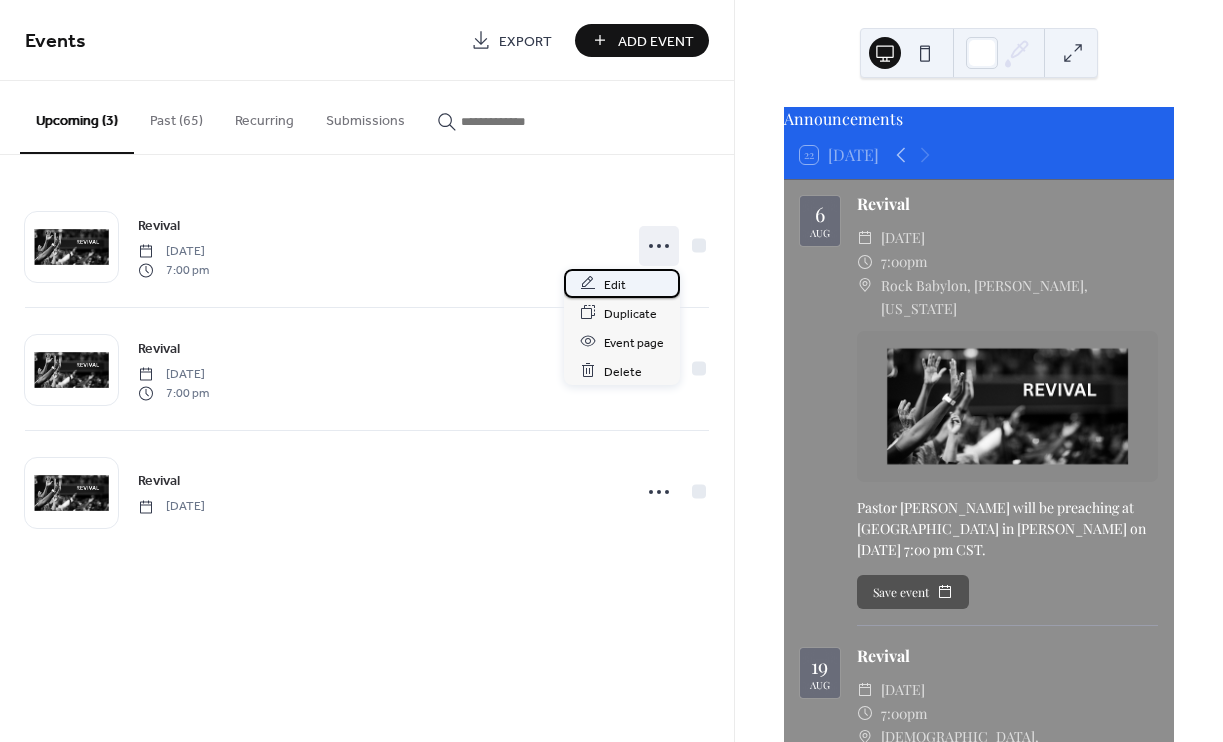 click on "Edit" at bounding box center (615, 284) 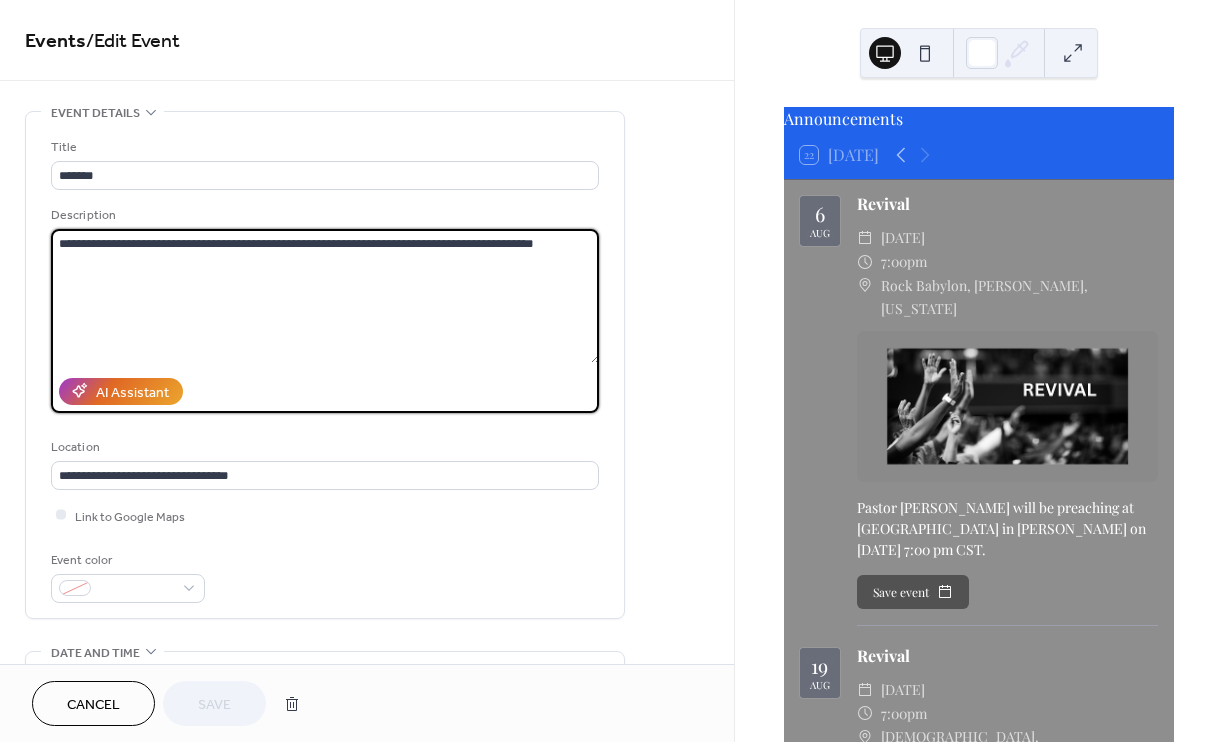 click on "**********" at bounding box center [325, 296] 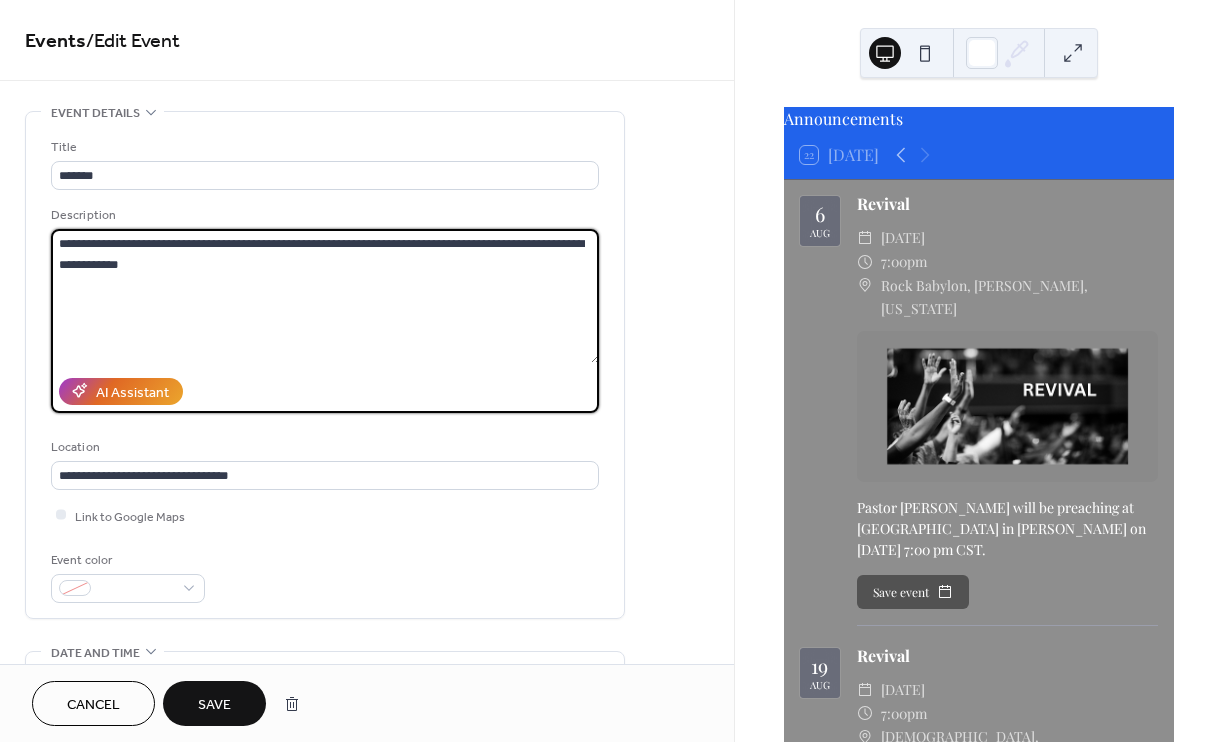 type on "**********" 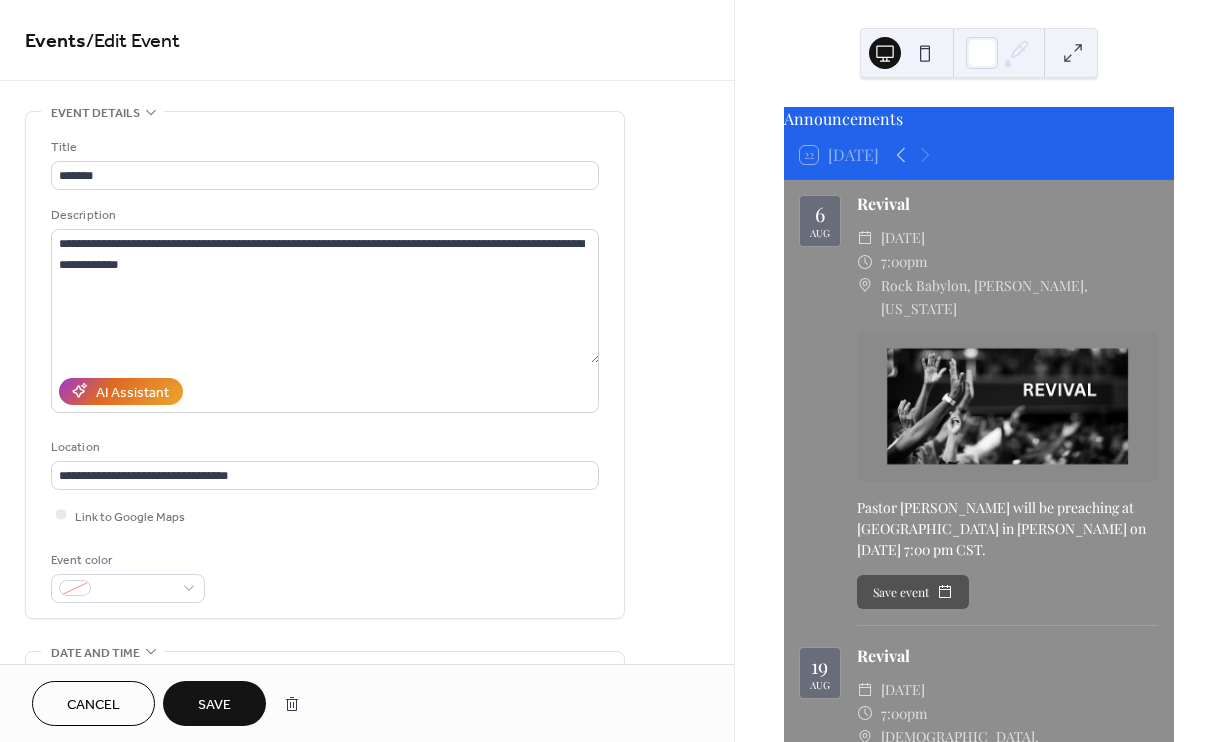 click on "**********" at bounding box center [367, 720] 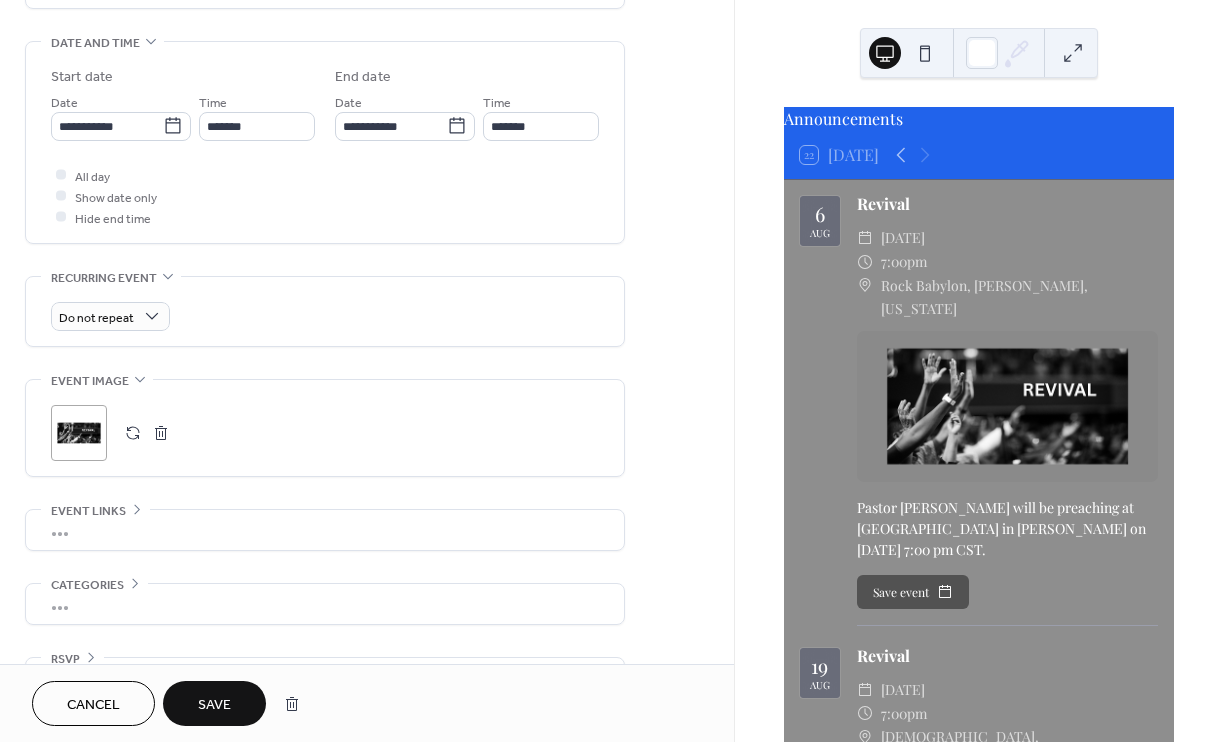 scroll, scrollTop: 658, scrollLeft: 0, axis: vertical 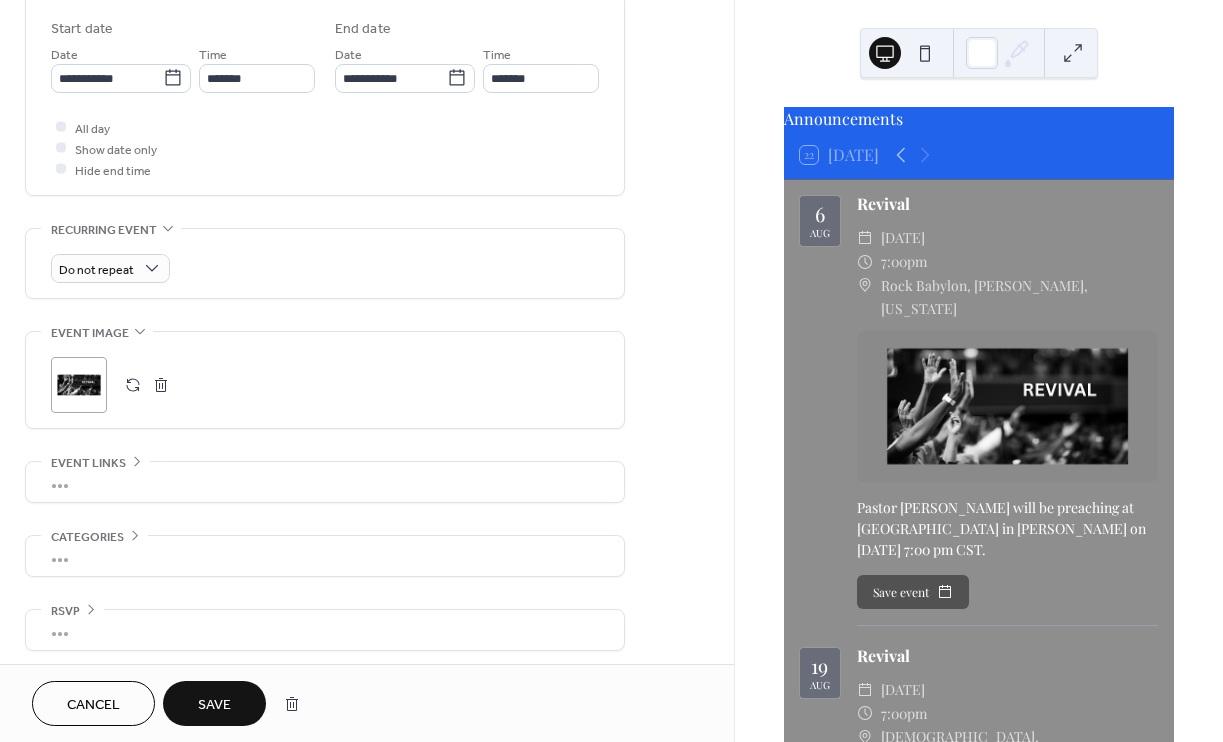 click on "Save" at bounding box center (214, 705) 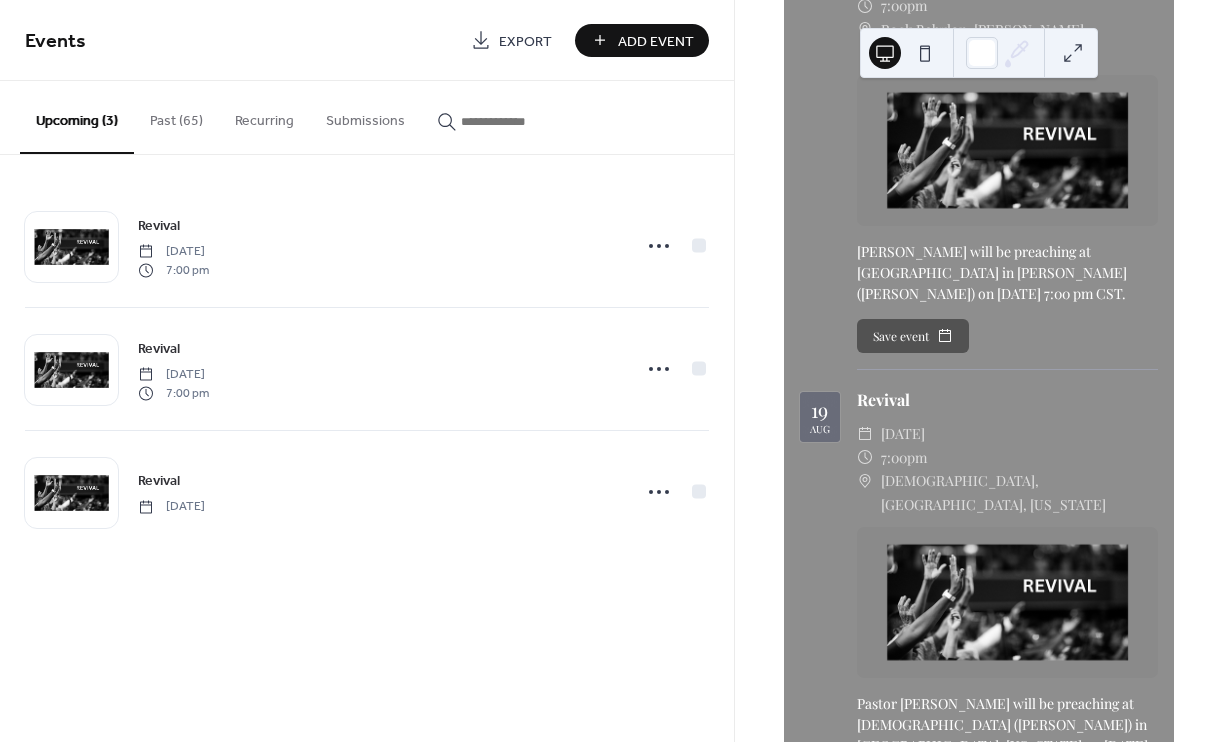 scroll, scrollTop: 258, scrollLeft: 0, axis: vertical 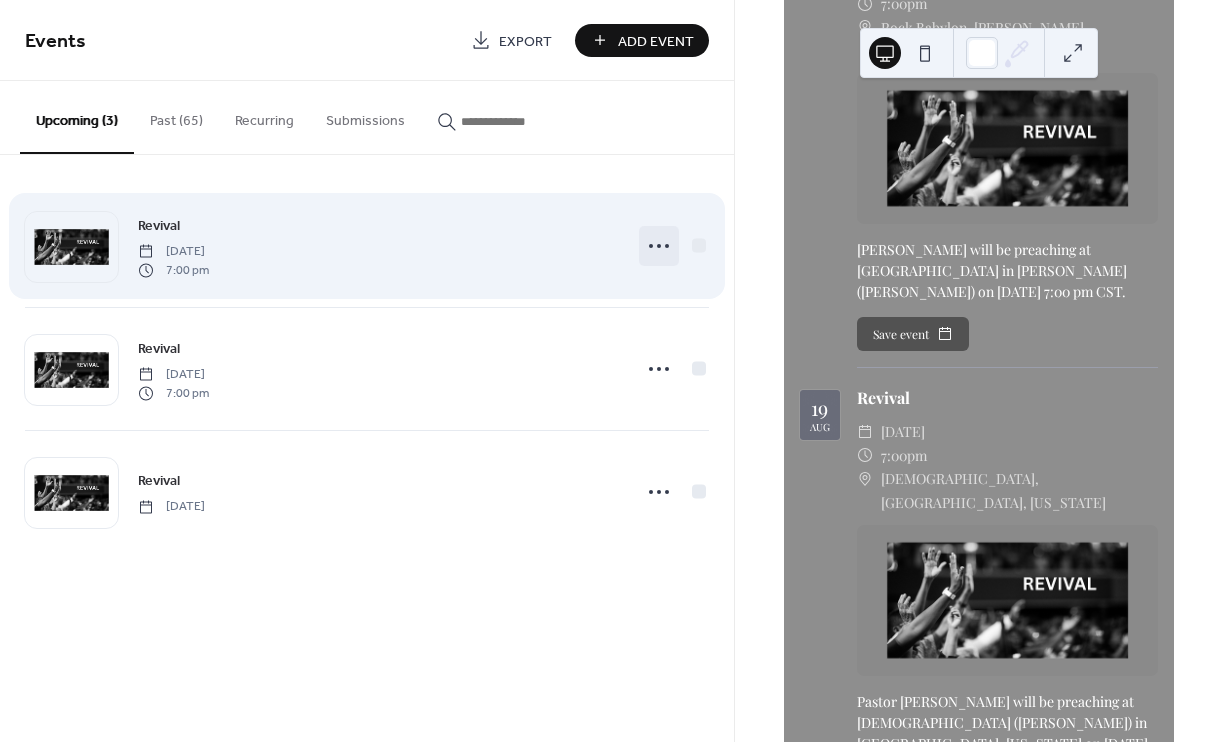 click 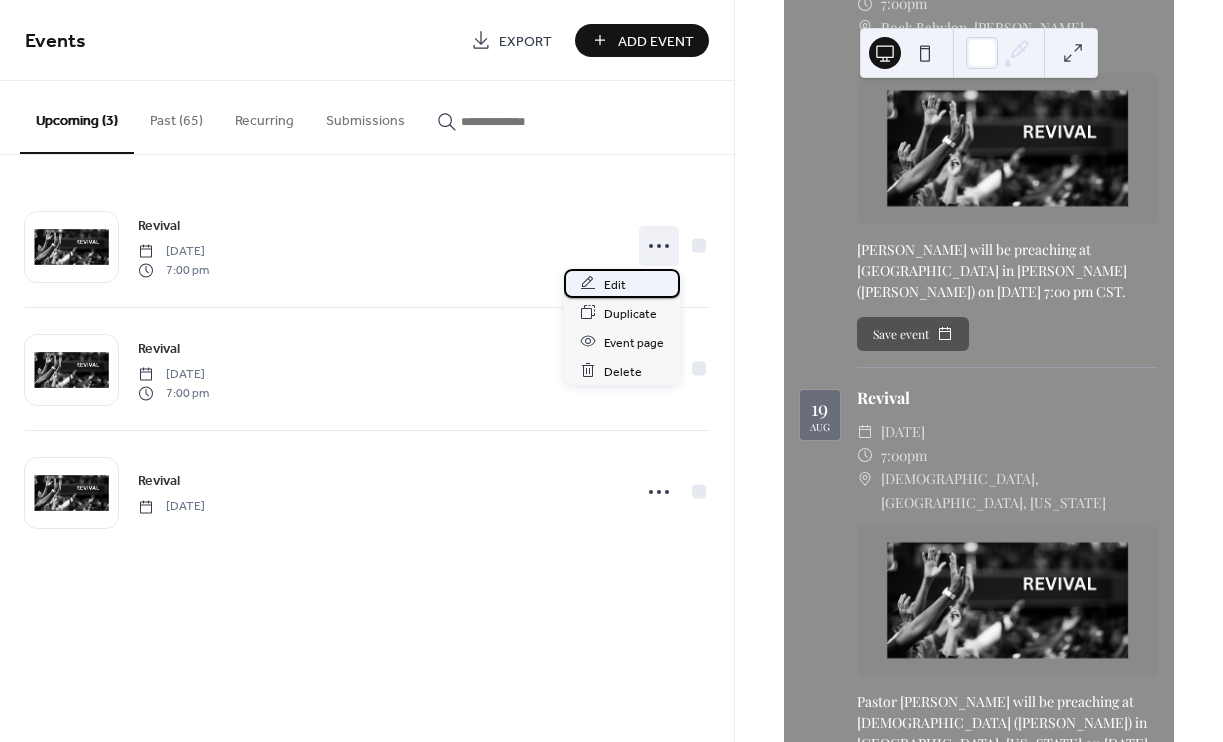 click on "Edit" at bounding box center (615, 284) 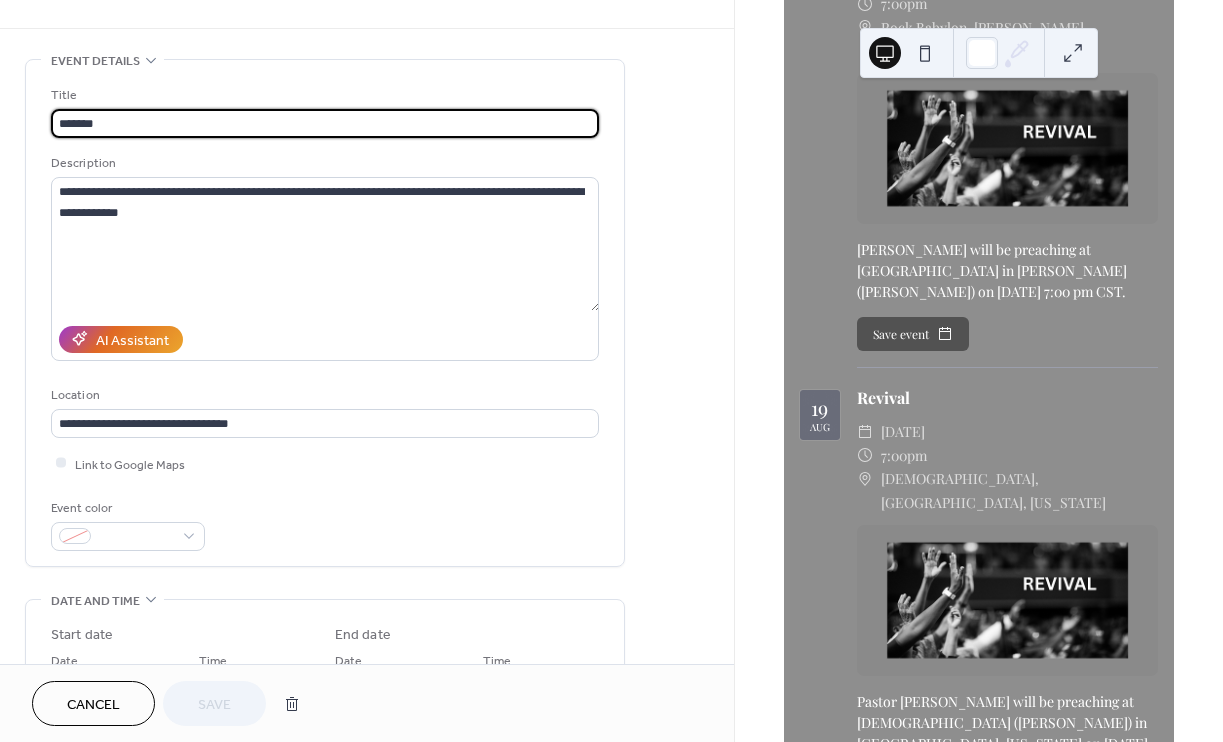 scroll, scrollTop: 0, scrollLeft: 0, axis: both 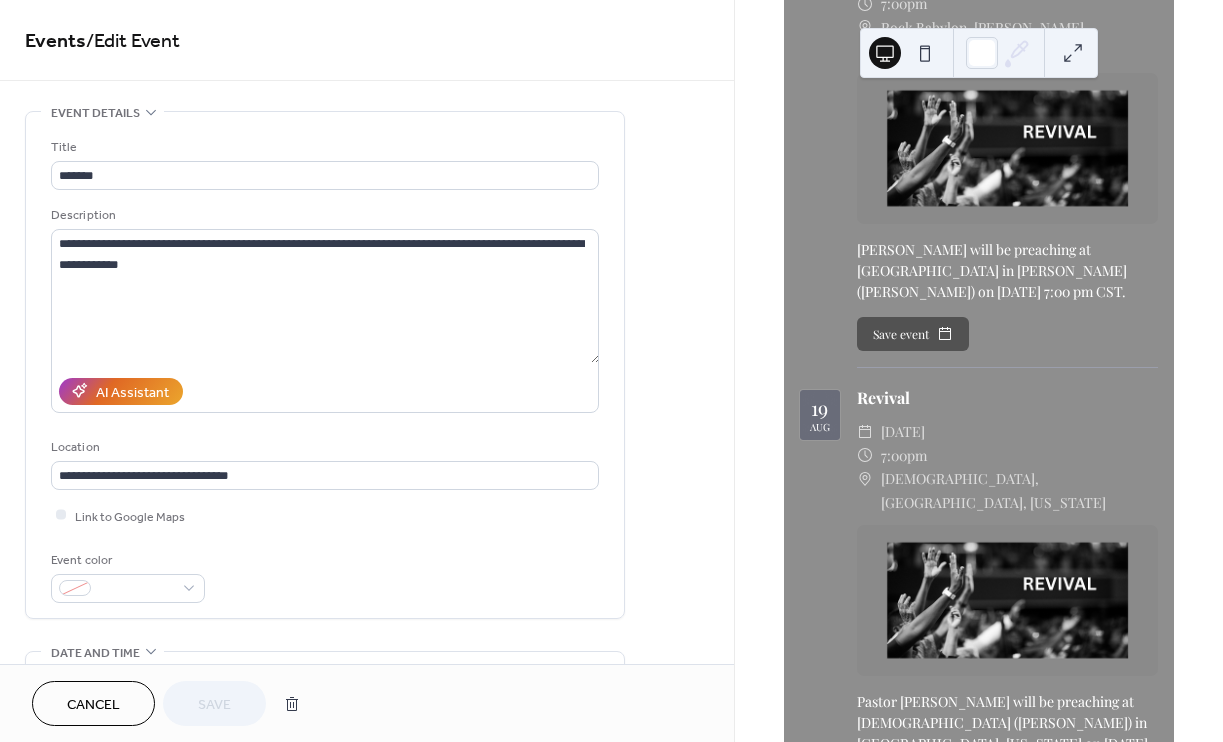 click on "**********" at bounding box center (367, 720) 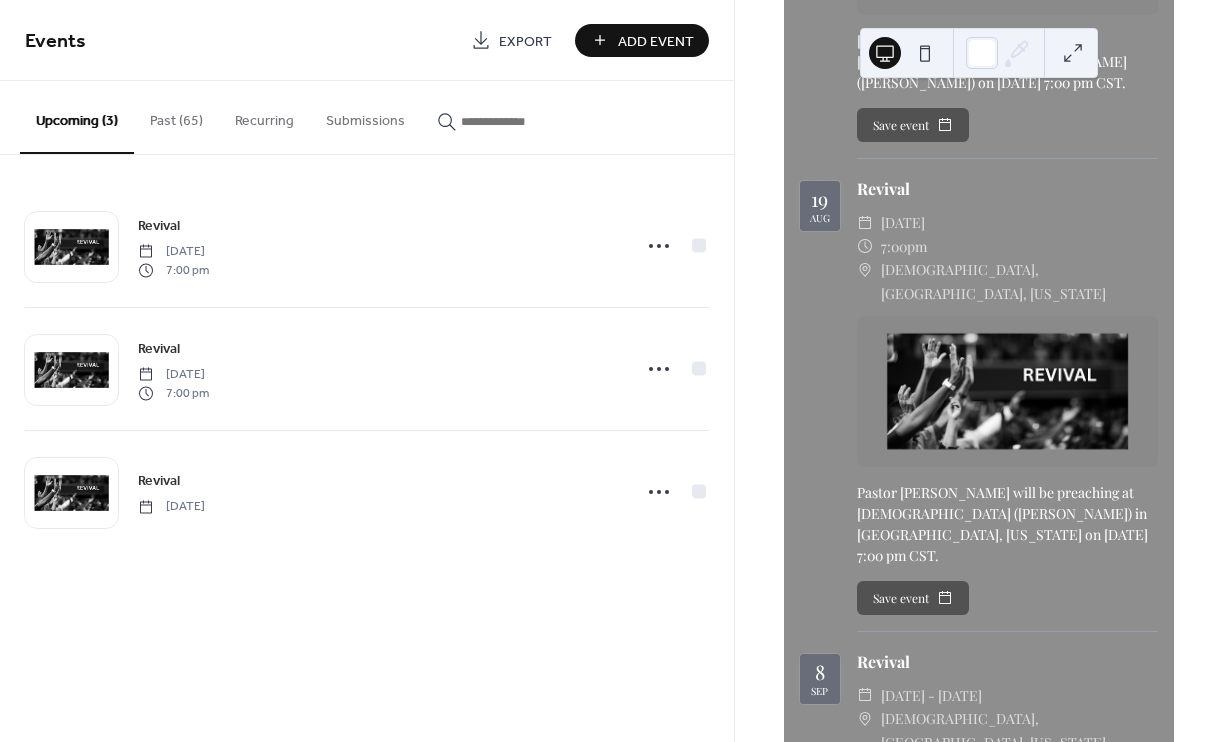 scroll, scrollTop: 471, scrollLeft: 0, axis: vertical 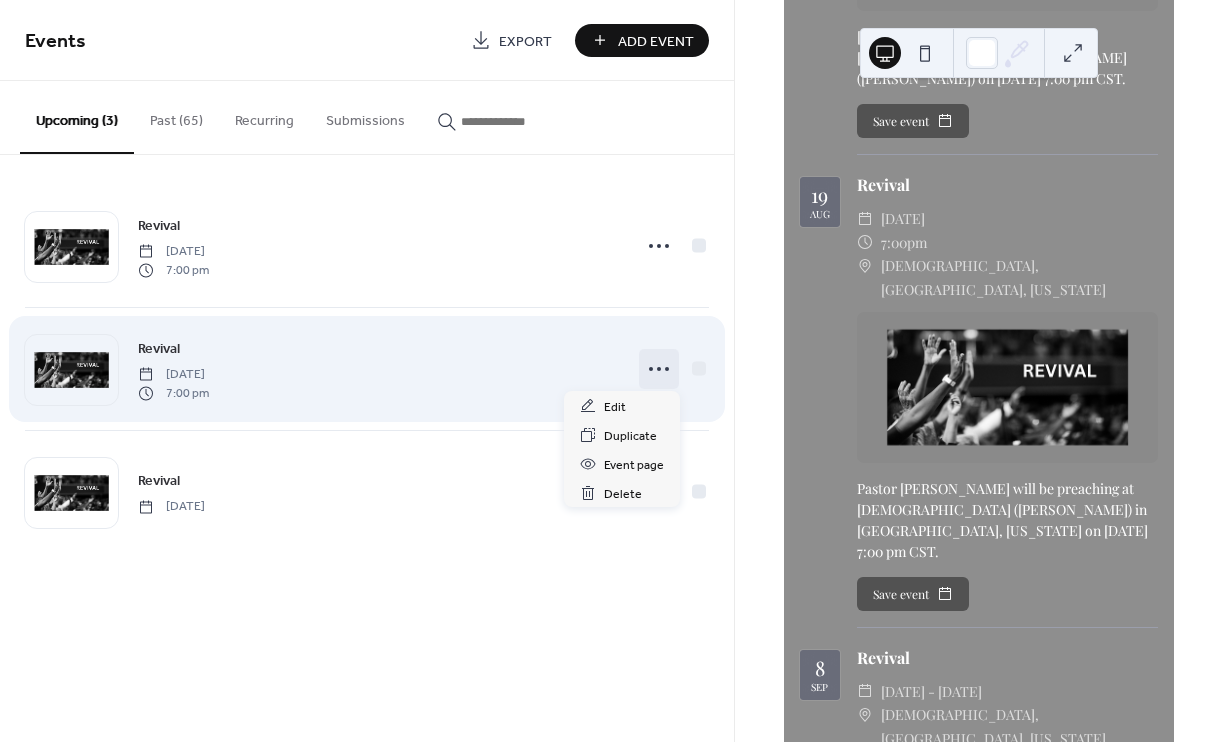 click 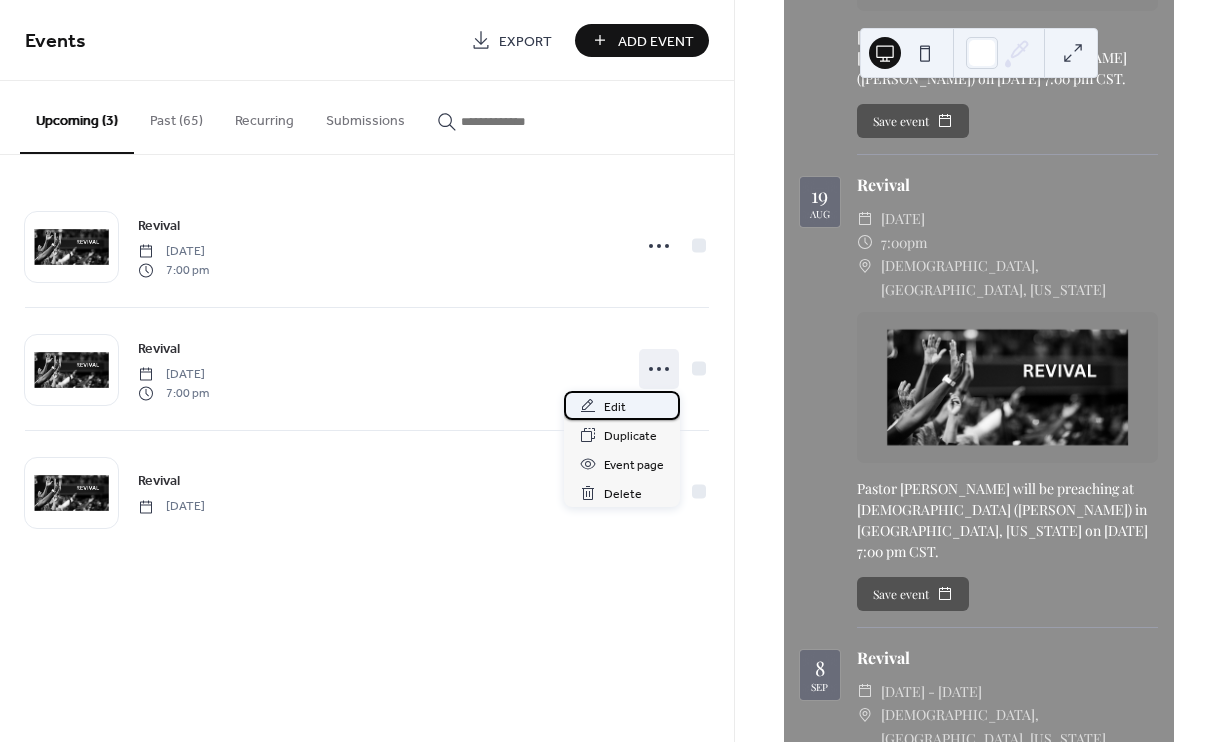 click on "Edit" at bounding box center [615, 407] 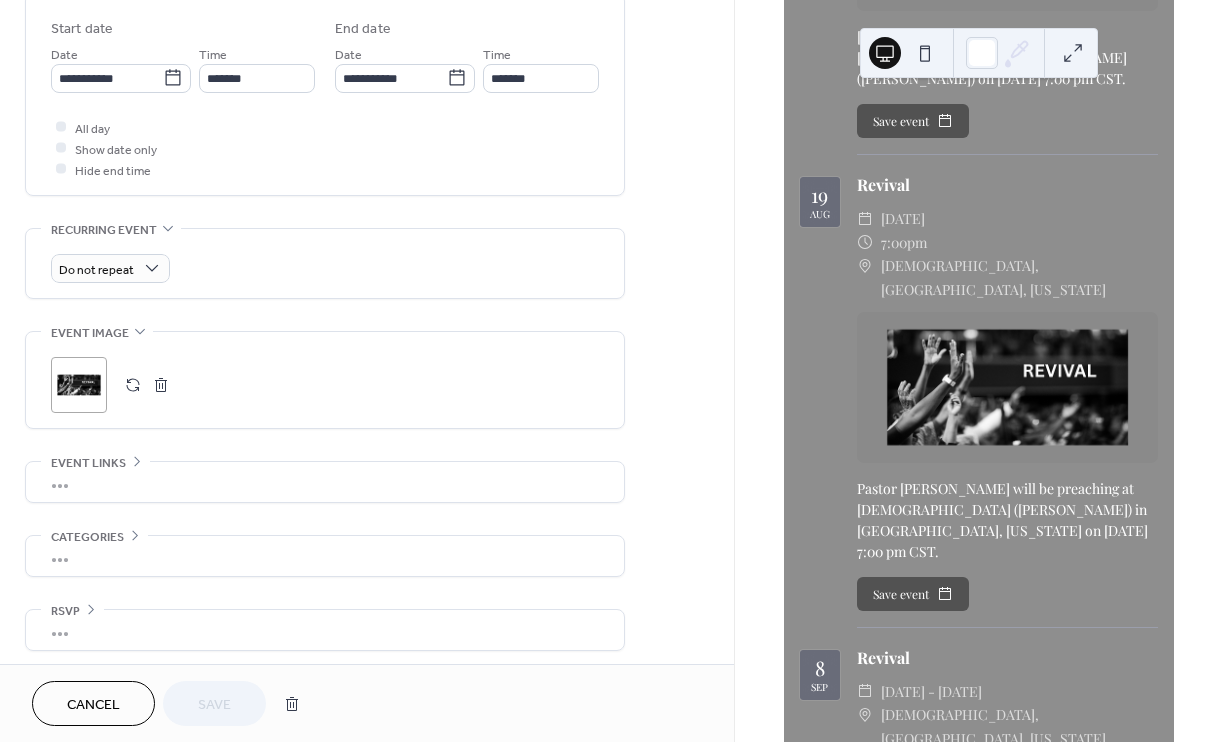 scroll, scrollTop: 0, scrollLeft: 0, axis: both 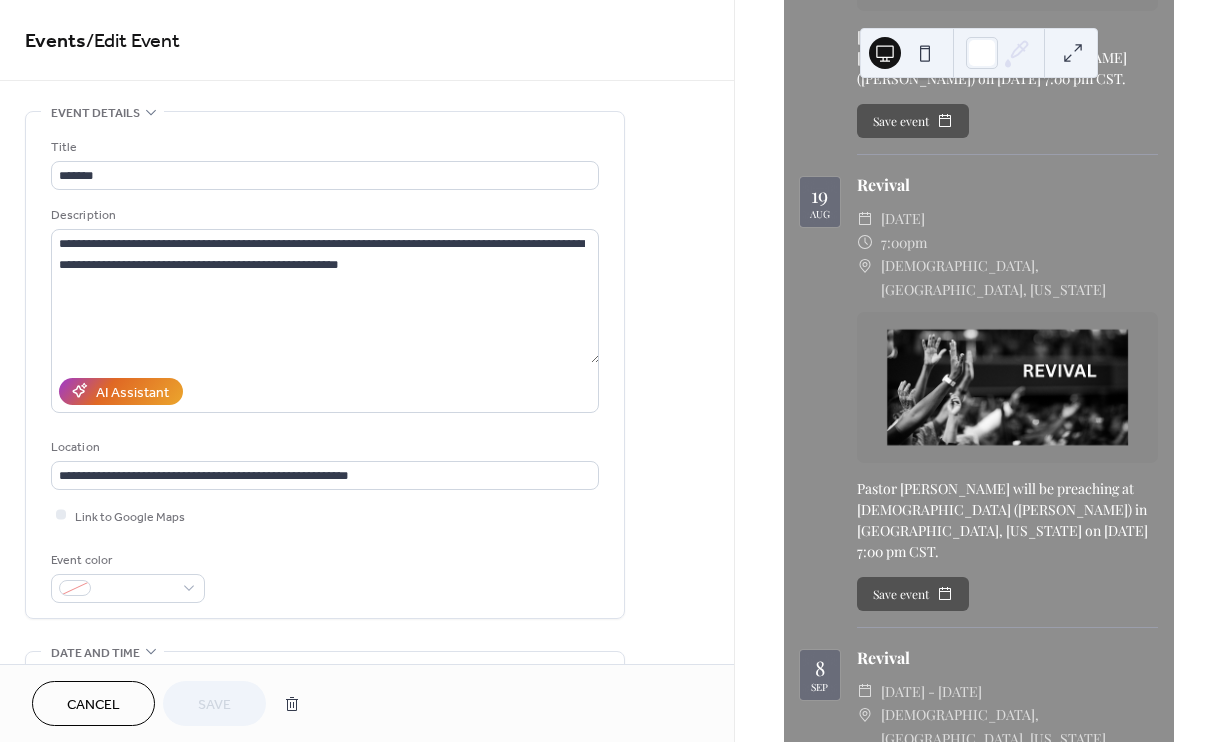 click on "Cancel" at bounding box center (93, 705) 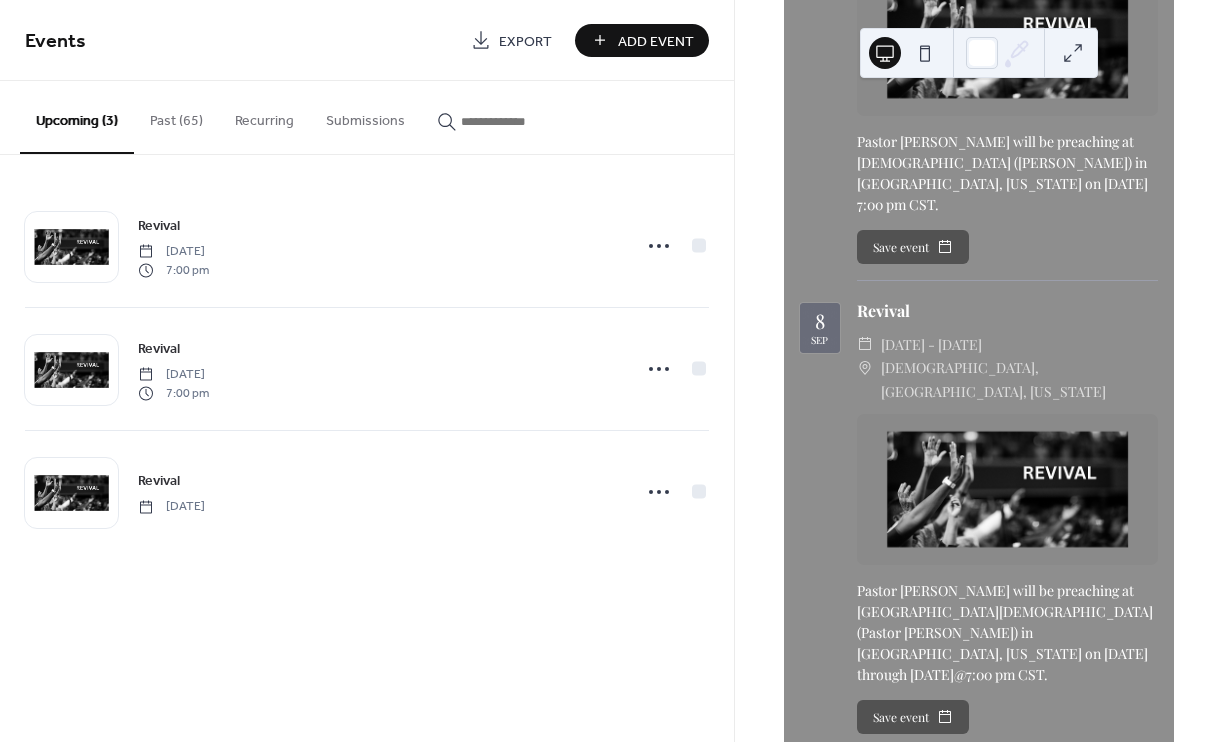 scroll, scrollTop: 831, scrollLeft: 0, axis: vertical 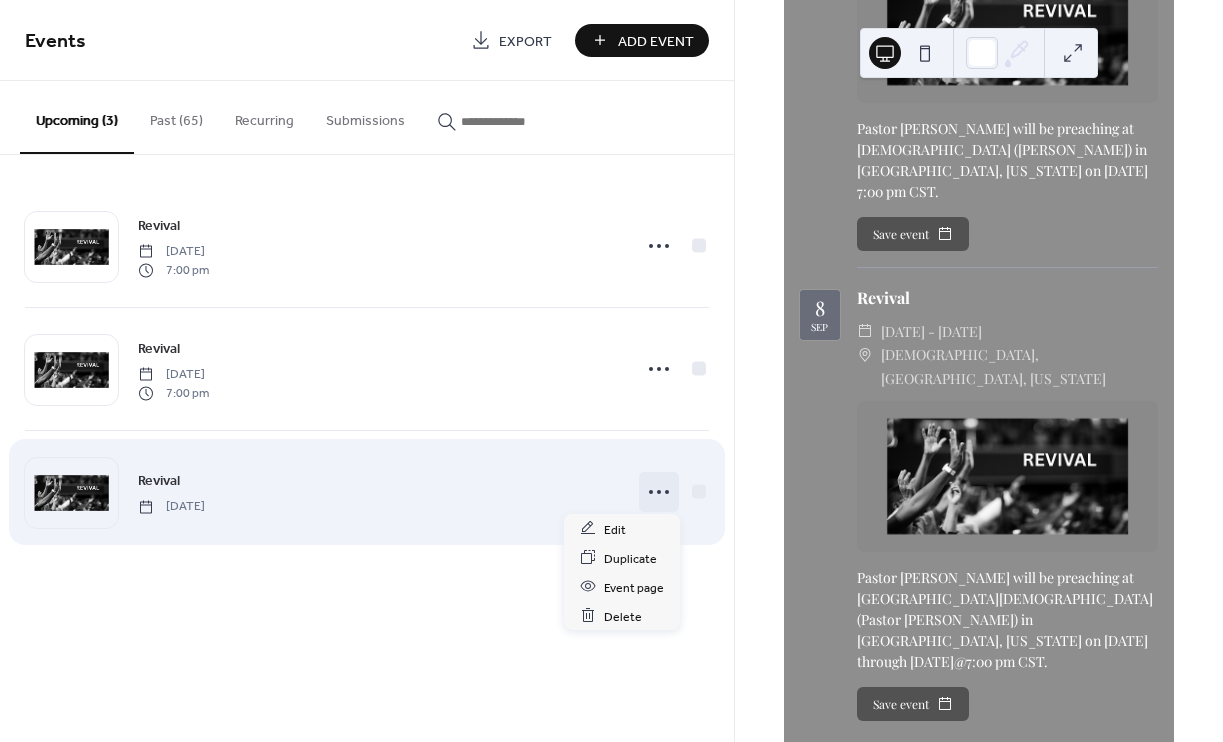click 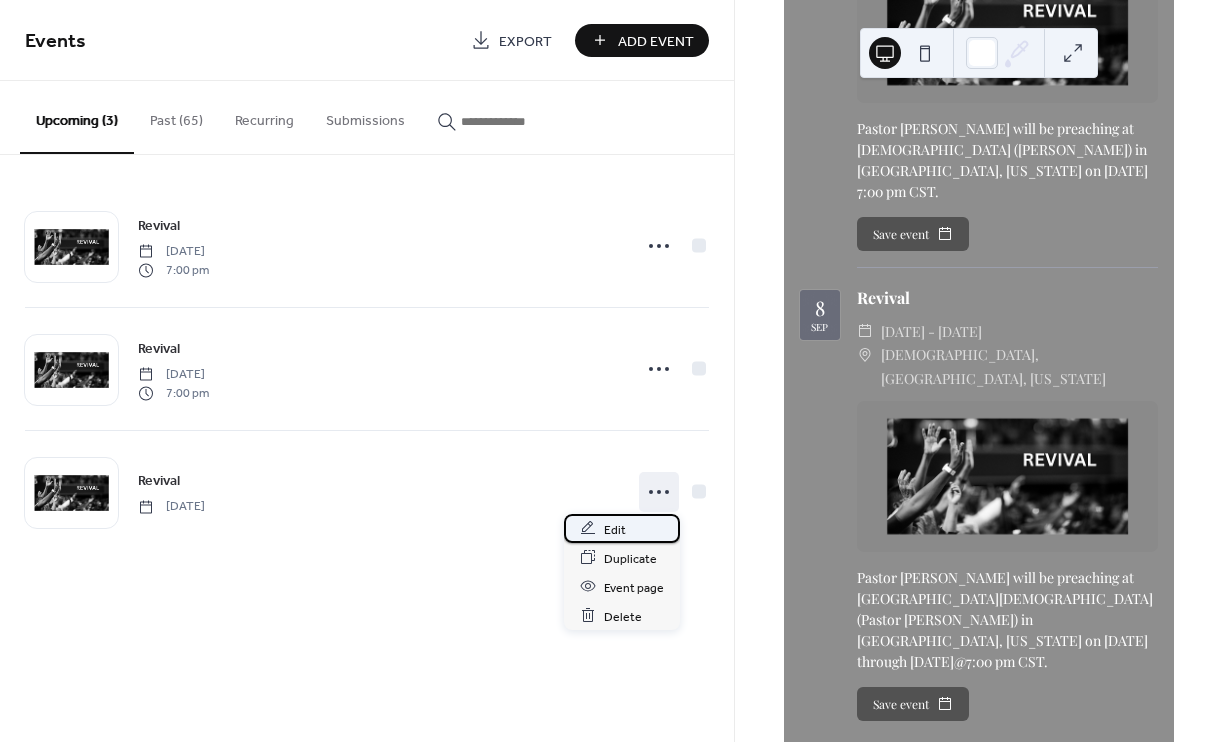 click on "Edit" at bounding box center (615, 529) 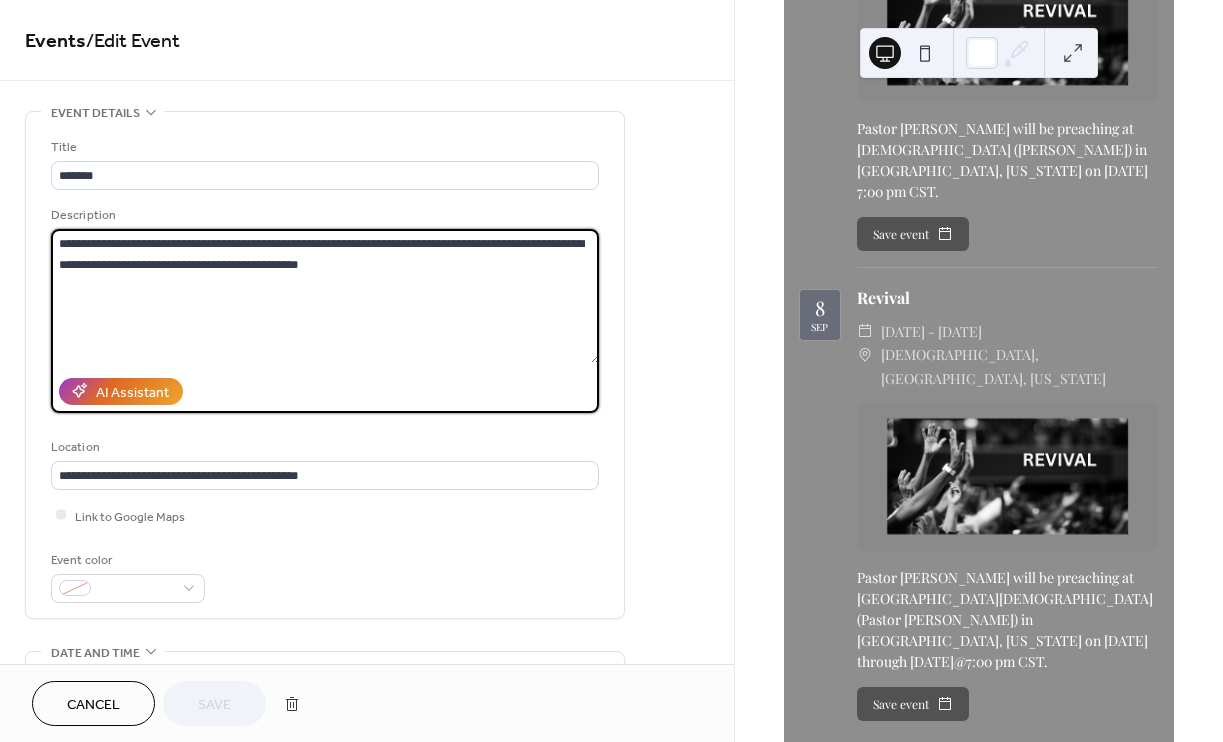 click on "**********" at bounding box center [325, 296] 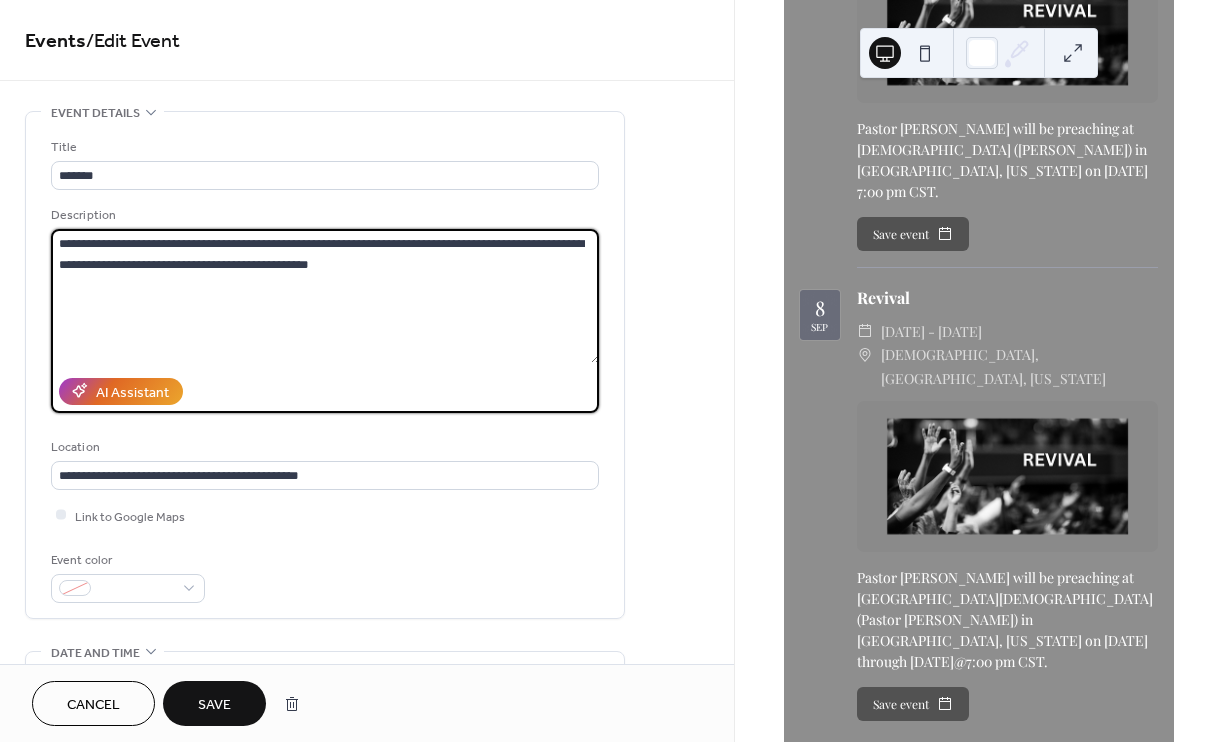 type on "**********" 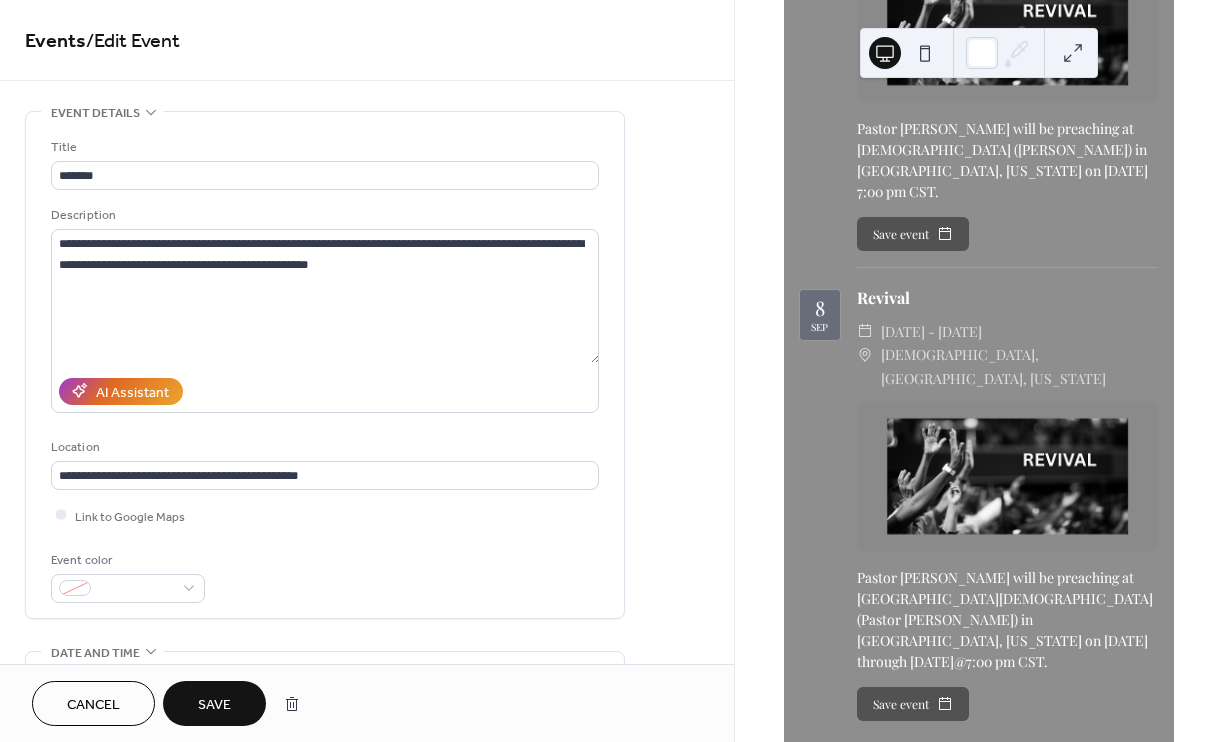 click on "Save" at bounding box center (214, 705) 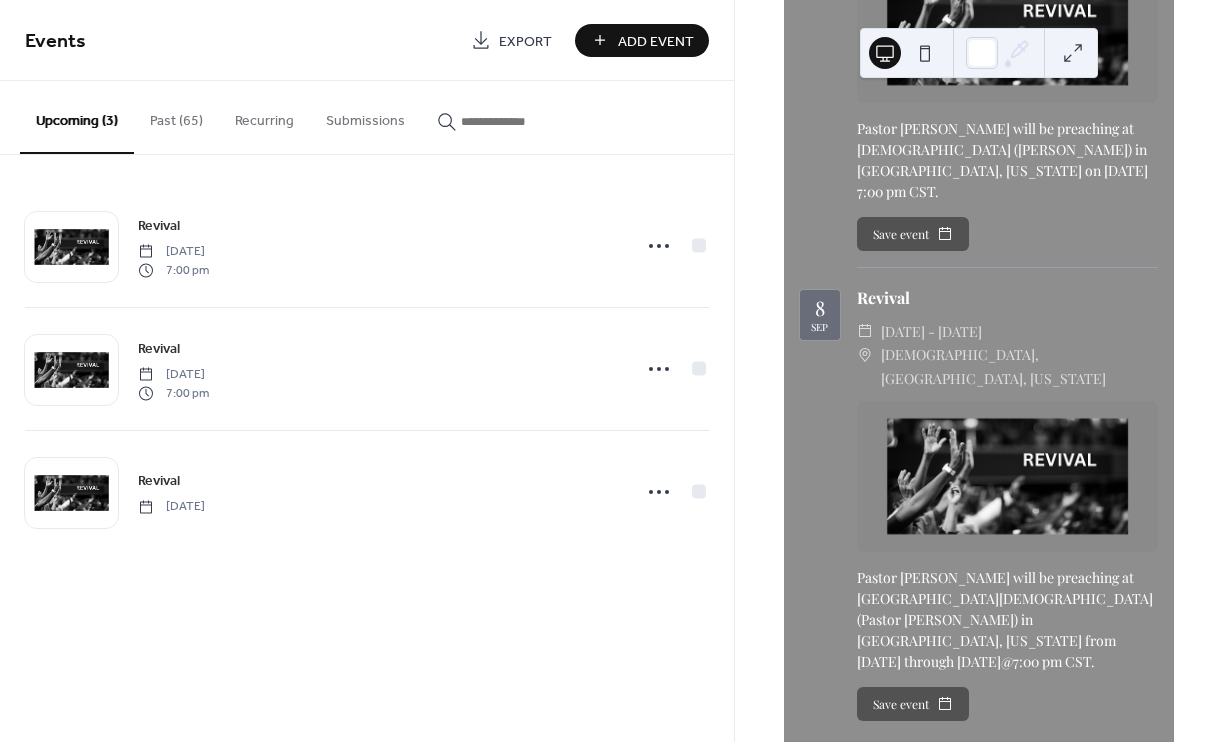 click on "Add Event" at bounding box center [656, 41] 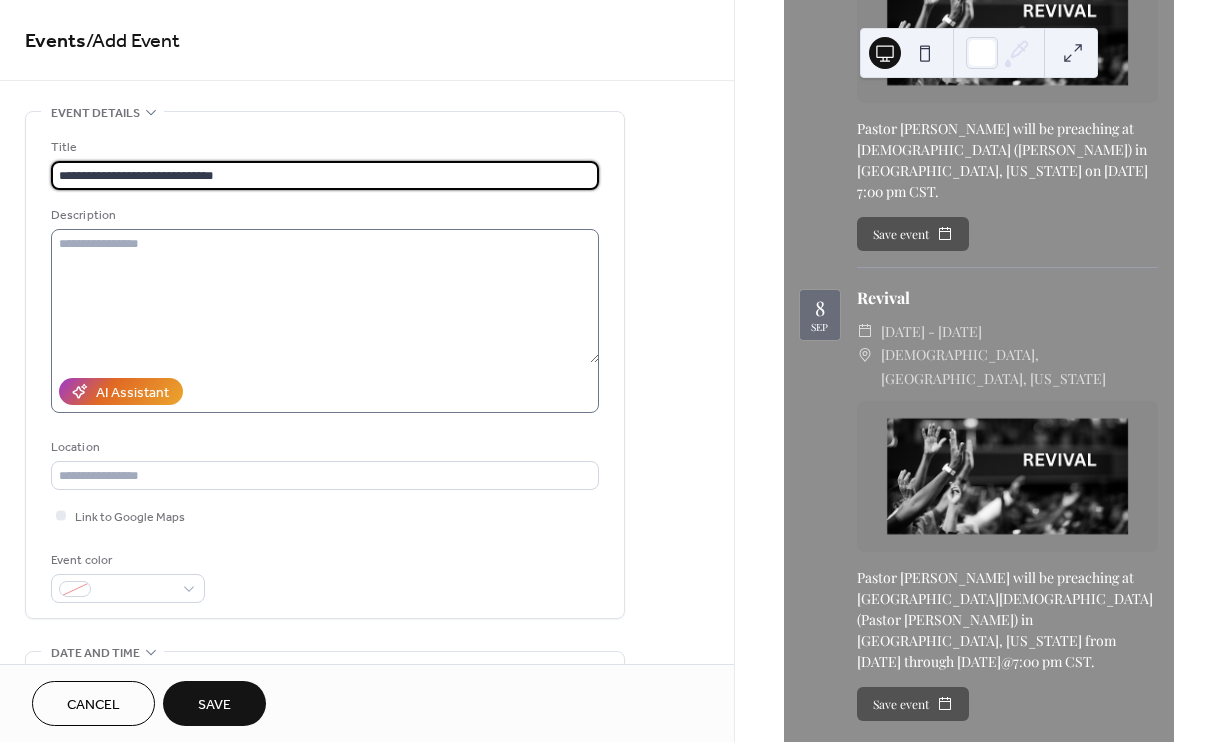 type on "**********" 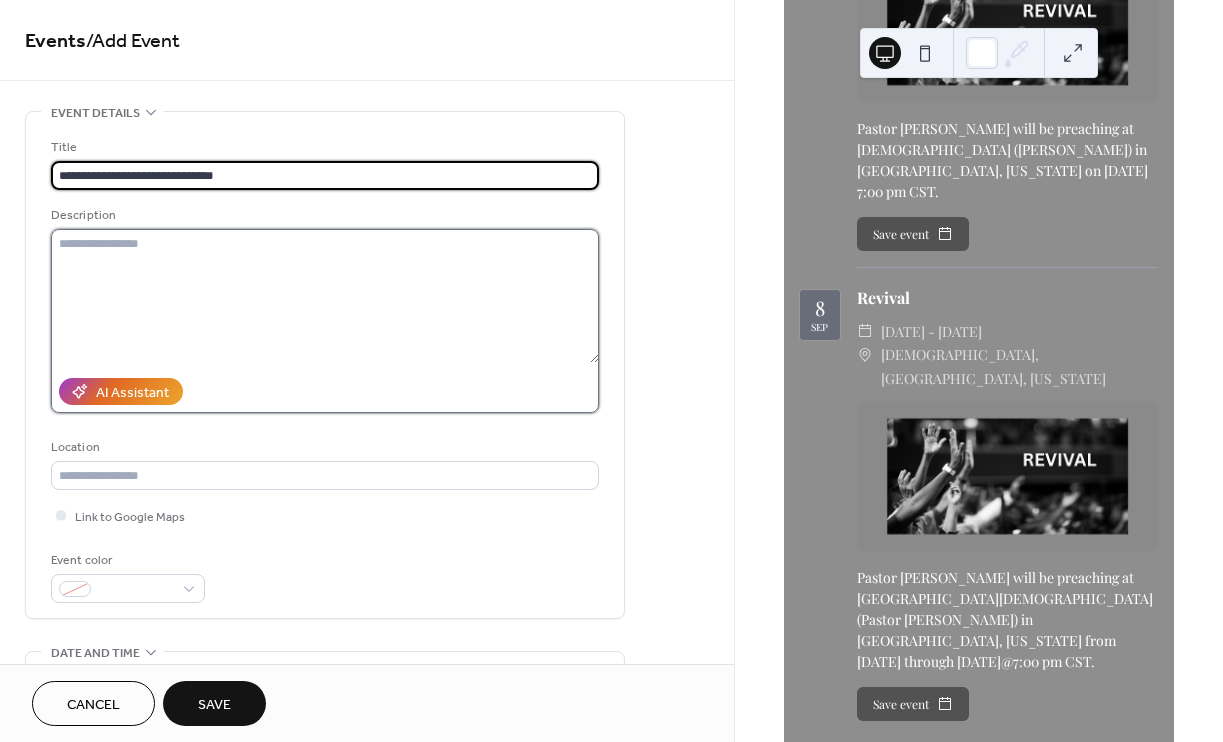 click at bounding box center [325, 296] 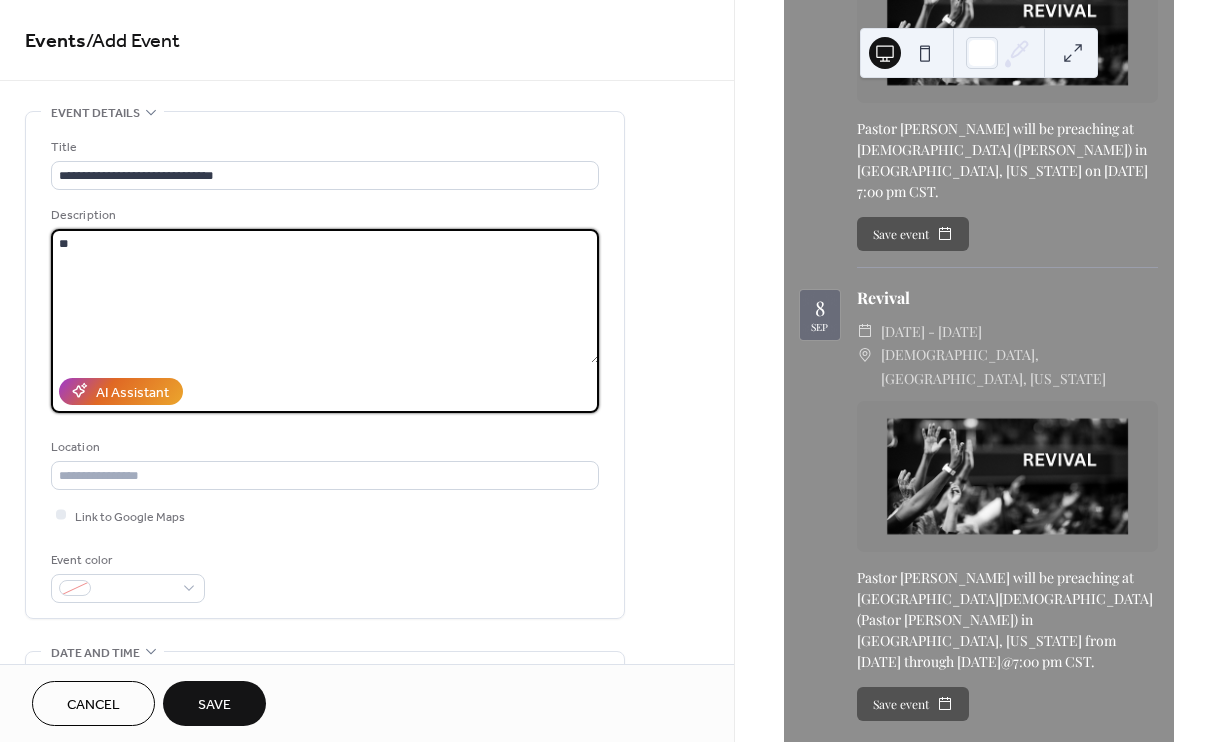 type on "*" 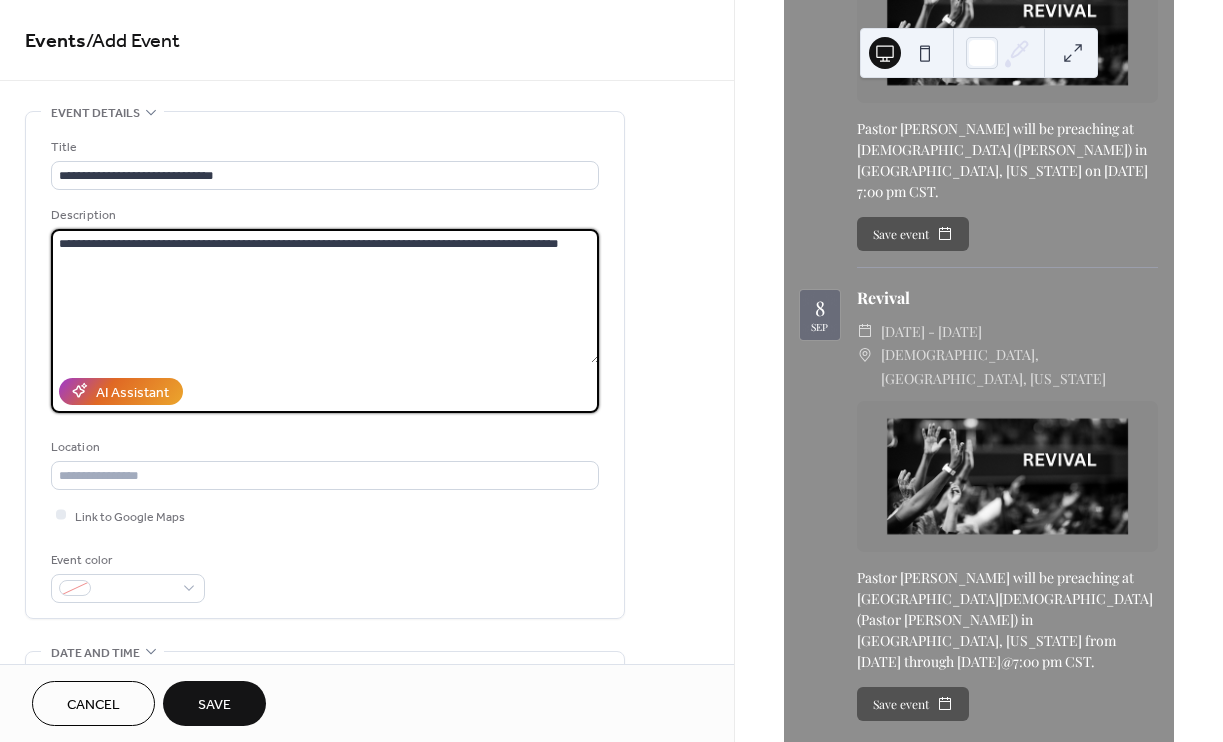 click on "**********" at bounding box center (325, 296) 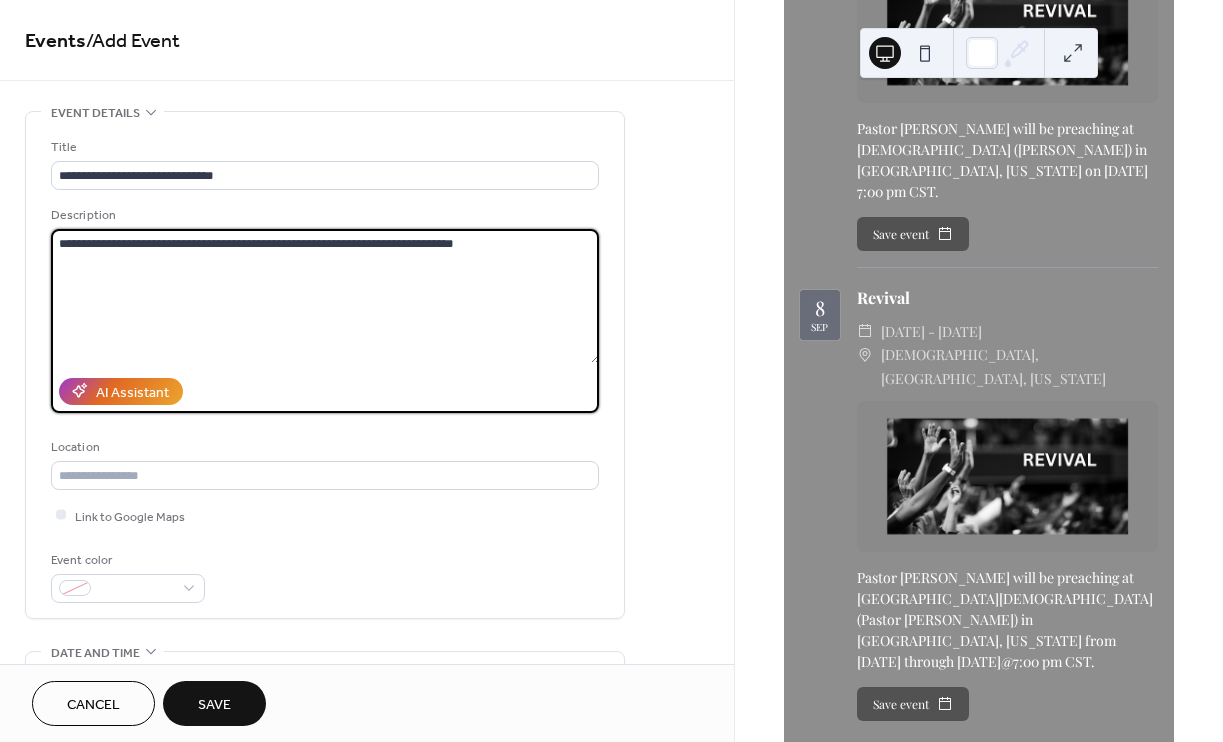 click on "**********" at bounding box center (325, 296) 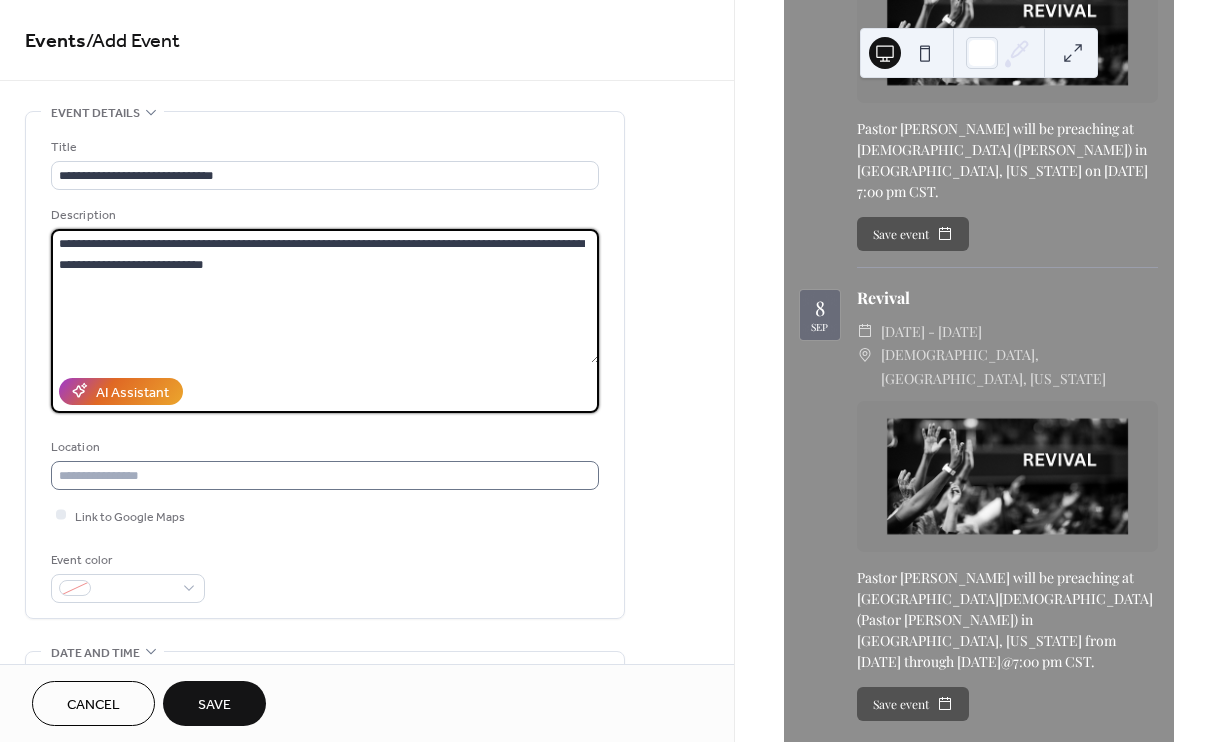 type on "**********" 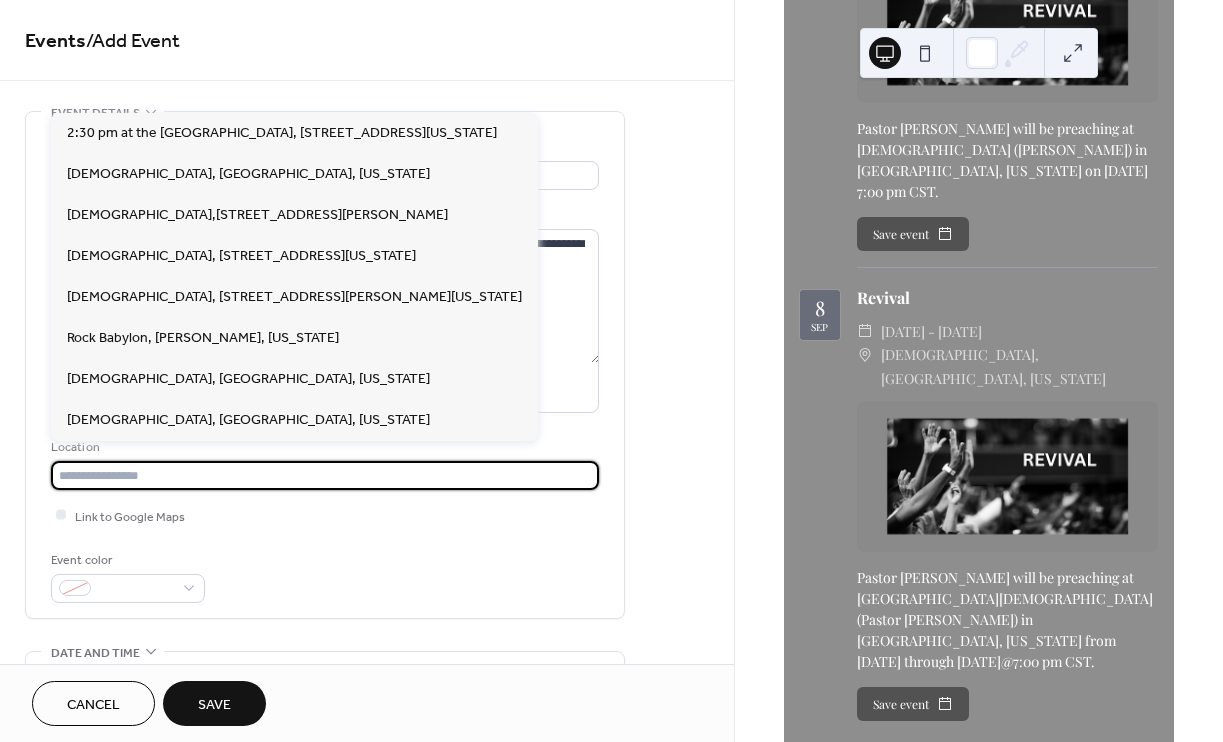 click at bounding box center [325, 475] 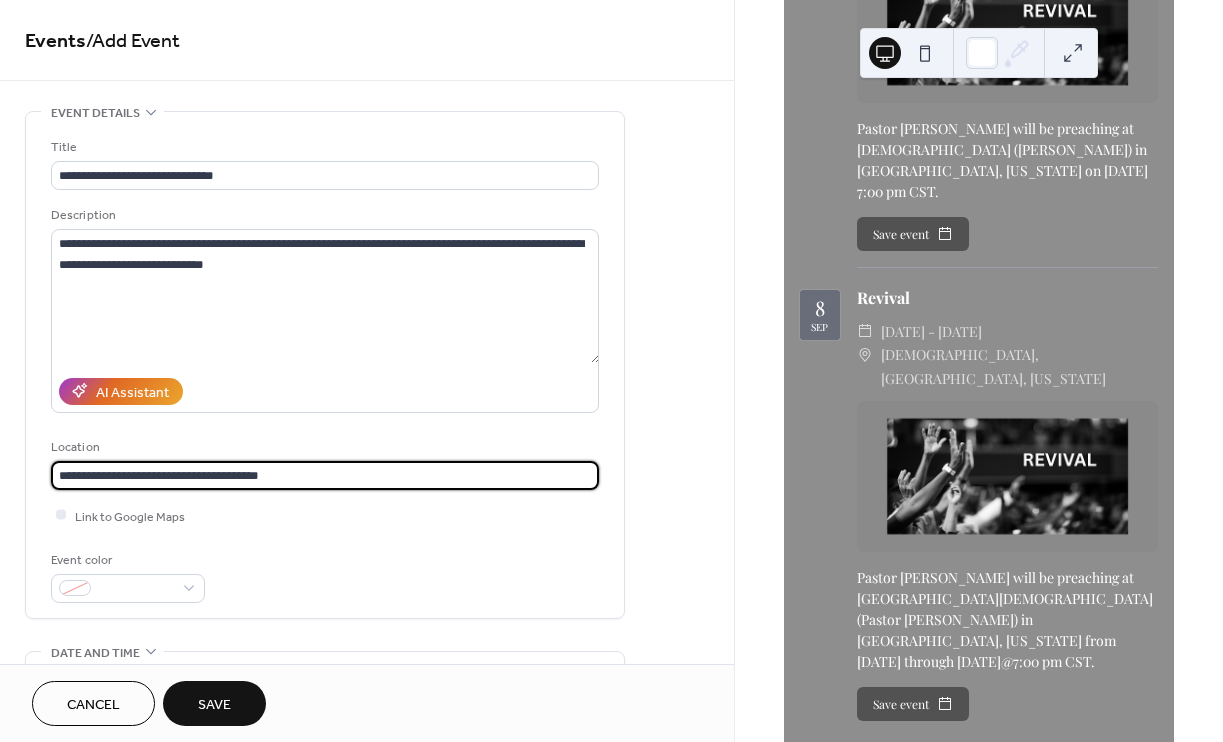 type on "**********" 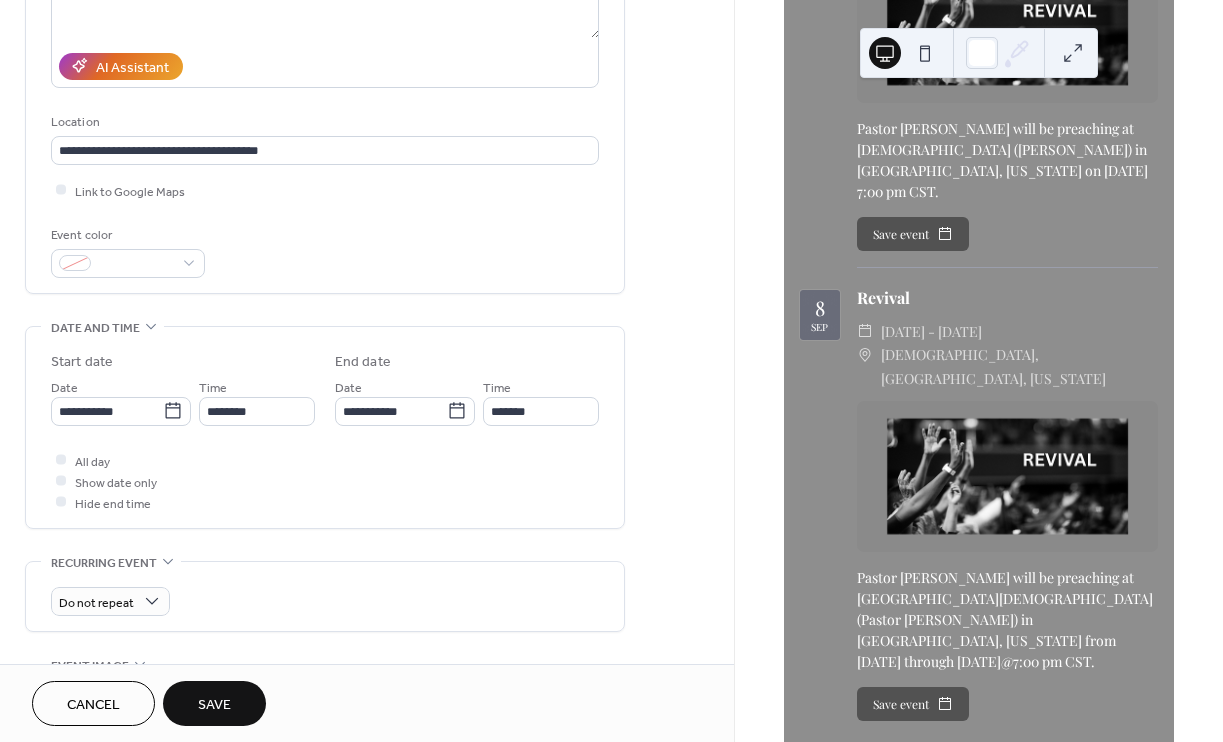 scroll, scrollTop: 326, scrollLeft: 0, axis: vertical 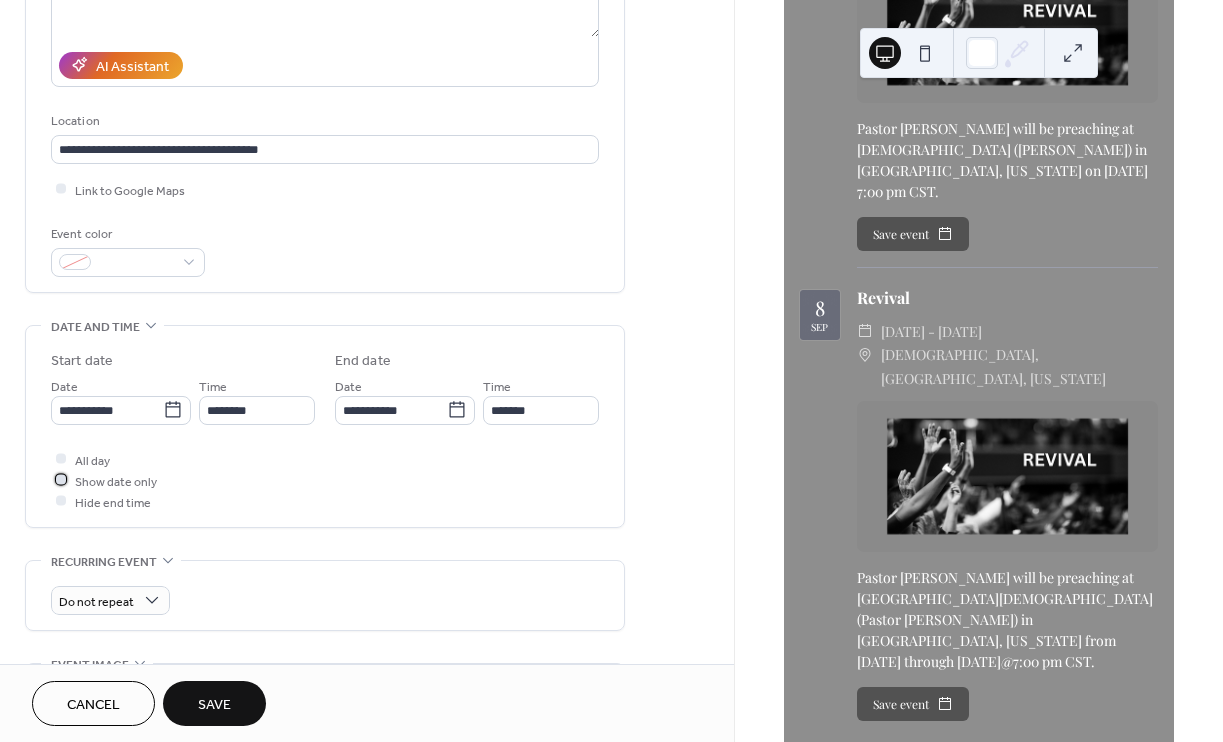 click at bounding box center (61, 480) 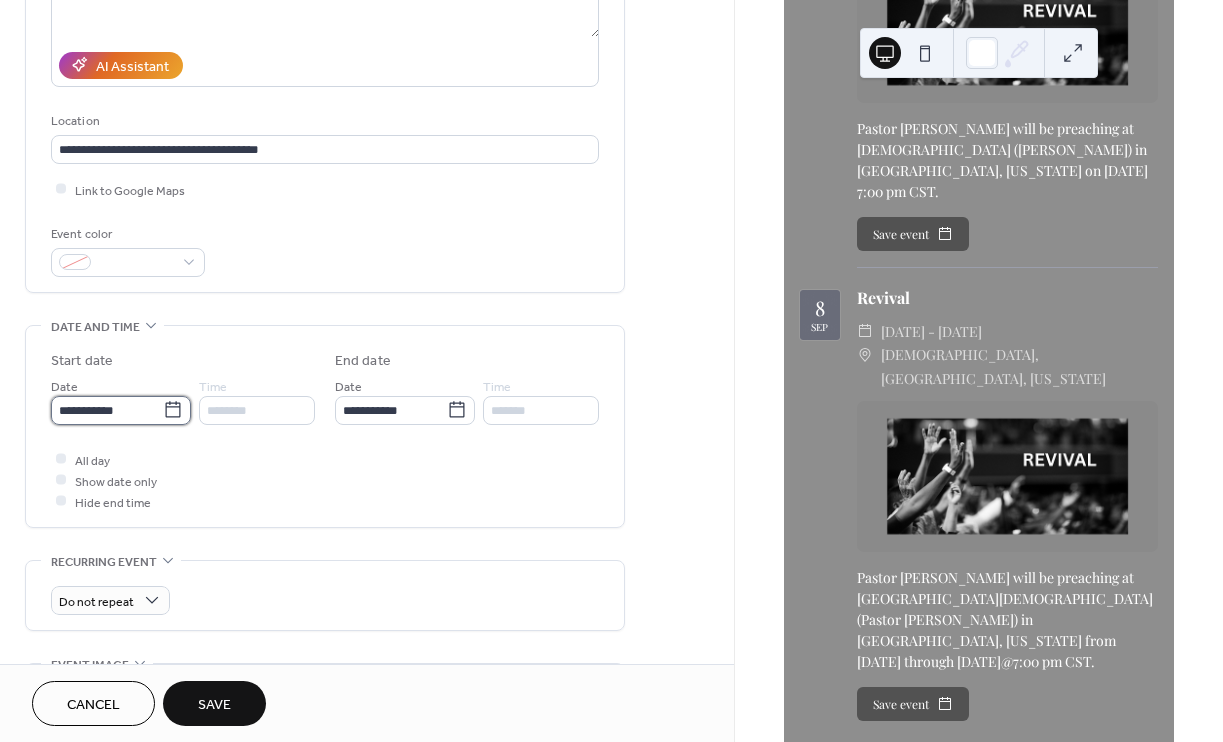 click on "**********" at bounding box center [107, 410] 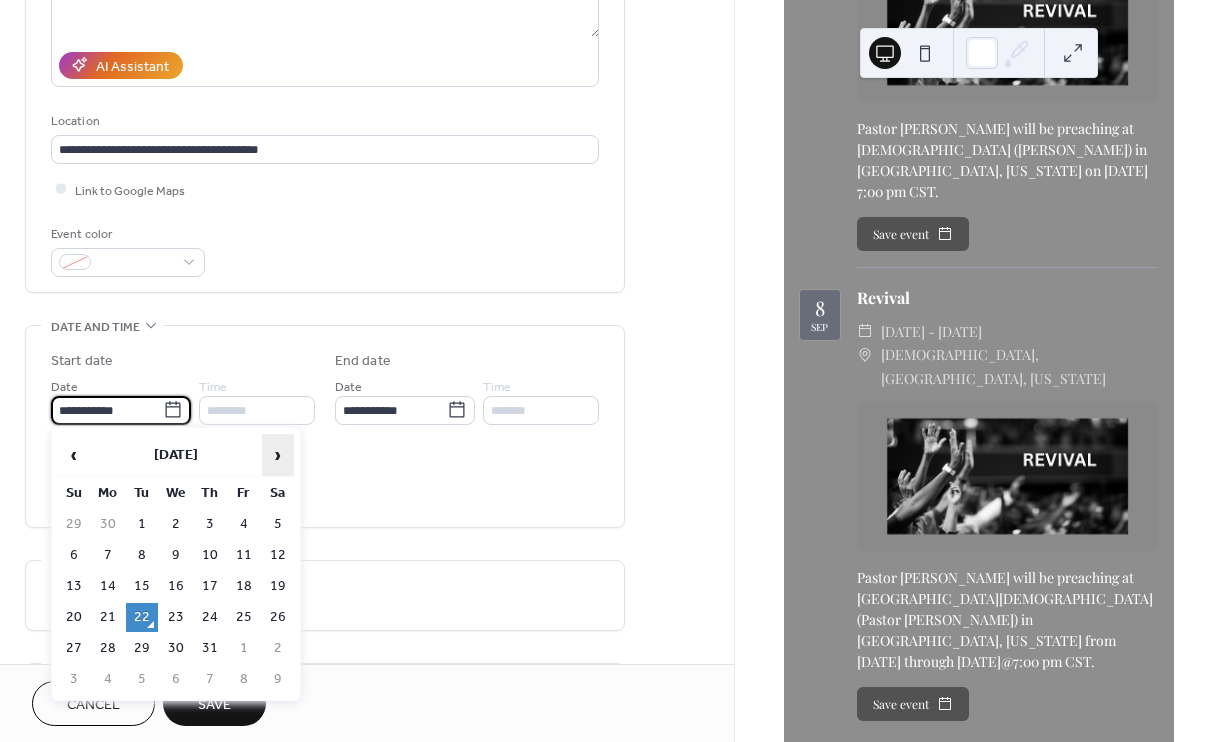 click on "›" at bounding box center [278, 455] 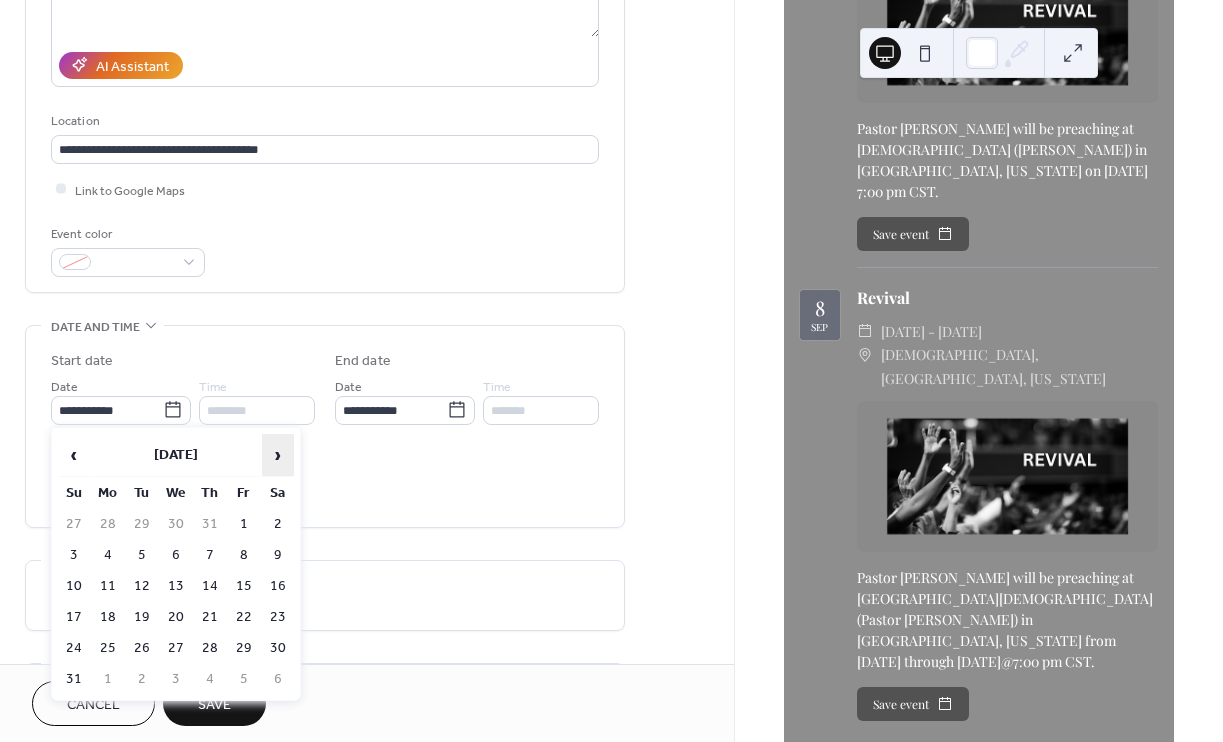 click on "›" at bounding box center (278, 455) 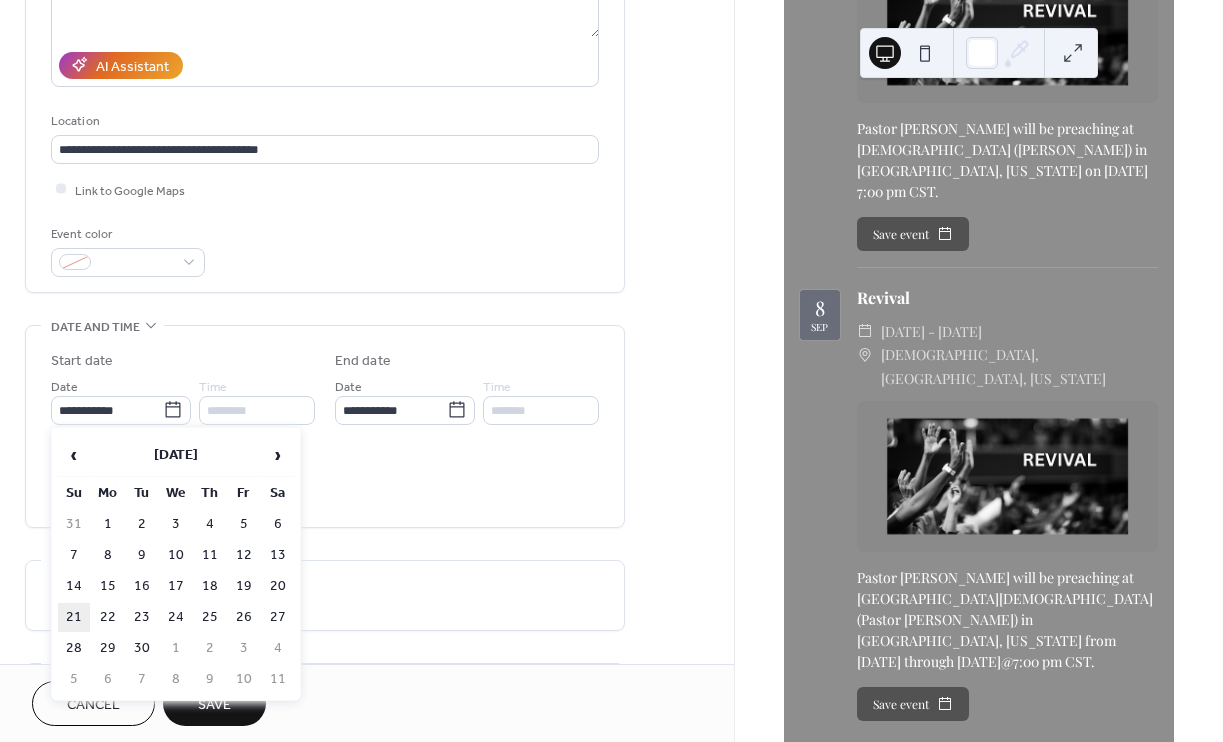 click on "21" at bounding box center [74, 617] 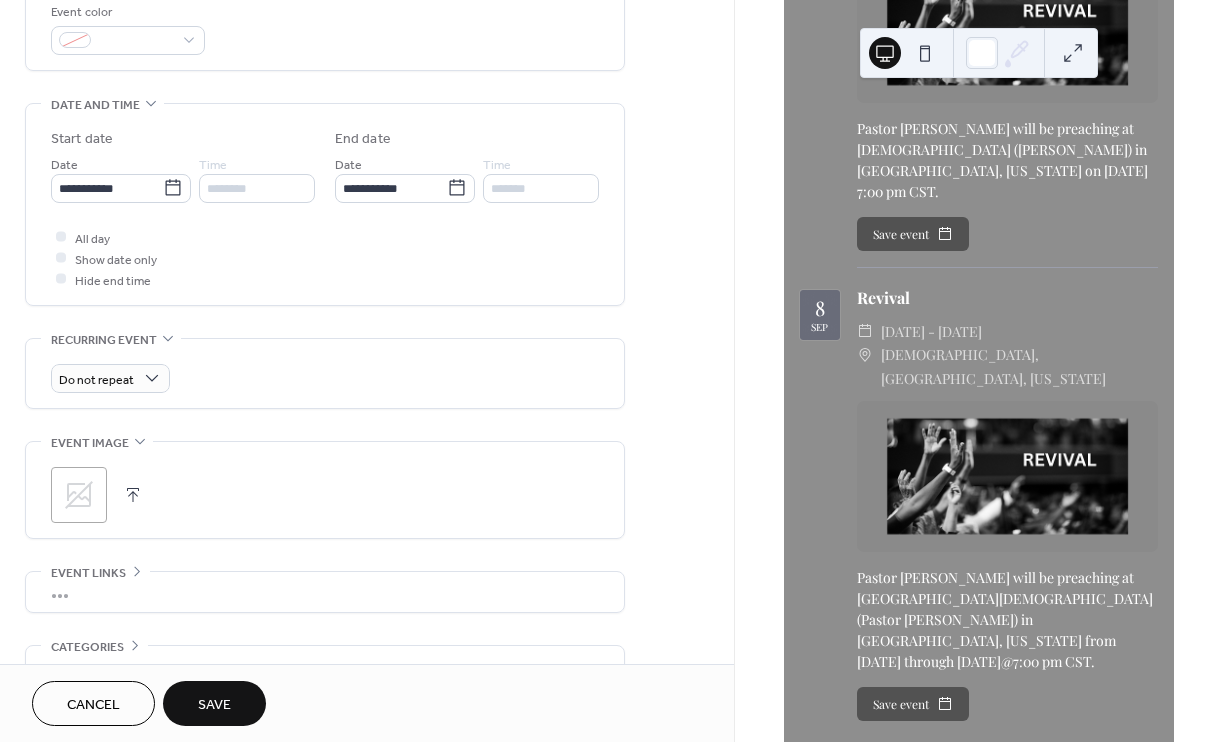 scroll, scrollTop: 550, scrollLeft: 0, axis: vertical 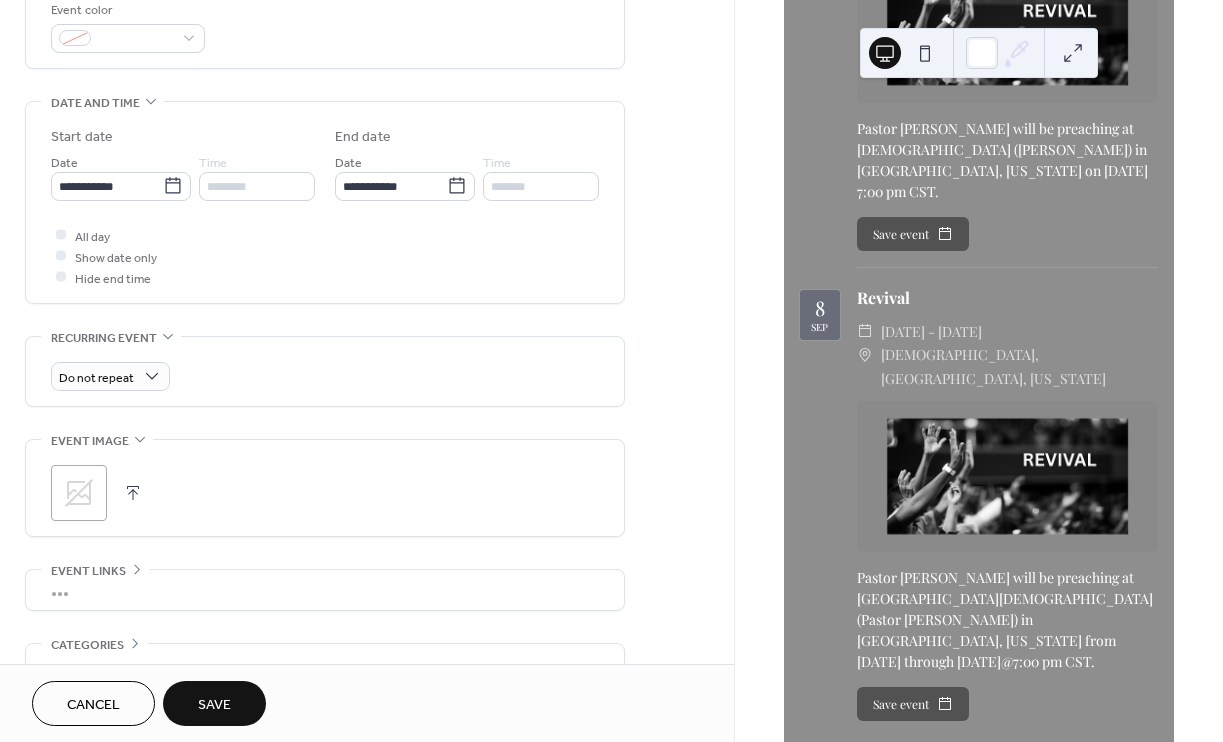 click 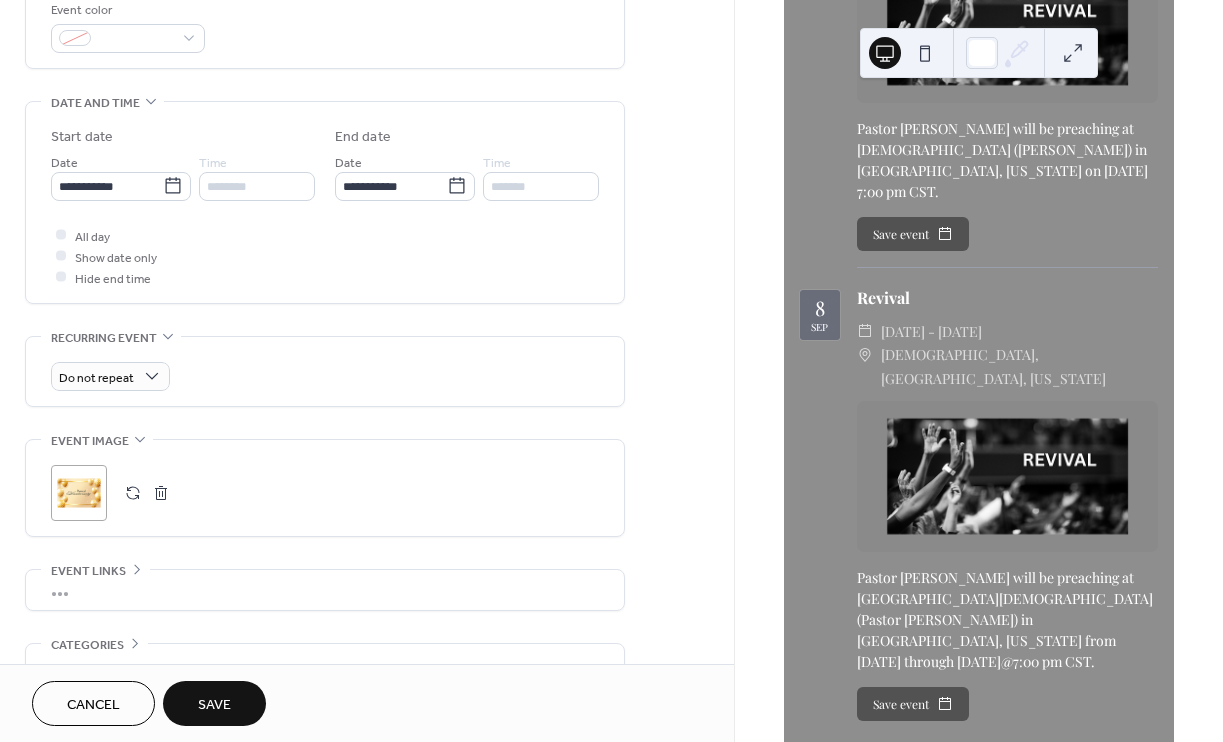 scroll, scrollTop: 658, scrollLeft: 0, axis: vertical 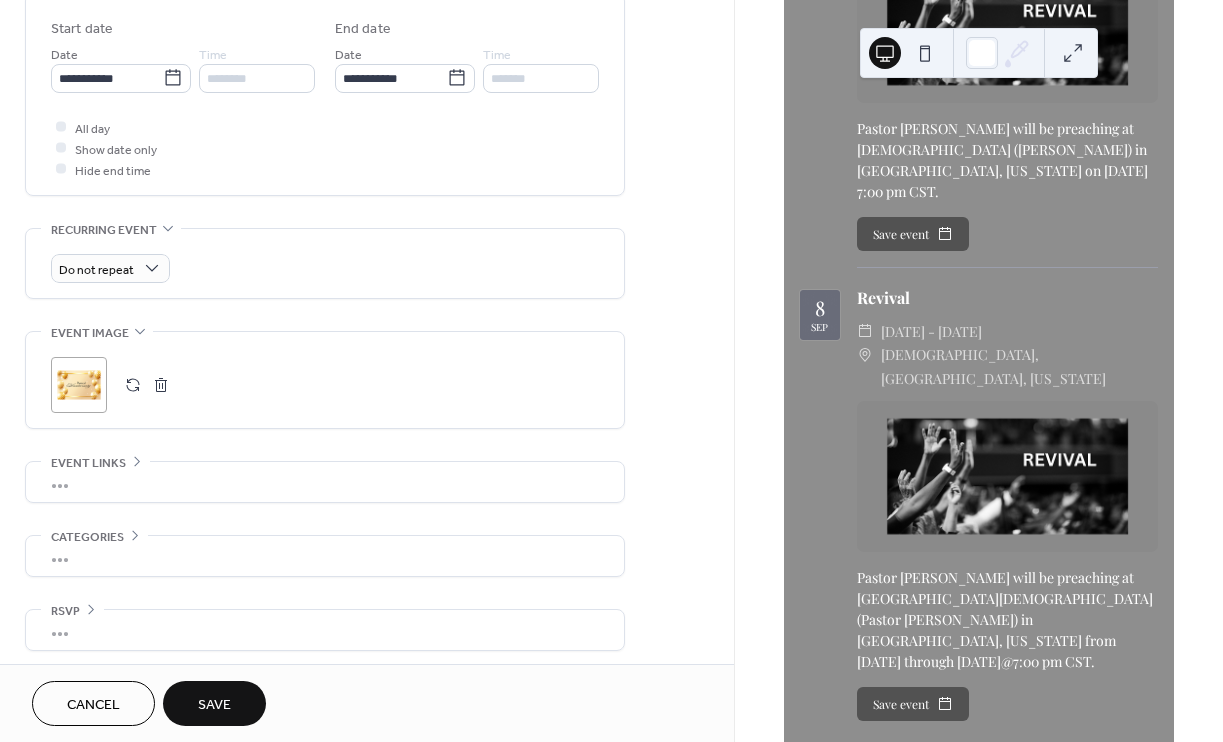 click on "Save" at bounding box center [214, 705] 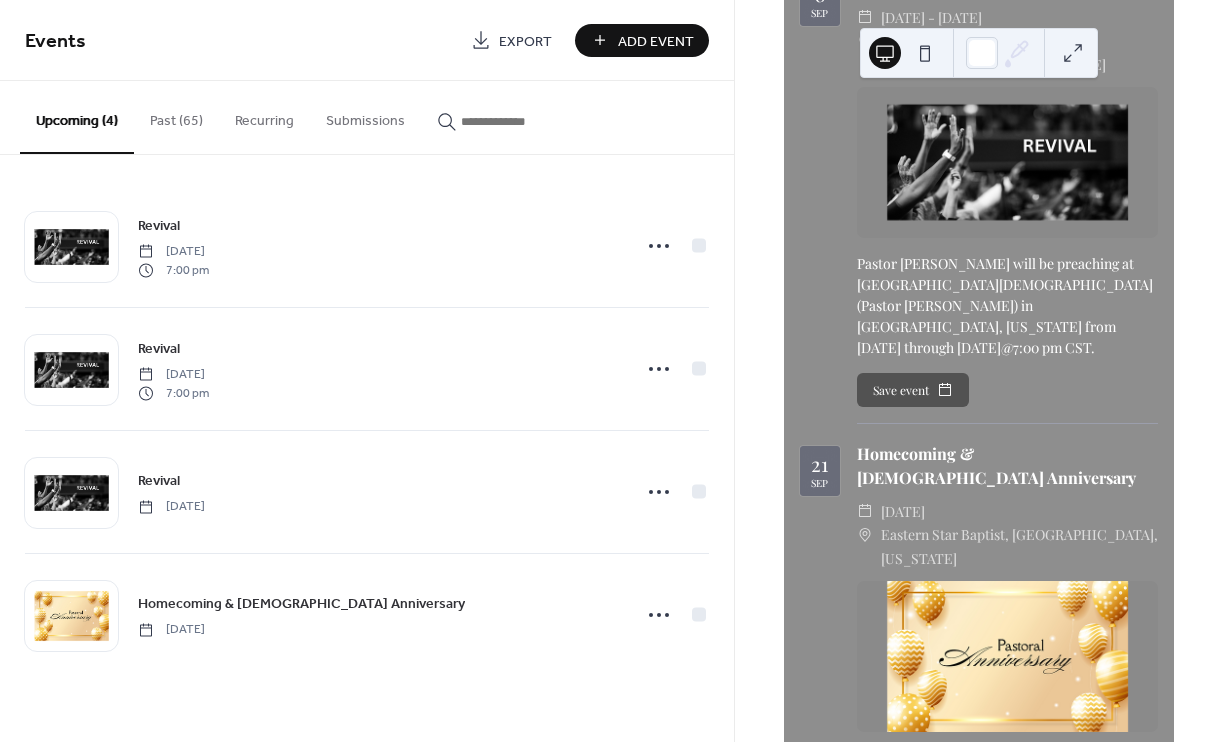 scroll, scrollTop: 1232, scrollLeft: 0, axis: vertical 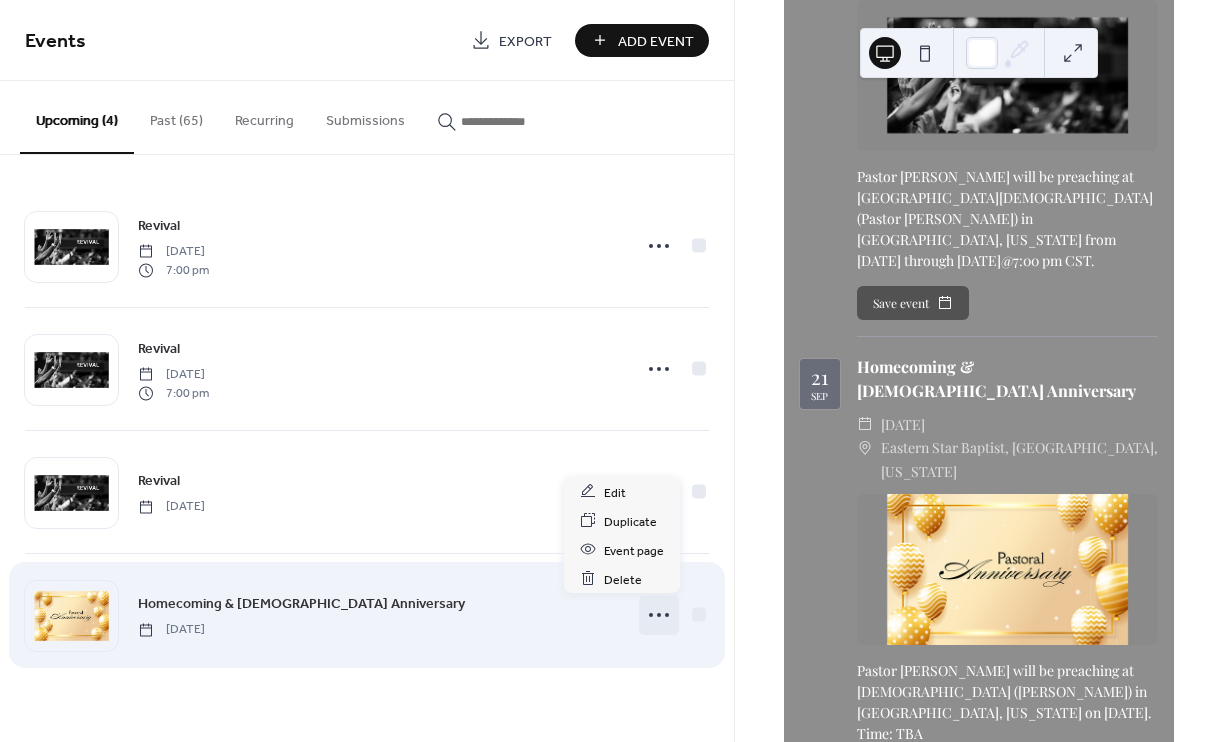 click 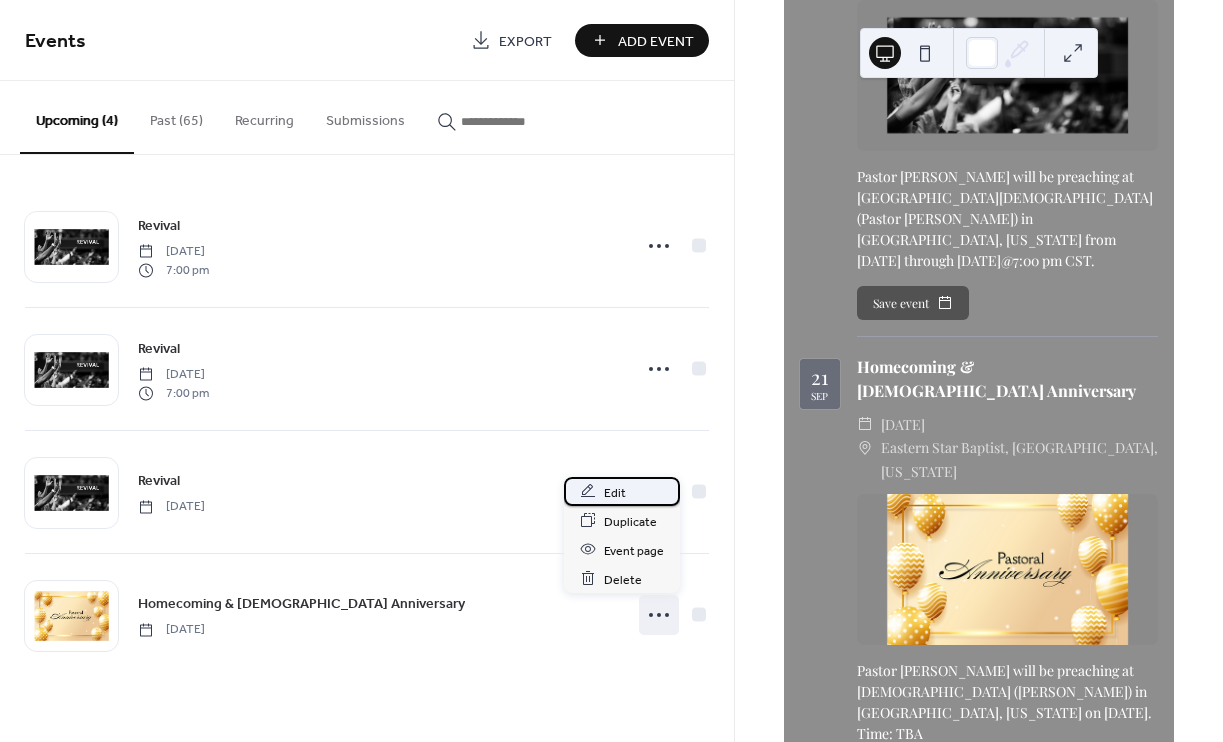 click on "Edit" at bounding box center [615, 492] 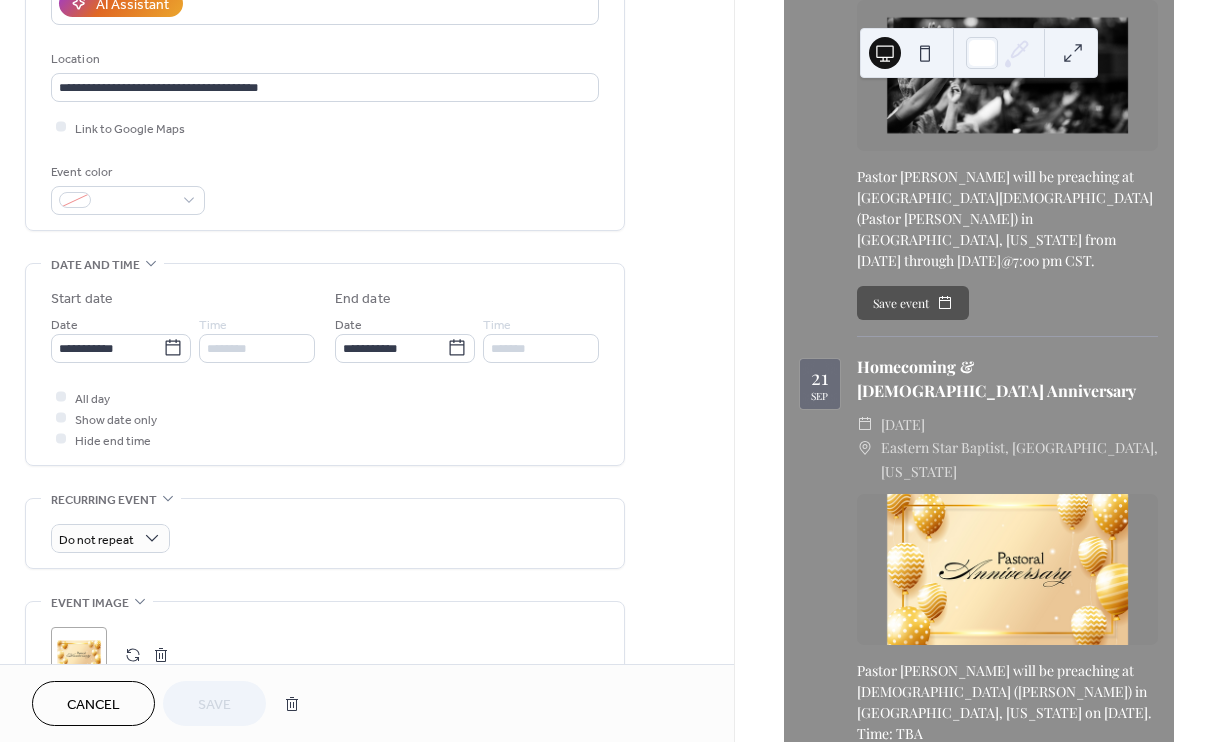 scroll, scrollTop: 386, scrollLeft: 0, axis: vertical 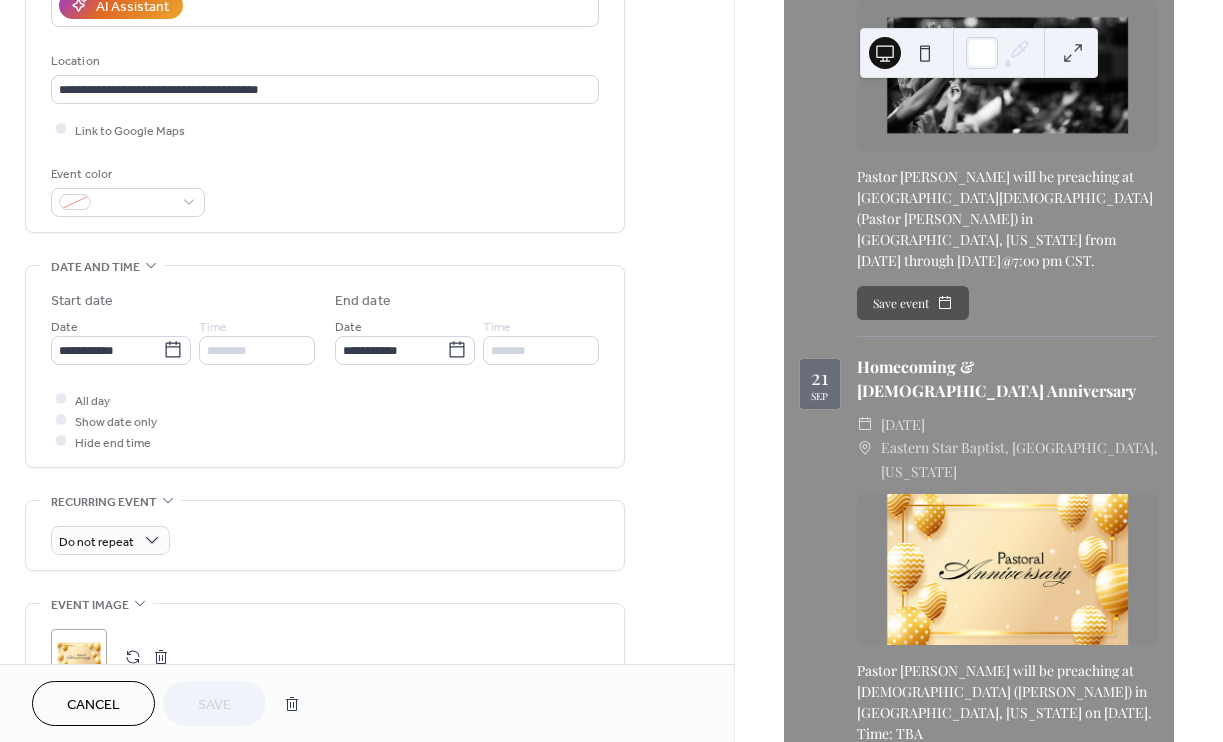 click on "Cancel" at bounding box center (93, 705) 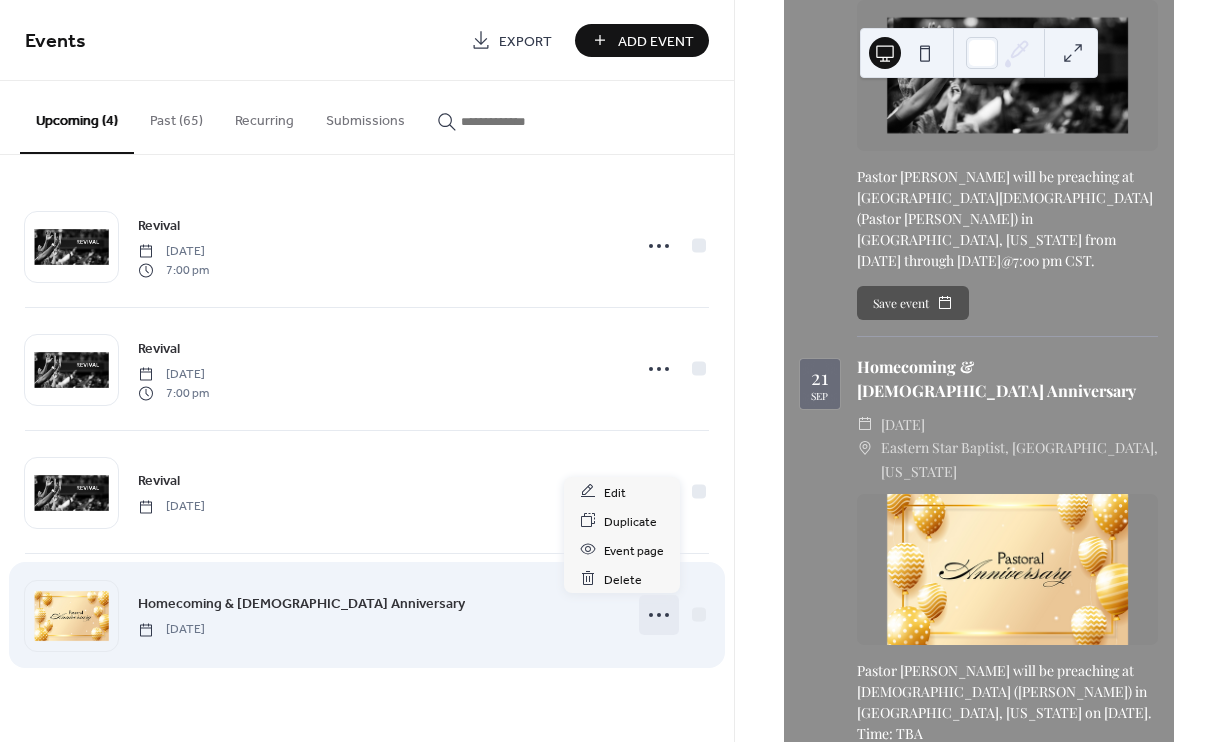 click 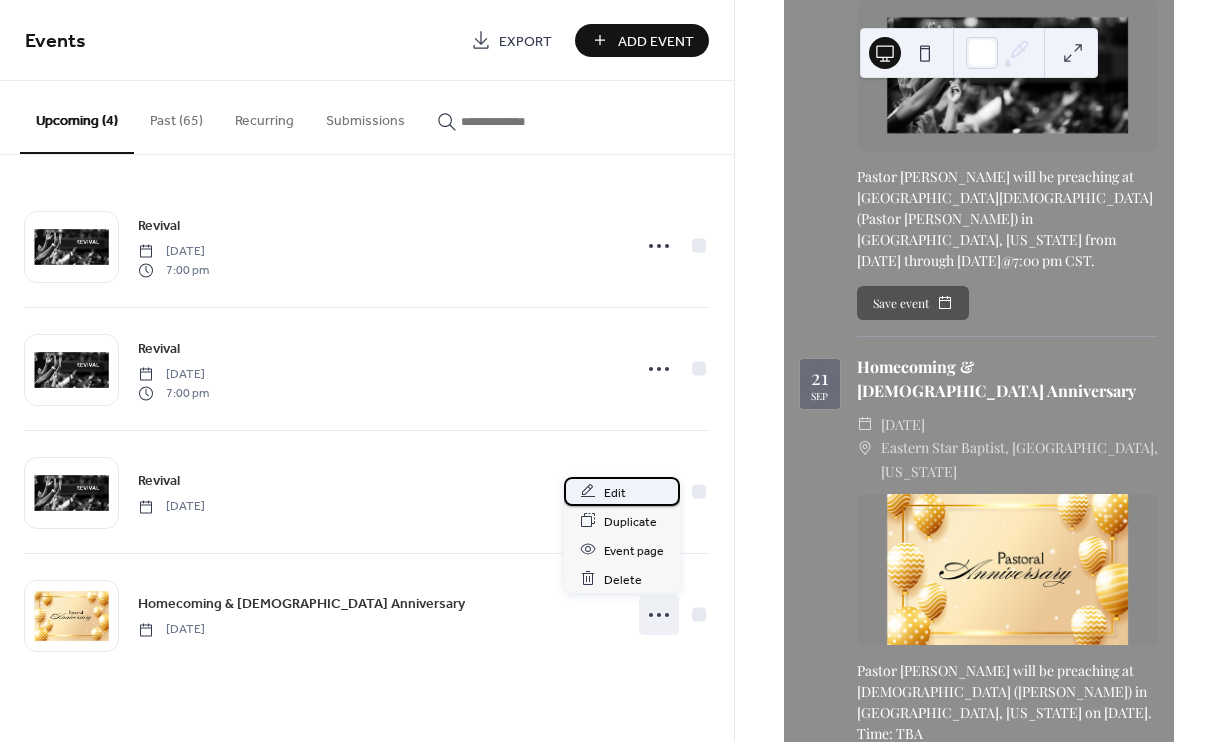 click on "Edit" at bounding box center (615, 492) 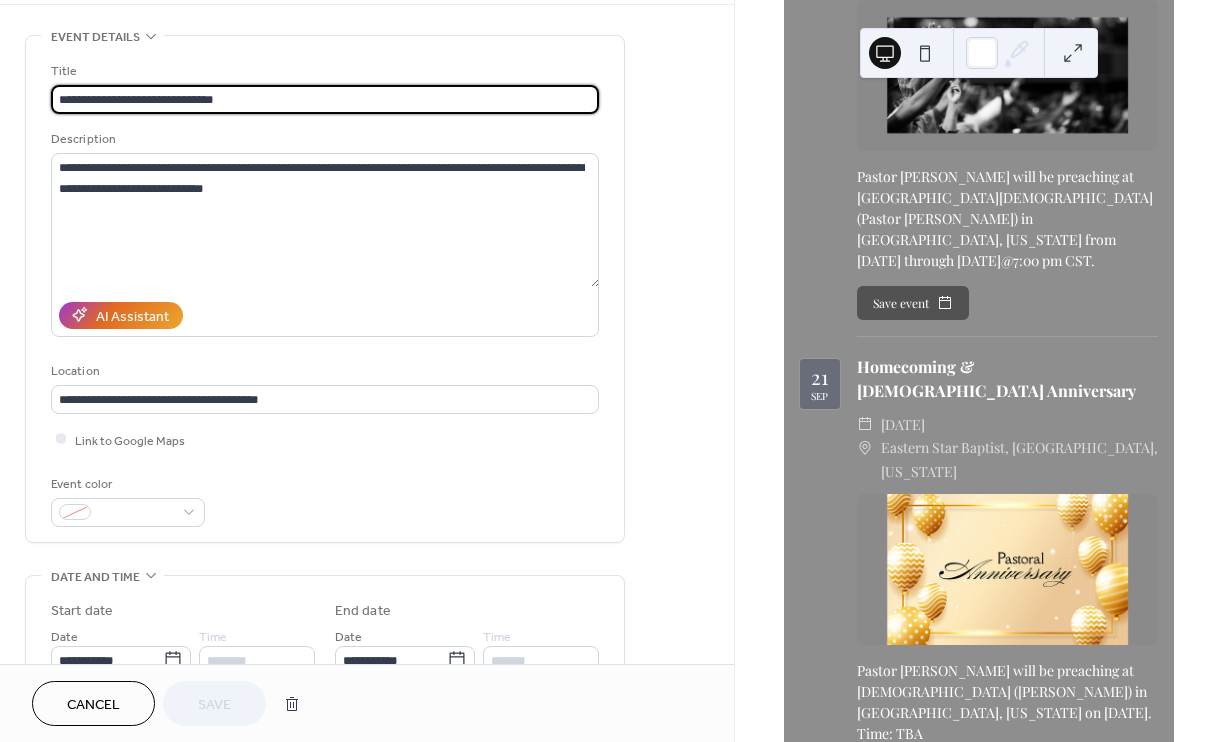 scroll, scrollTop: 43, scrollLeft: 0, axis: vertical 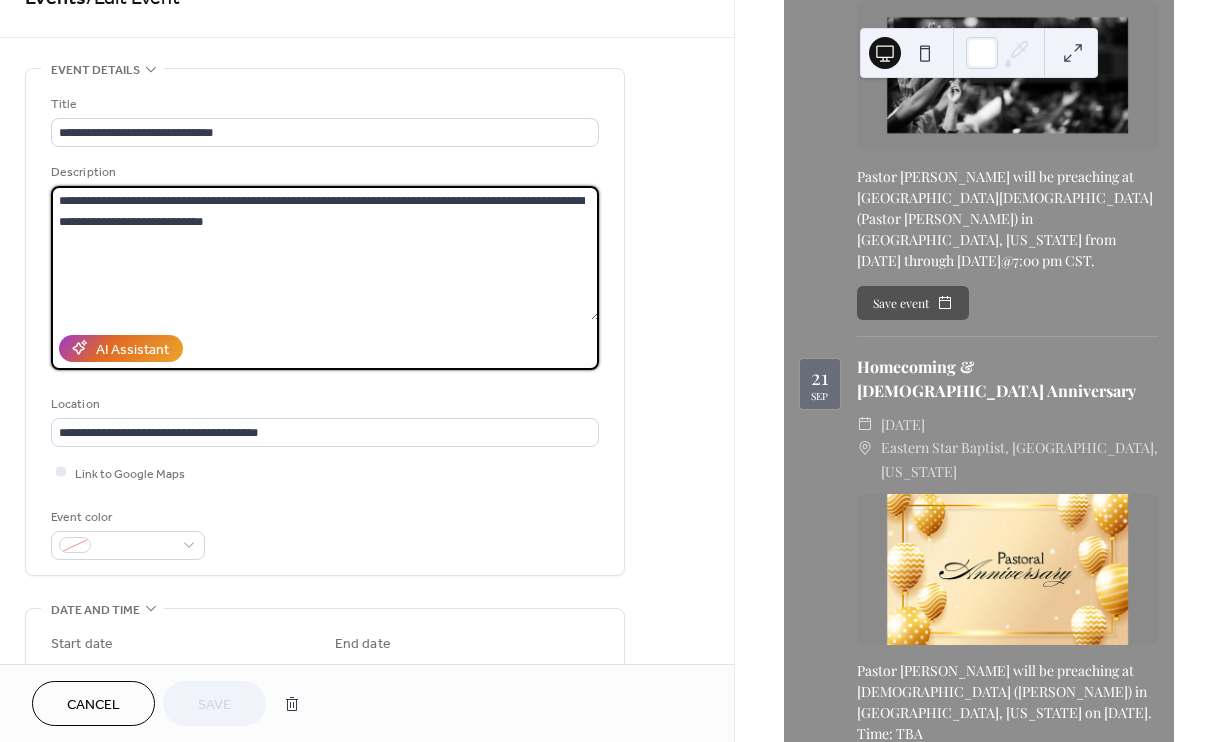 click on "**********" at bounding box center [325, 253] 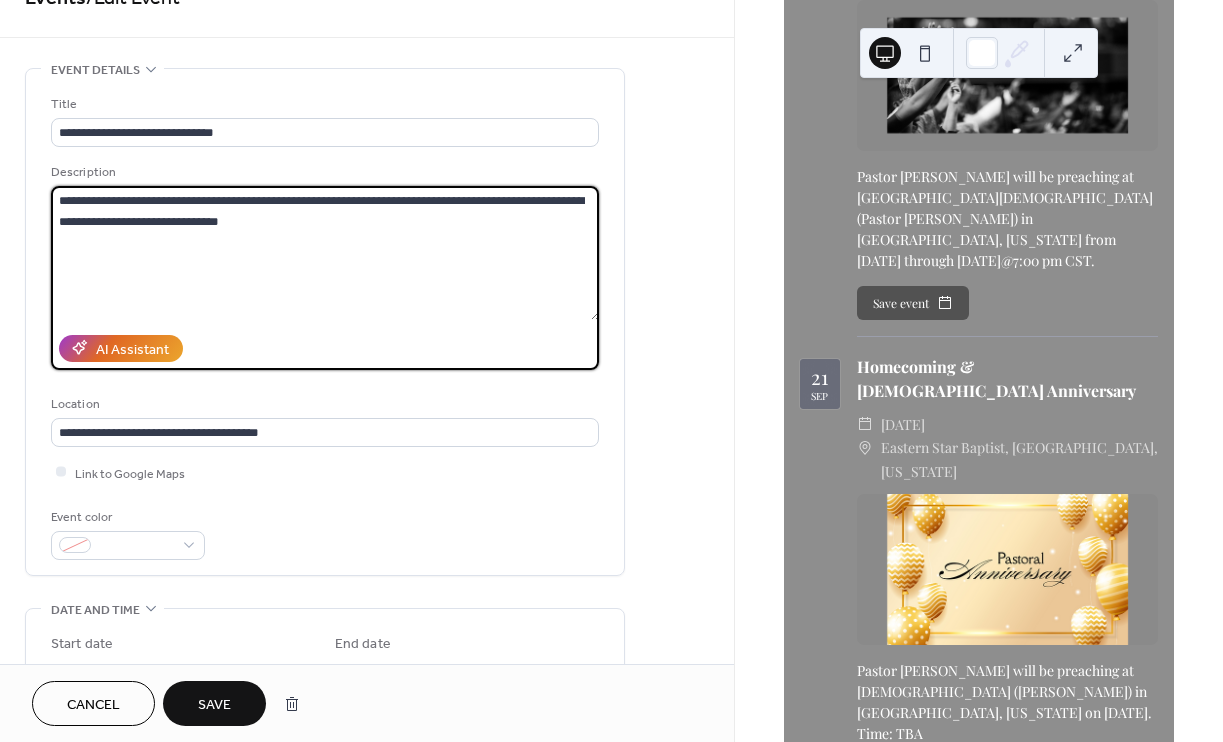 type on "**********" 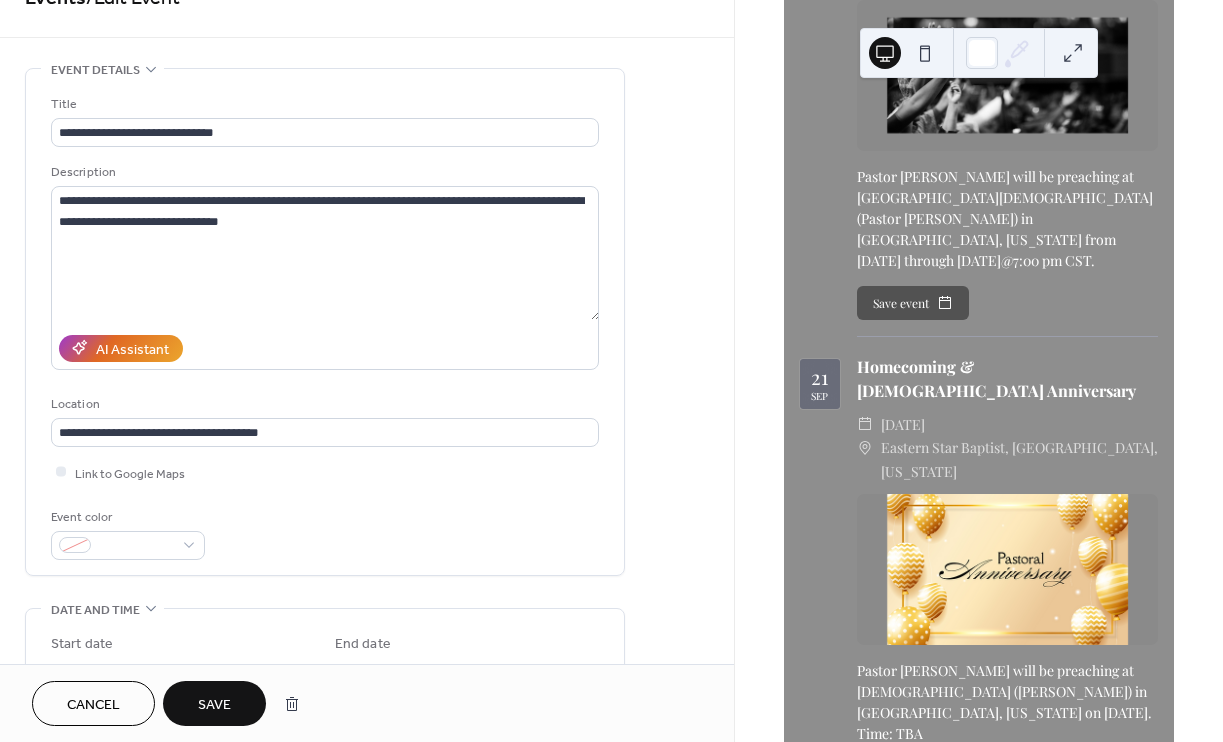 click on "**********" at bounding box center [367, 677] 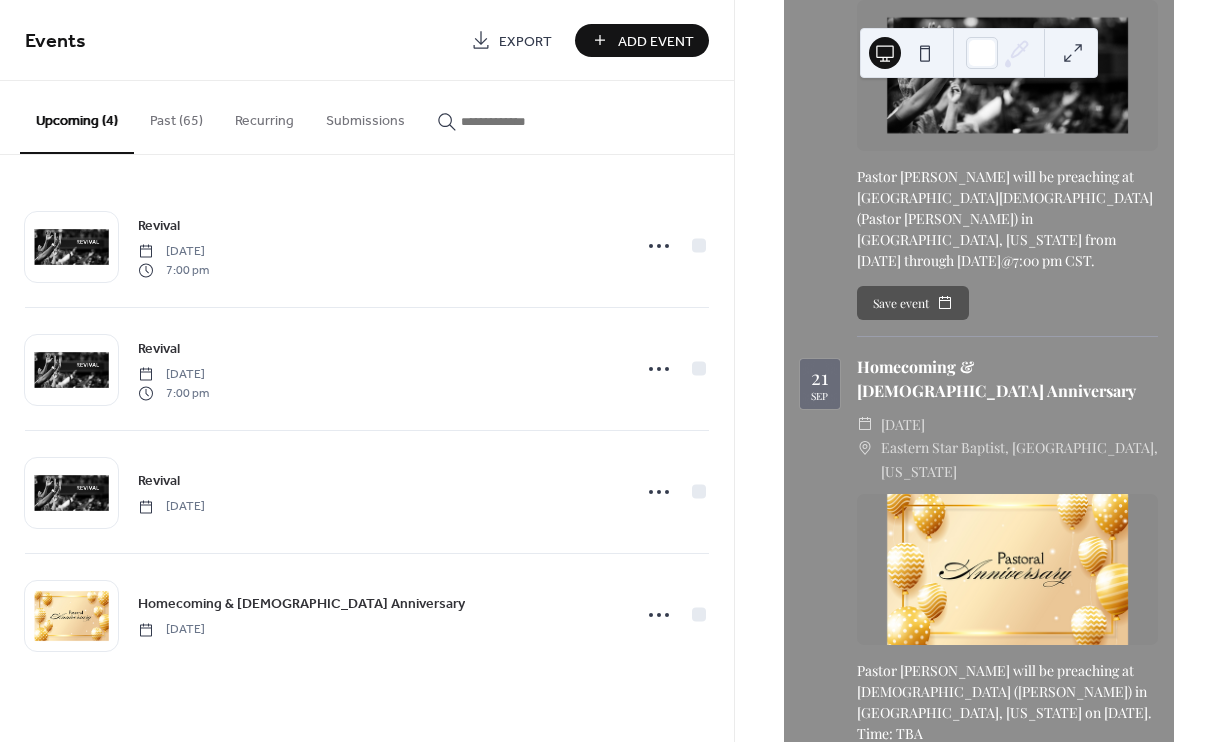 click on "Add Event" at bounding box center [656, 41] 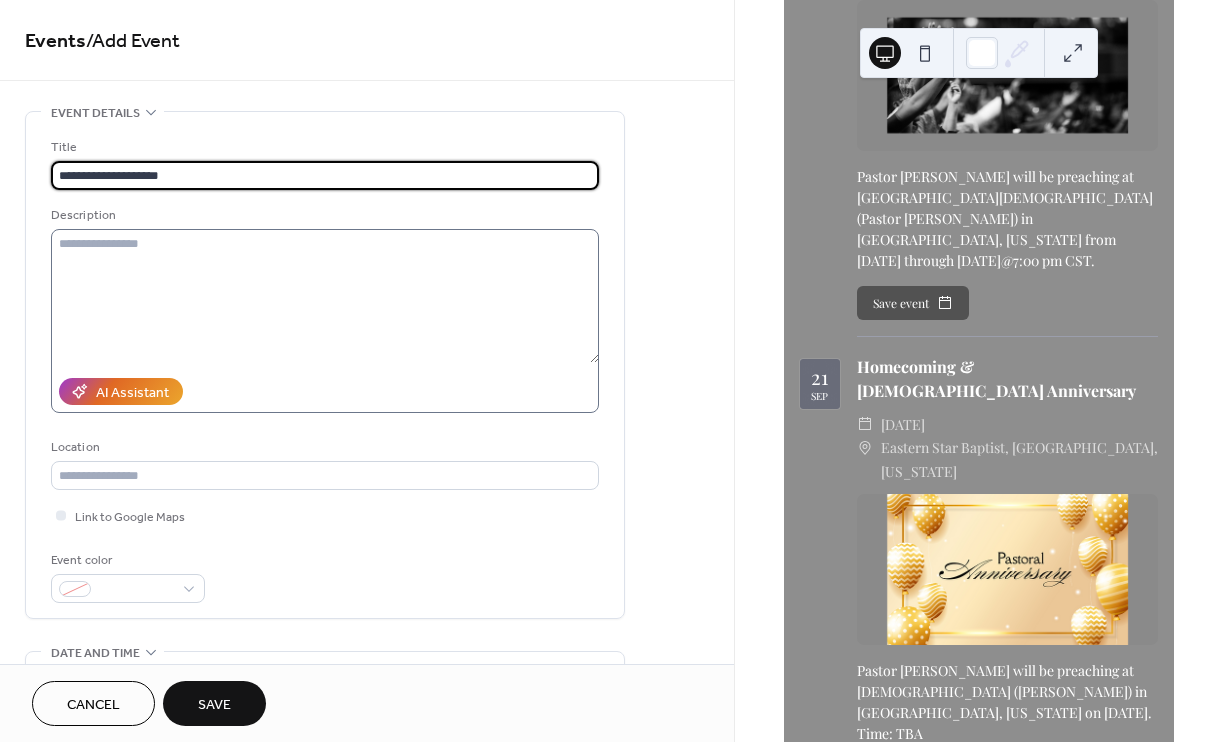 type on "**********" 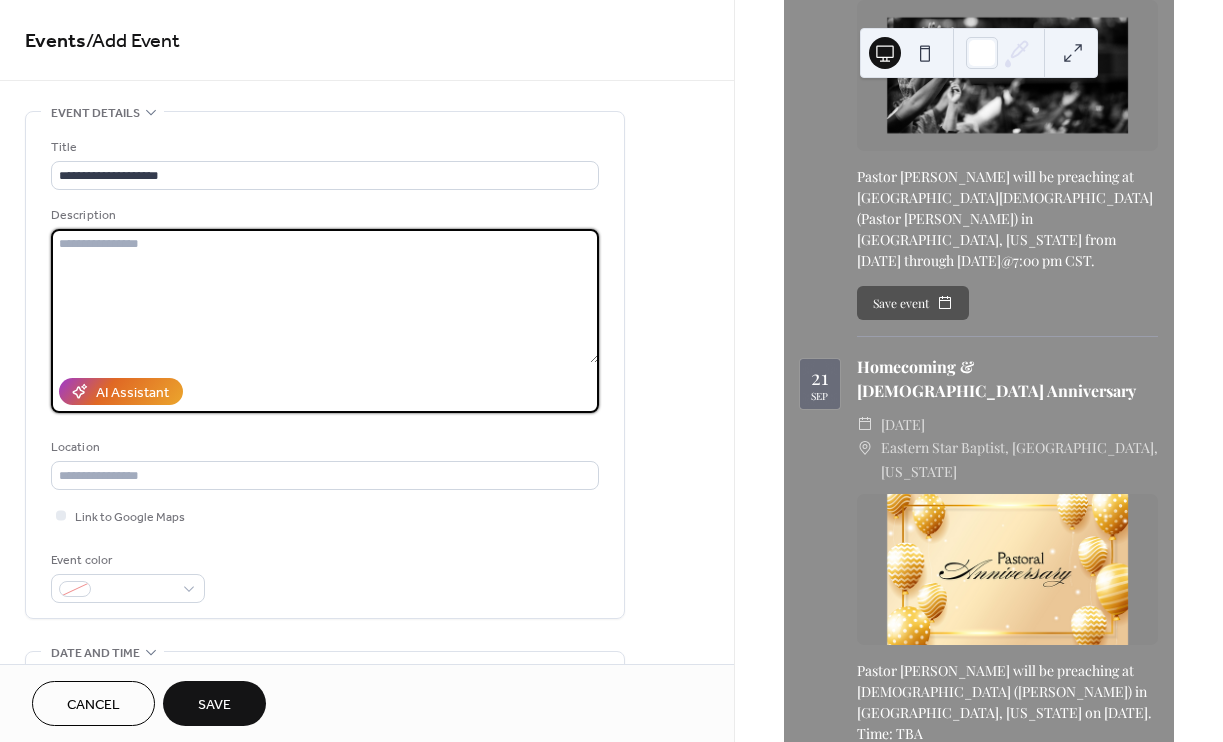 click at bounding box center (325, 296) 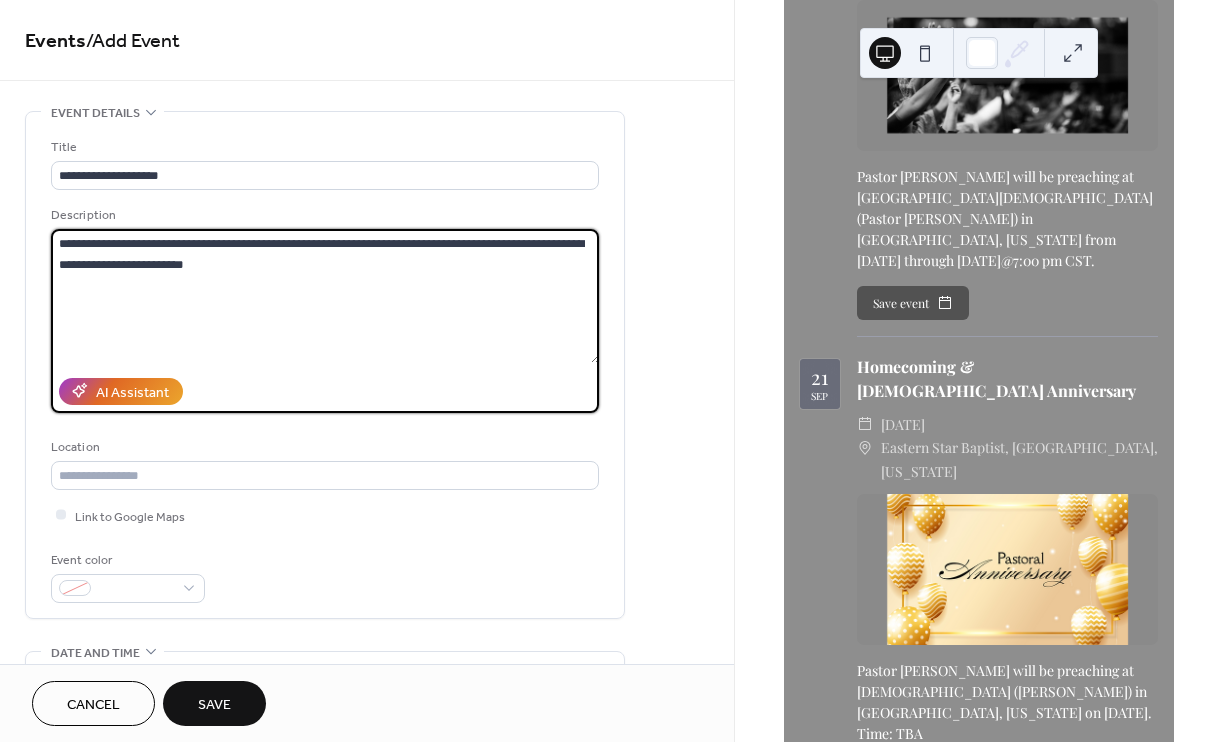 click on "**********" at bounding box center (325, 296) 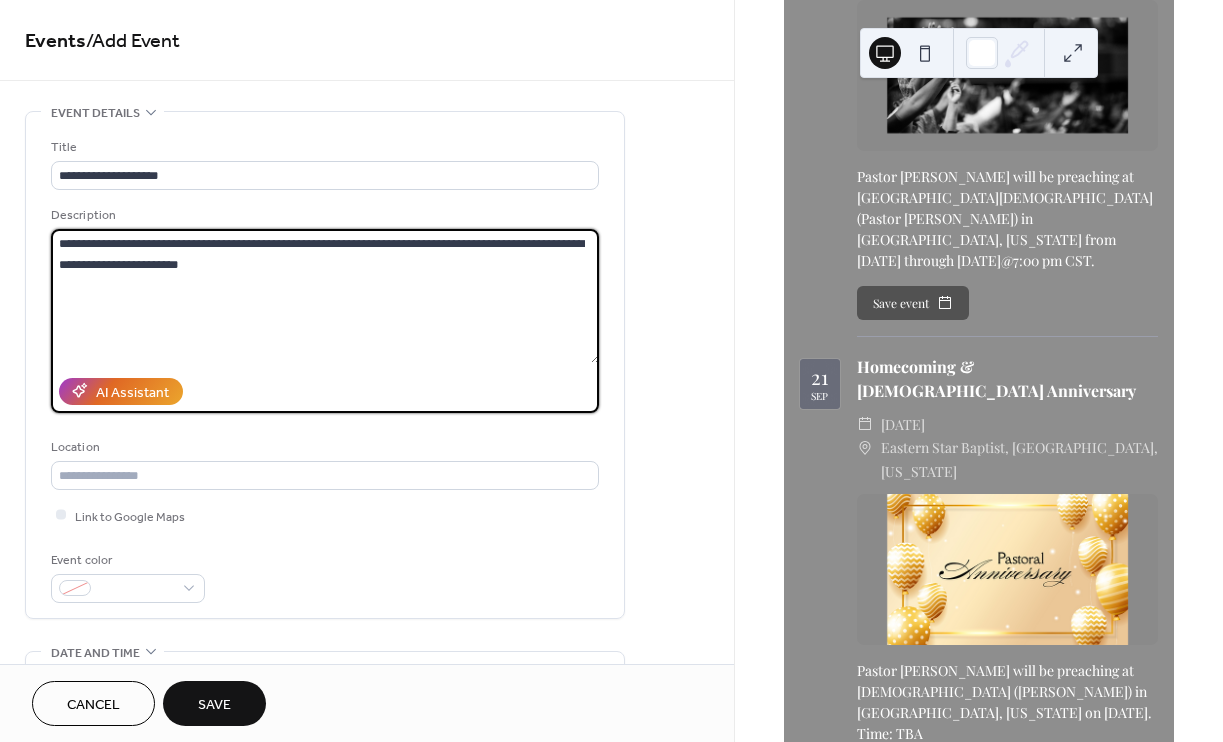 click on "**********" at bounding box center [325, 296] 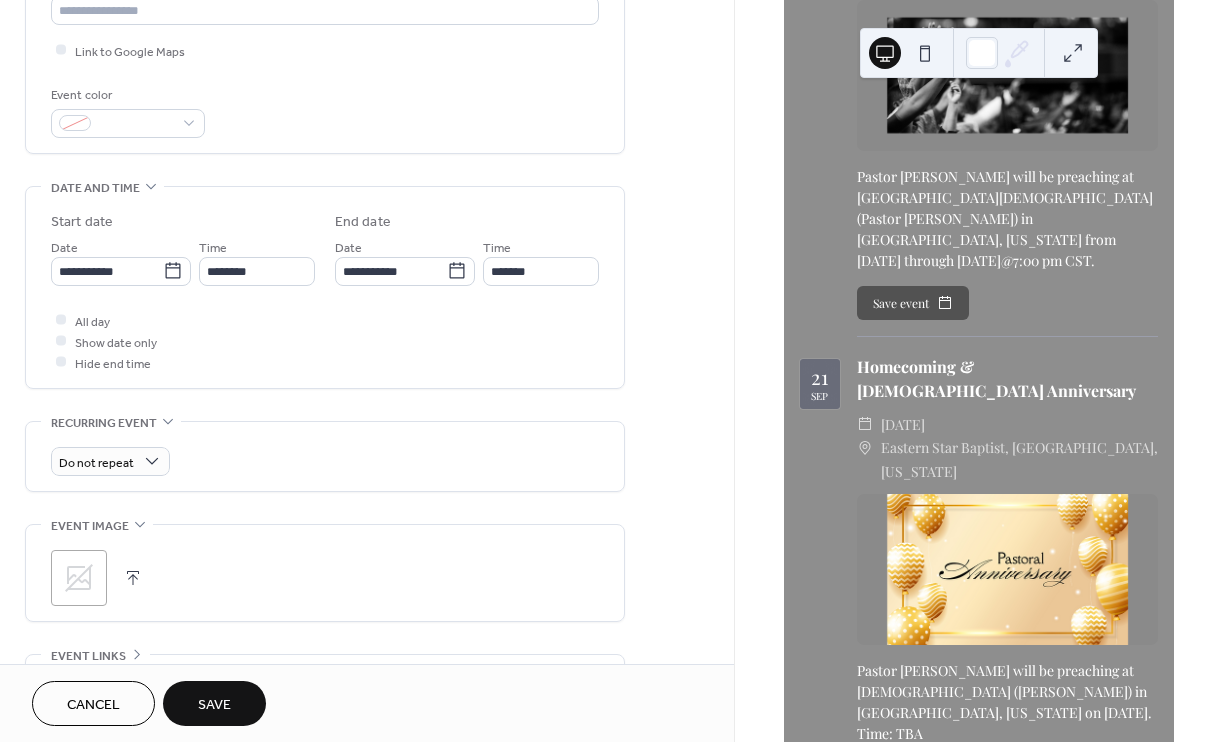 scroll, scrollTop: 467, scrollLeft: 0, axis: vertical 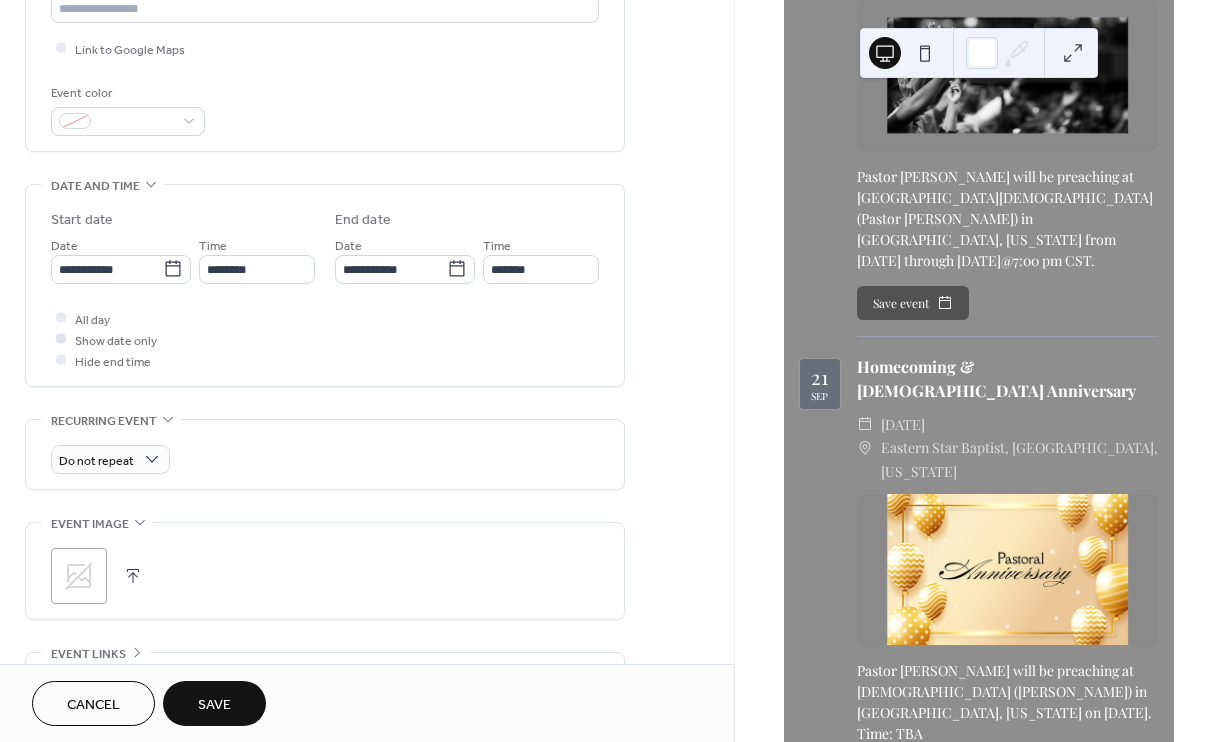type on "**********" 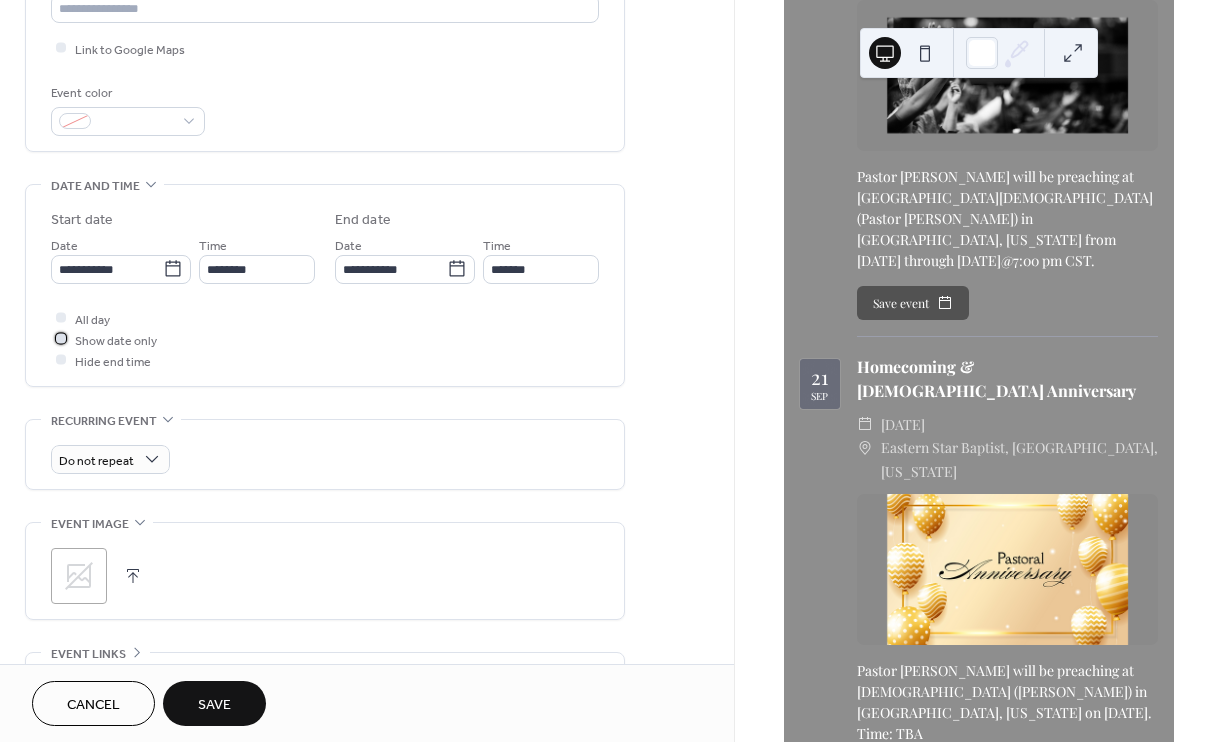 click at bounding box center [61, 339] 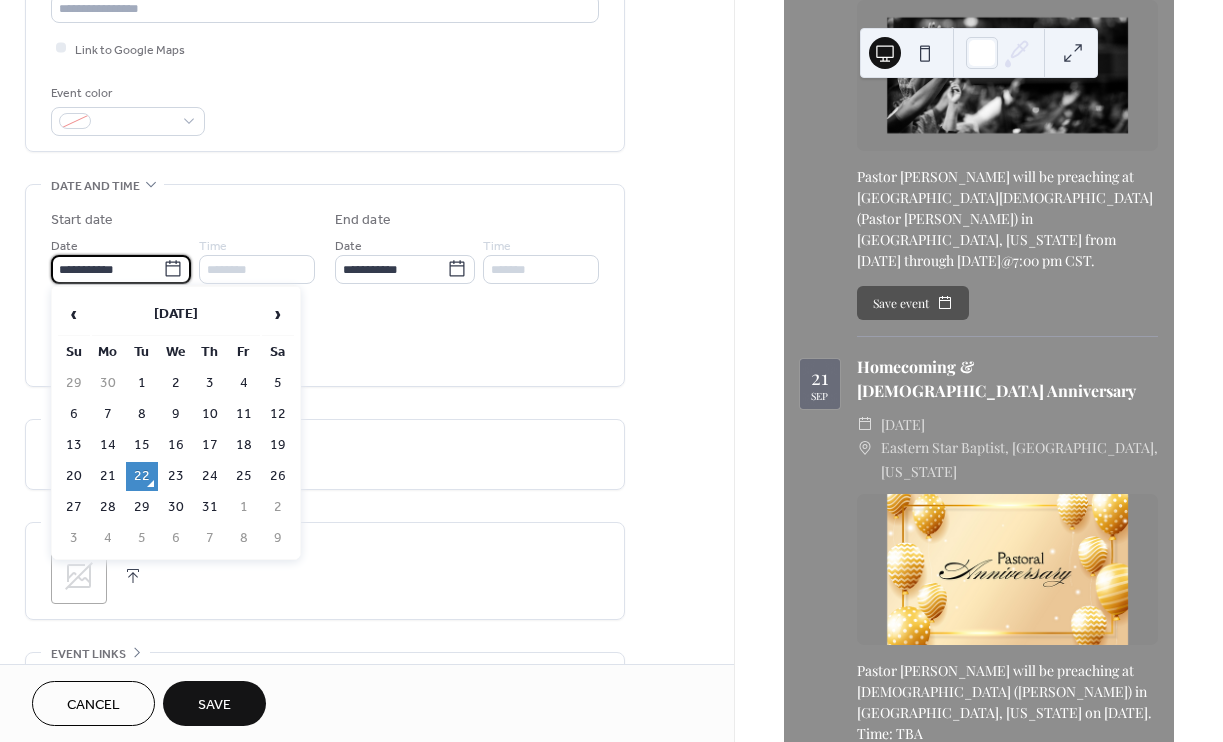 click on "**********" at bounding box center [107, 269] 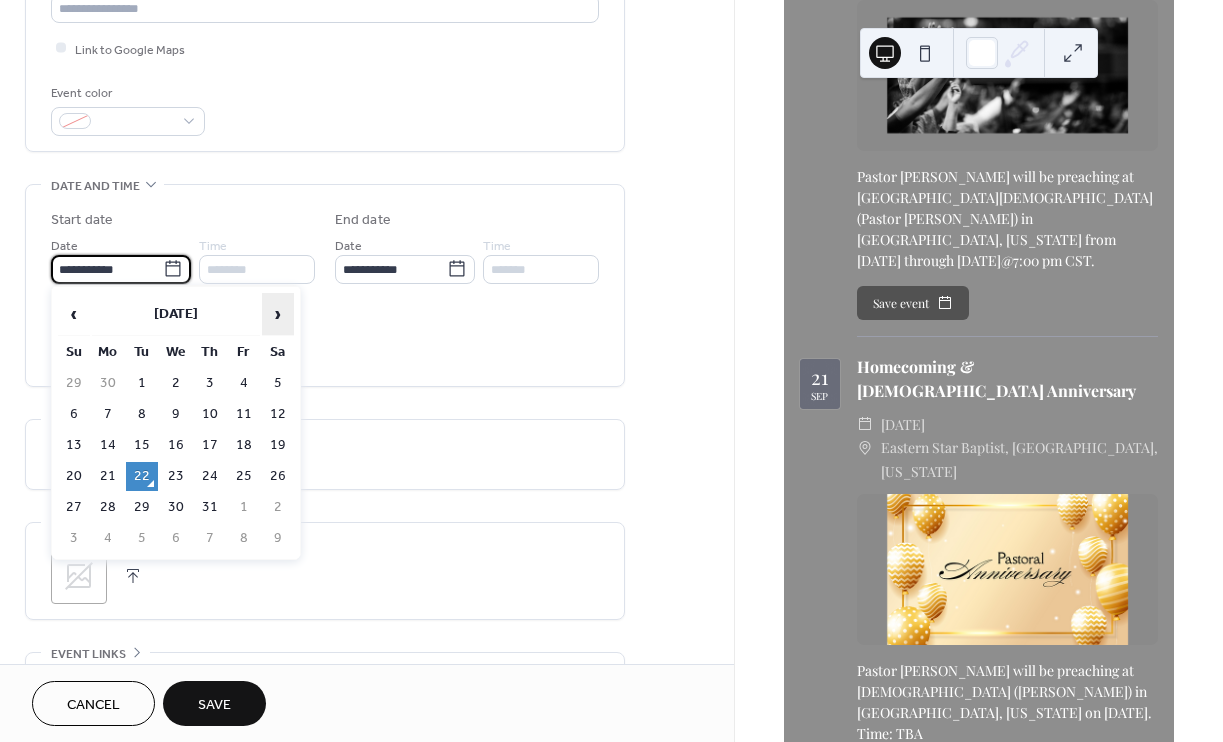 click on "›" at bounding box center [278, 314] 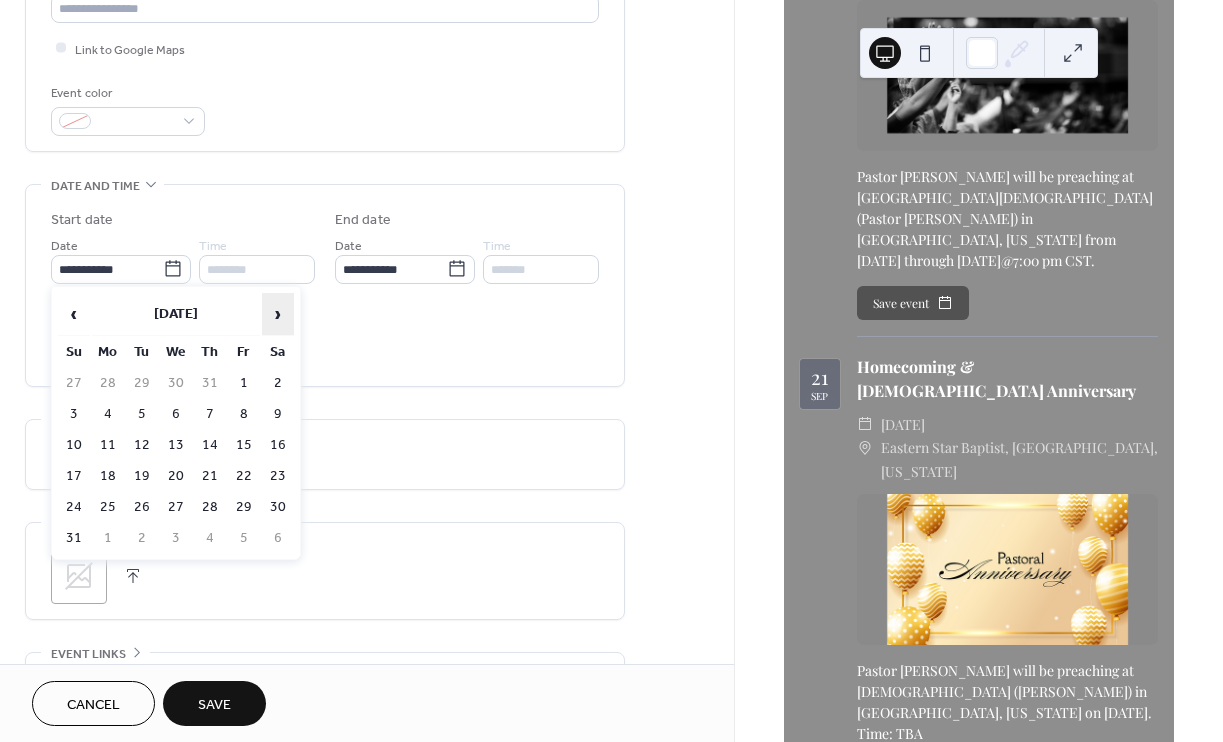 click on "›" at bounding box center [278, 314] 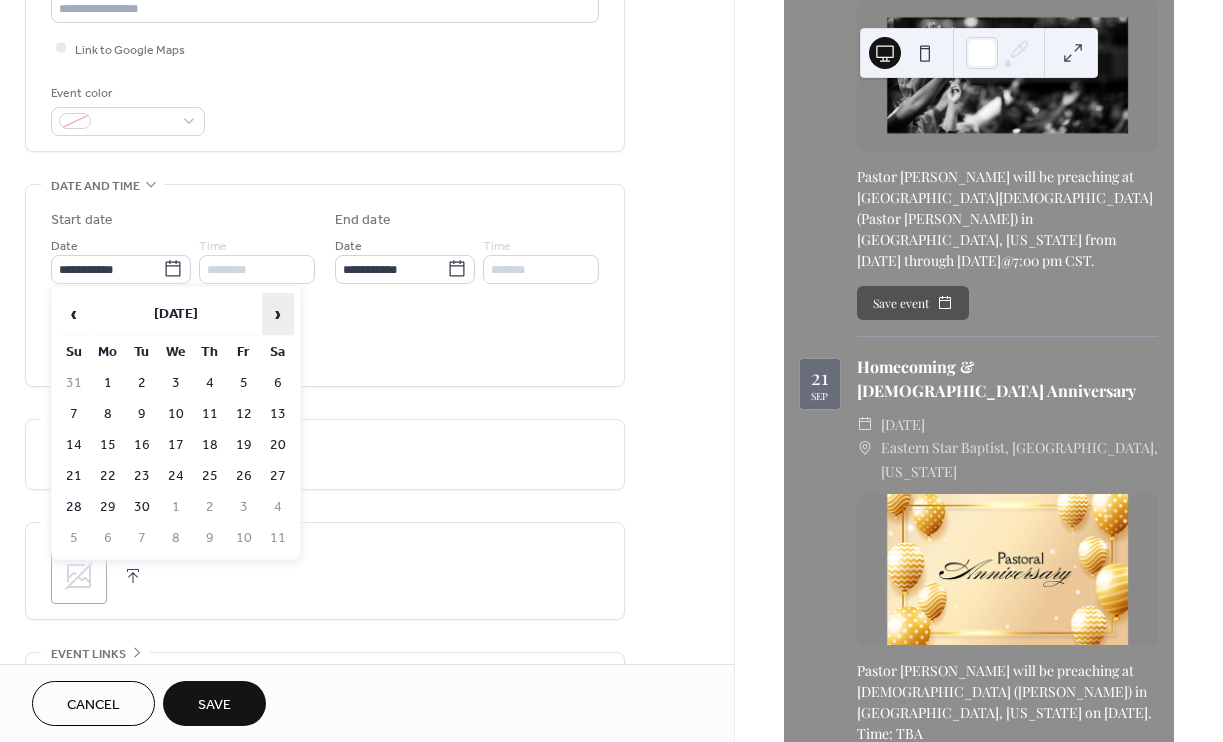 click on "›" at bounding box center (278, 314) 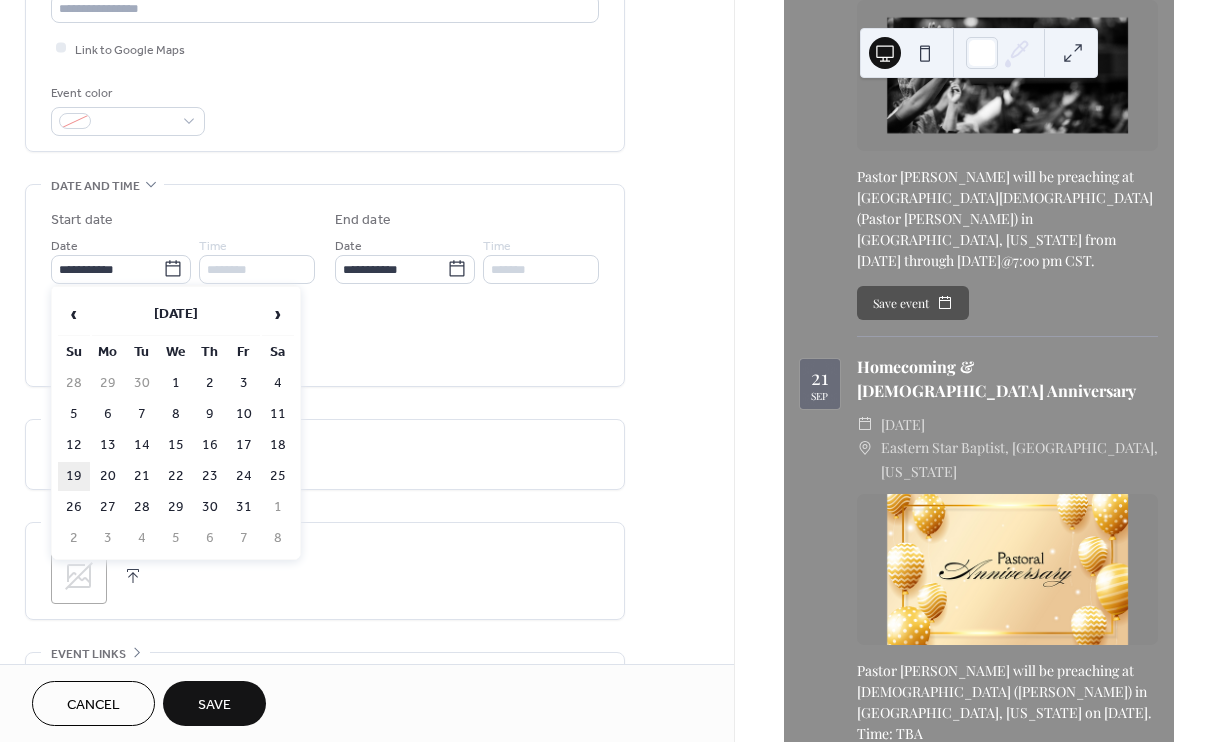 click on "19" at bounding box center [74, 476] 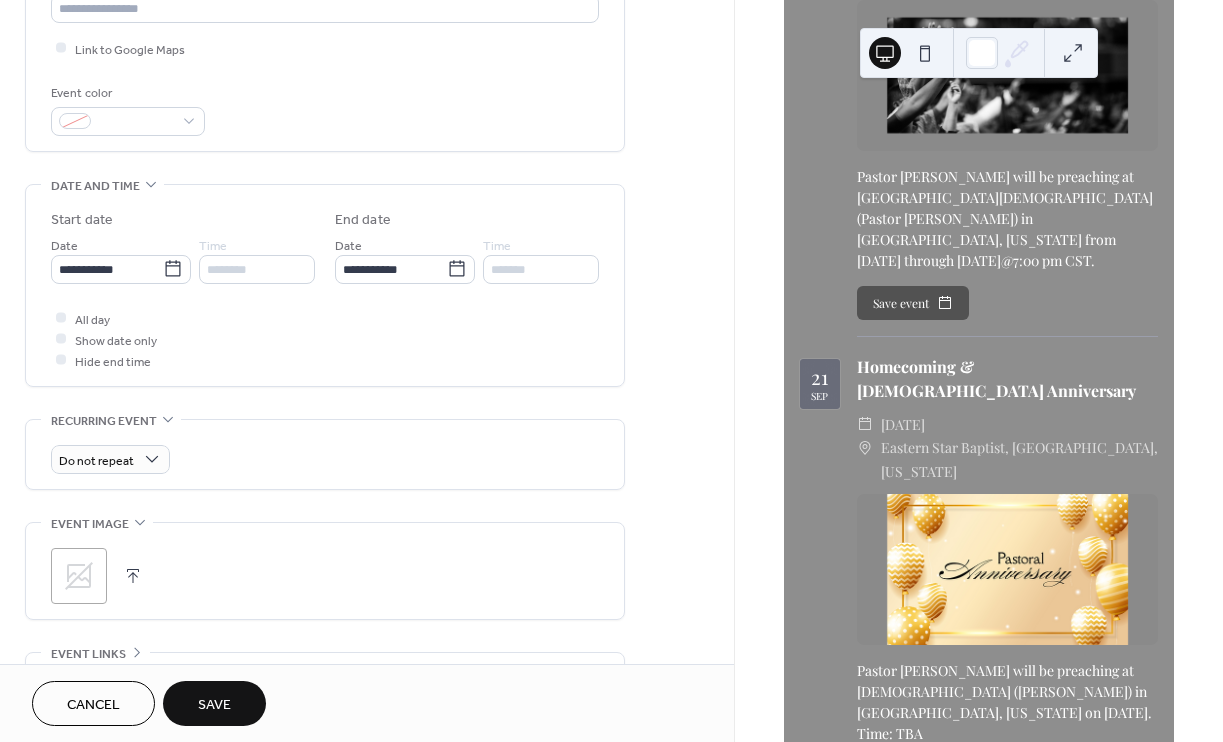 click 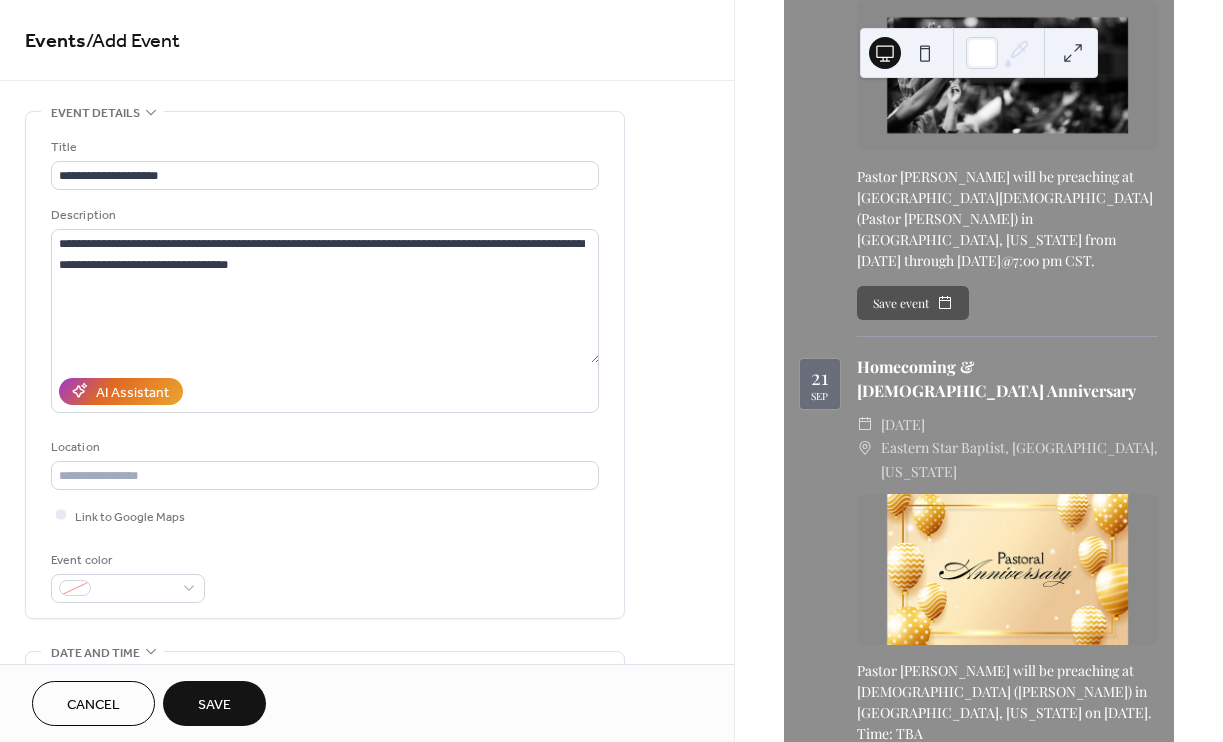 scroll, scrollTop: 622, scrollLeft: 0, axis: vertical 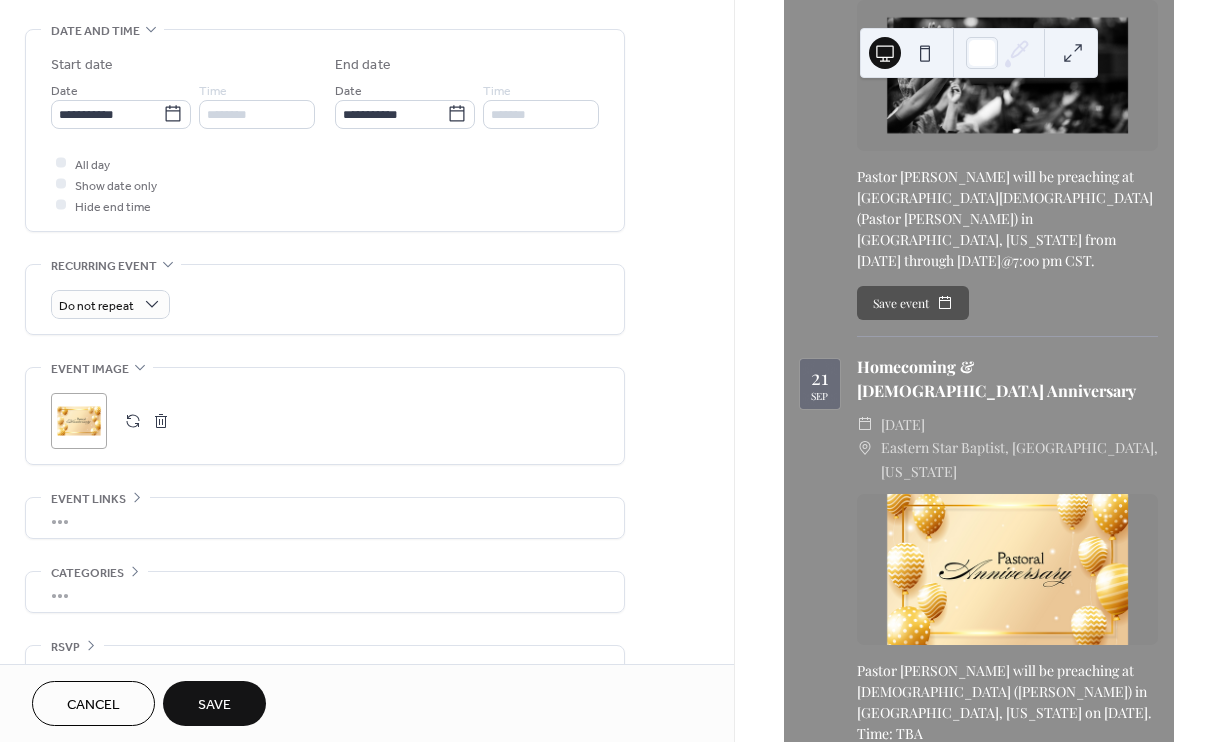 click on ";" at bounding box center (79, 421) 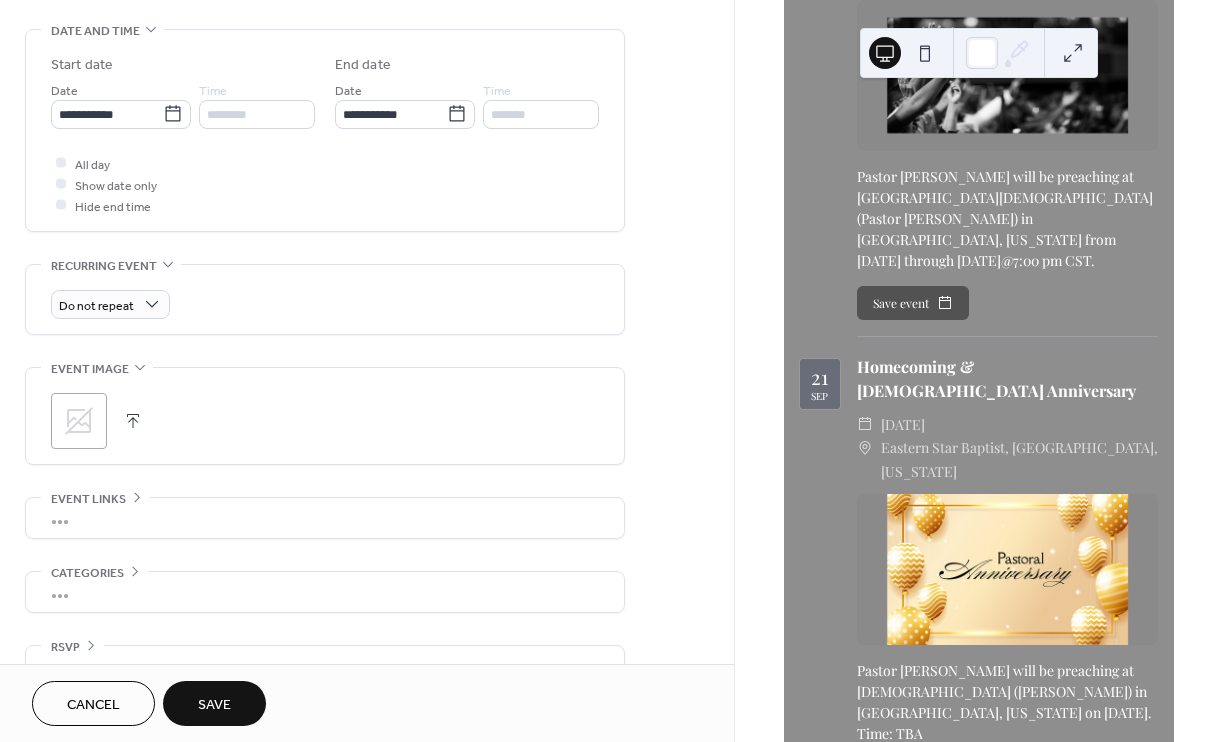 click 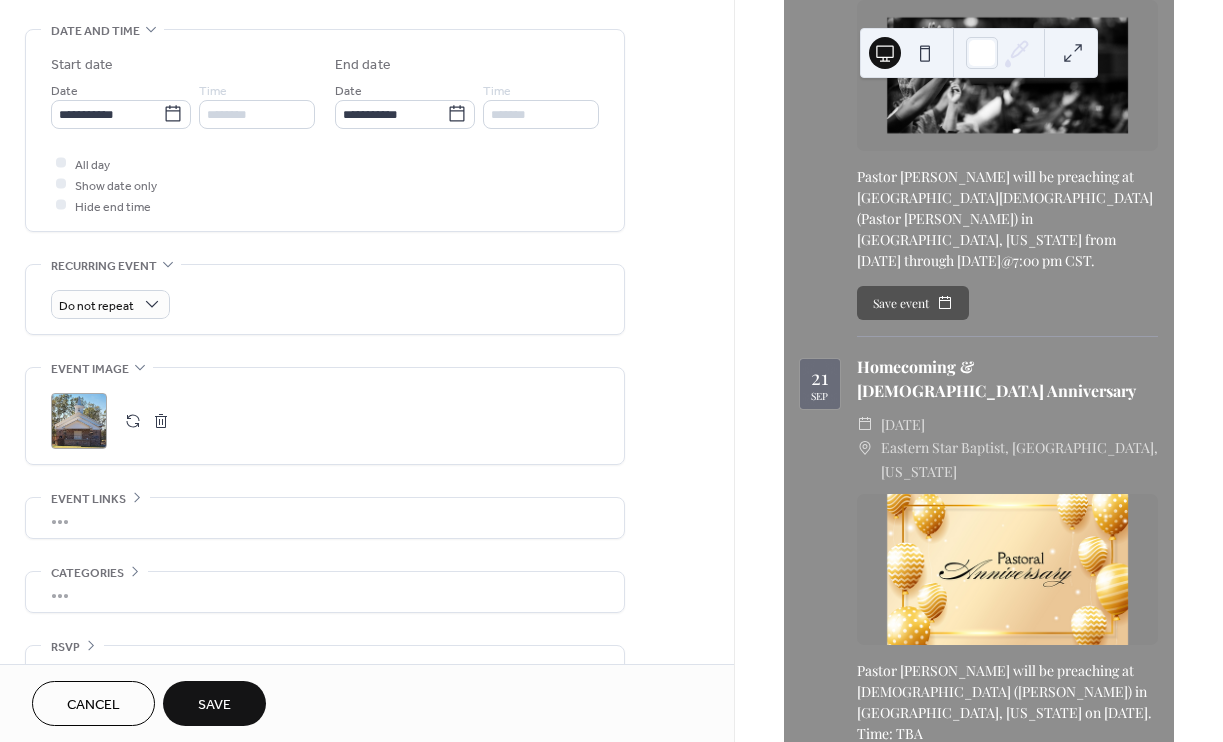 scroll, scrollTop: 658, scrollLeft: 0, axis: vertical 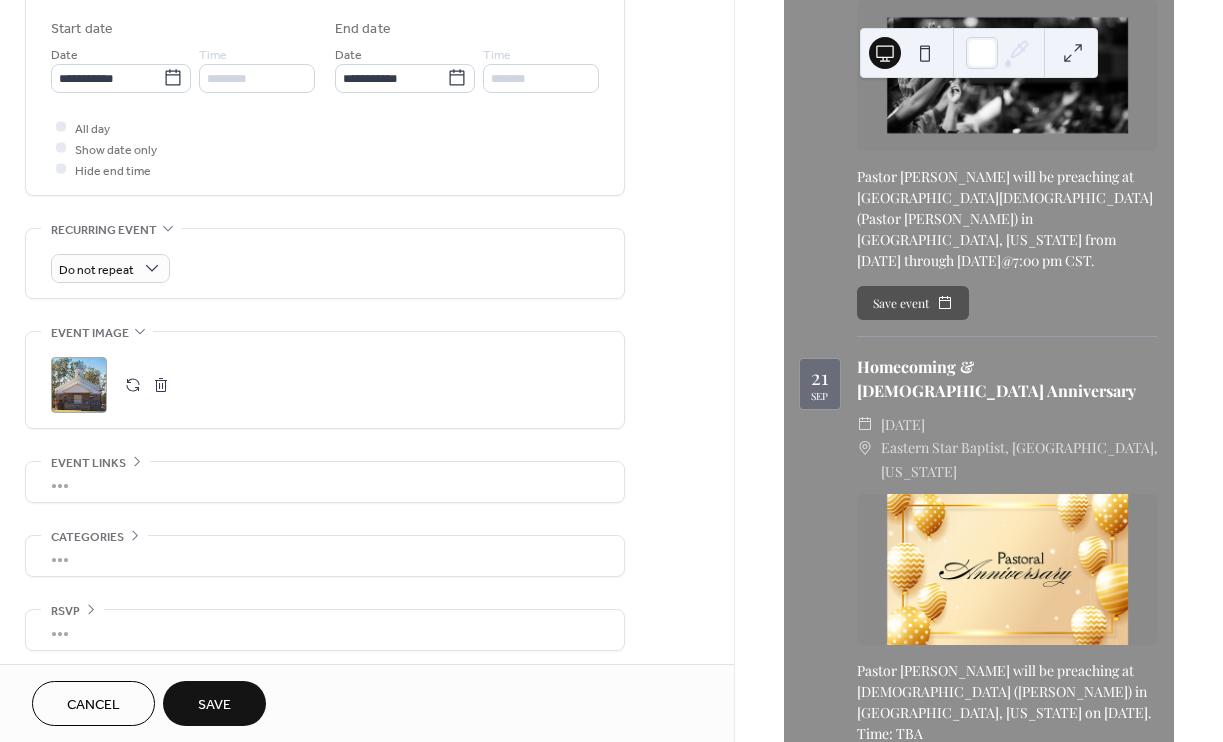 click on "Save" at bounding box center (214, 703) 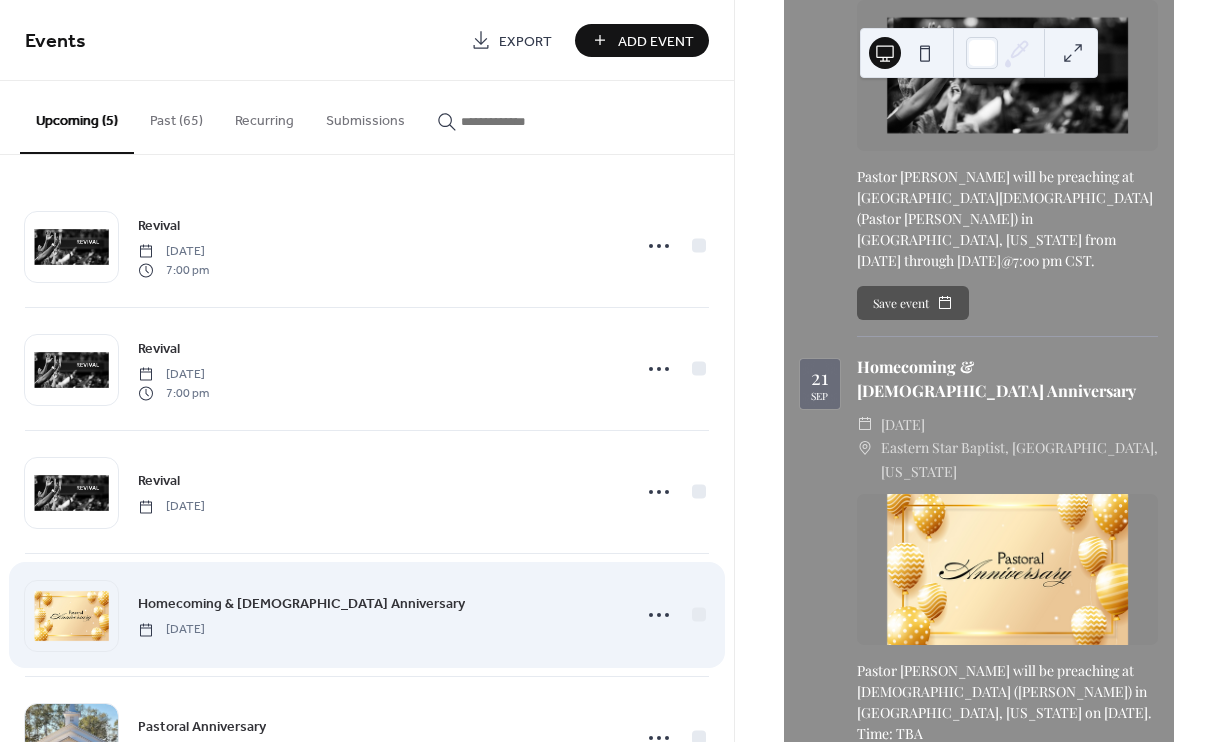 scroll, scrollTop: 83, scrollLeft: 0, axis: vertical 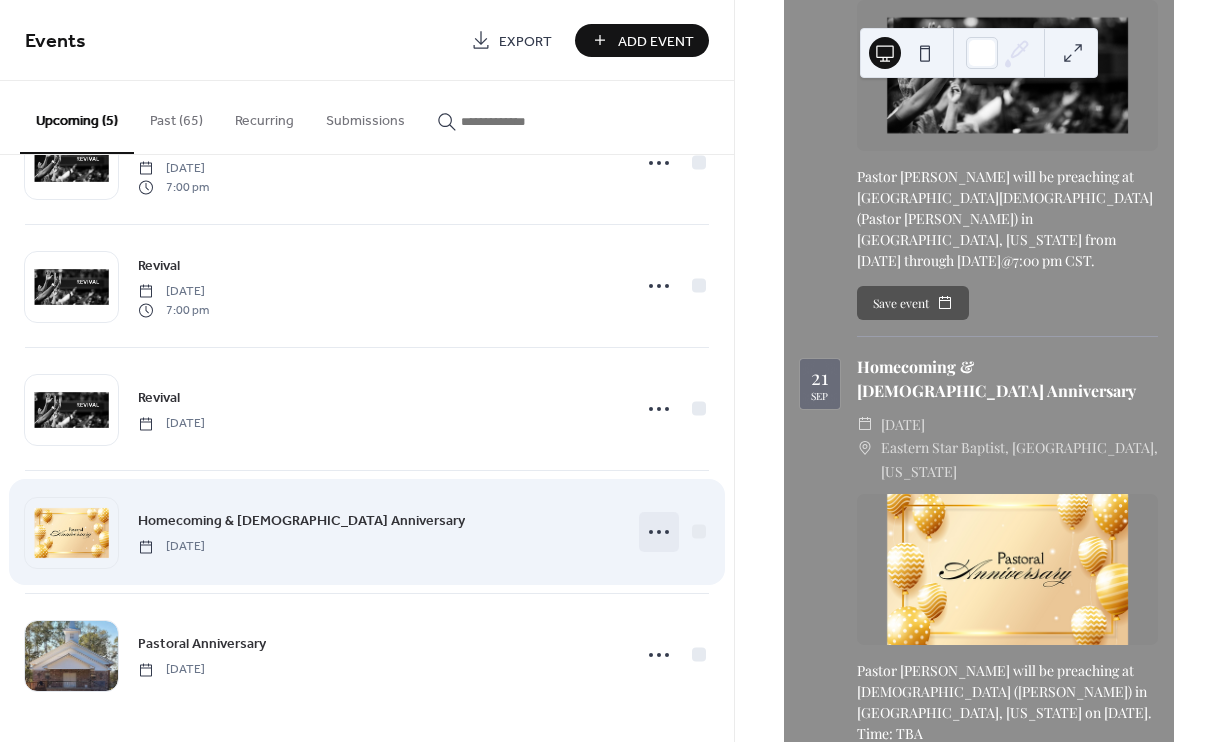 click 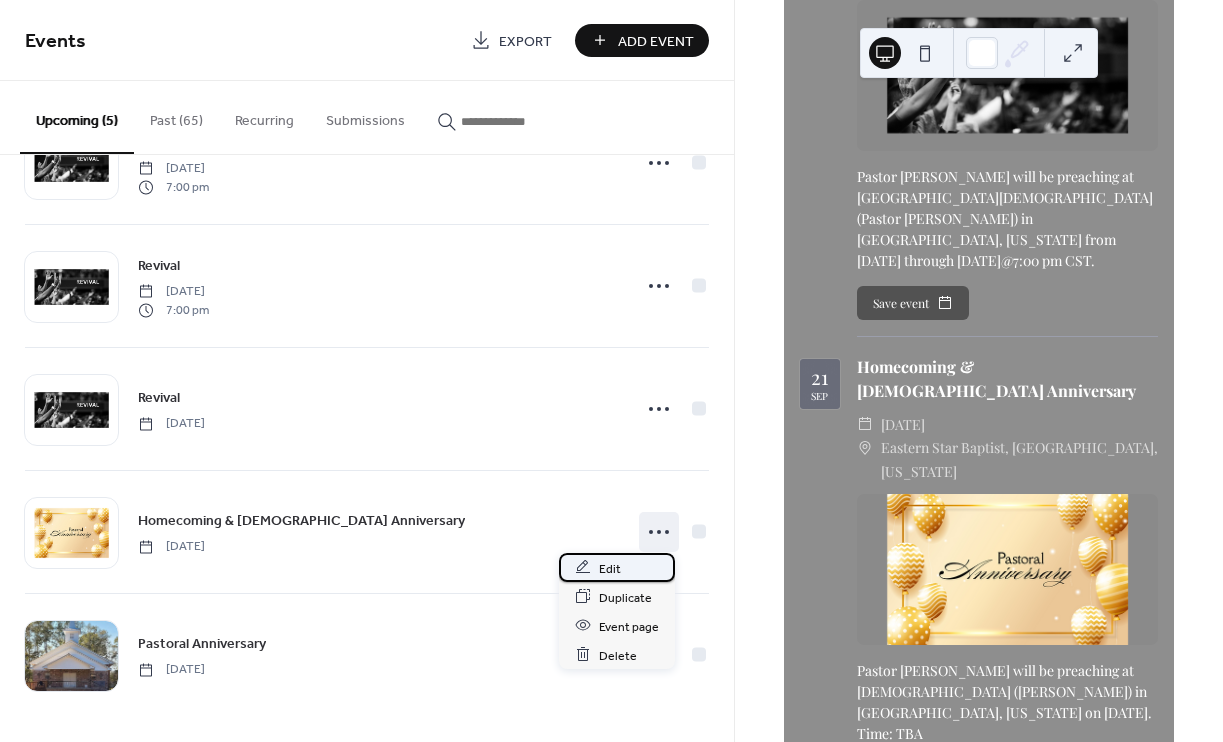 click on "Edit" at bounding box center [610, 568] 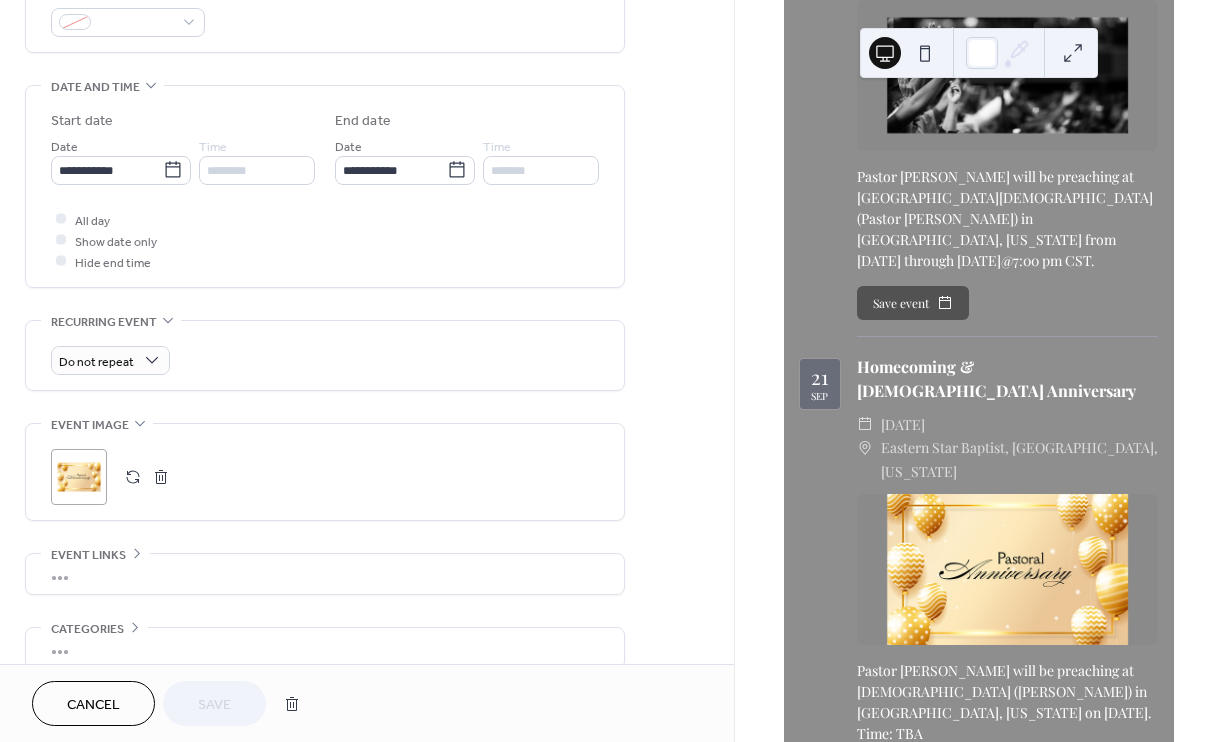 scroll, scrollTop: 628, scrollLeft: 0, axis: vertical 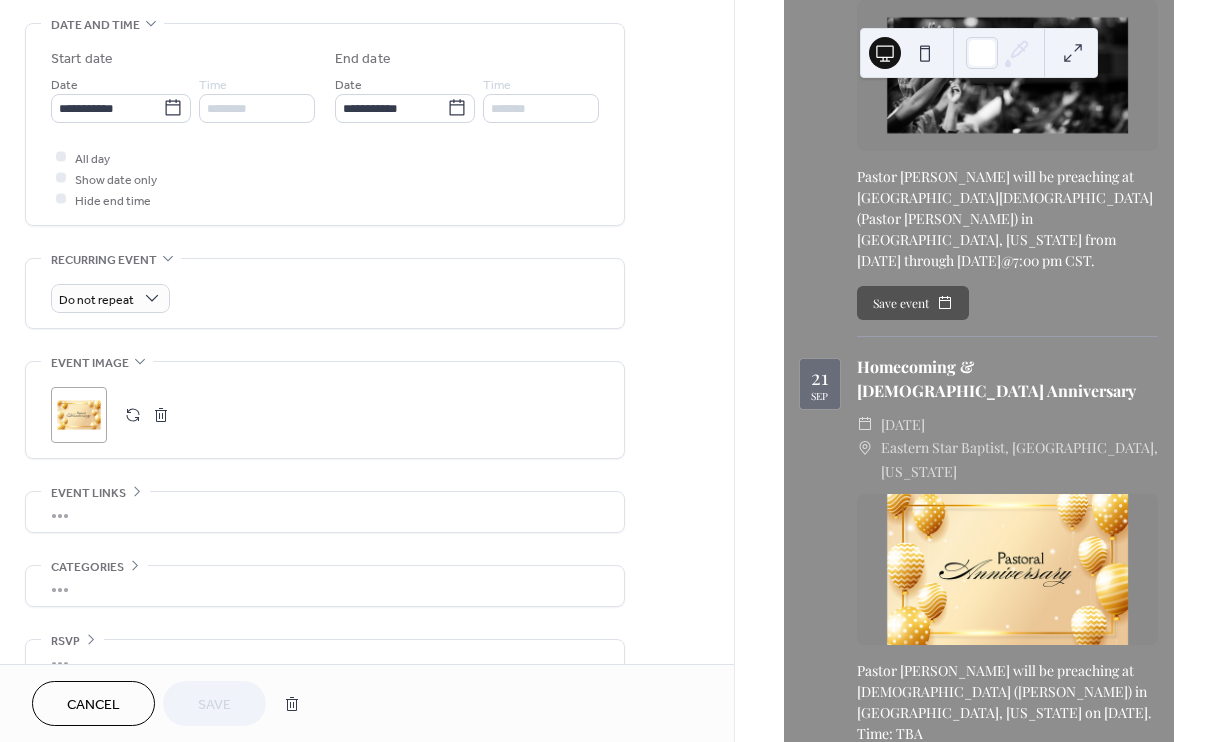 click at bounding box center (161, 415) 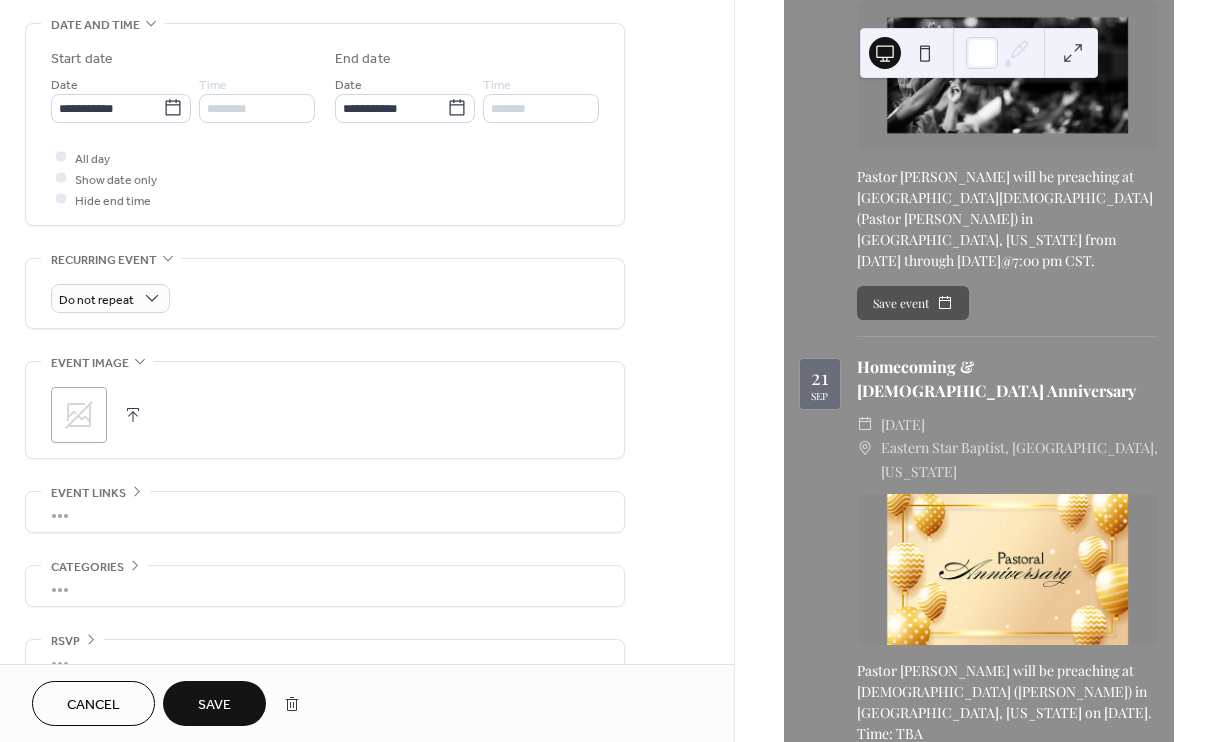 click 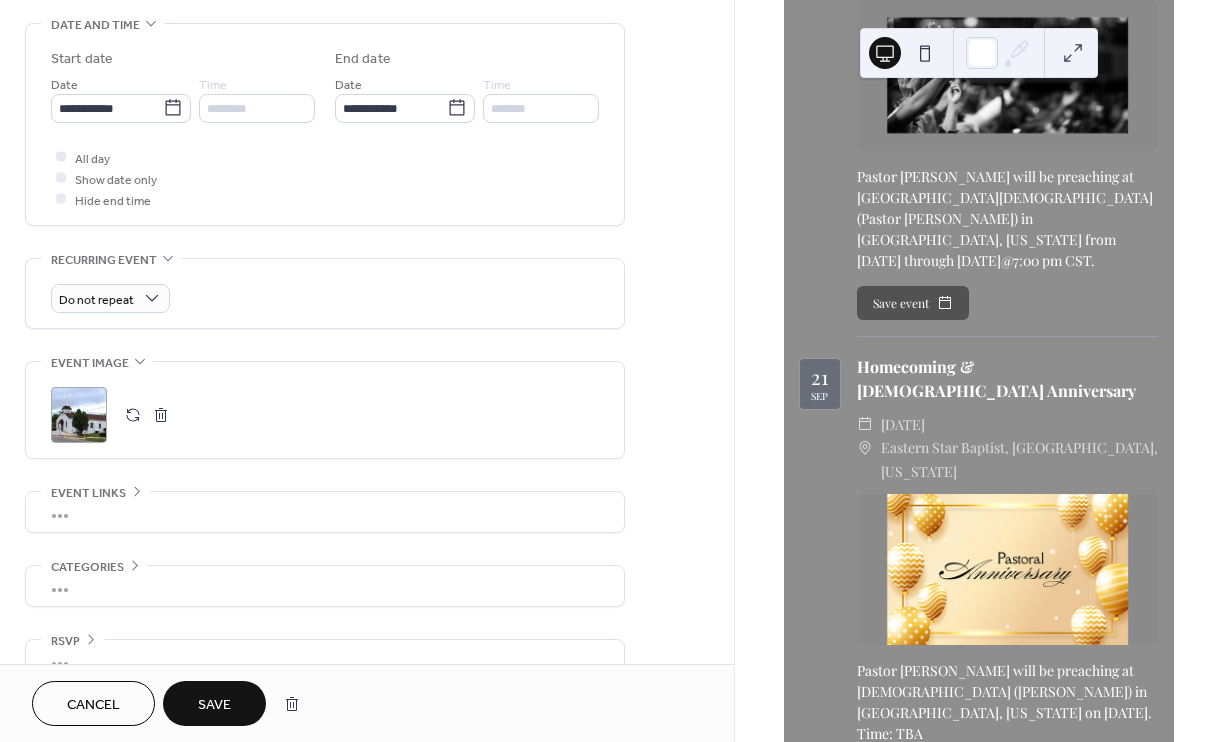 click on "Save" at bounding box center (214, 705) 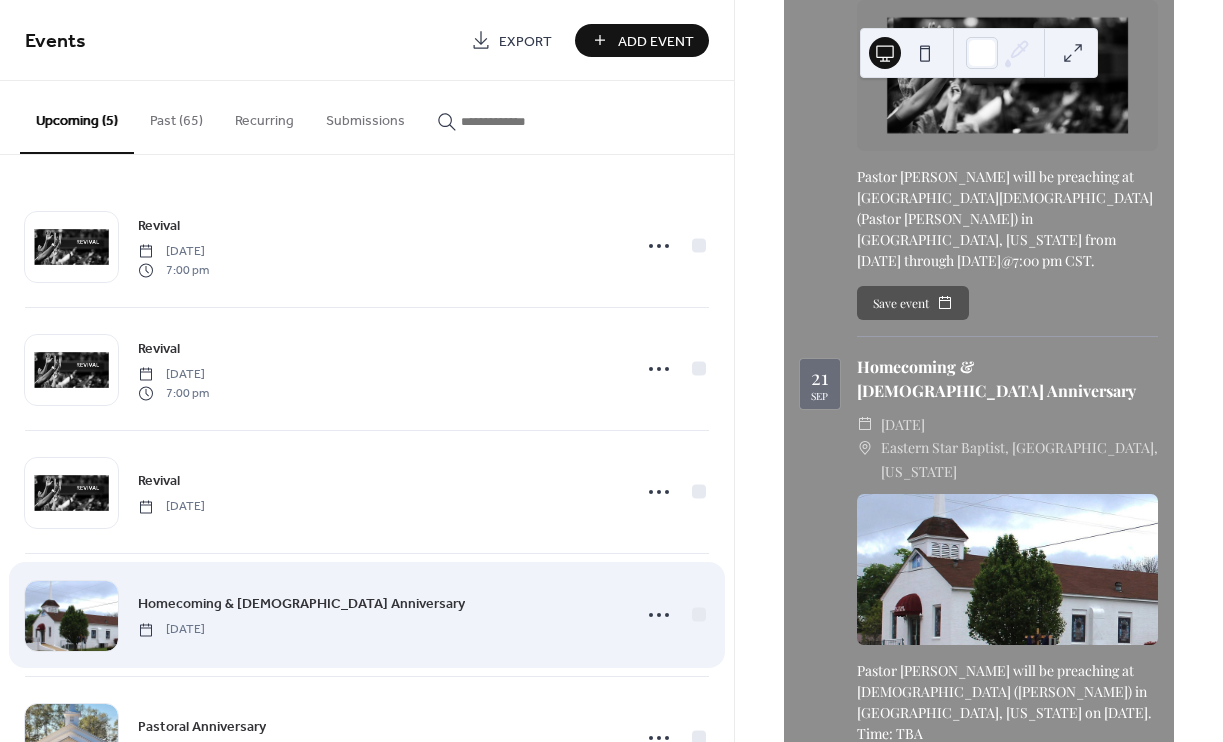 scroll, scrollTop: 83, scrollLeft: 0, axis: vertical 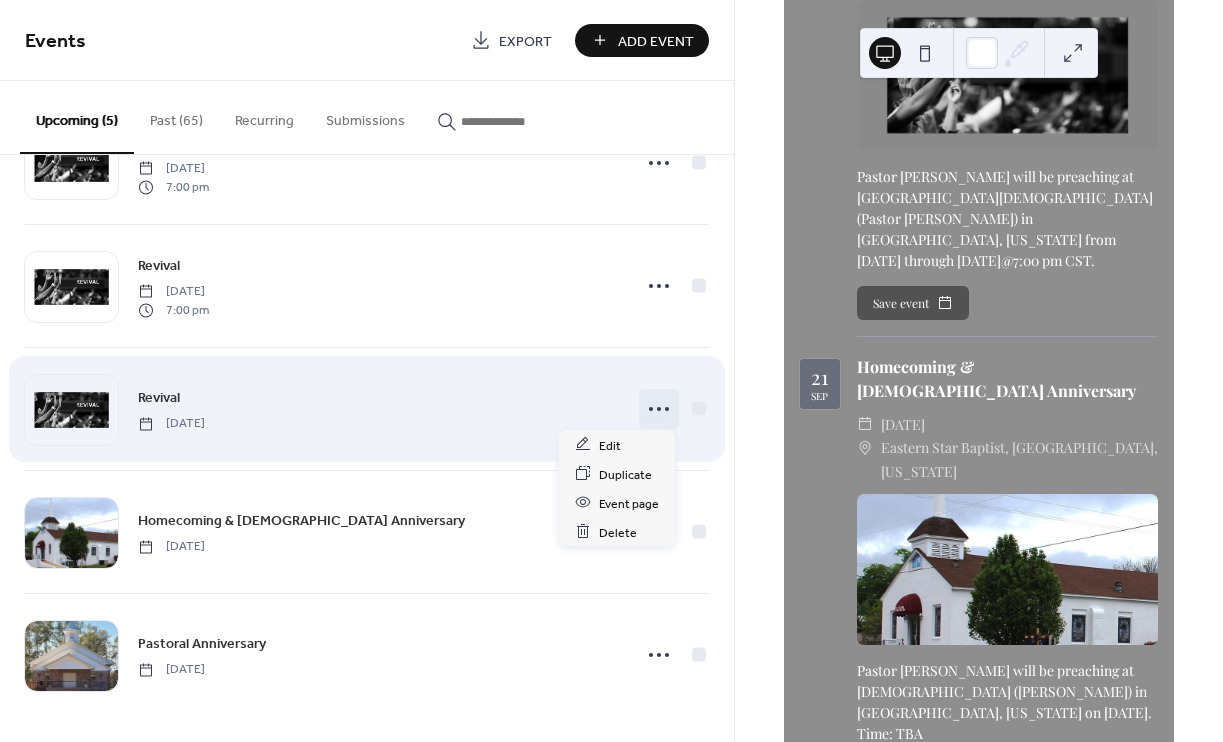 click 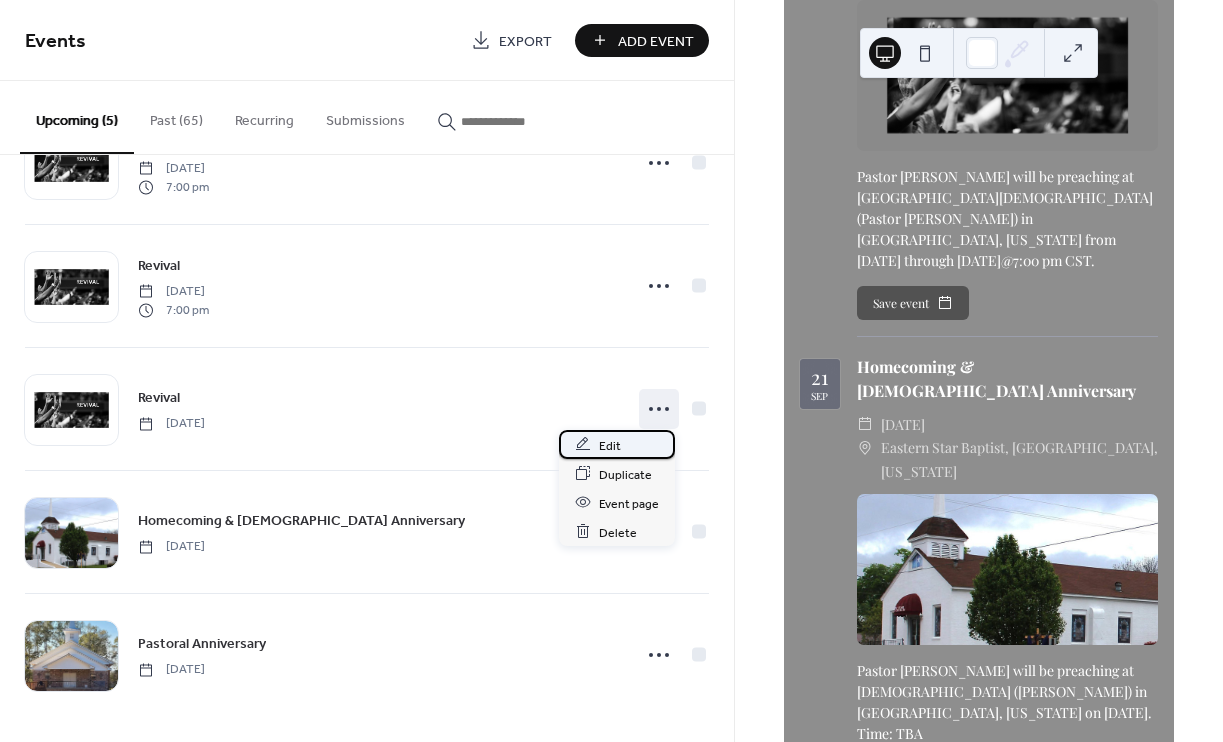 click on "Edit" at bounding box center [610, 445] 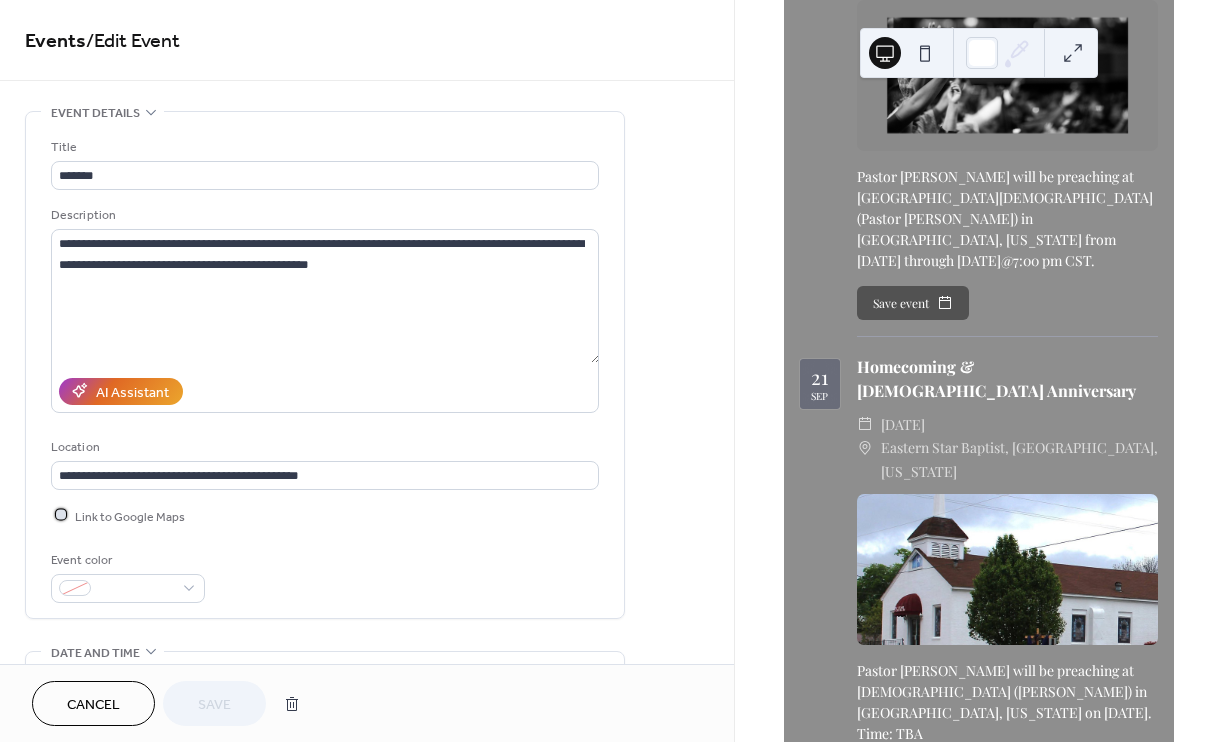click on "Link to Google Maps" at bounding box center [130, 516] 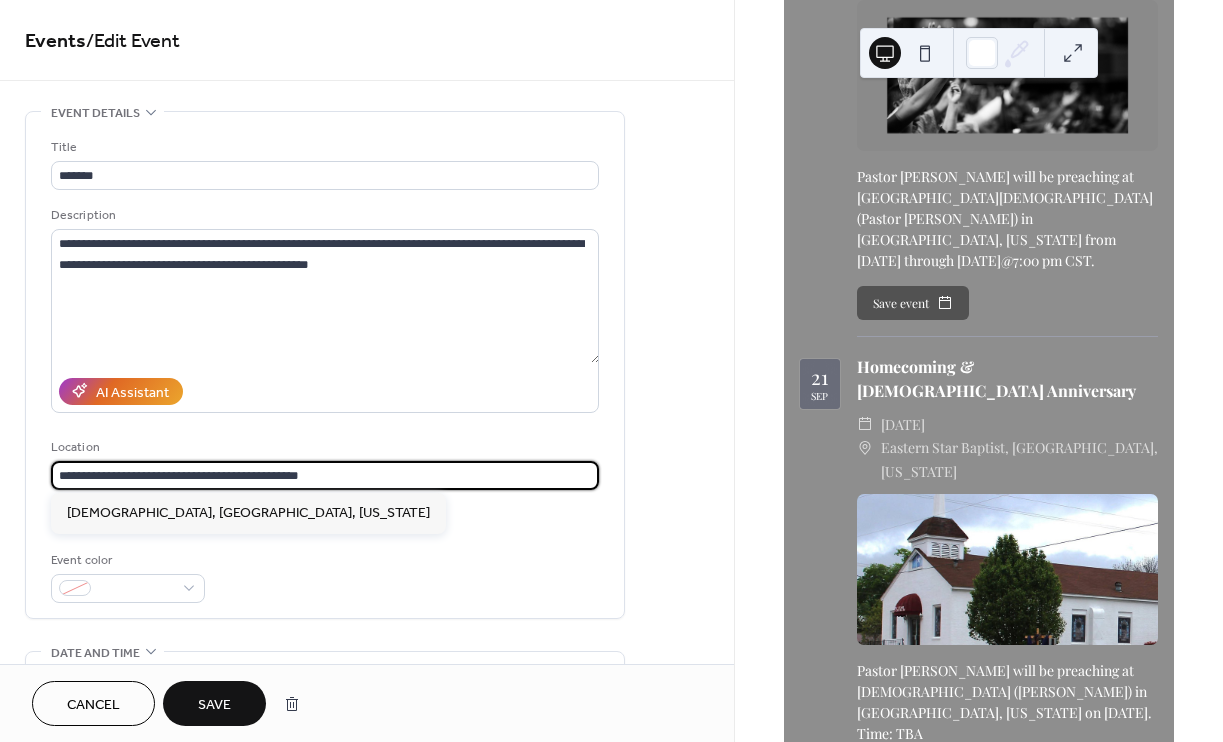 click on "**********" at bounding box center (325, 475) 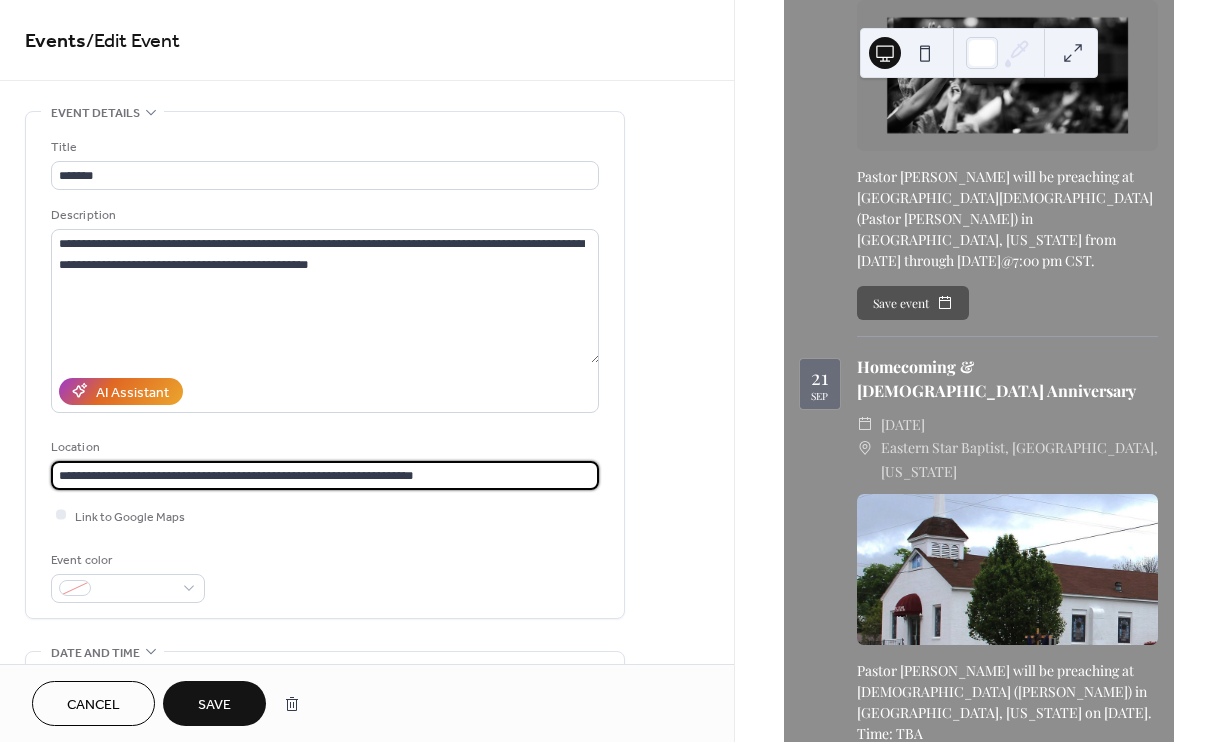 type on "**********" 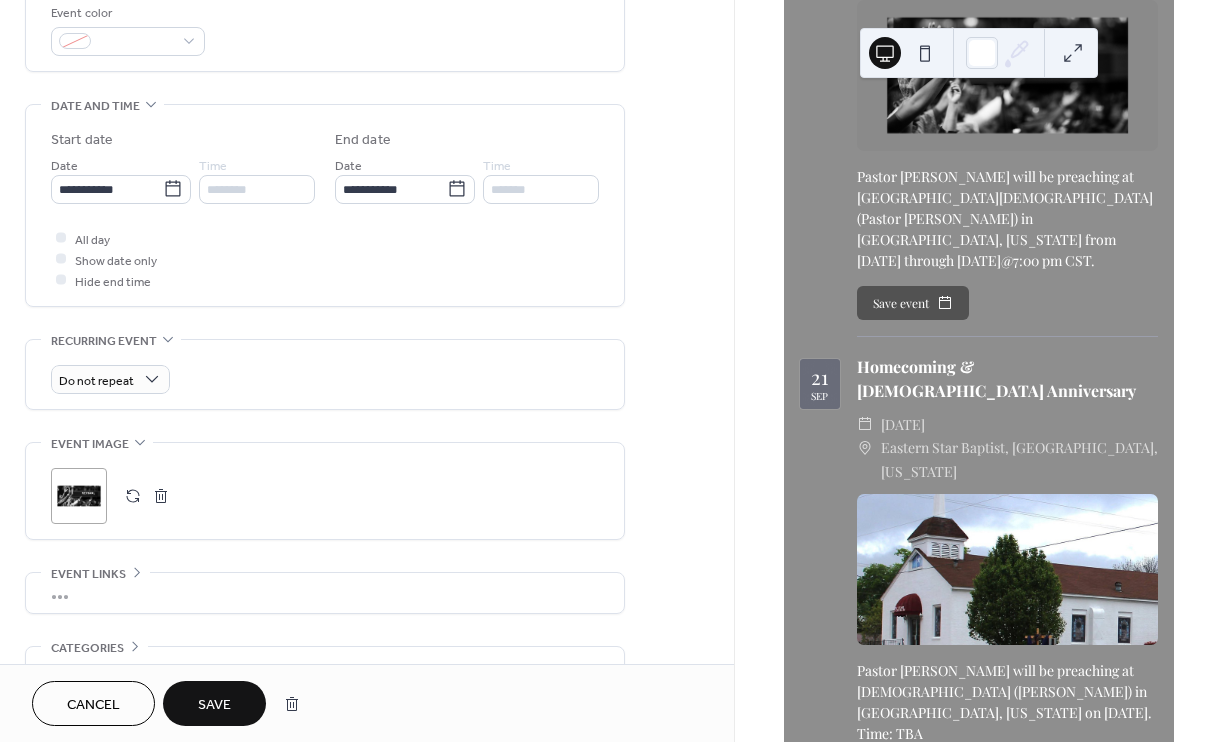 scroll, scrollTop: 658, scrollLeft: 0, axis: vertical 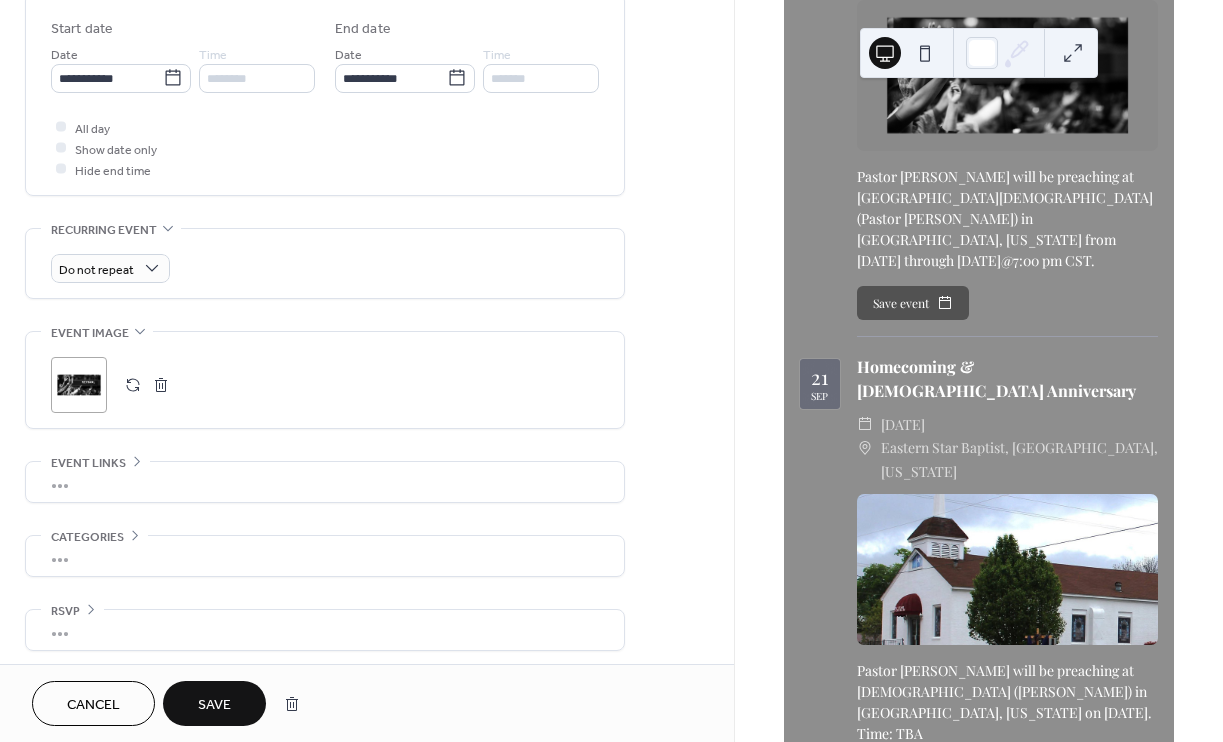 click at bounding box center (161, 385) 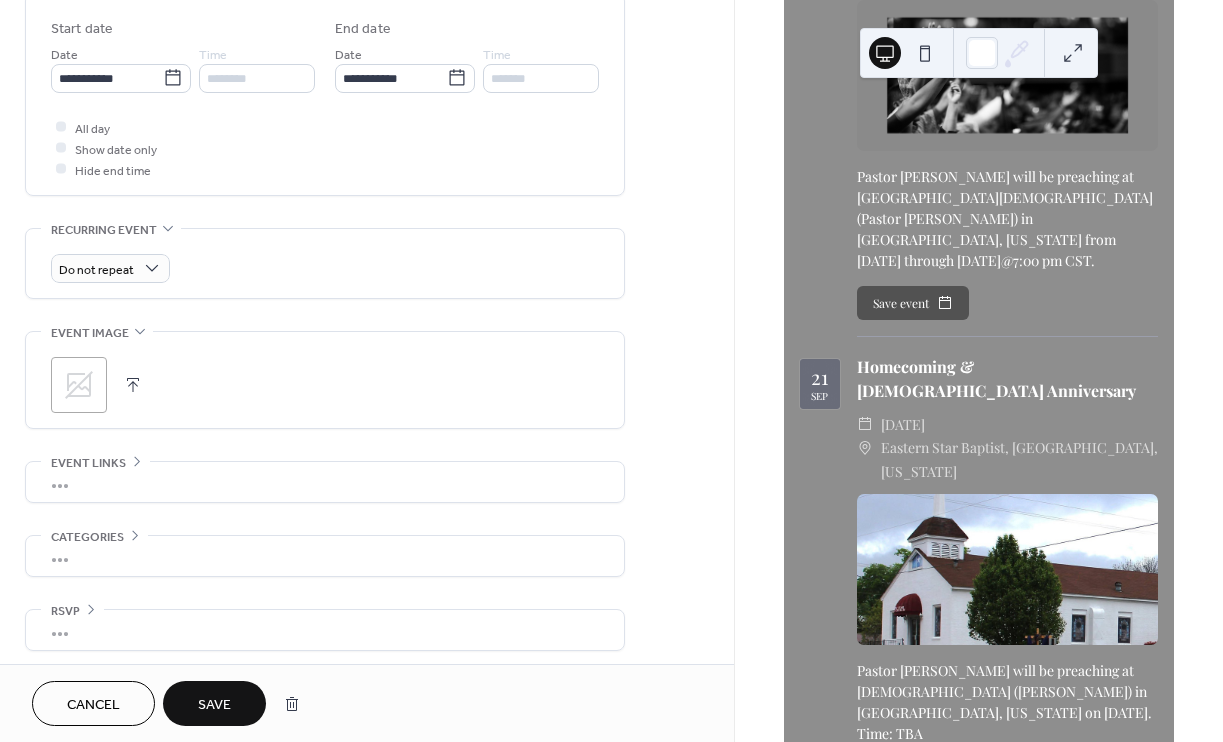 click 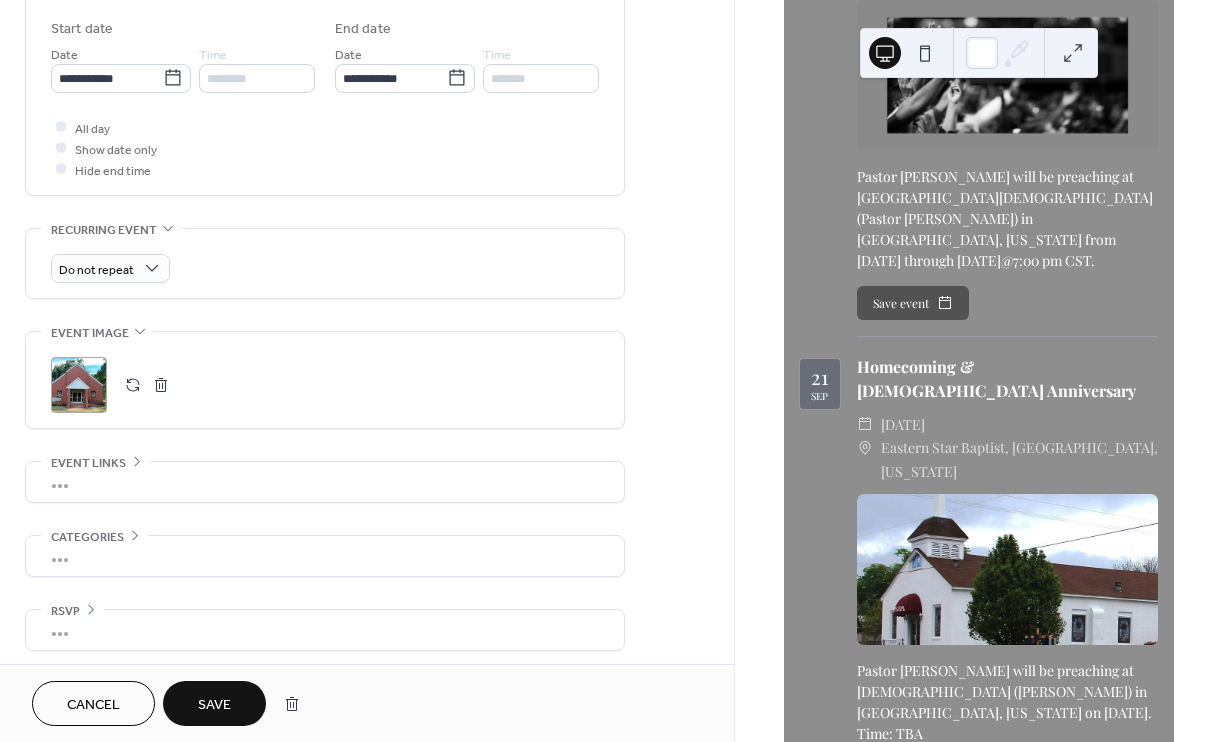 click on "Save" at bounding box center (214, 705) 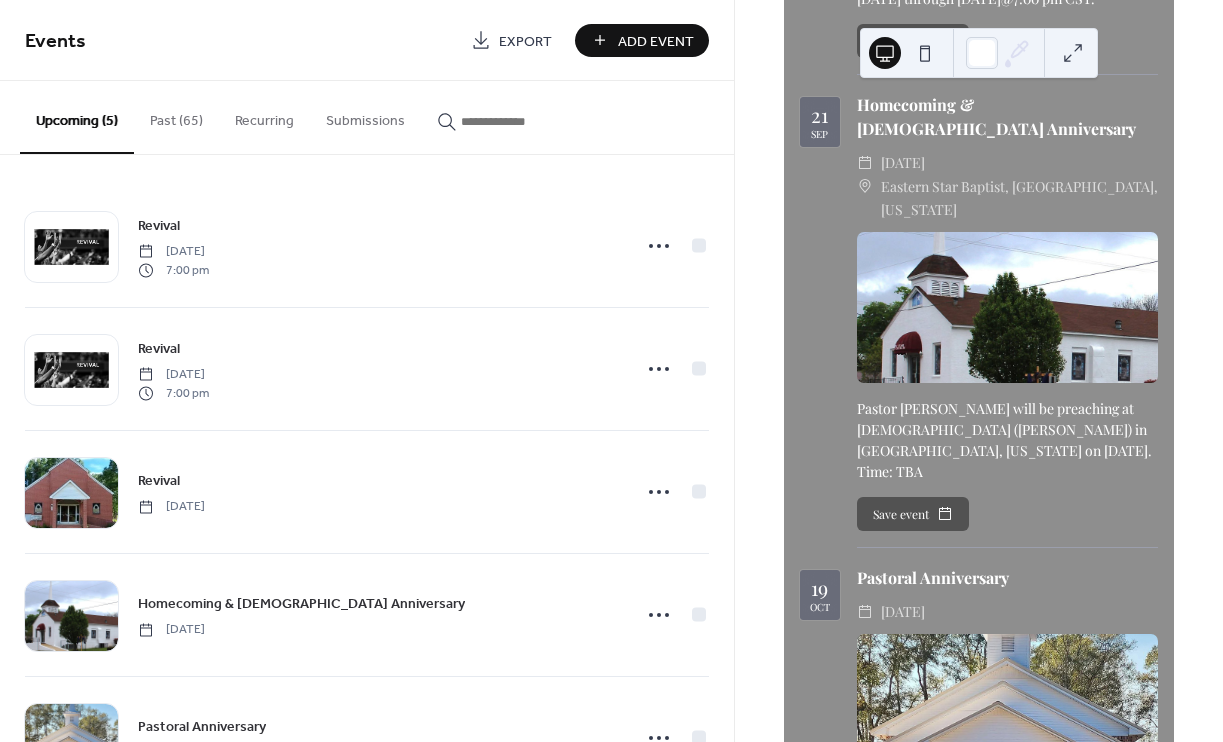scroll, scrollTop: 1512, scrollLeft: 0, axis: vertical 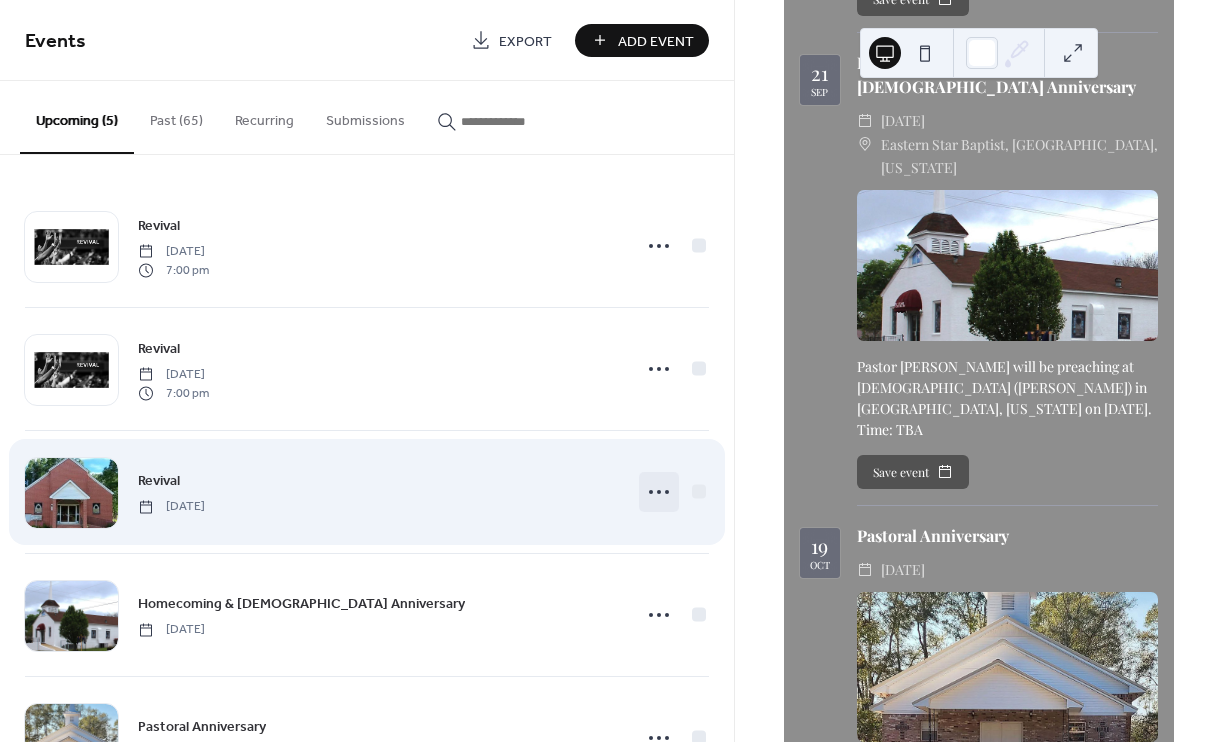 click 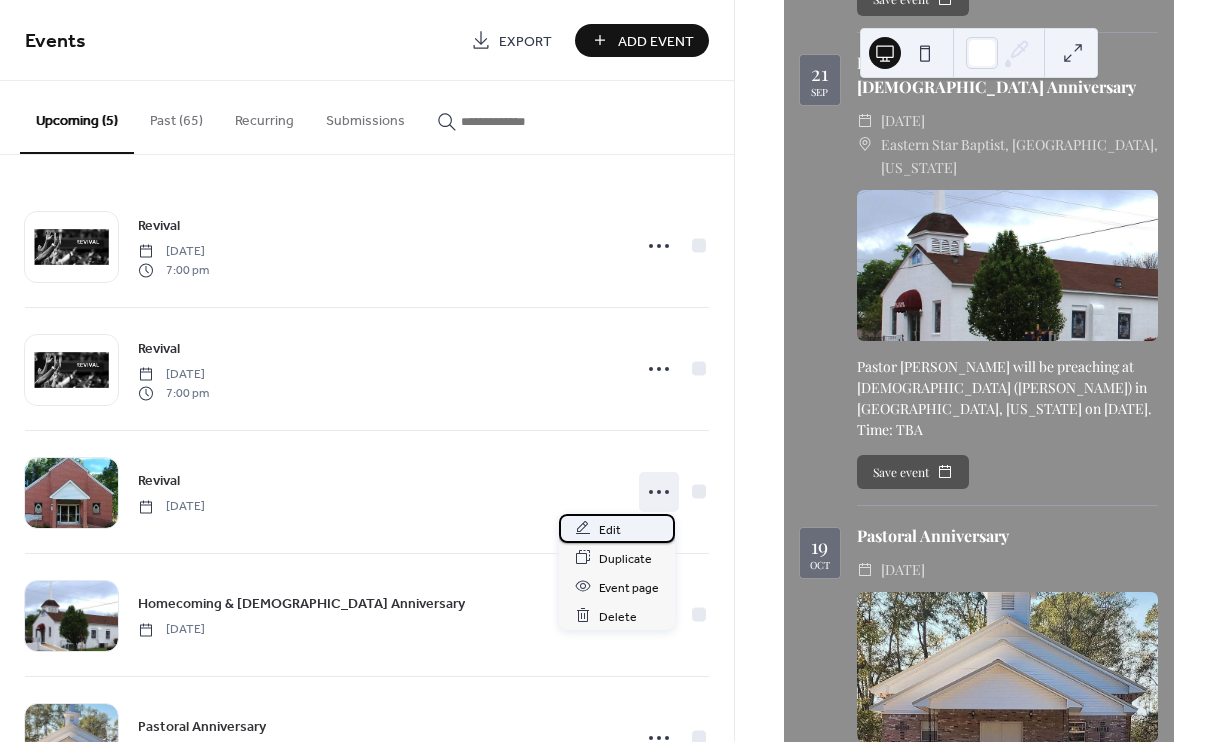 click on "Edit" at bounding box center [610, 529] 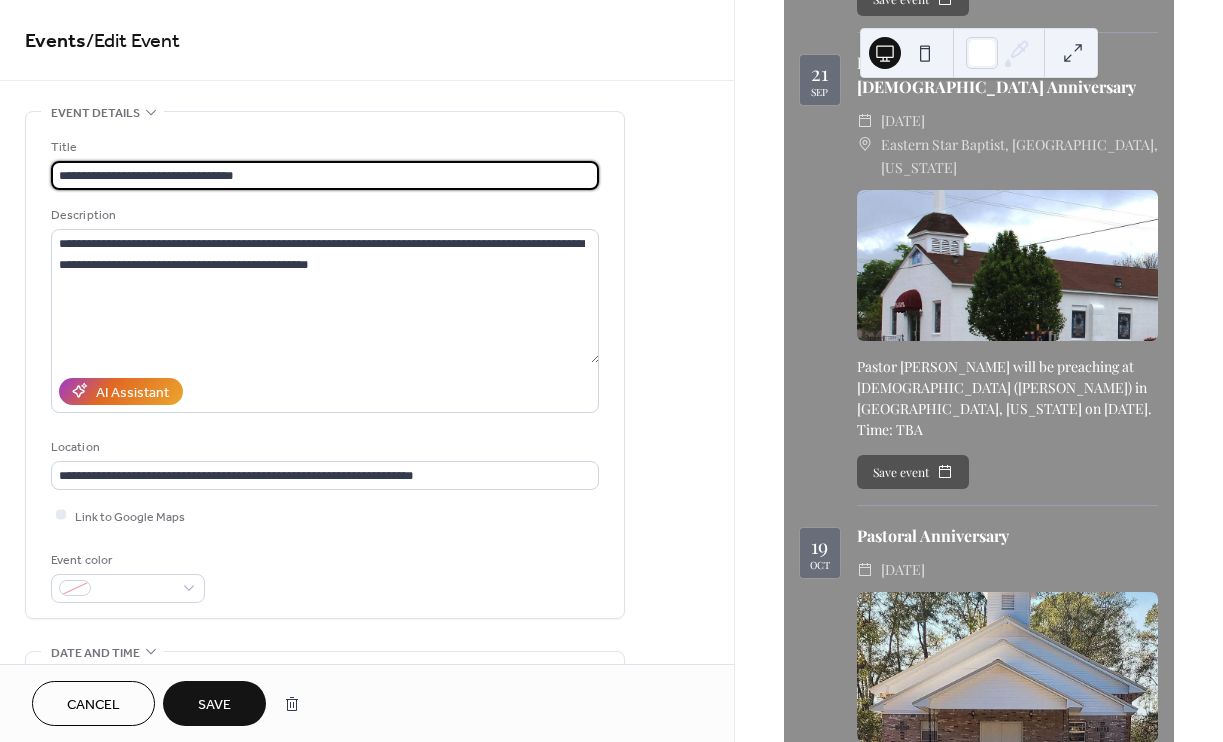 type on "**********" 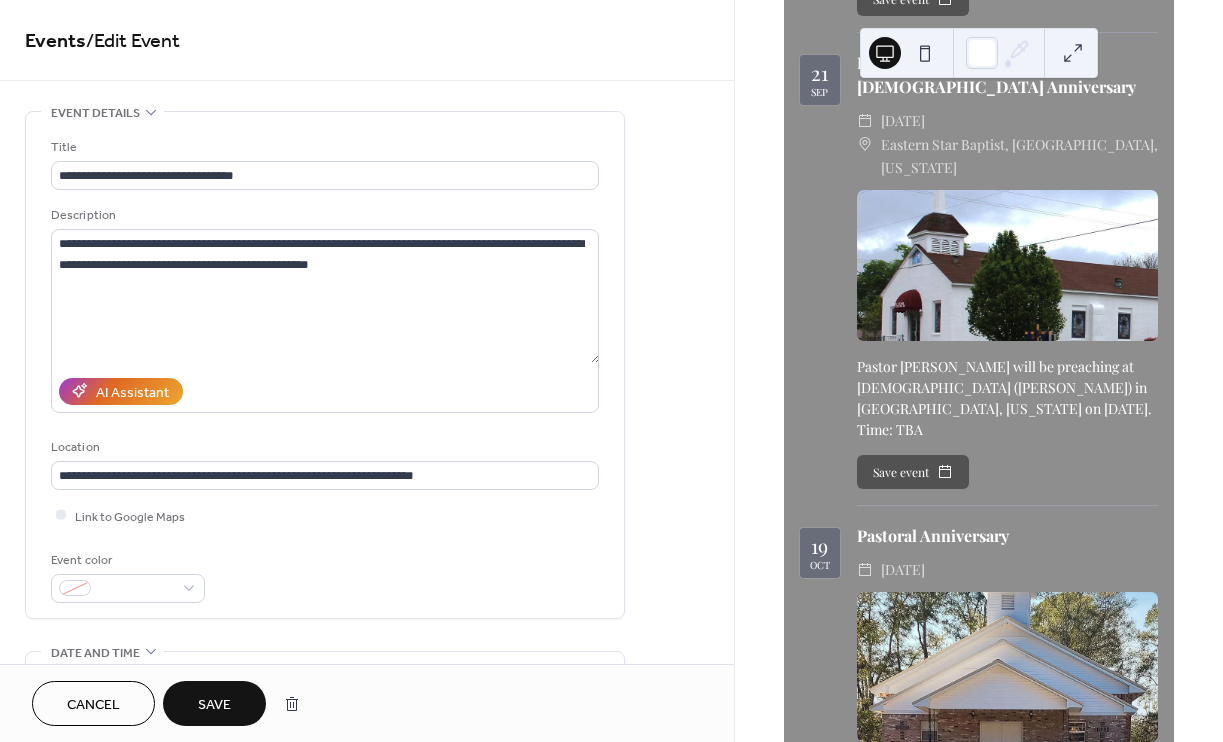 click on "Save" at bounding box center [214, 705] 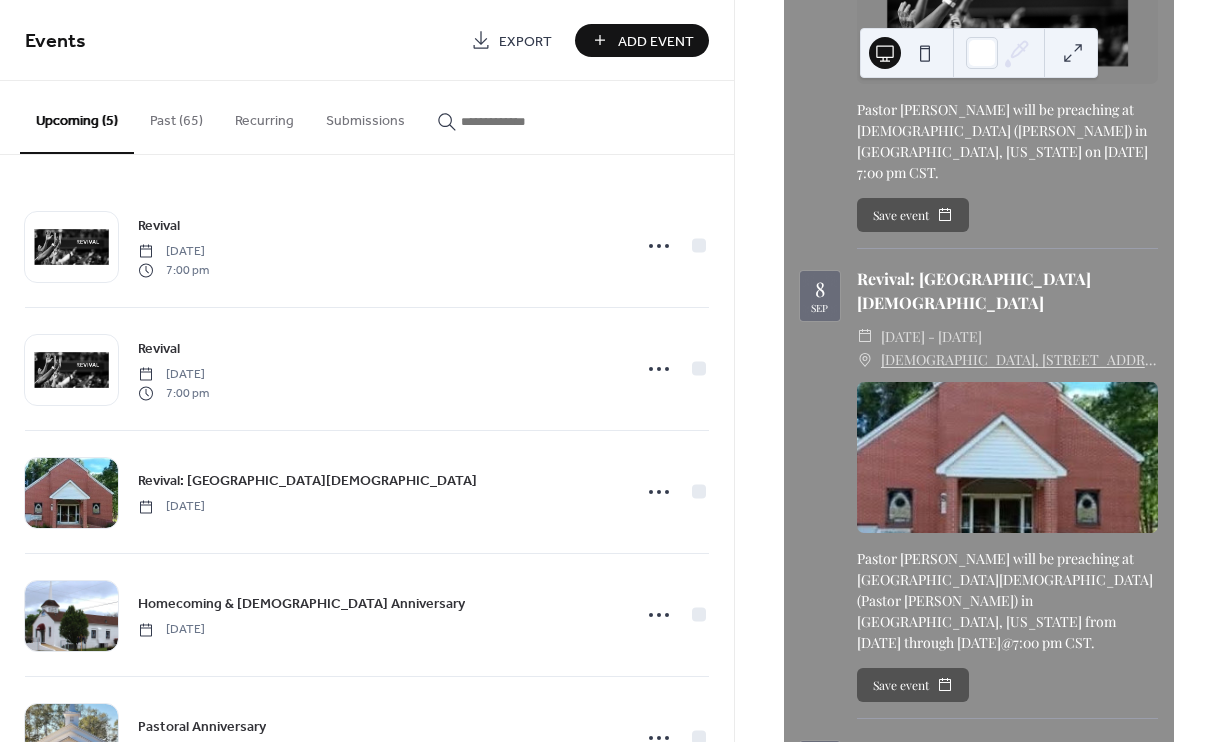 scroll, scrollTop: 848, scrollLeft: 0, axis: vertical 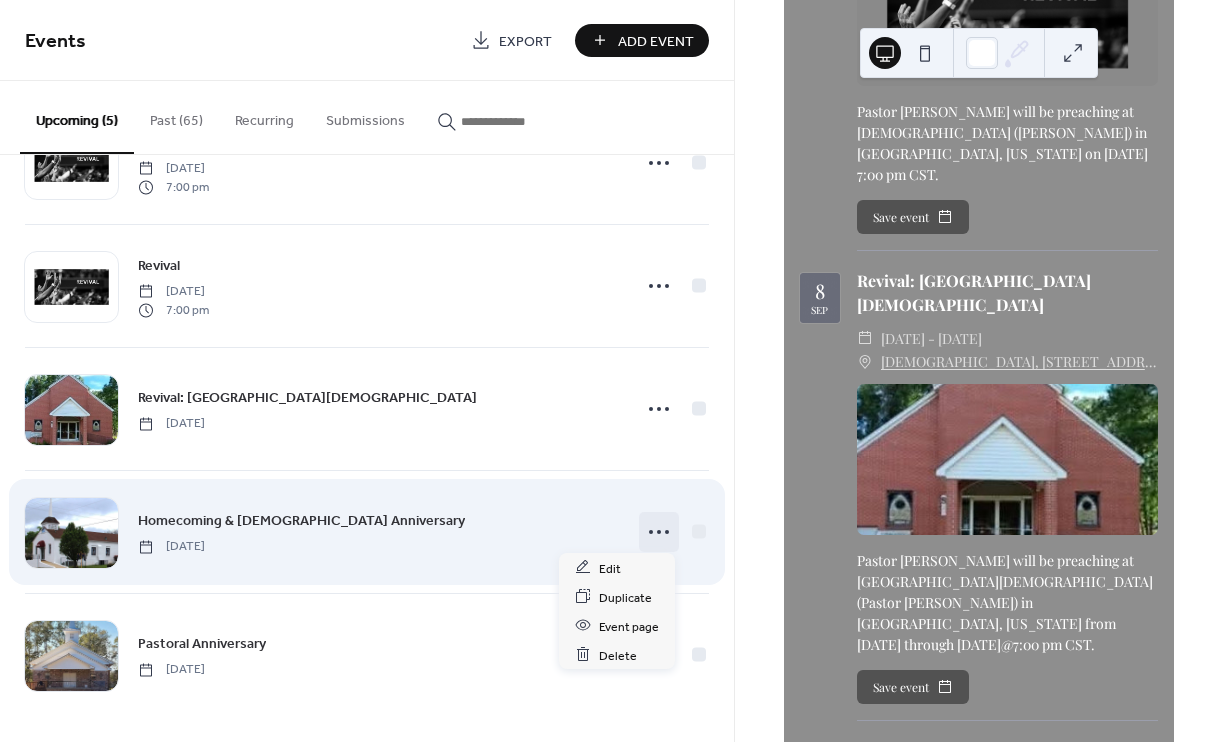 click 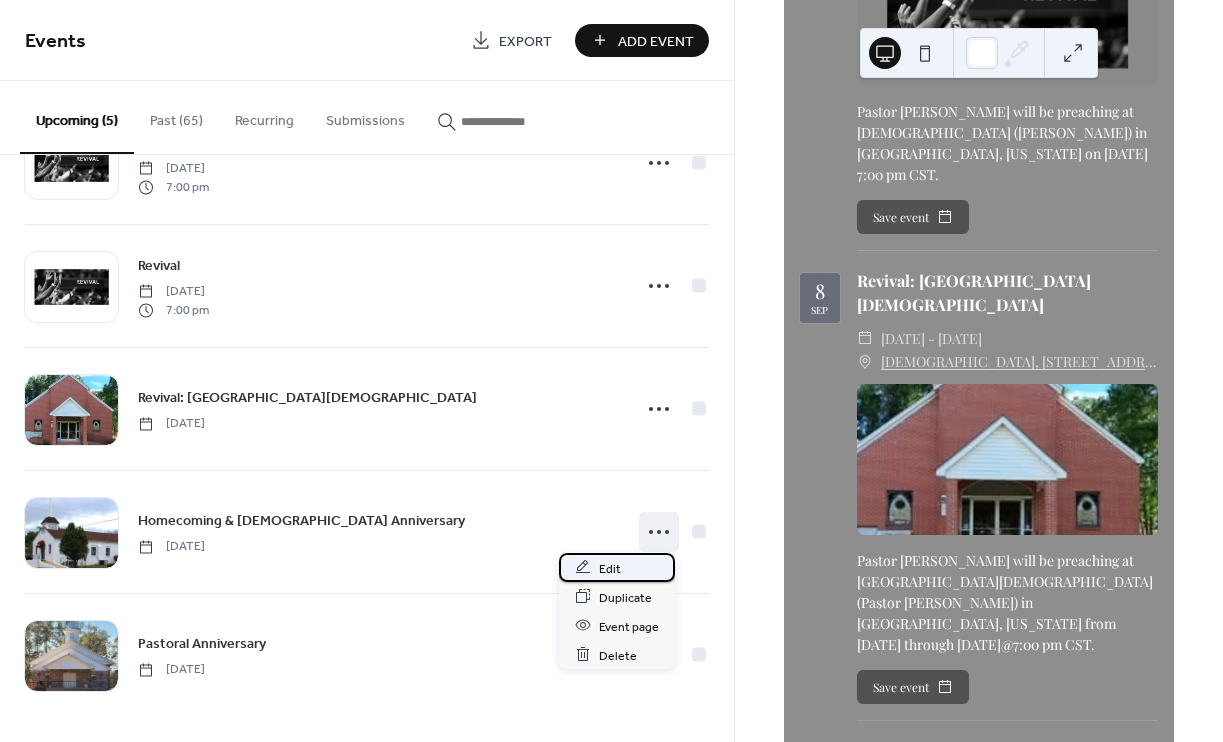 click on "Edit" at bounding box center (610, 568) 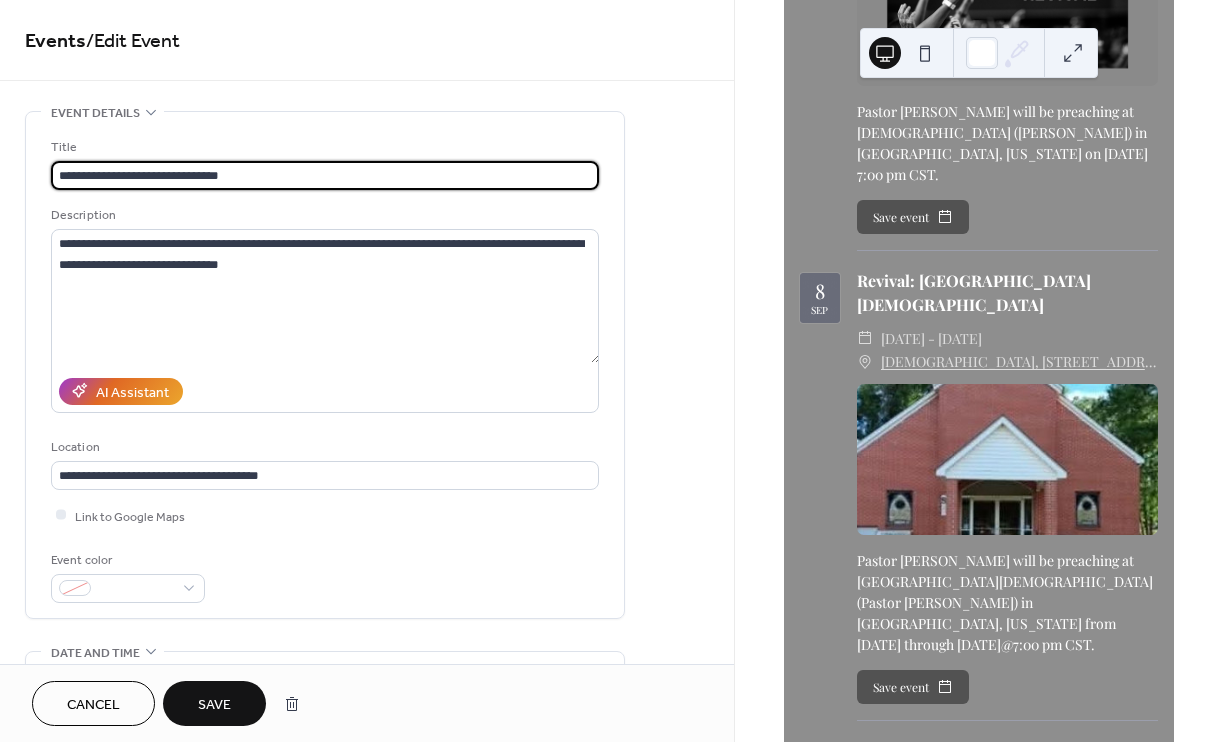 type on "**********" 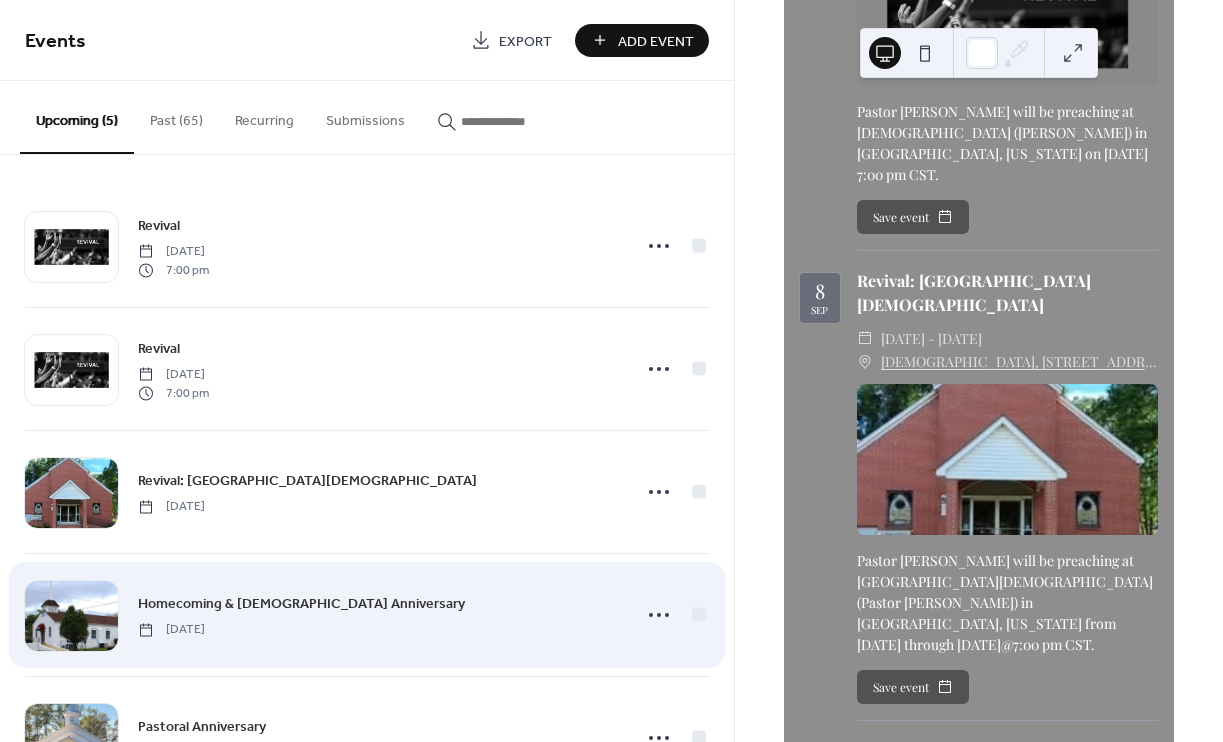 scroll, scrollTop: 83, scrollLeft: 0, axis: vertical 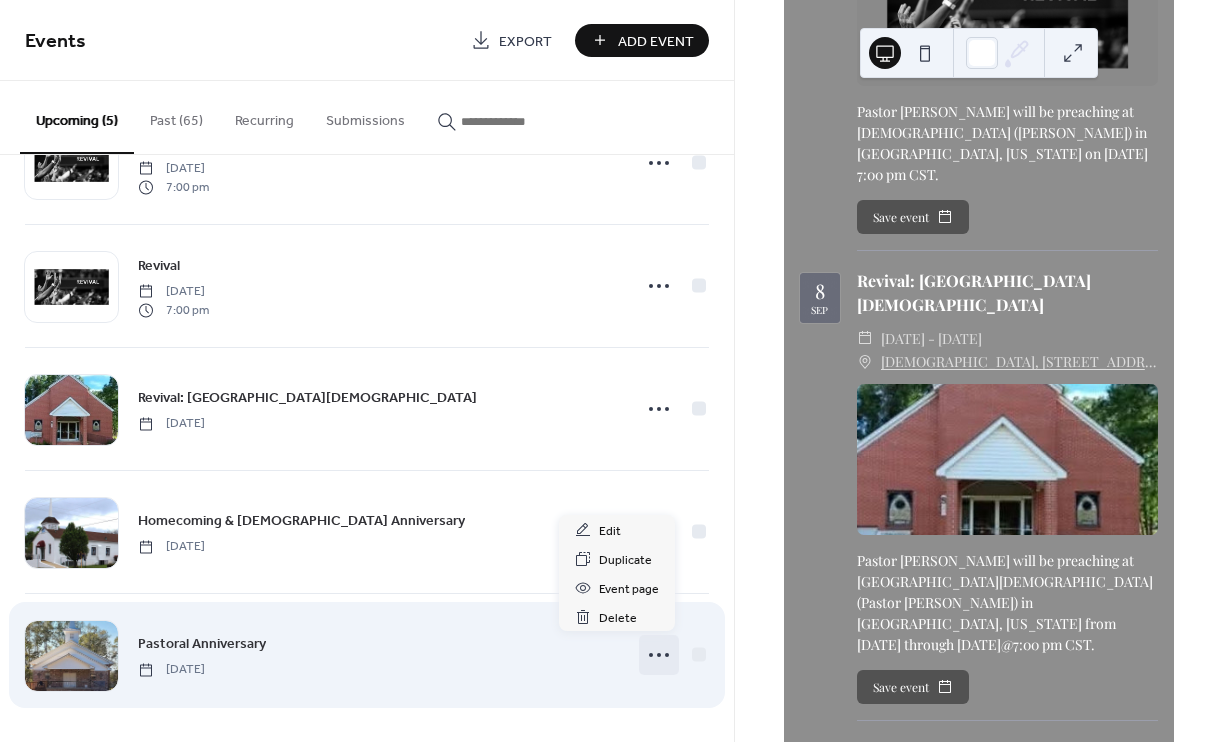 click 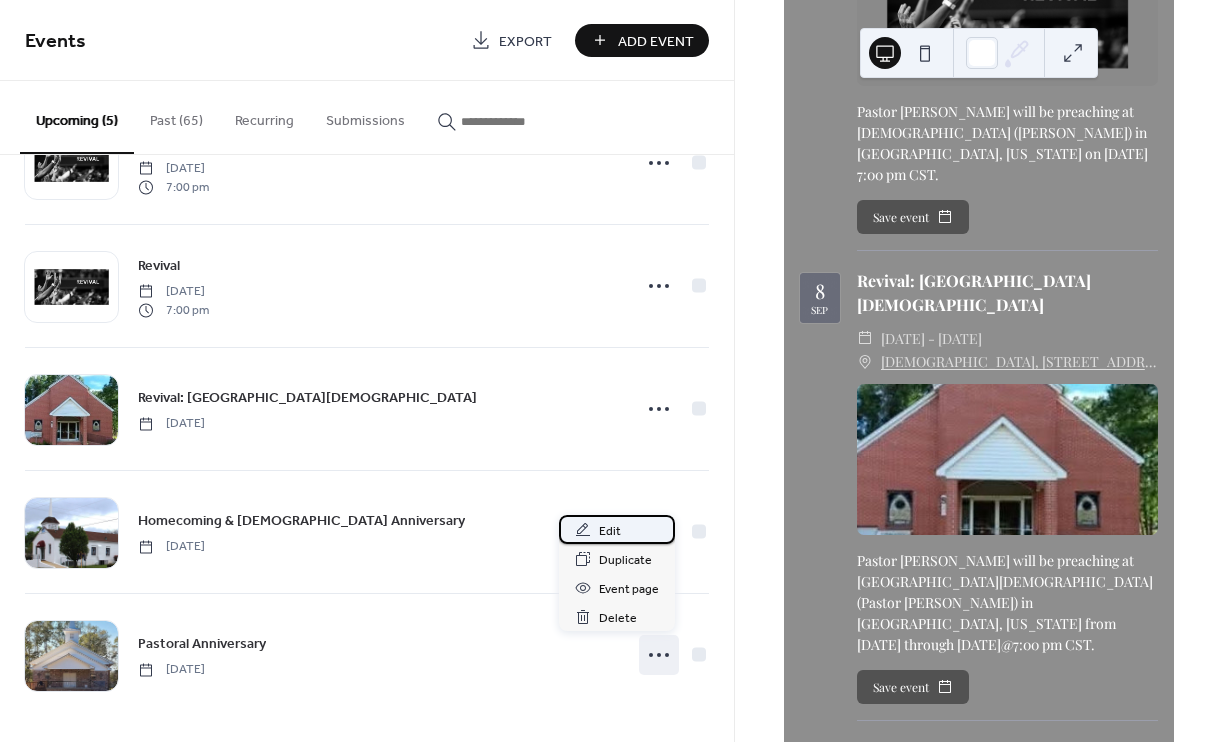 click on "Edit" at bounding box center (610, 531) 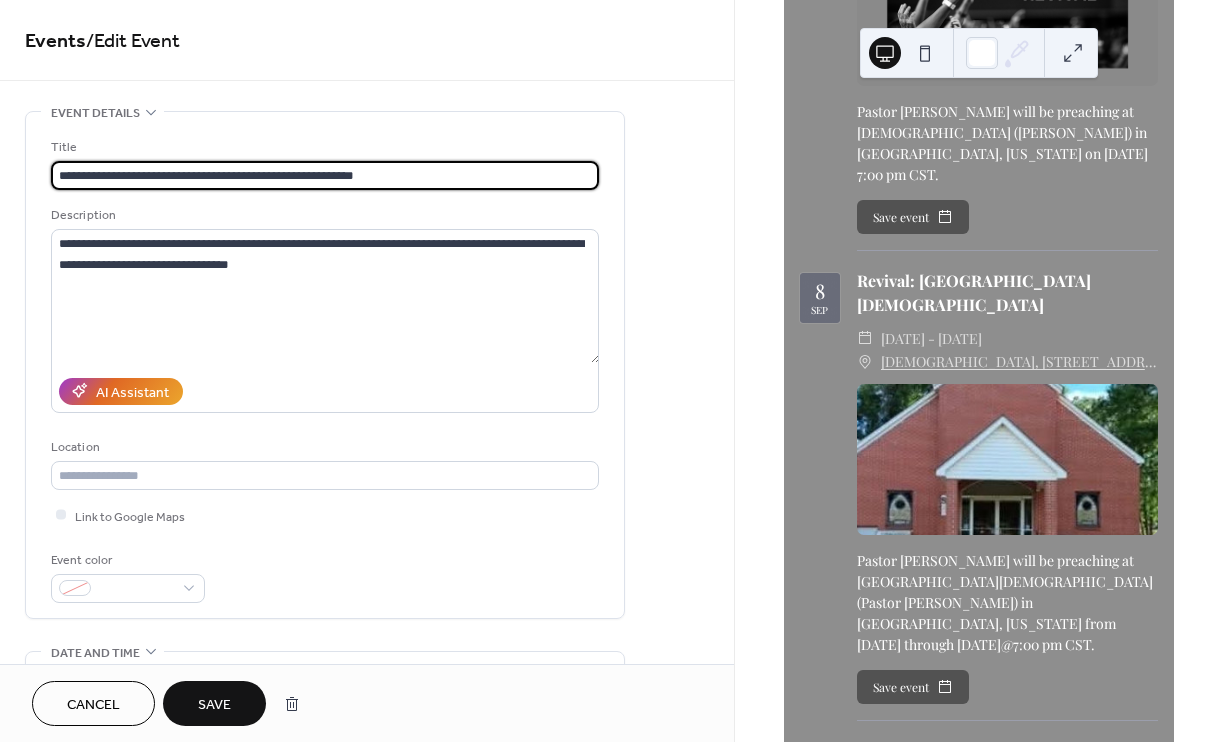 type on "**********" 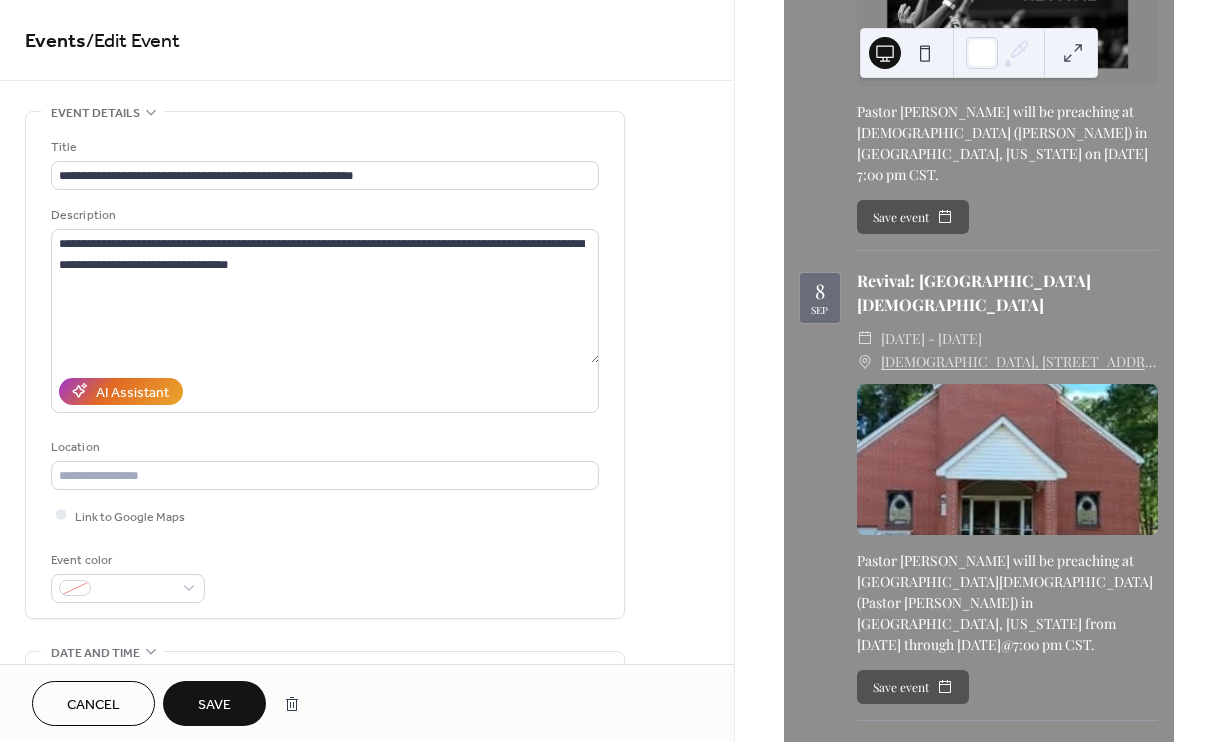 click on "Save" at bounding box center [214, 705] 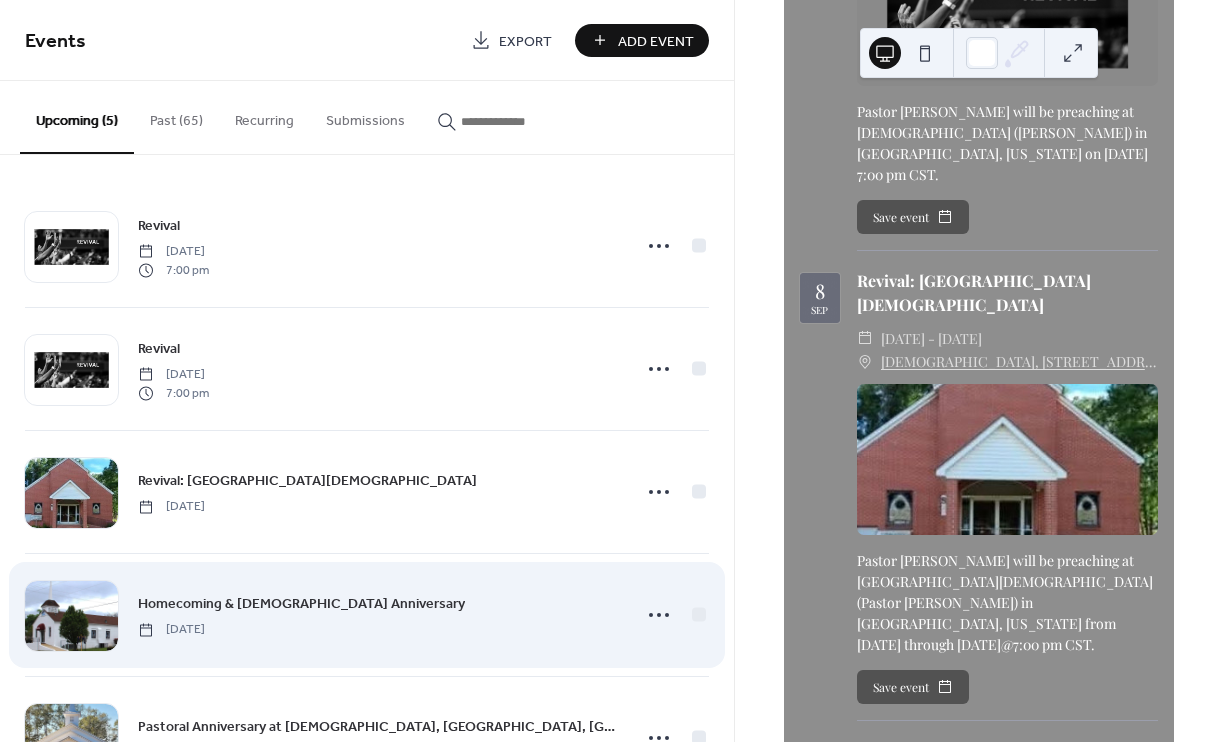 scroll, scrollTop: 83, scrollLeft: 0, axis: vertical 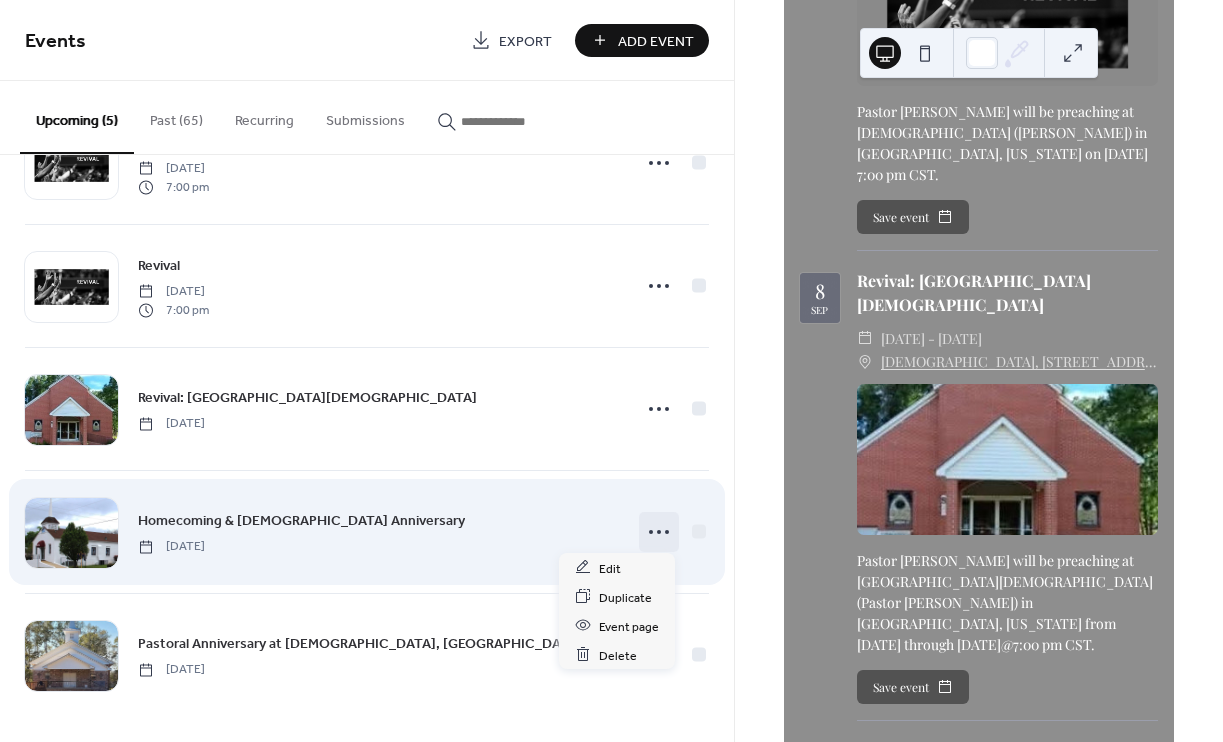 click 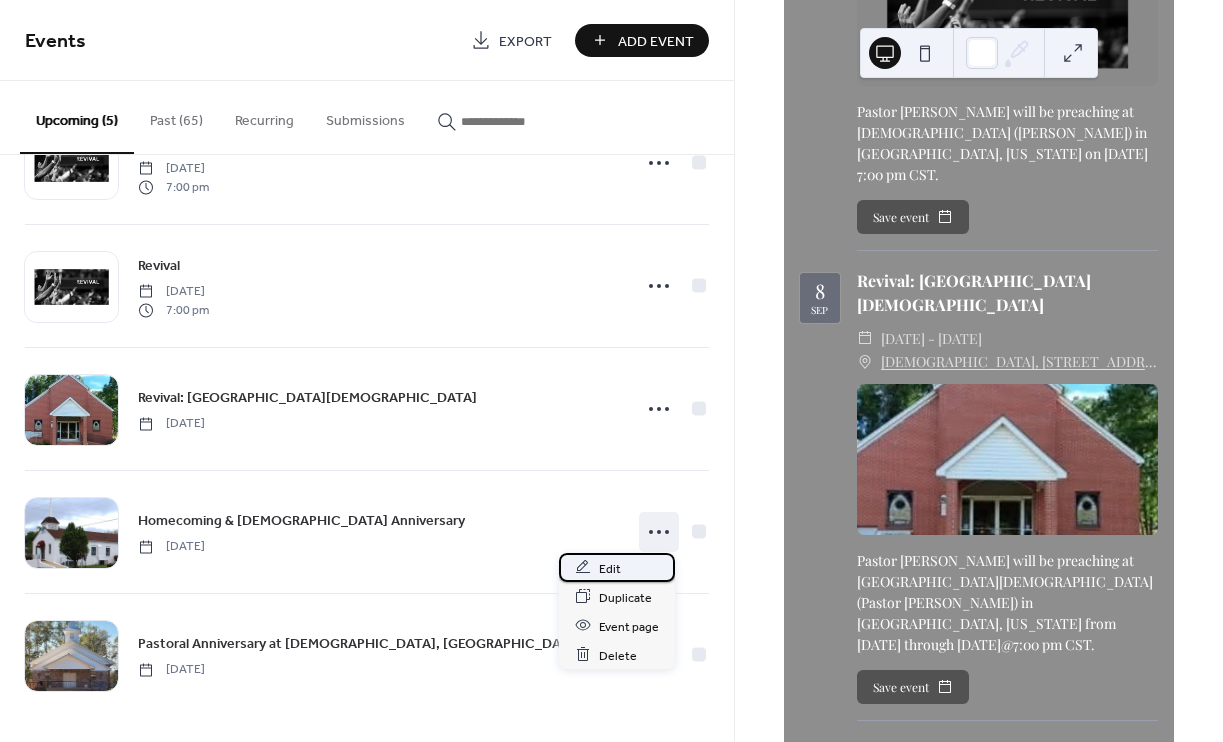 click on "Edit" at bounding box center [610, 568] 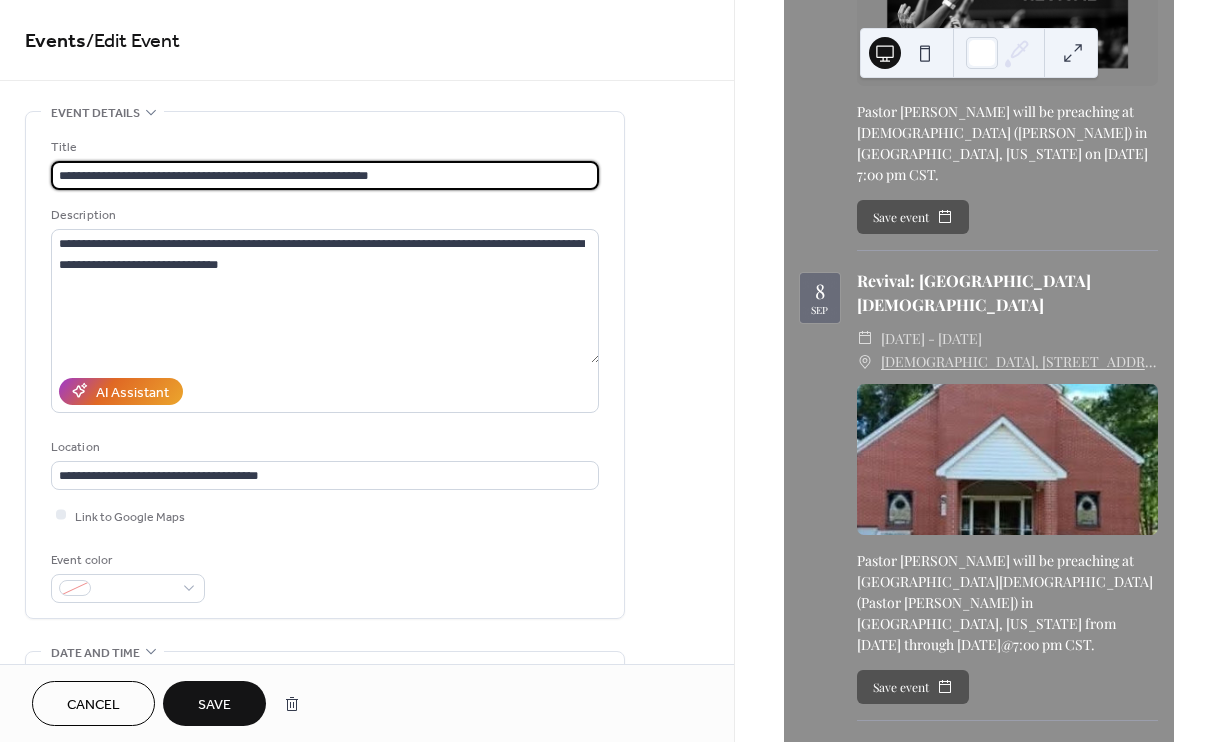 click on "**********" at bounding box center (367, 720) 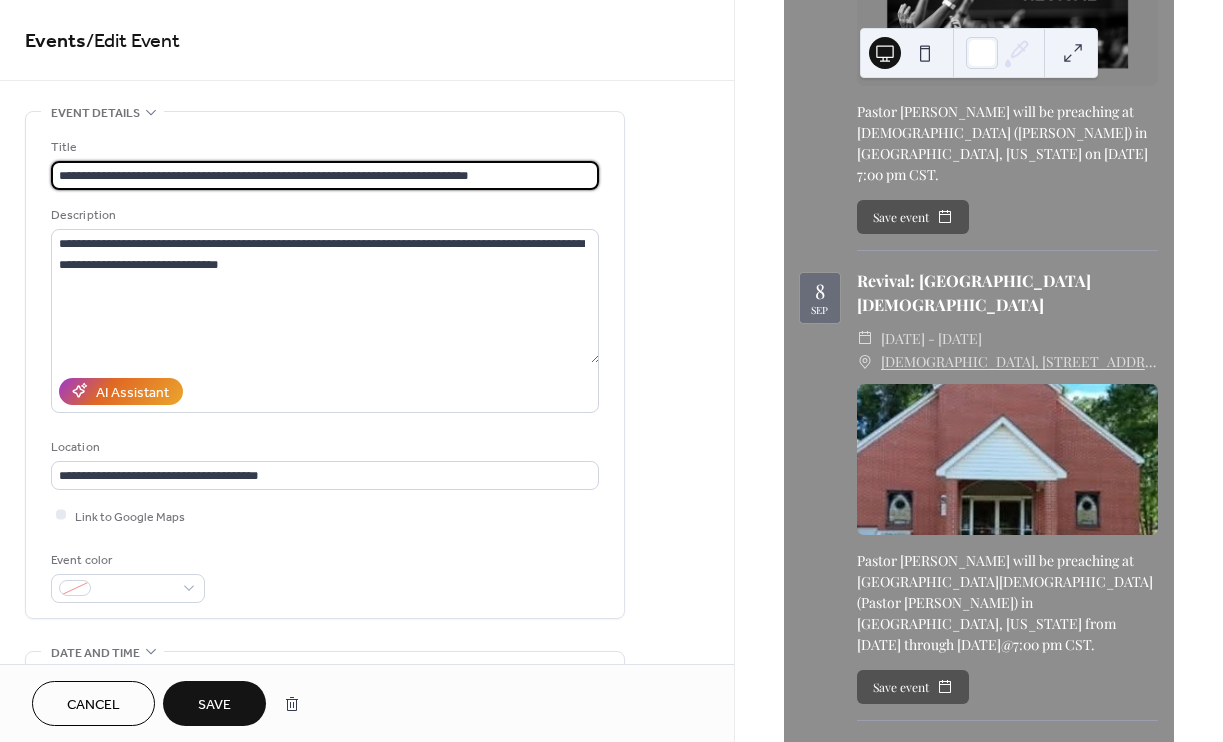 type on "**********" 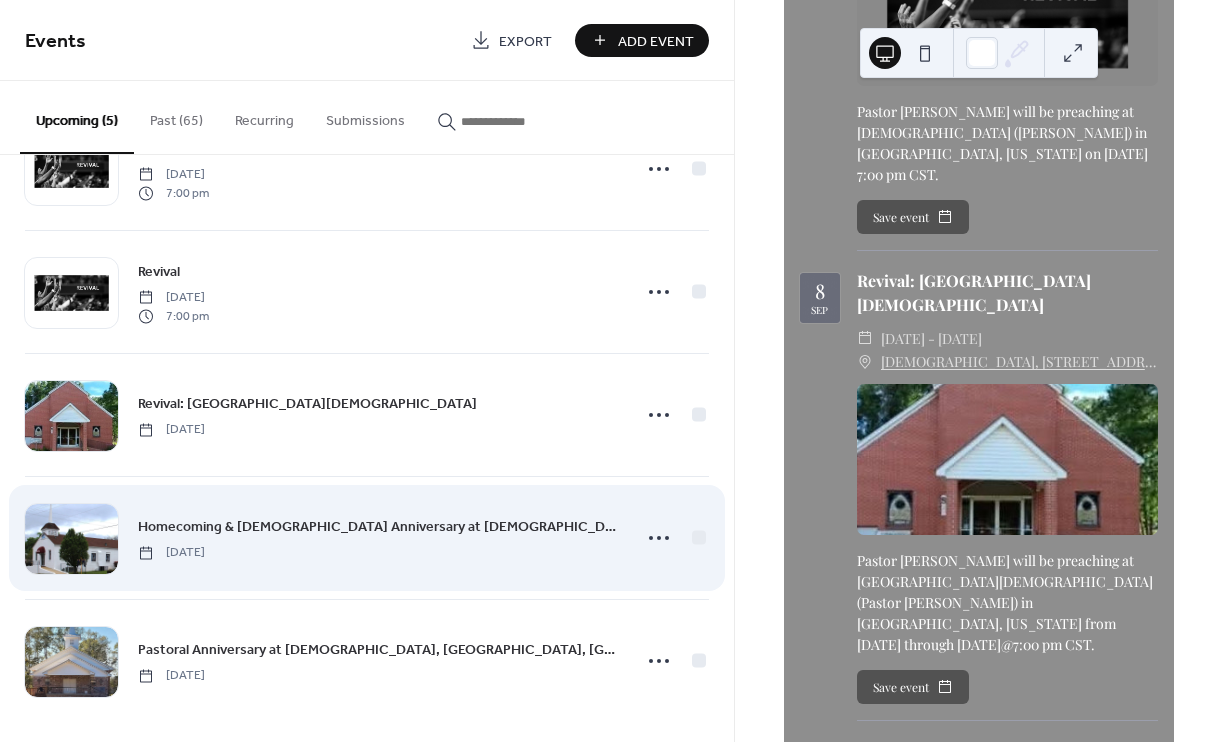 scroll, scrollTop: 83, scrollLeft: 0, axis: vertical 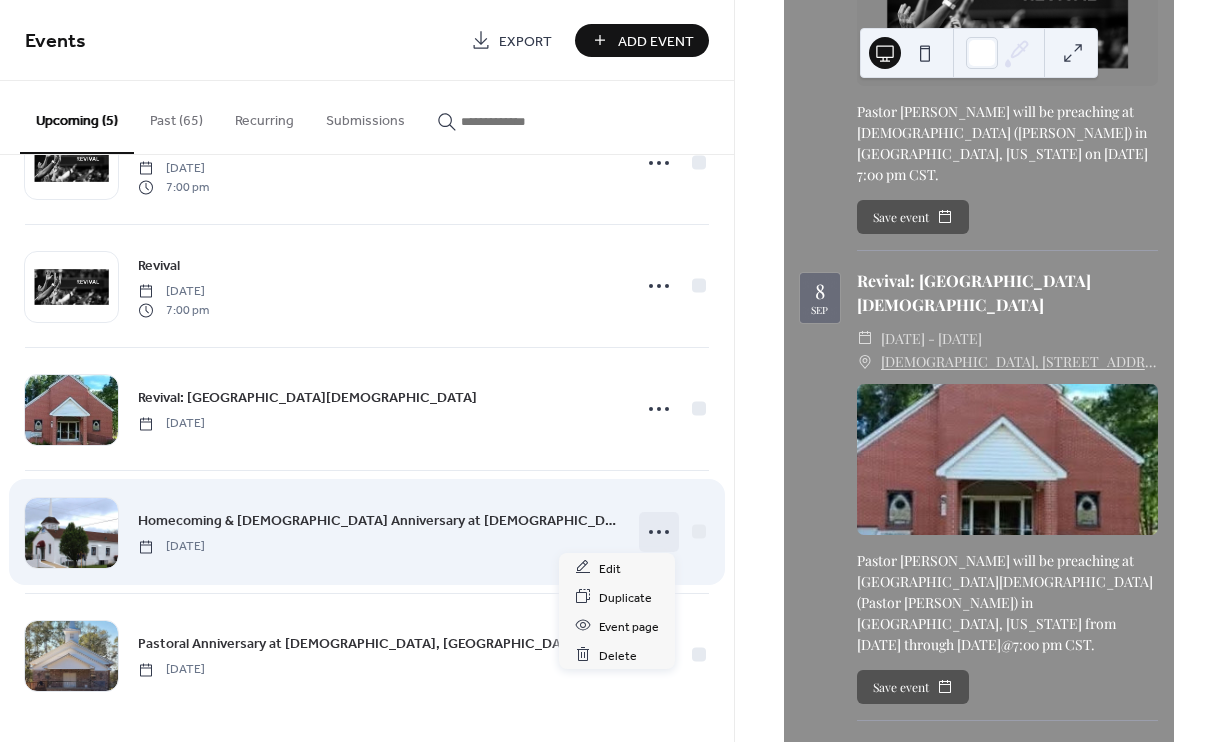 click 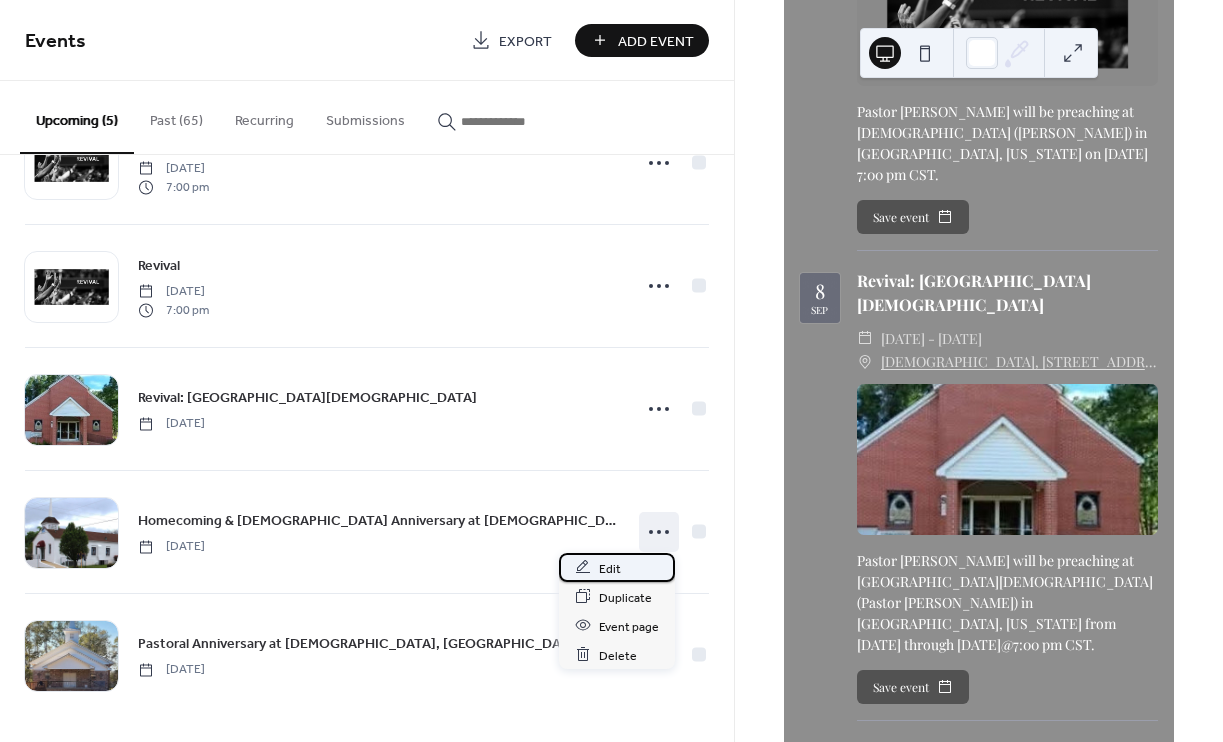 click on "Edit" at bounding box center [610, 568] 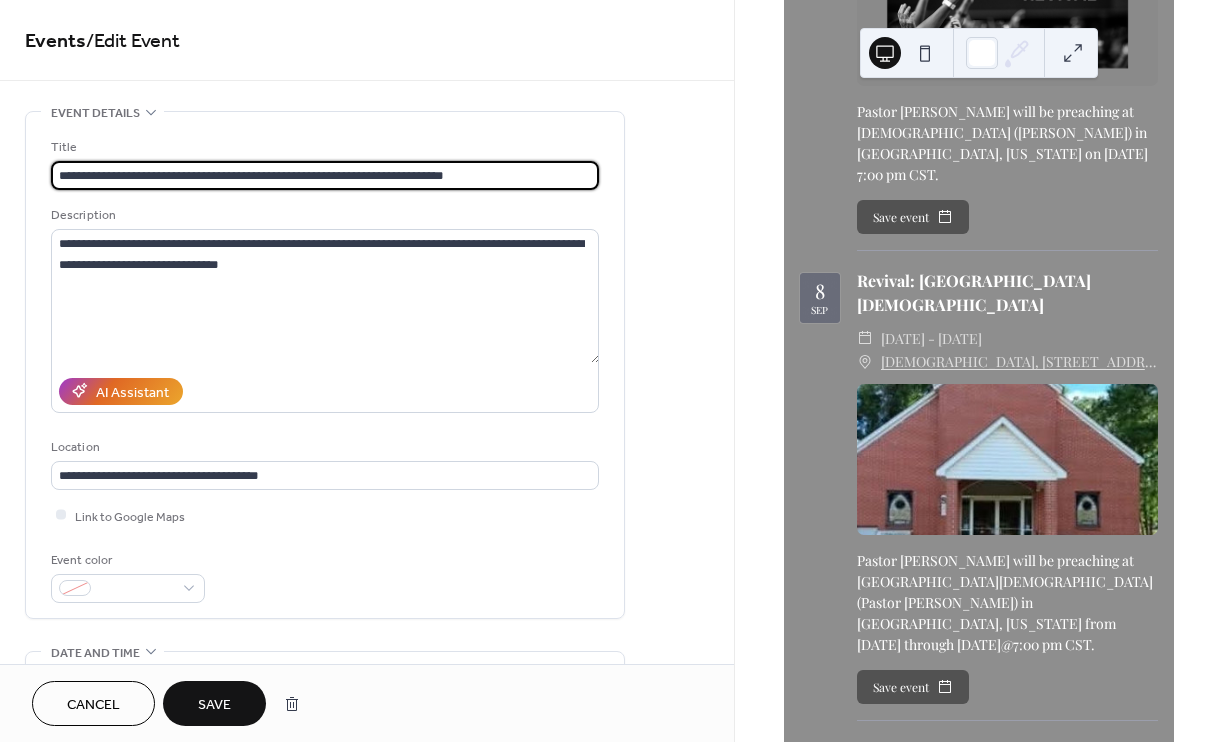 type on "**********" 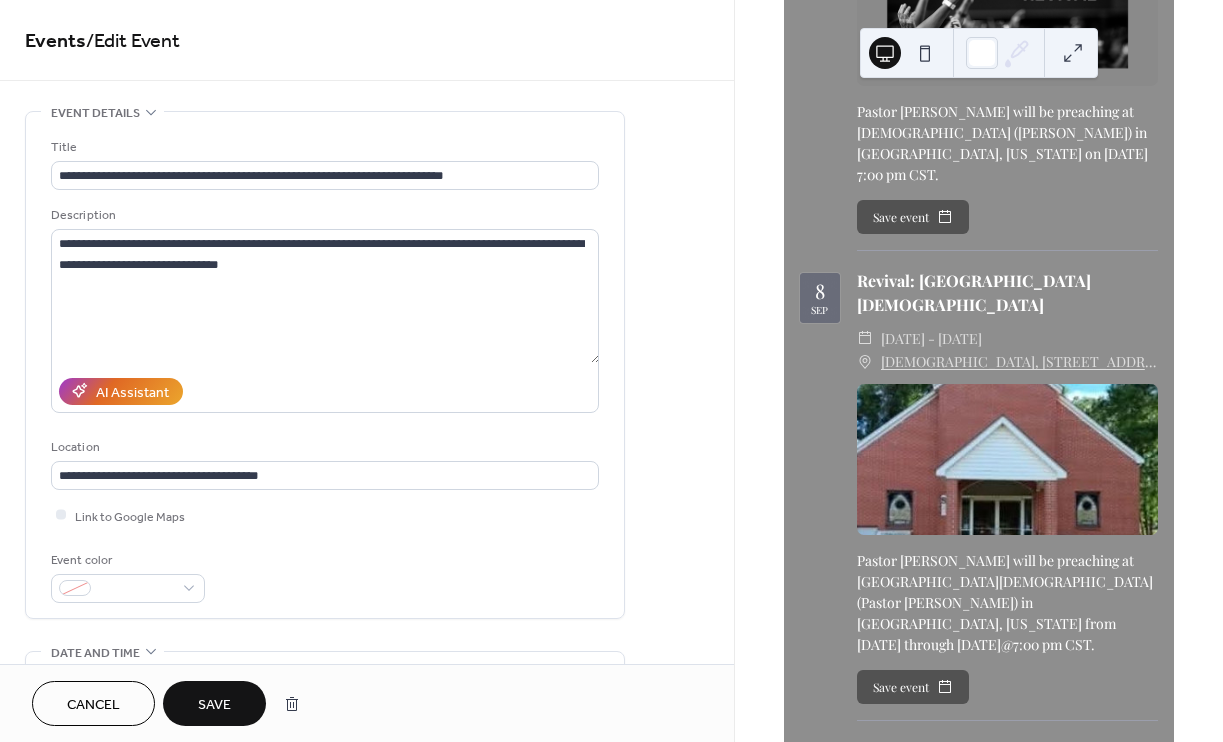 click on "**********" at bounding box center (367, 720) 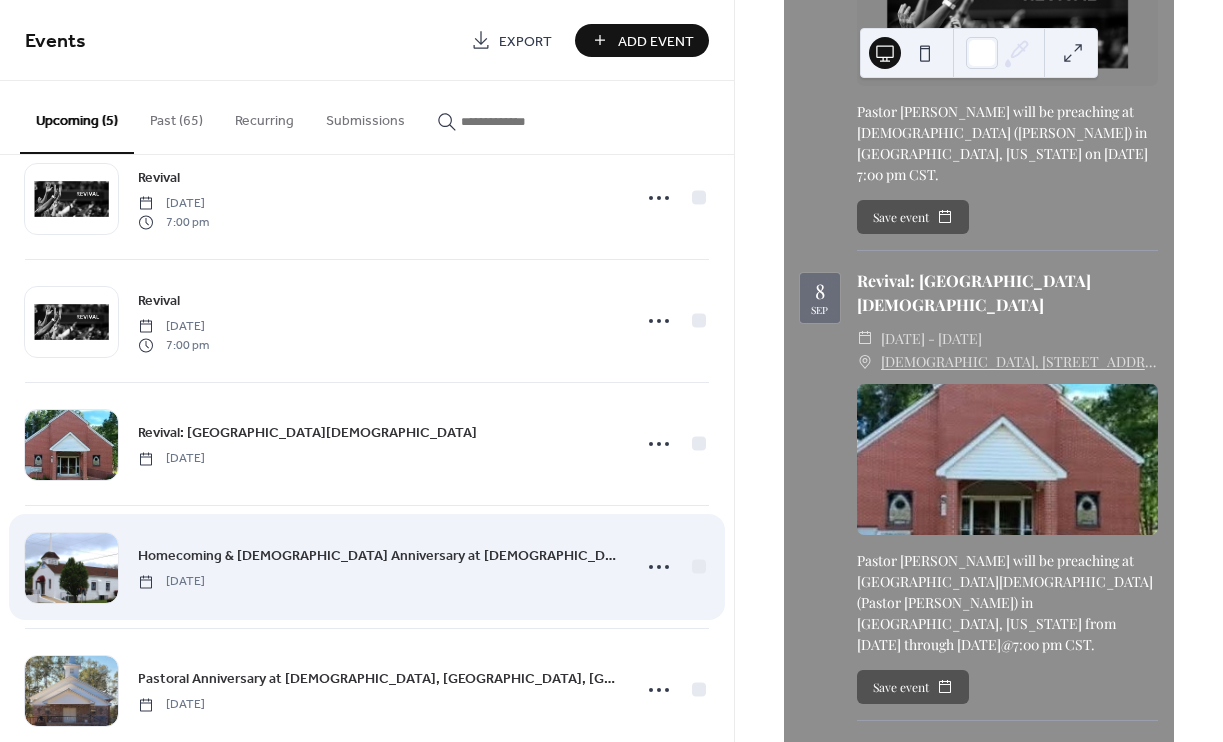 scroll, scrollTop: 83, scrollLeft: 0, axis: vertical 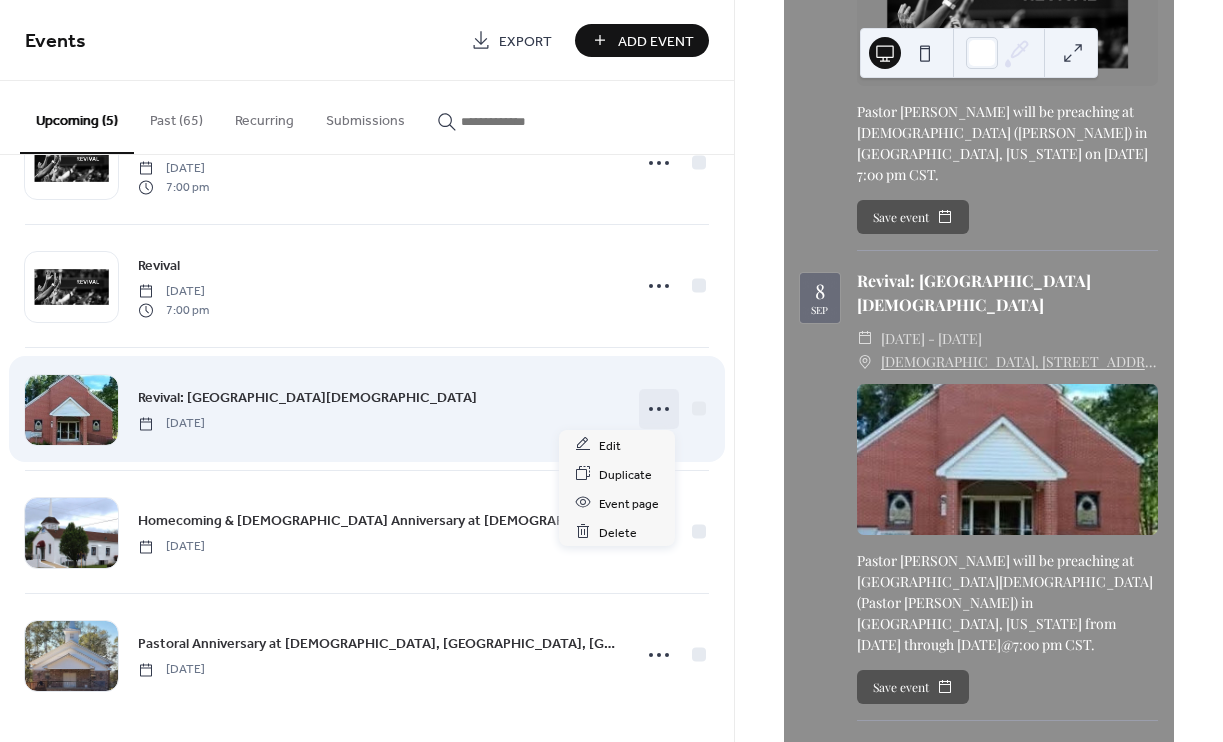 click 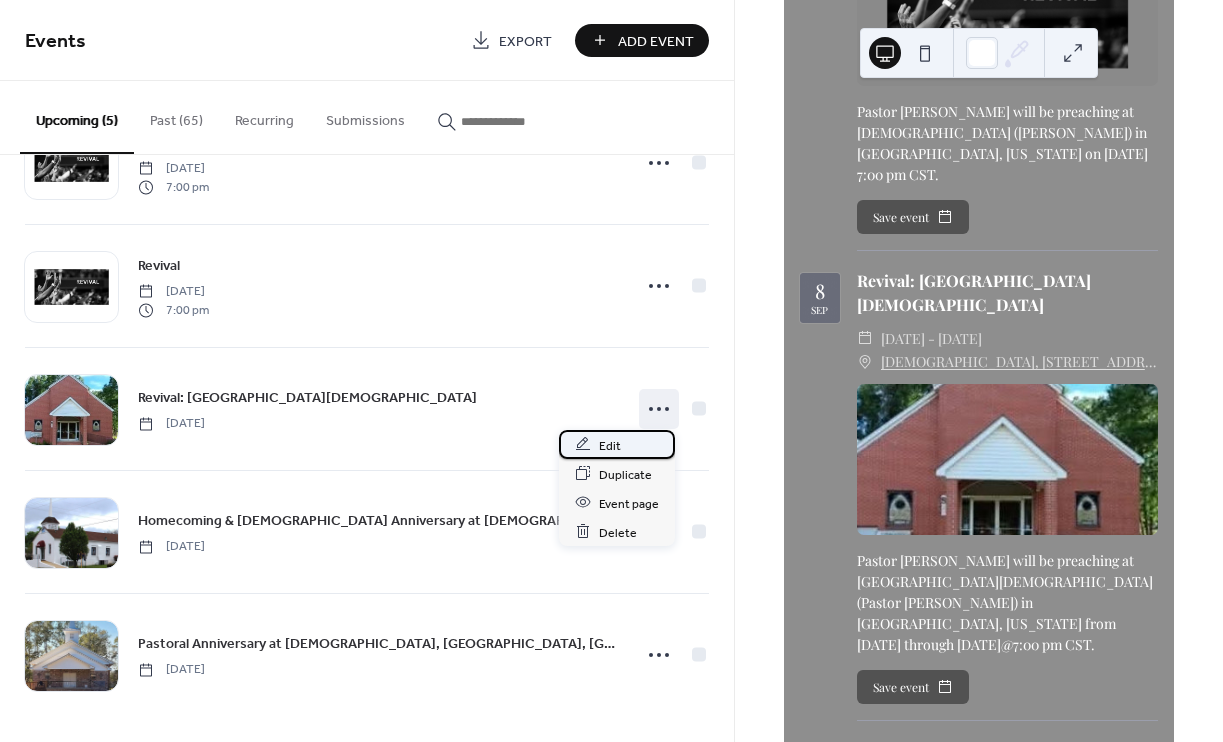 click on "Edit" at bounding box center (610, 445) 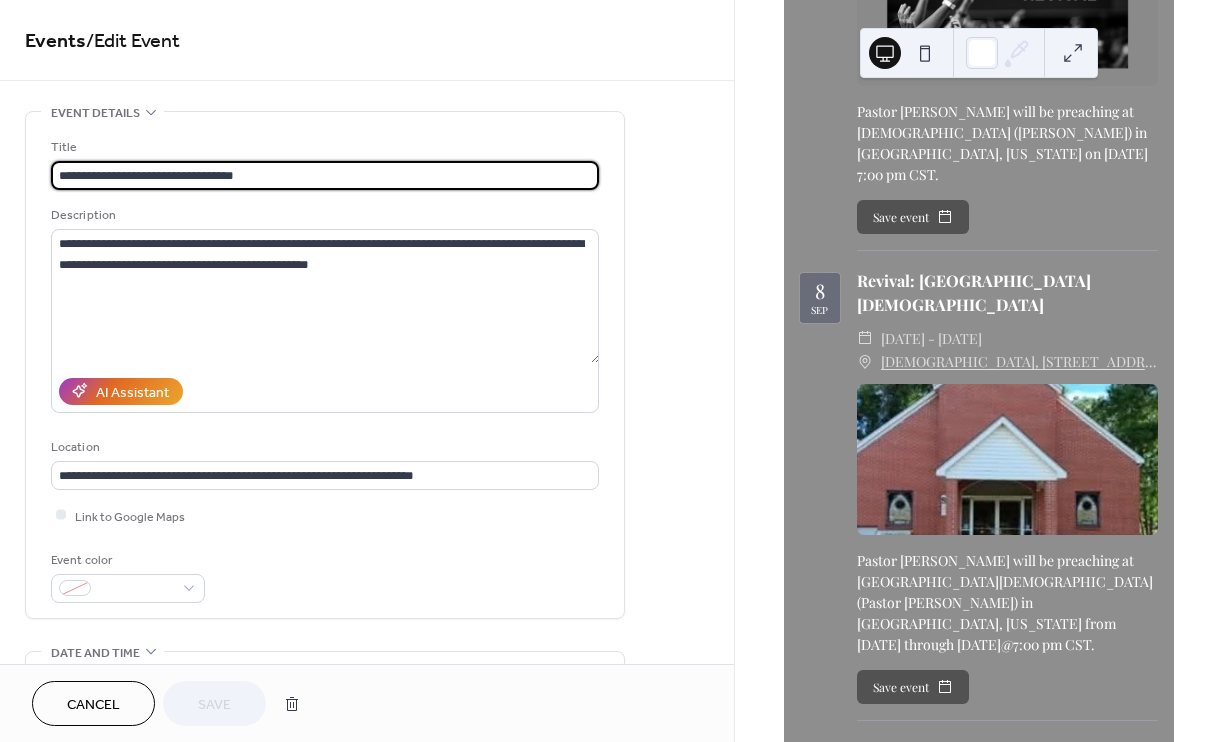 click on "**********" at bounding box center [325, 175] 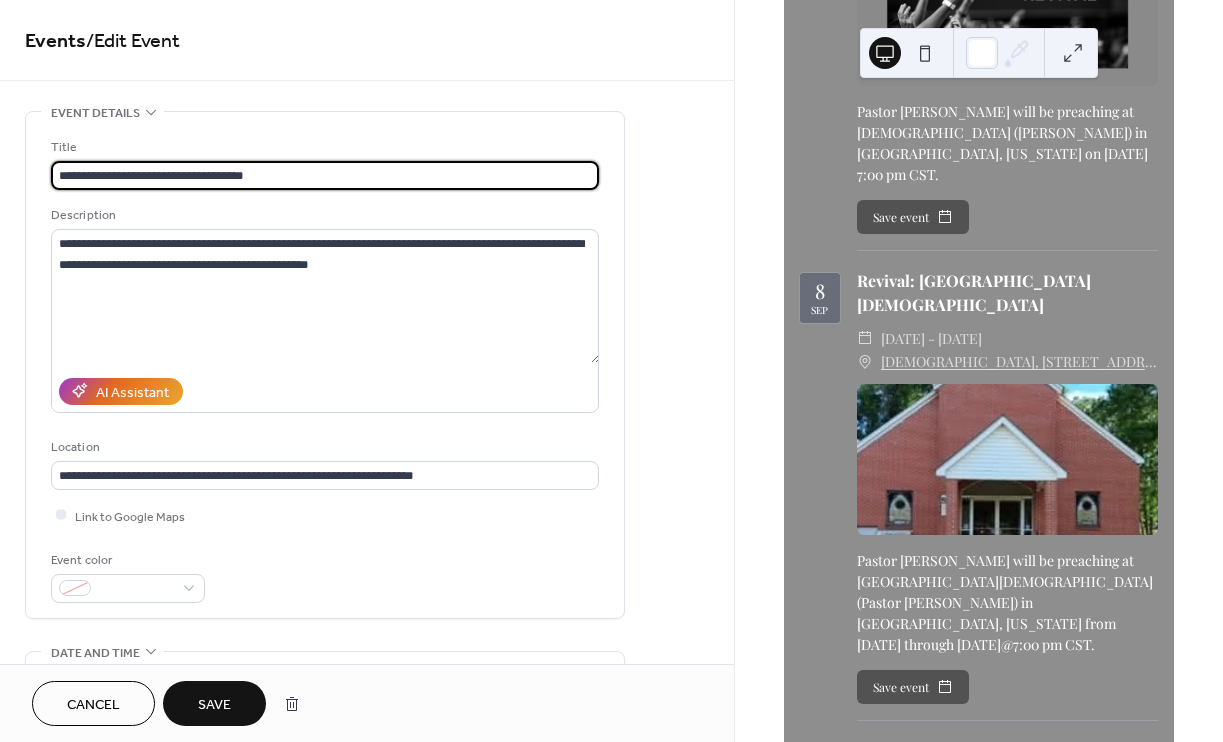click on "**********" at bounding box center [325, 175] 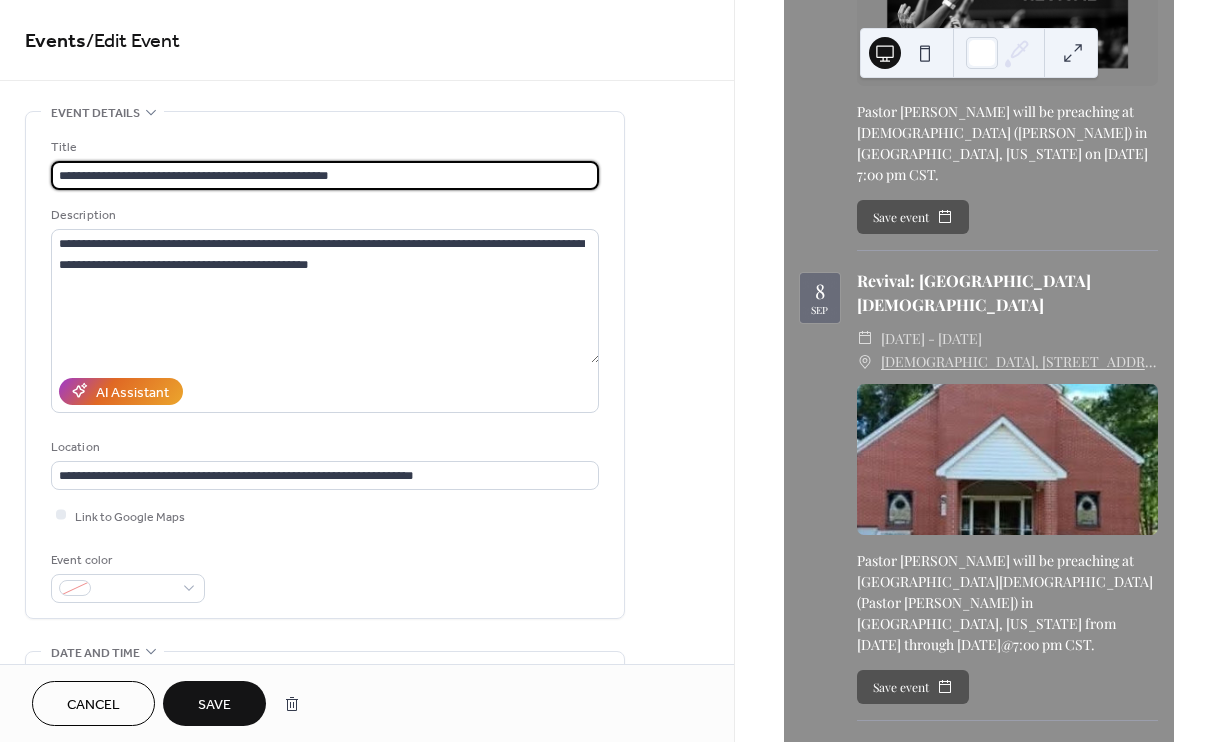 type on "**********" 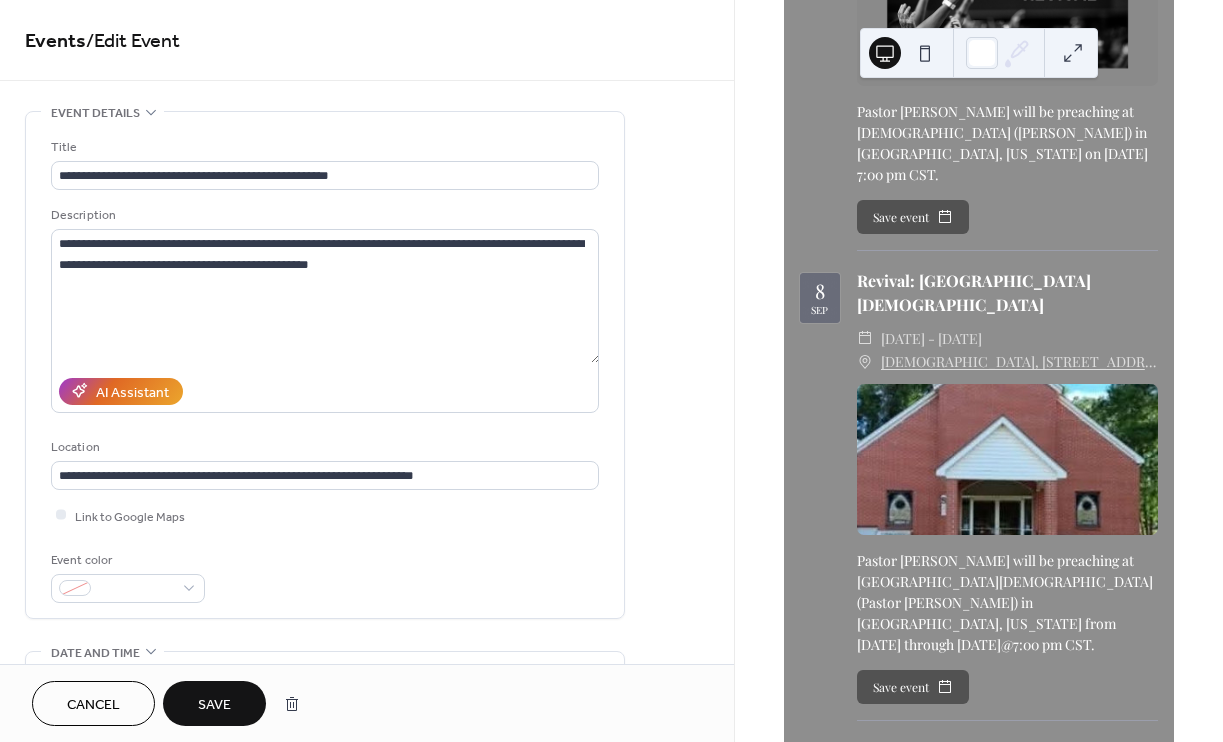 click on "Save" at bounding box center (214, 705) 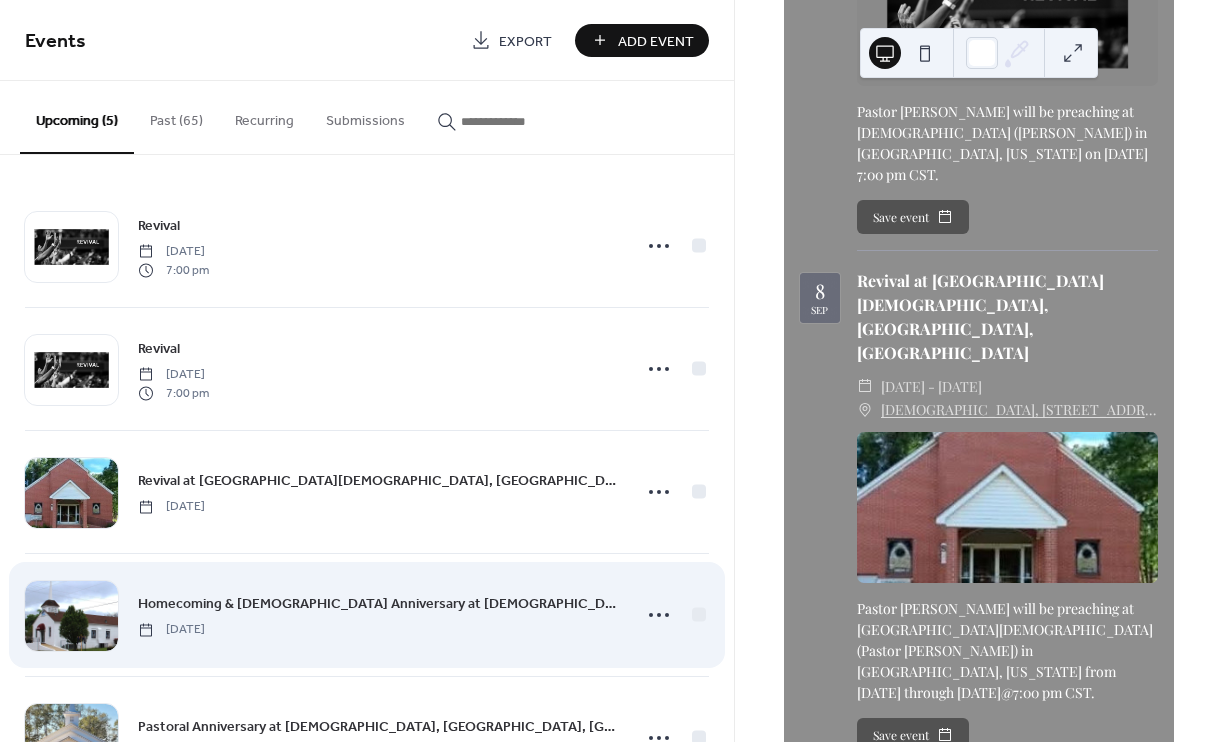 scroll, scrollTop: 83, scrollLeft: 0, axis: vertical 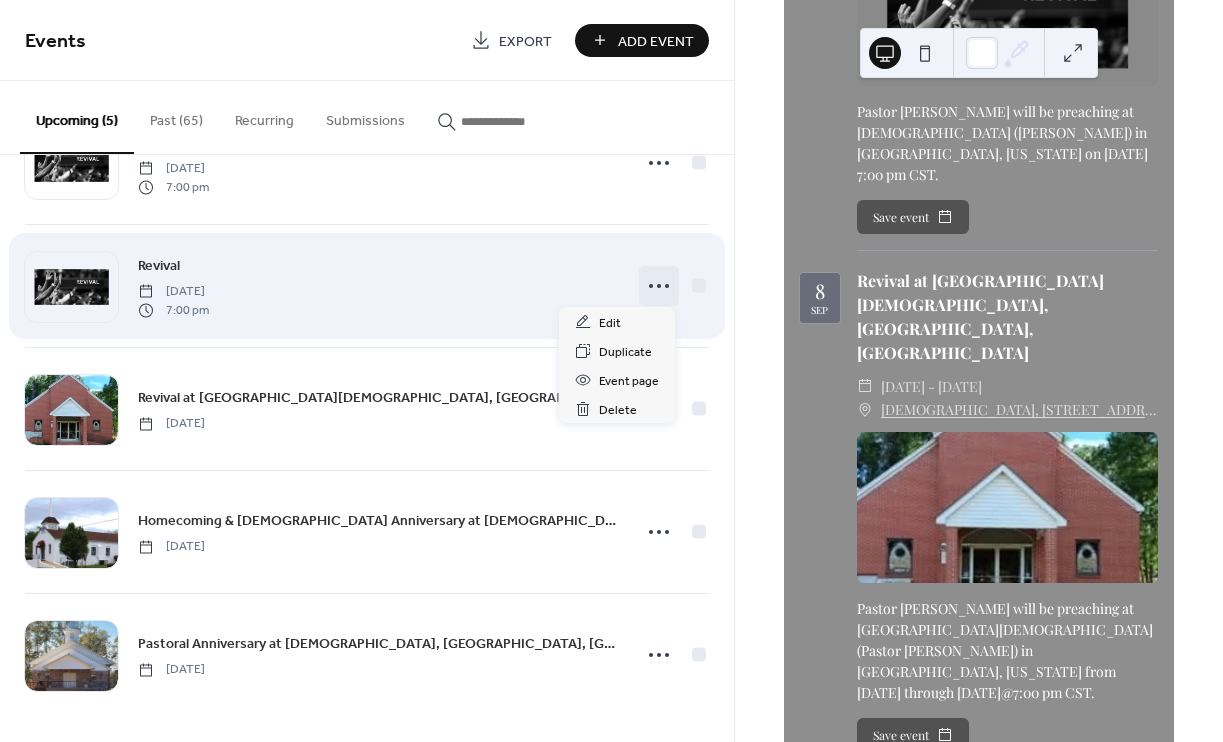 click 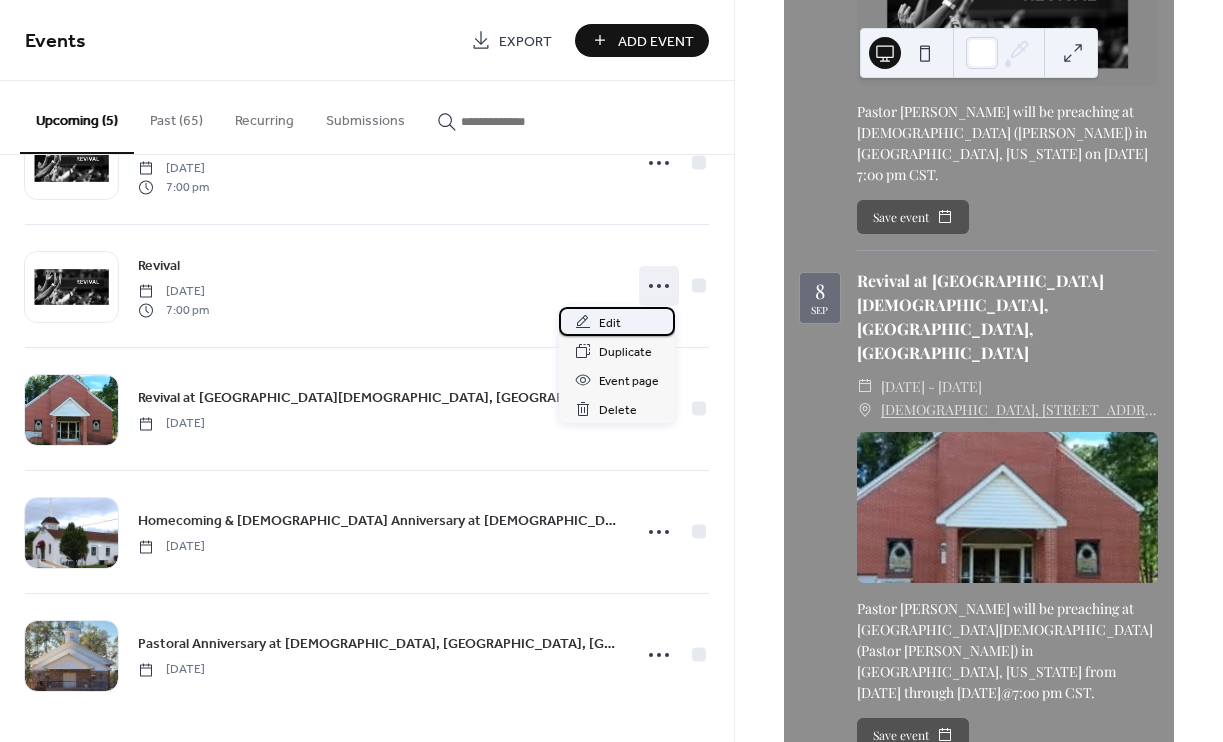 click on "Edit" at bounding box center (610, 323) 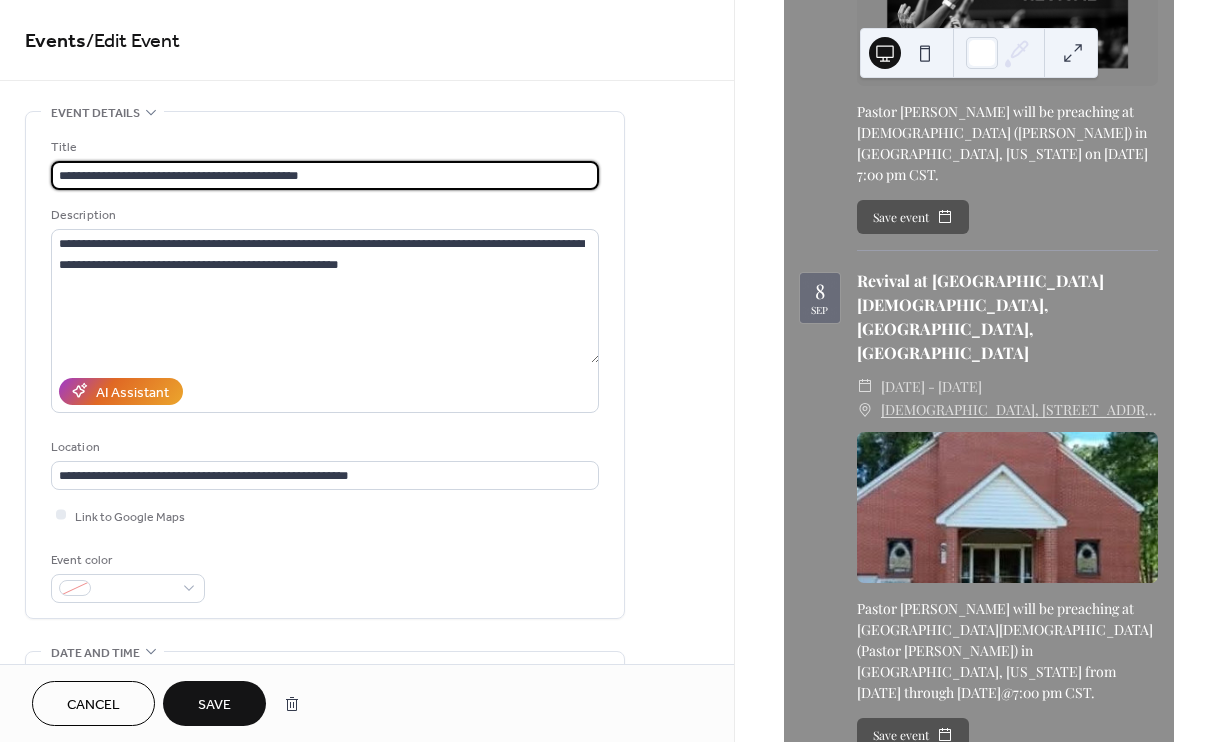 type on "**********" 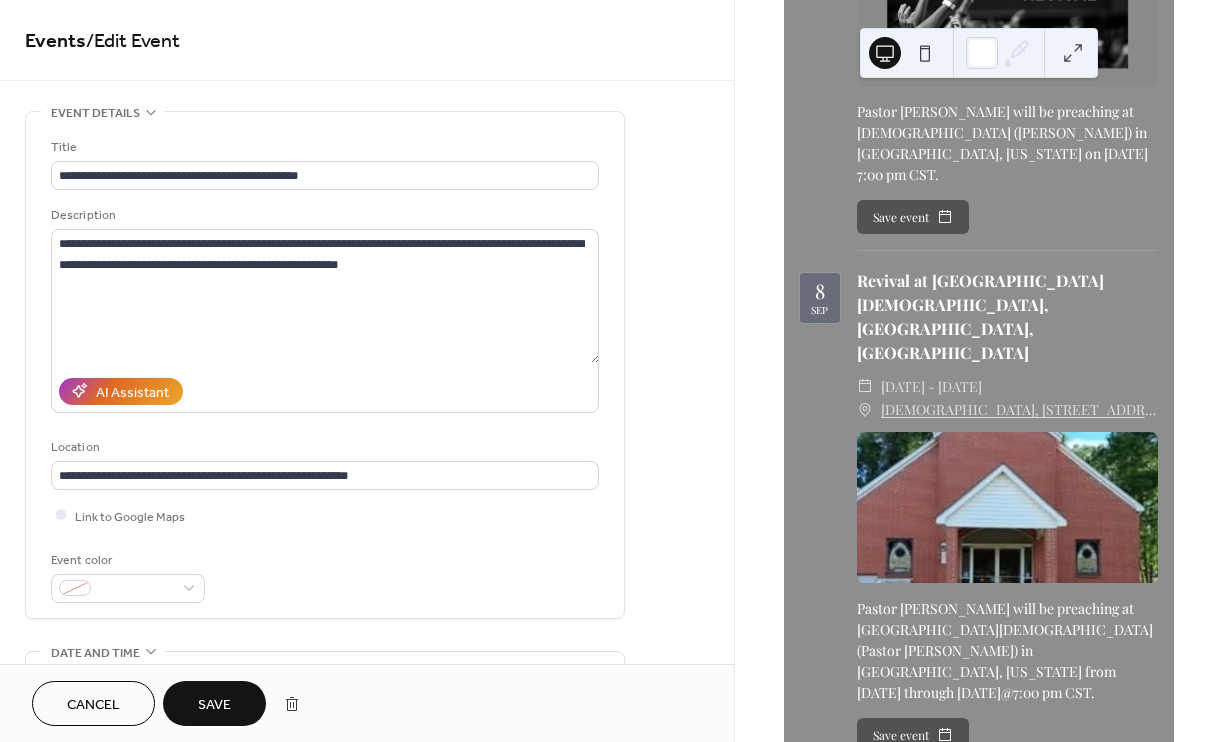 scroll, scrollTop: 872, scrollLeft: 0, axis: vertical 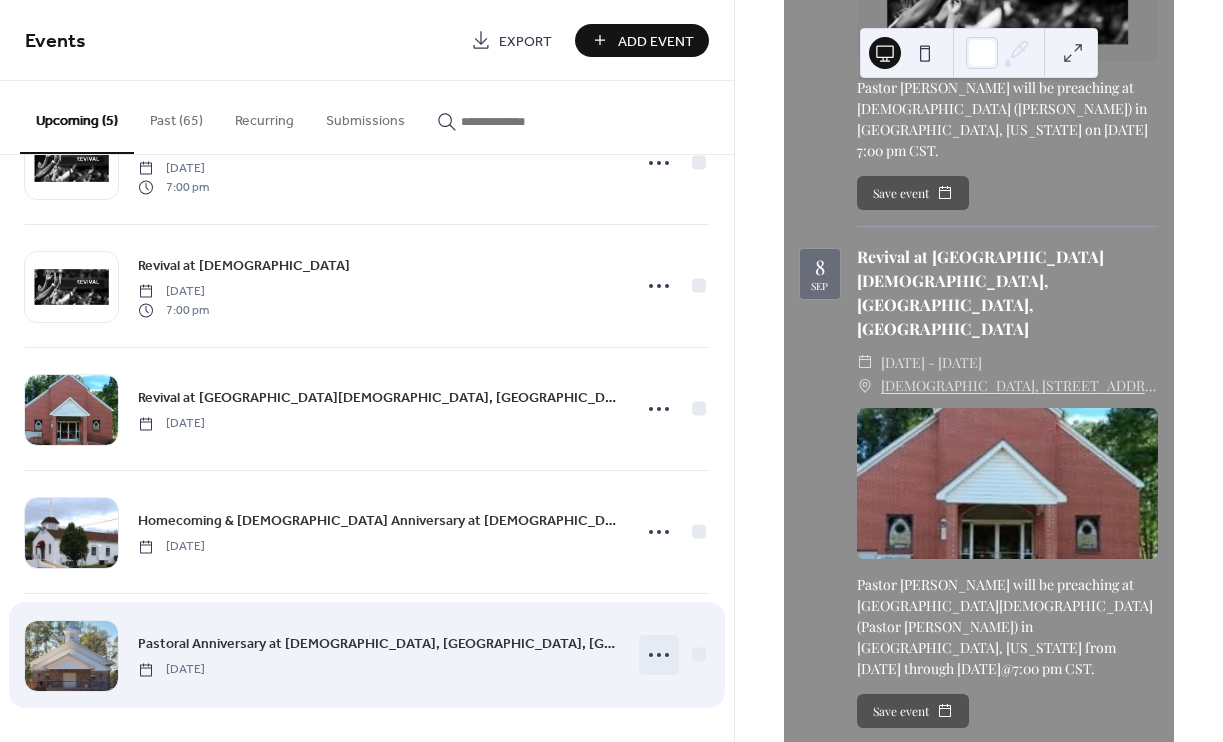 click 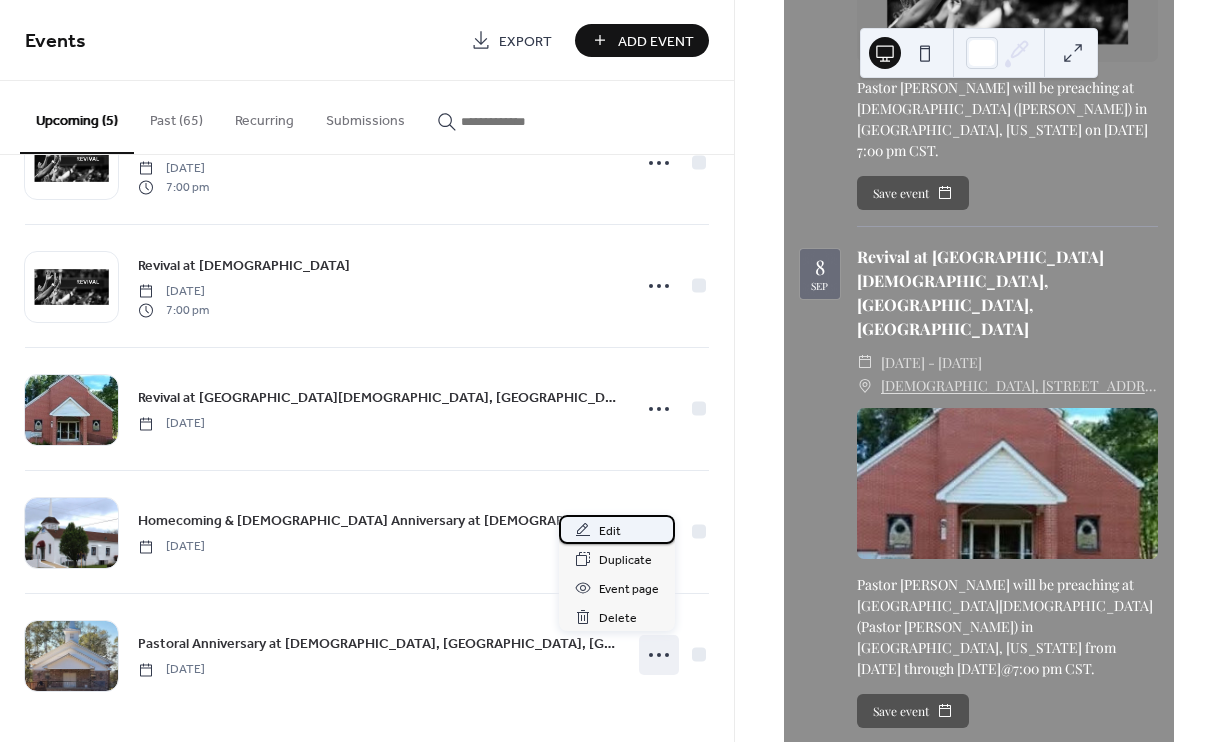 click on "Edit" at bounding box center (610, 531) 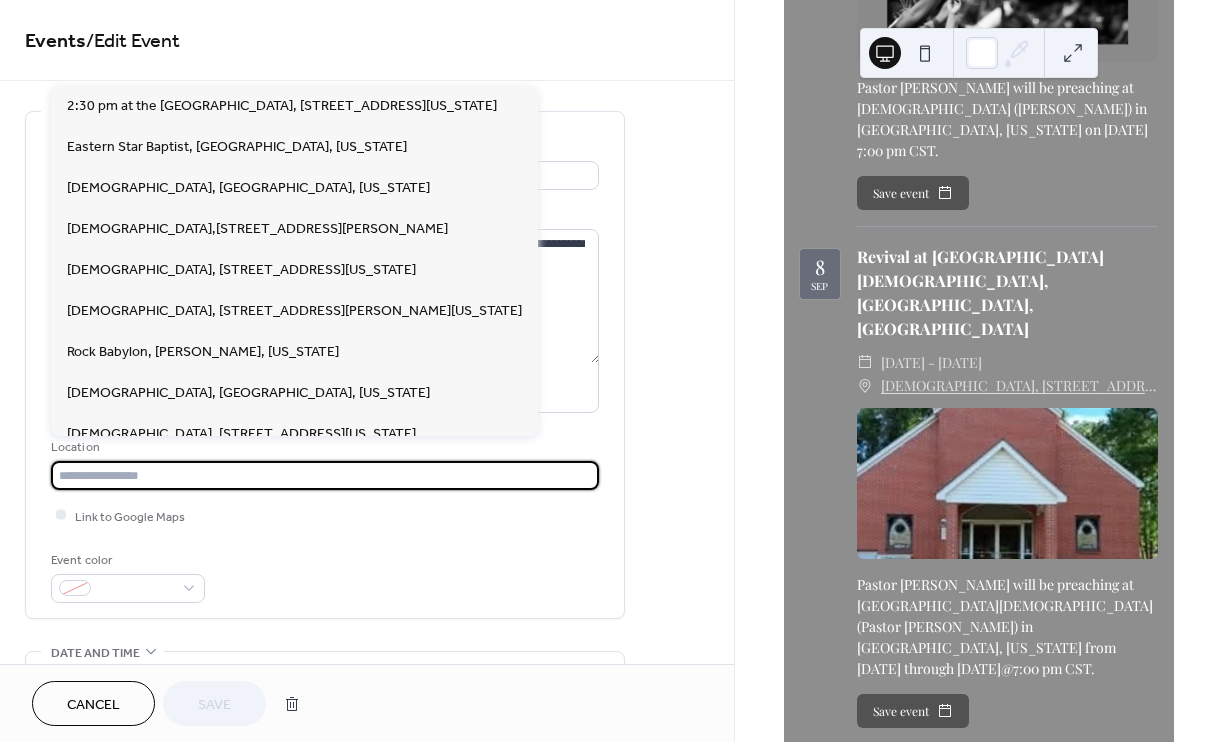 click at bounding box center (325, 475) 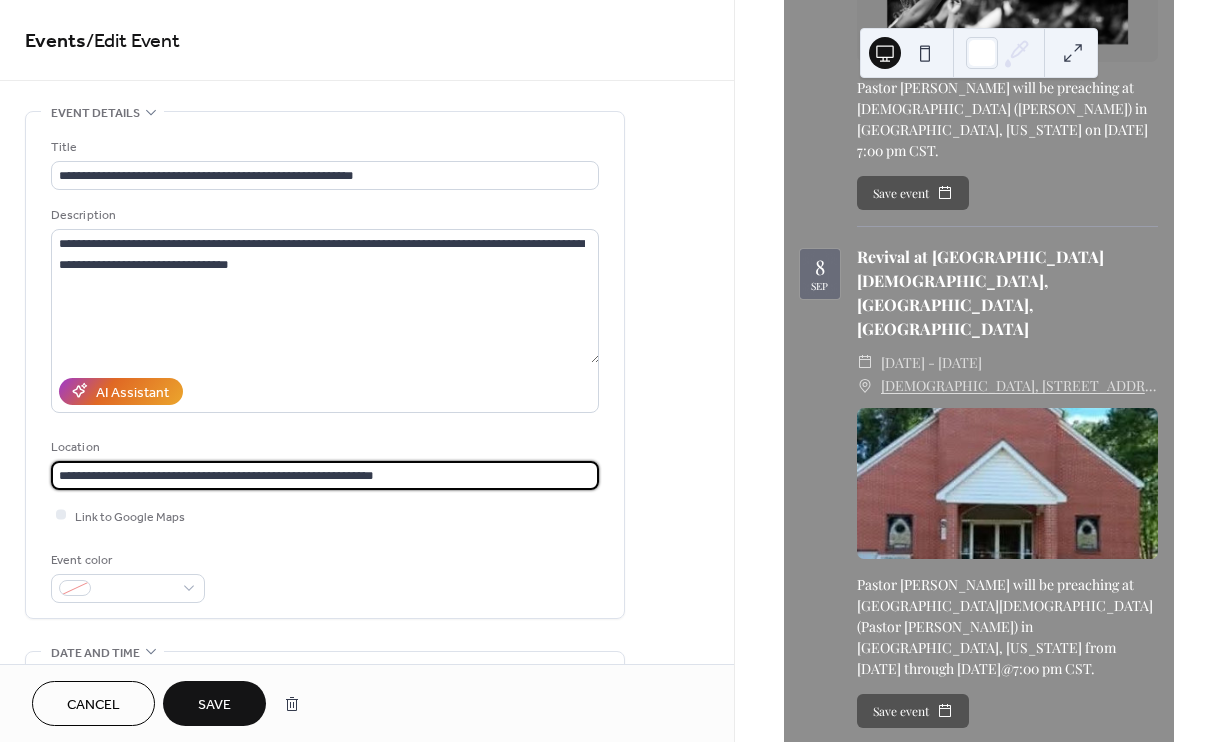 type on "**********" 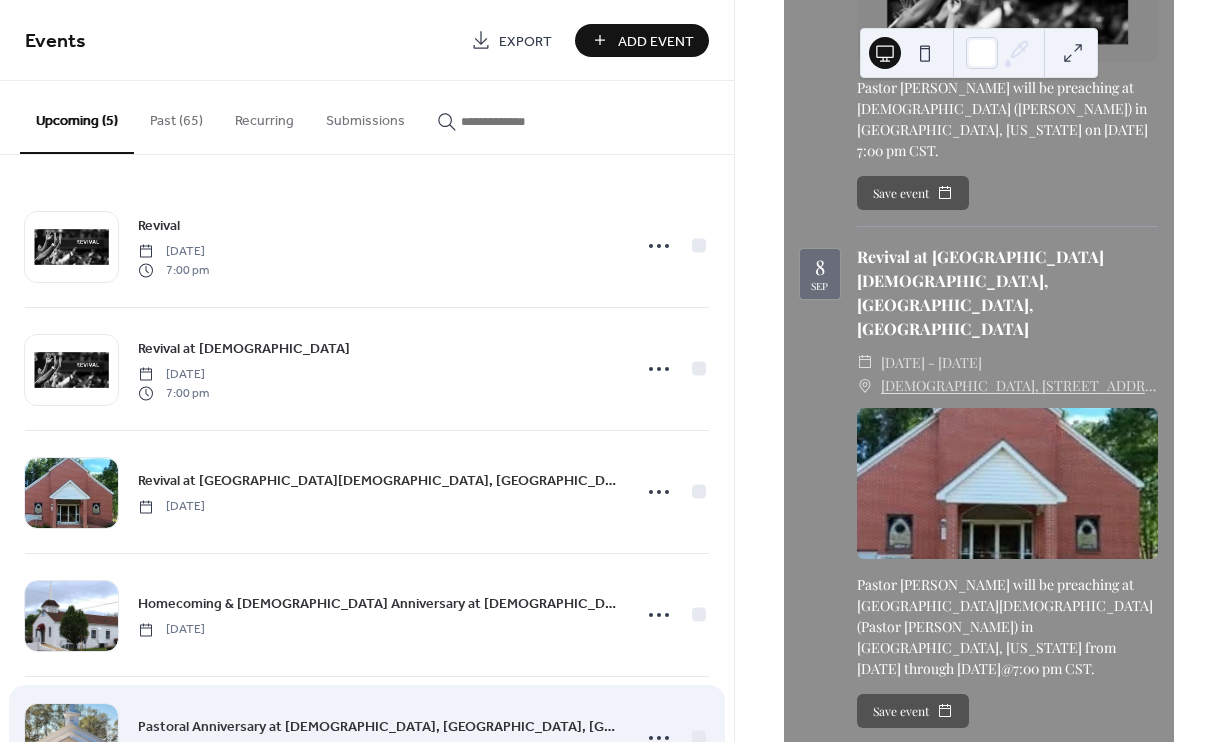 scroll, scrollTop: 83, scrollLeft: 0, axis: vertical 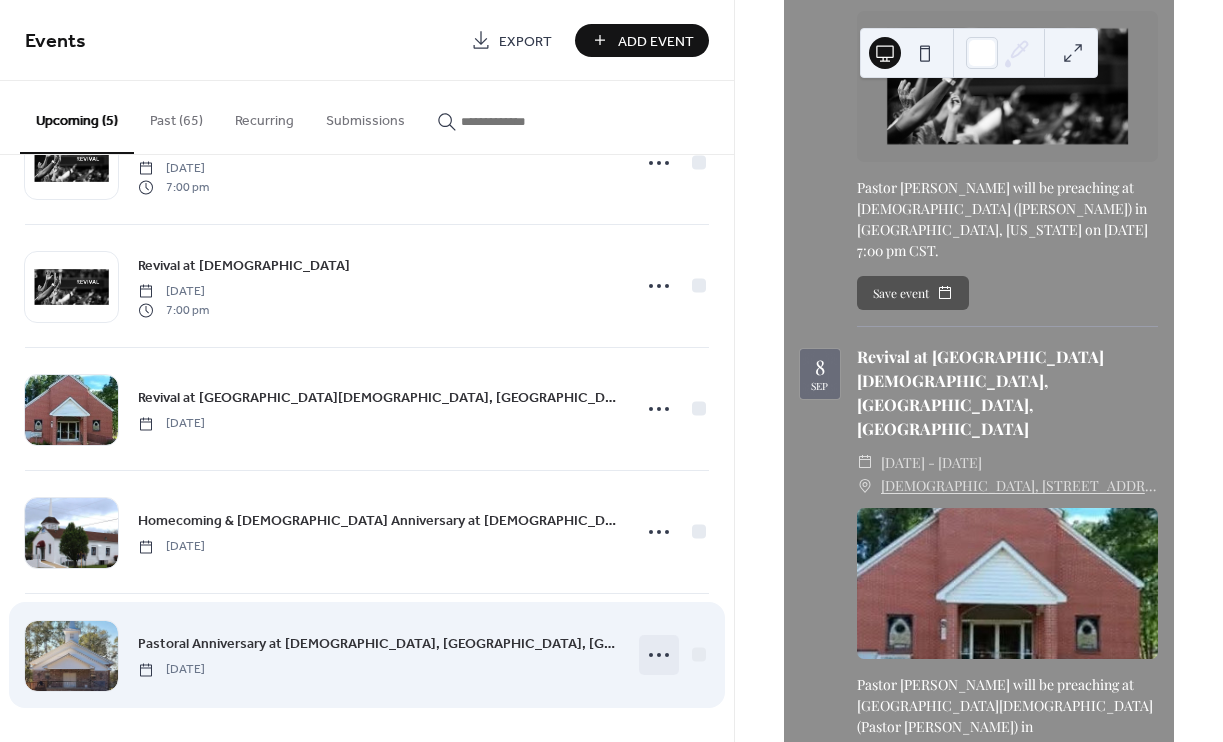 click 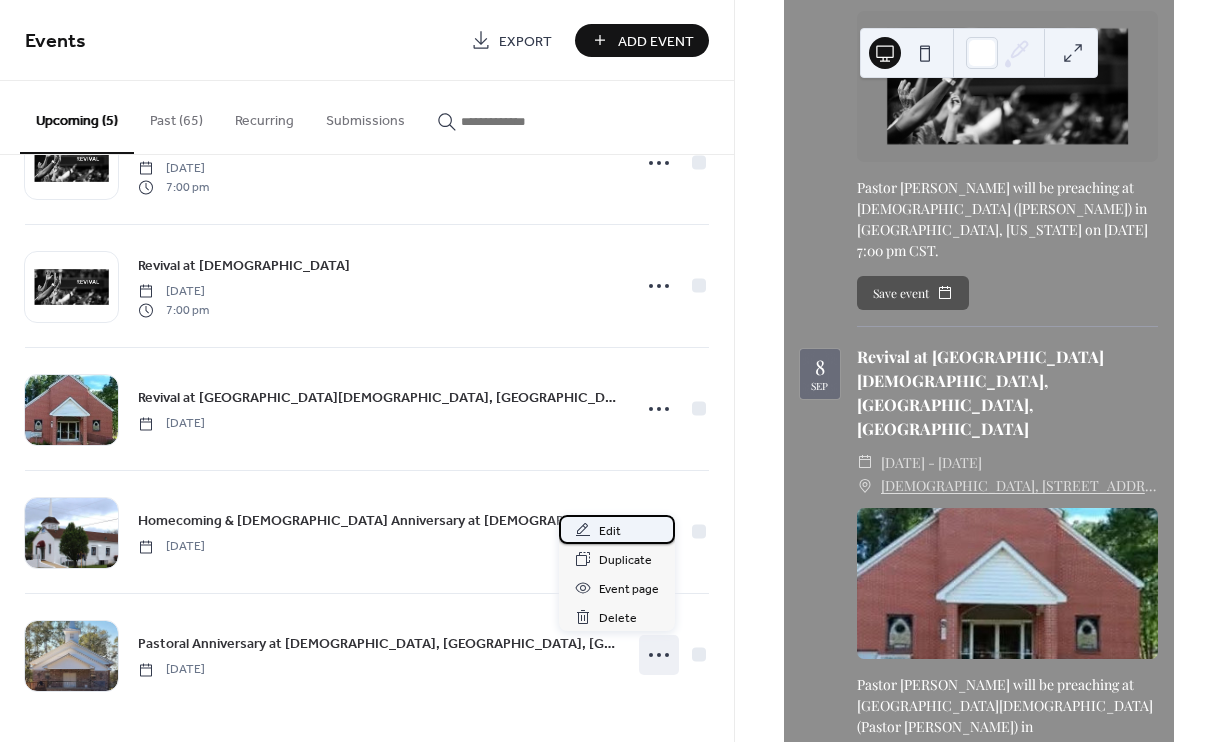 click on "Edit" at bounding box center [617, 529] 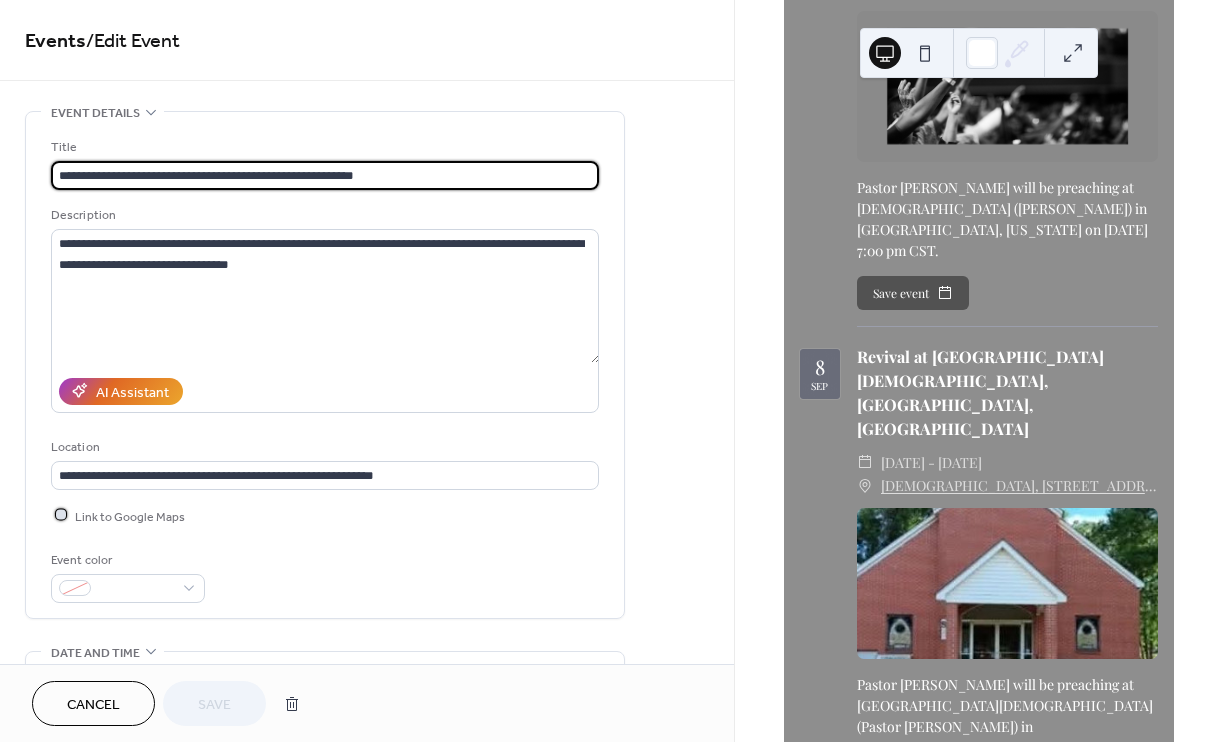 click at bounding box center [61, 515] 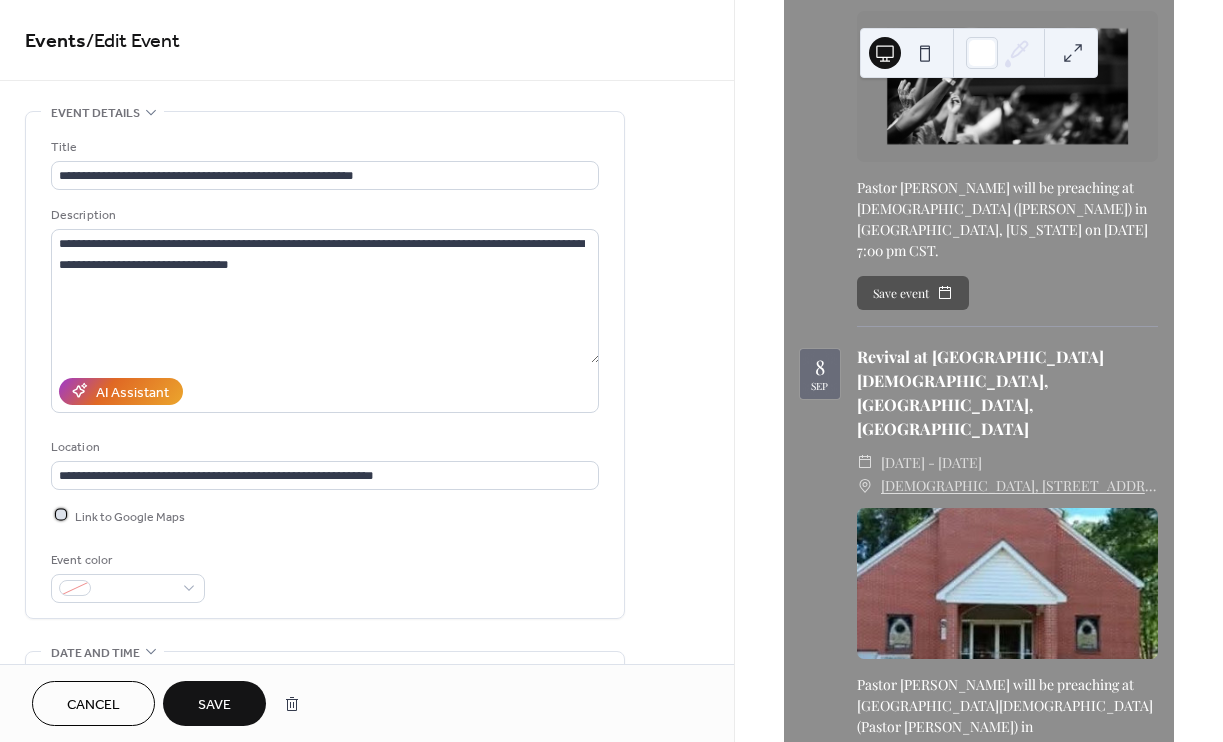 click at bounding box center [61, 515] 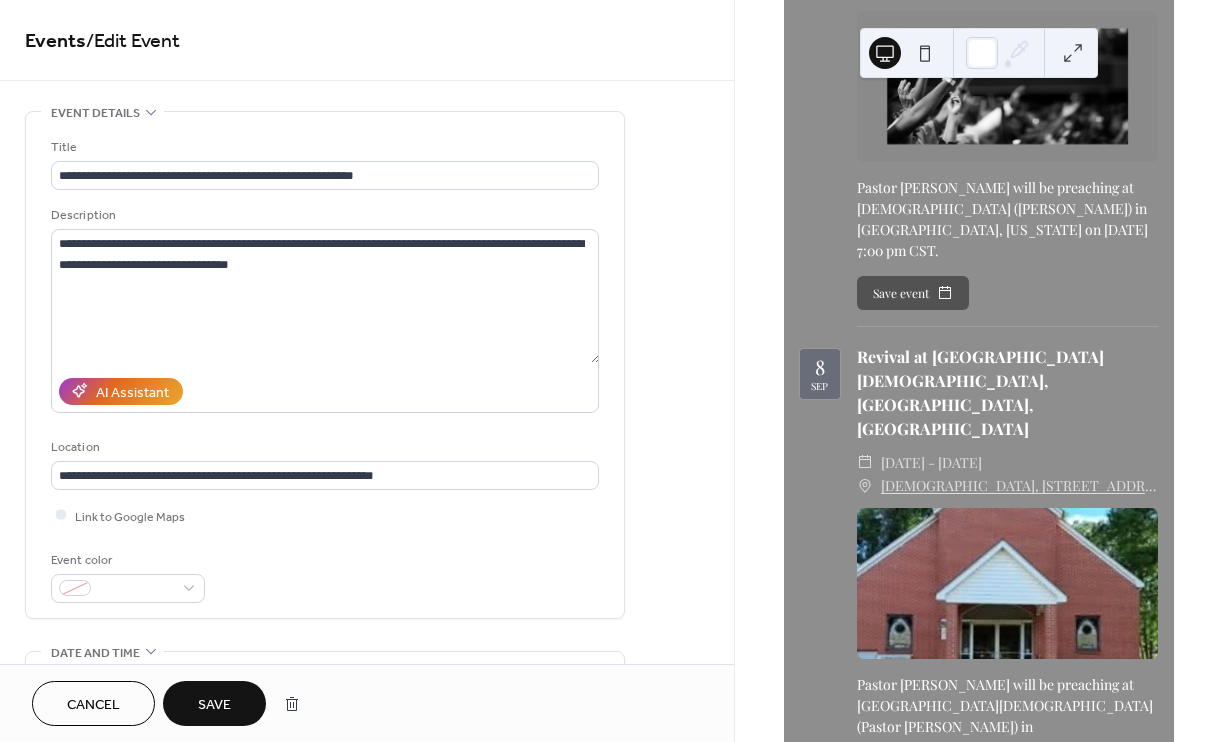 click on "**********" at bounding box center (325, 370) 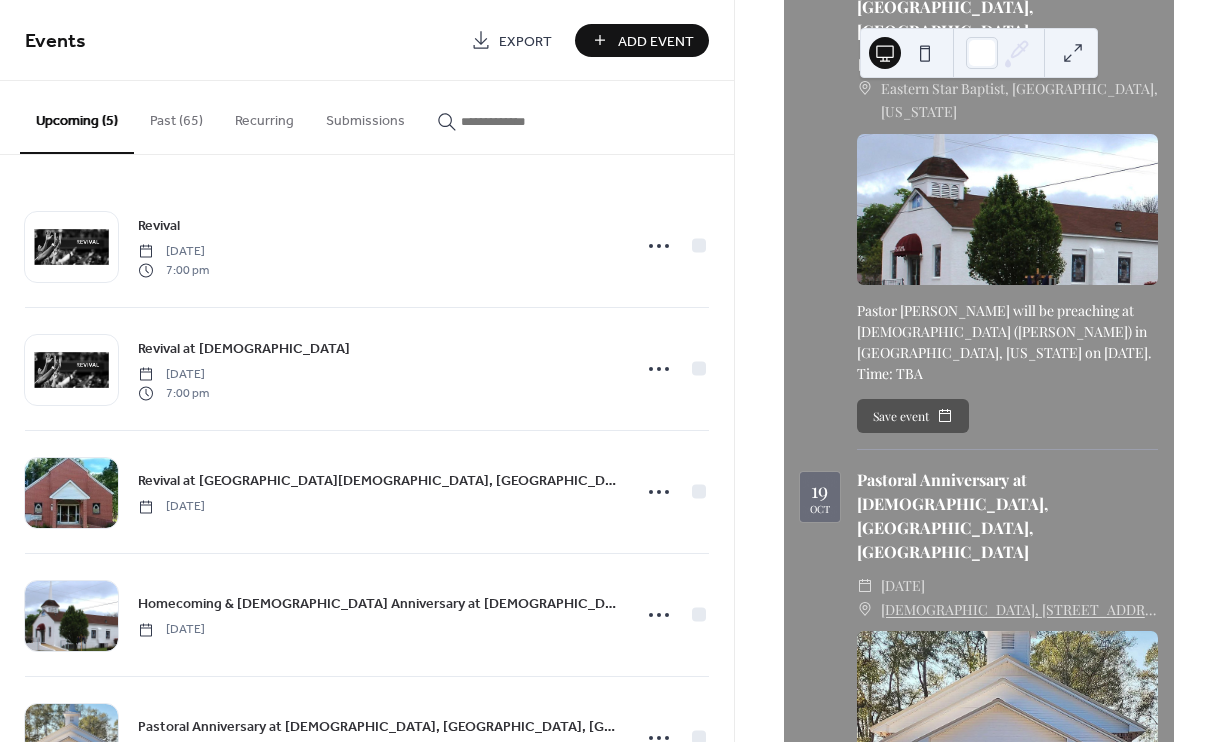 scroll, scrollTop: 1772, scrollLeft: 0, axis: vertical 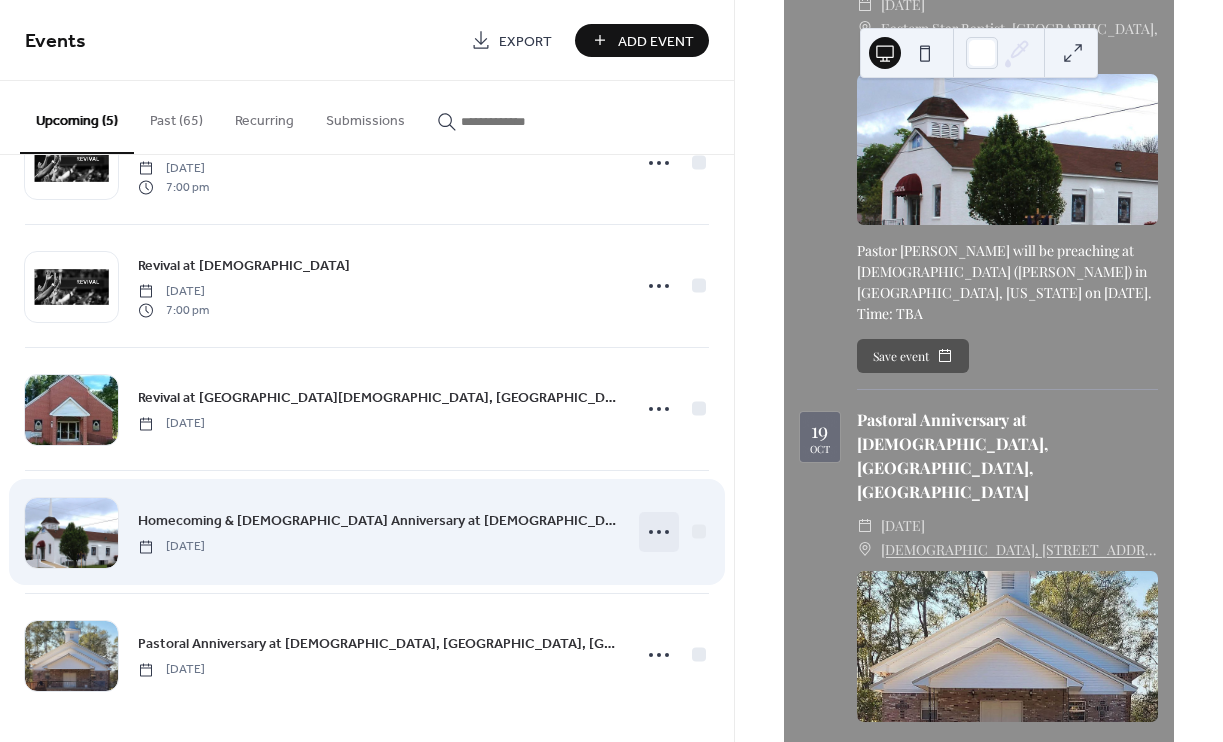 click 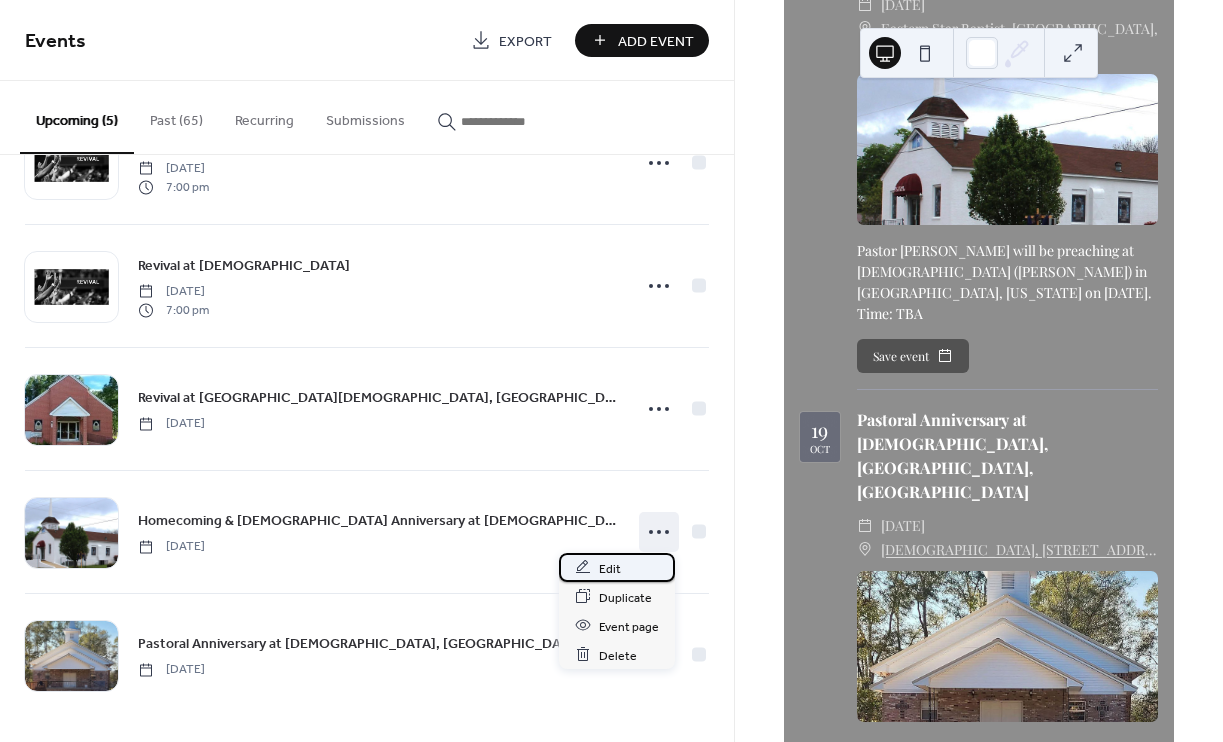 click on "Edit" at bounding box center (617, 567) 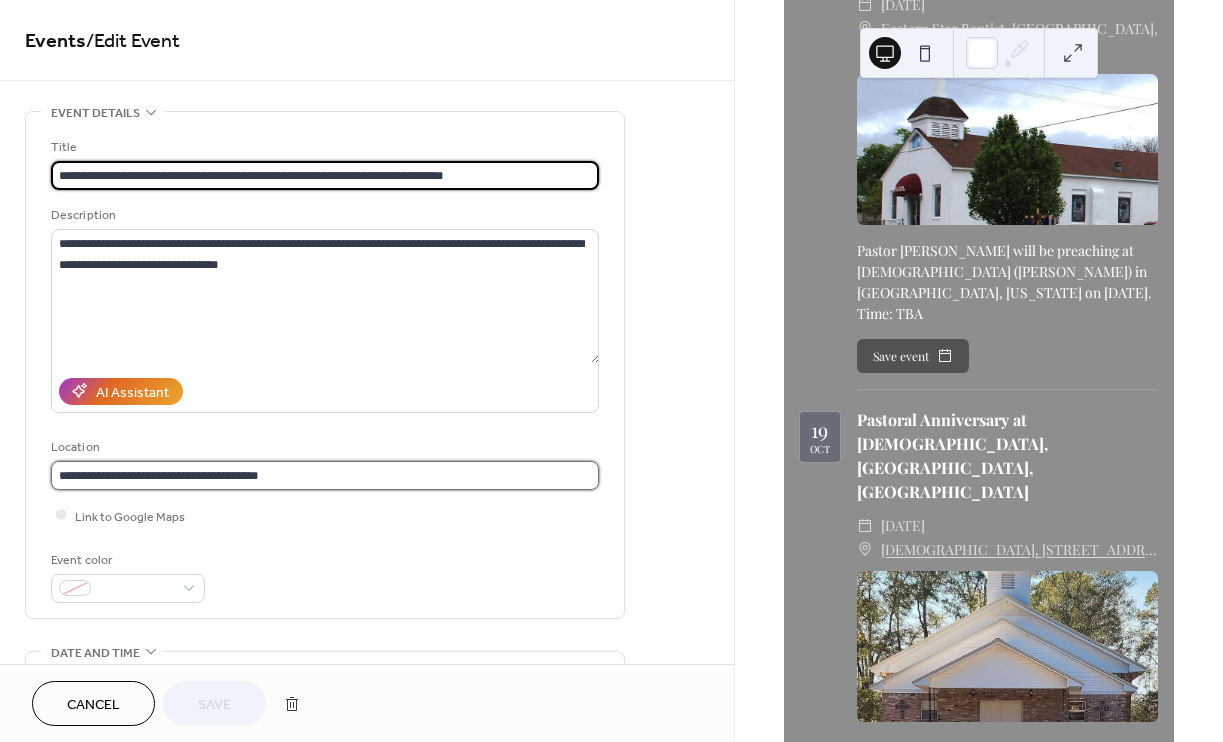 click on "**********" at bounding box center (325, 475) 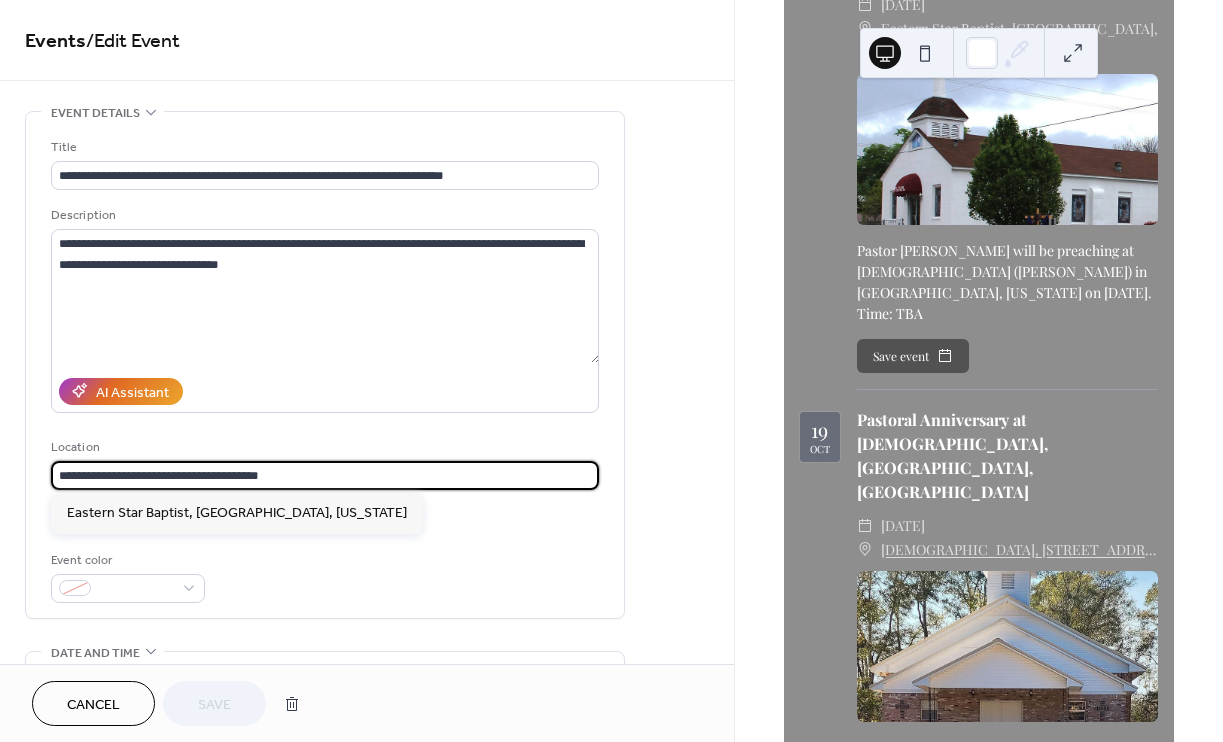 click on "**********" at bounding box center [325, 475] 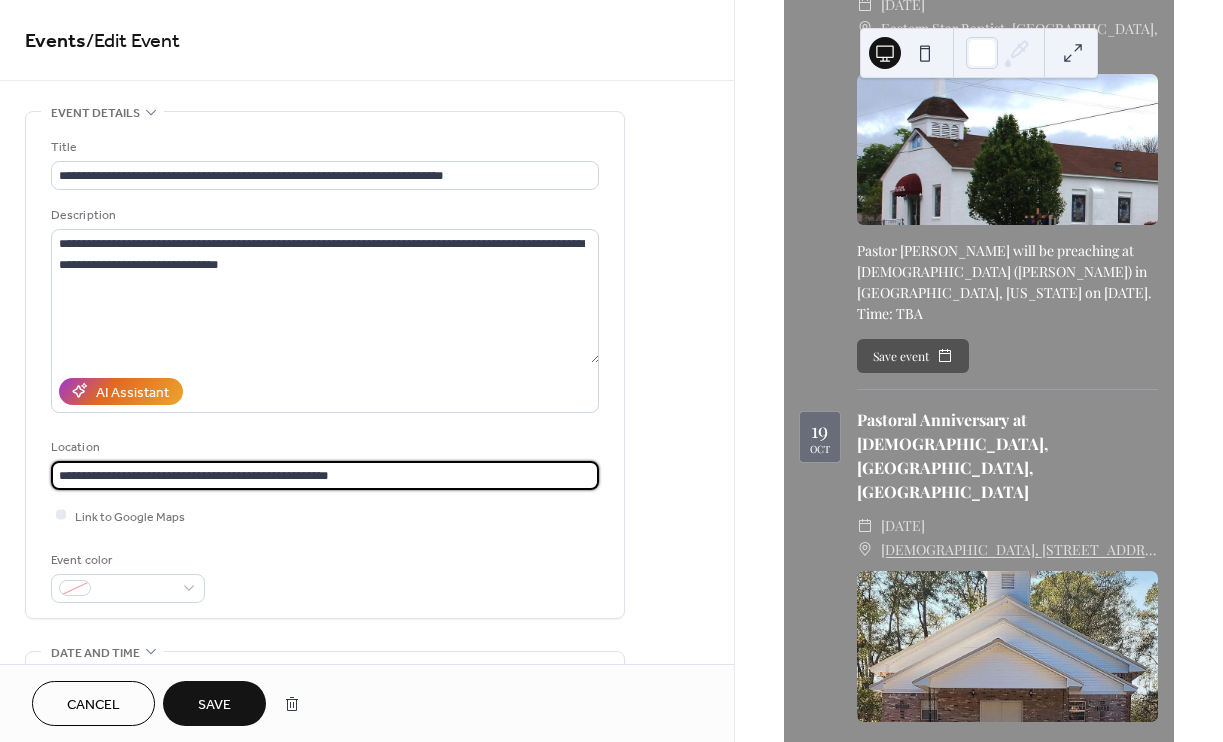 click on "**********" at bounding box center [325, 475] 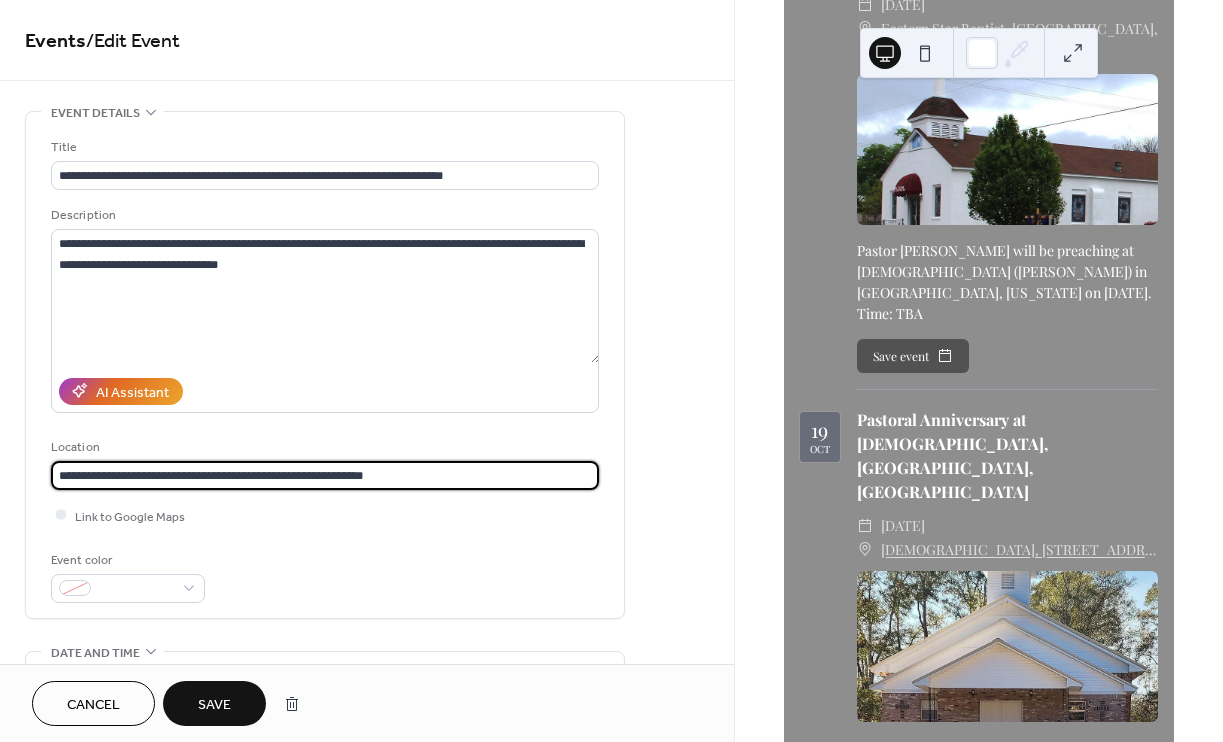 click on "**********" at bounding box center (325, 475) 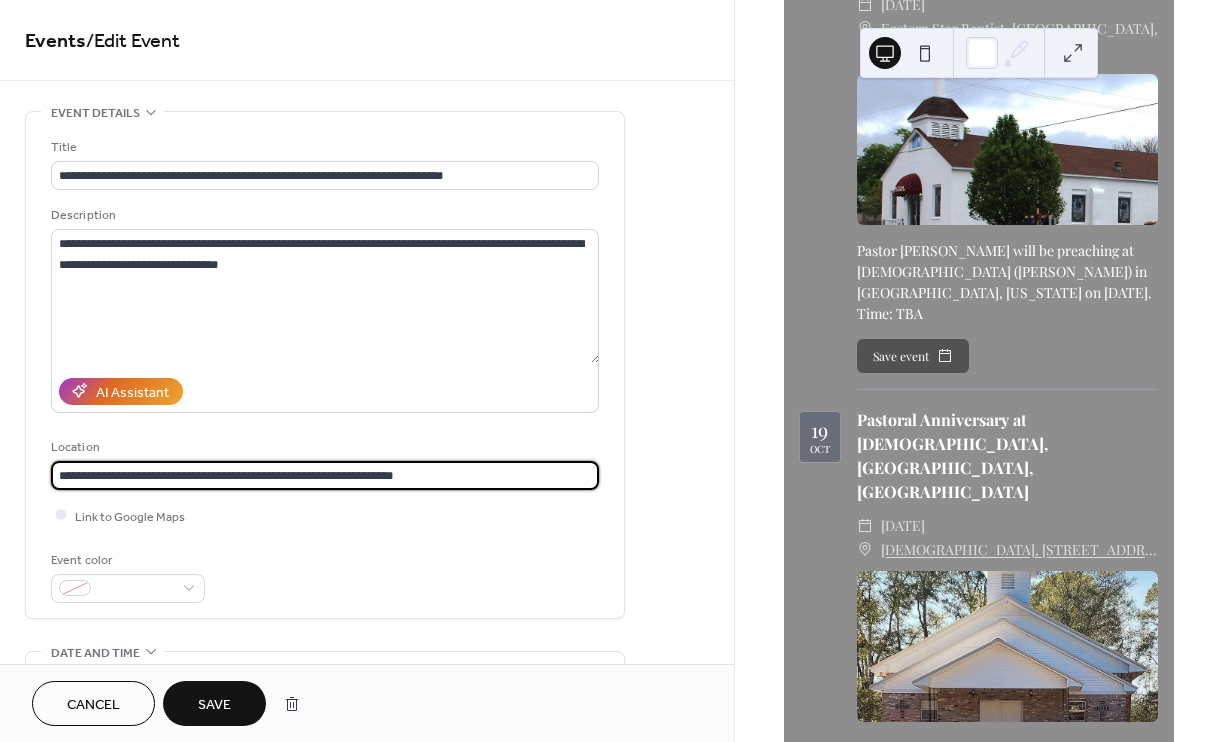type on "**********" 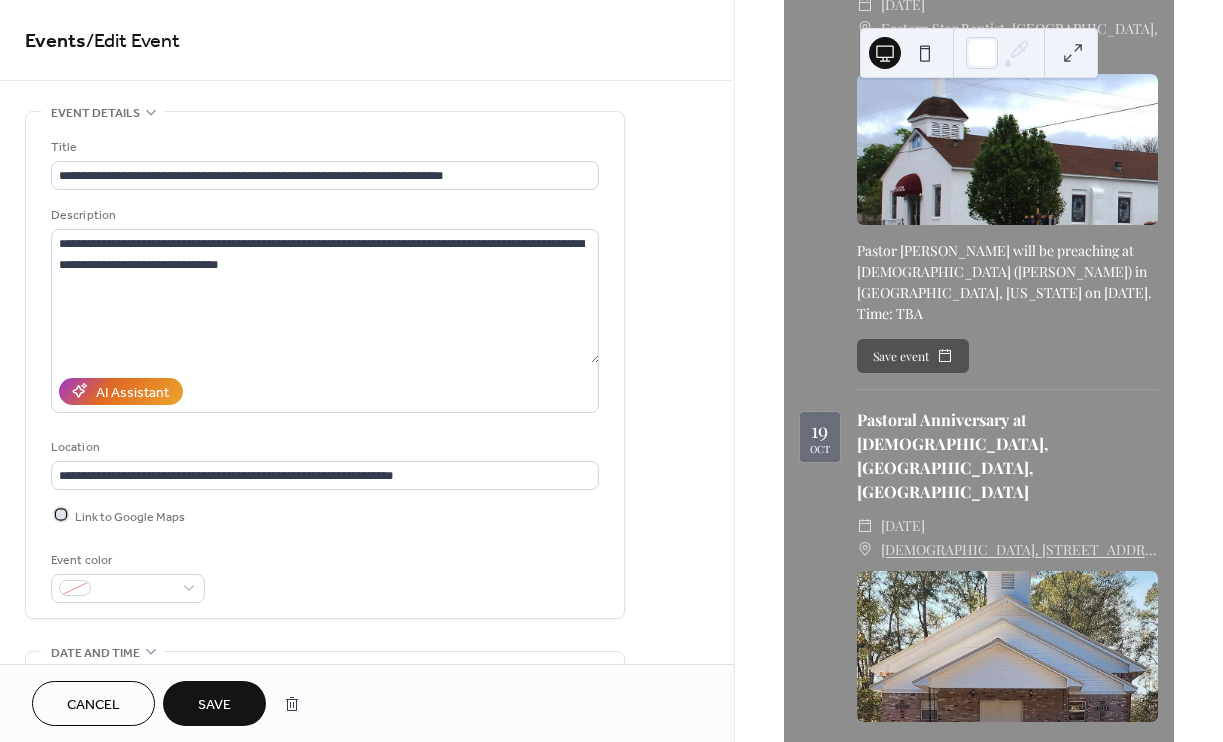 click at bounding box center [61, 515] 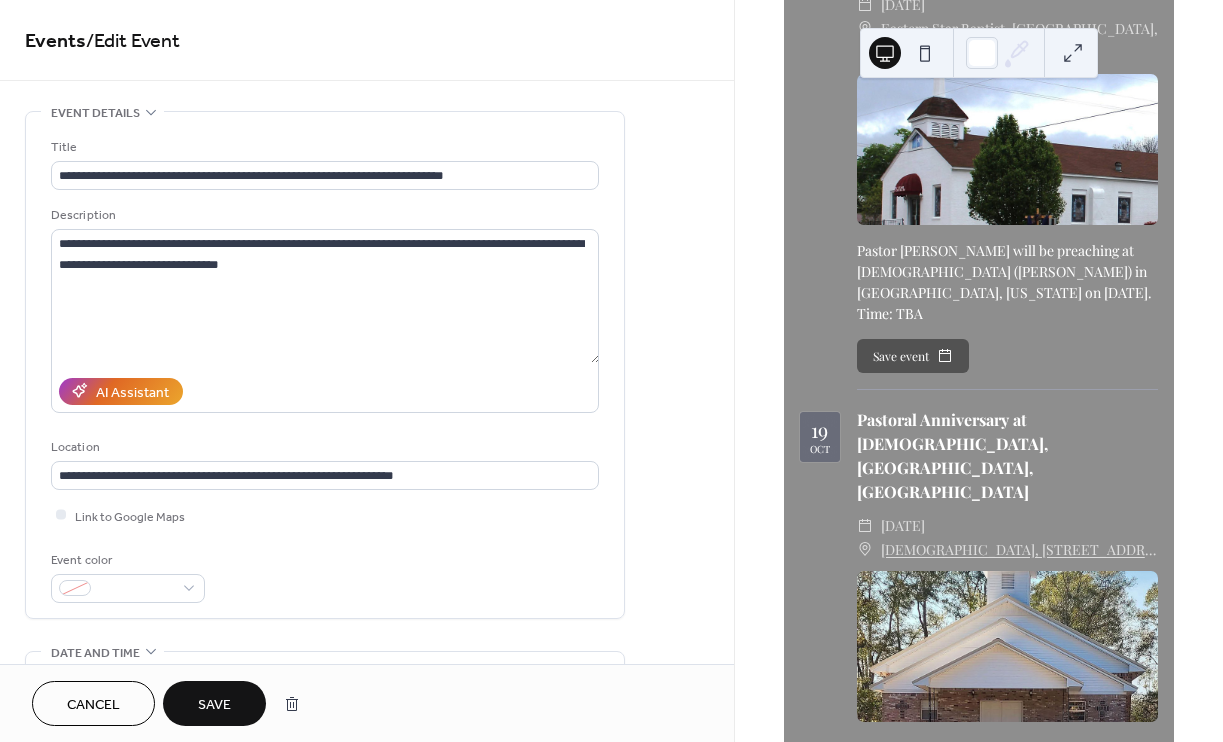 click on "Save" at bounding box center [214, 705] 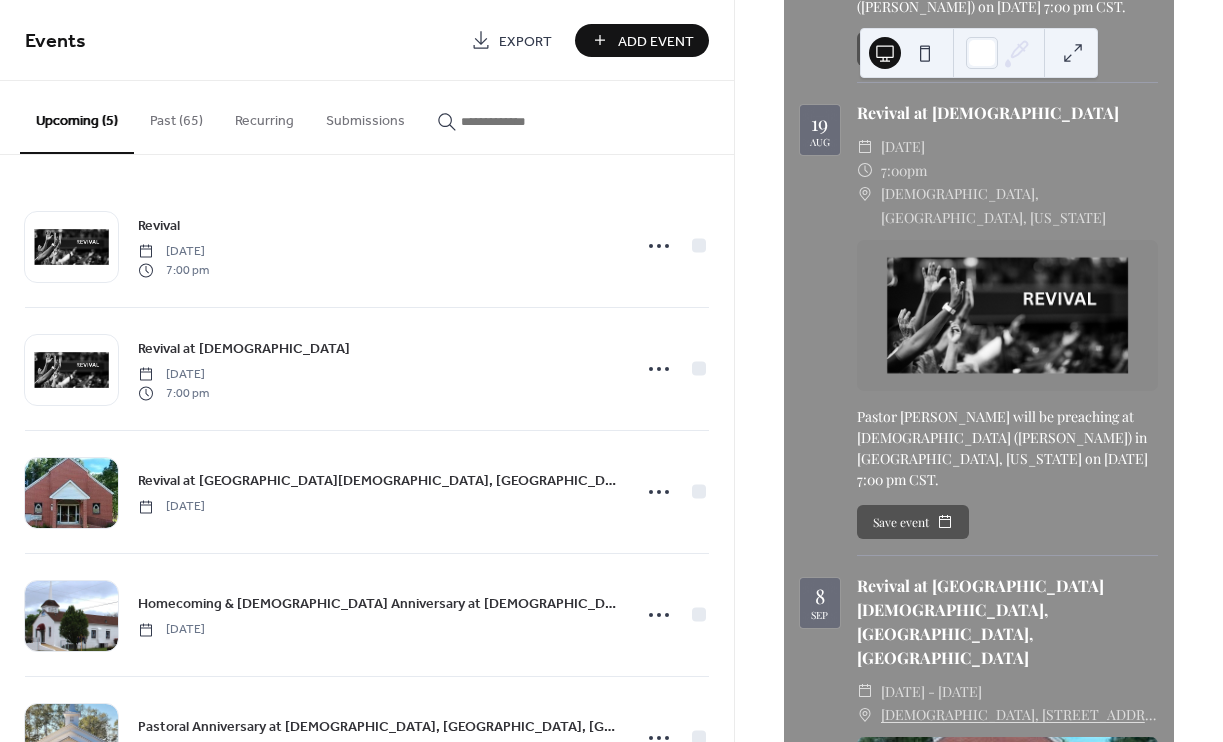 scroll, scrollTop: 409, scrollLeft: 0, axis: vertical 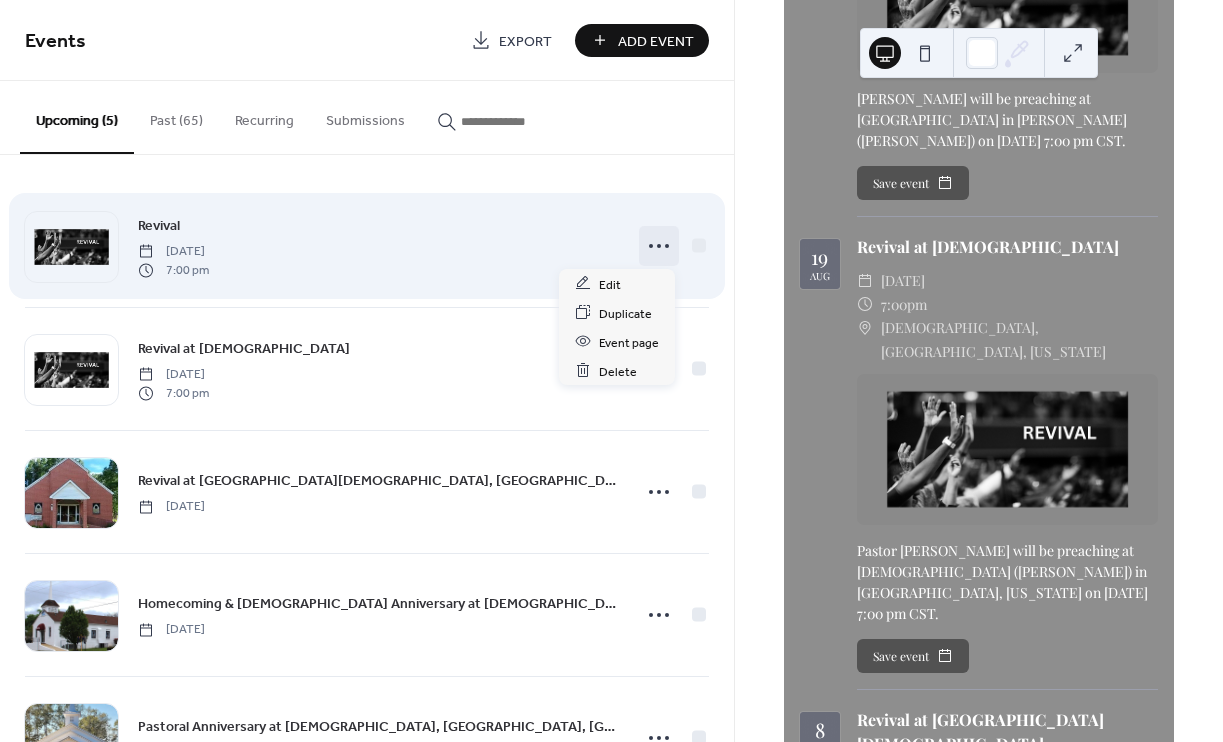 click 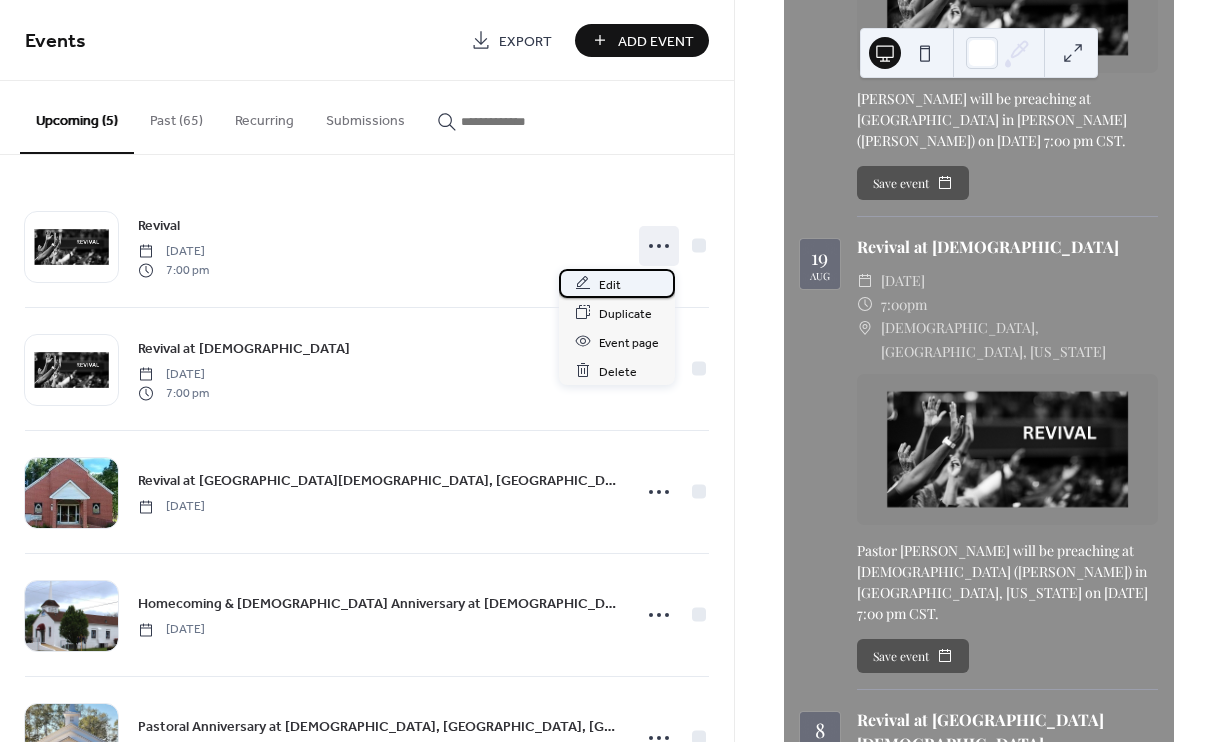 click on "Edit" at bounding box center (610, 284) 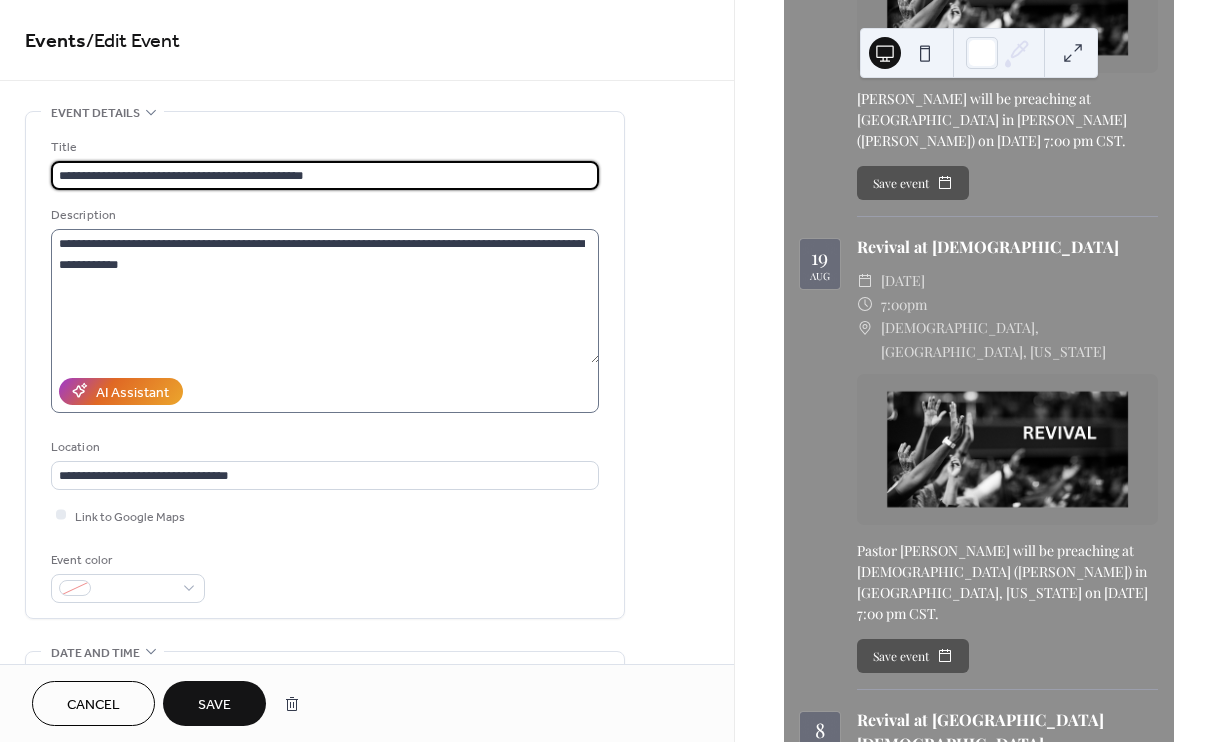 type on "**********" 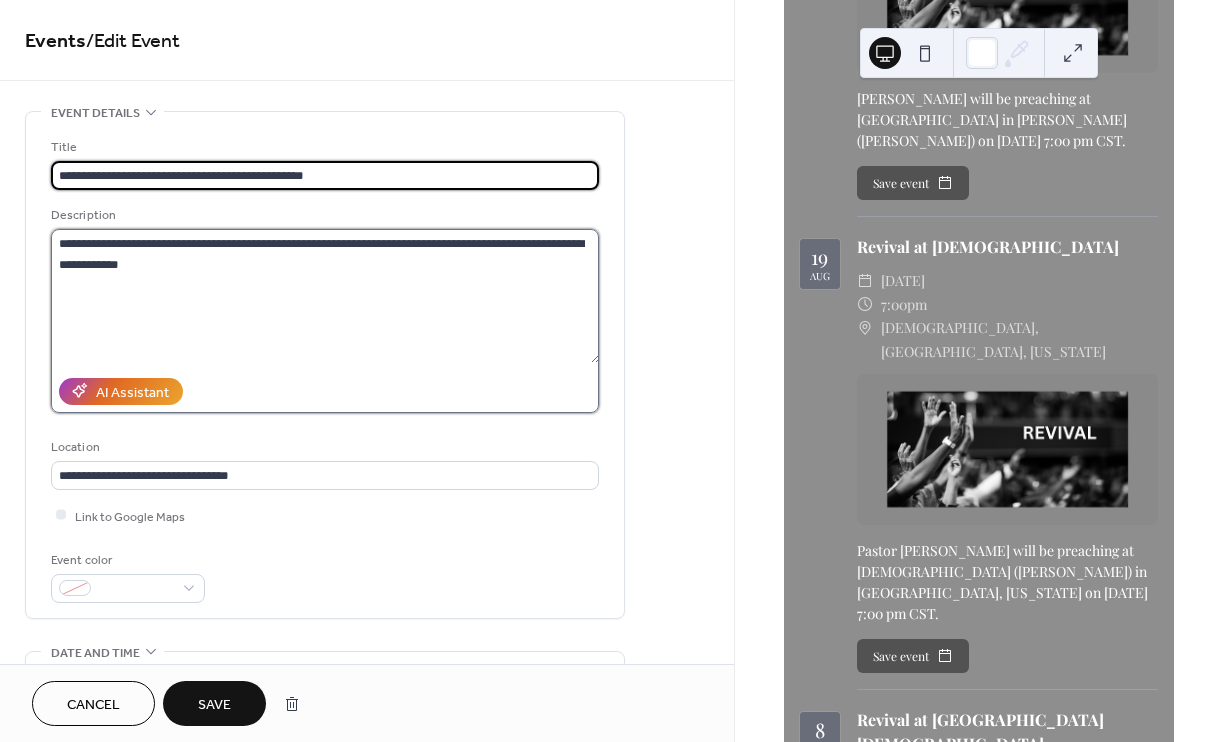 click on "**********" at bounding box center [325, 296] 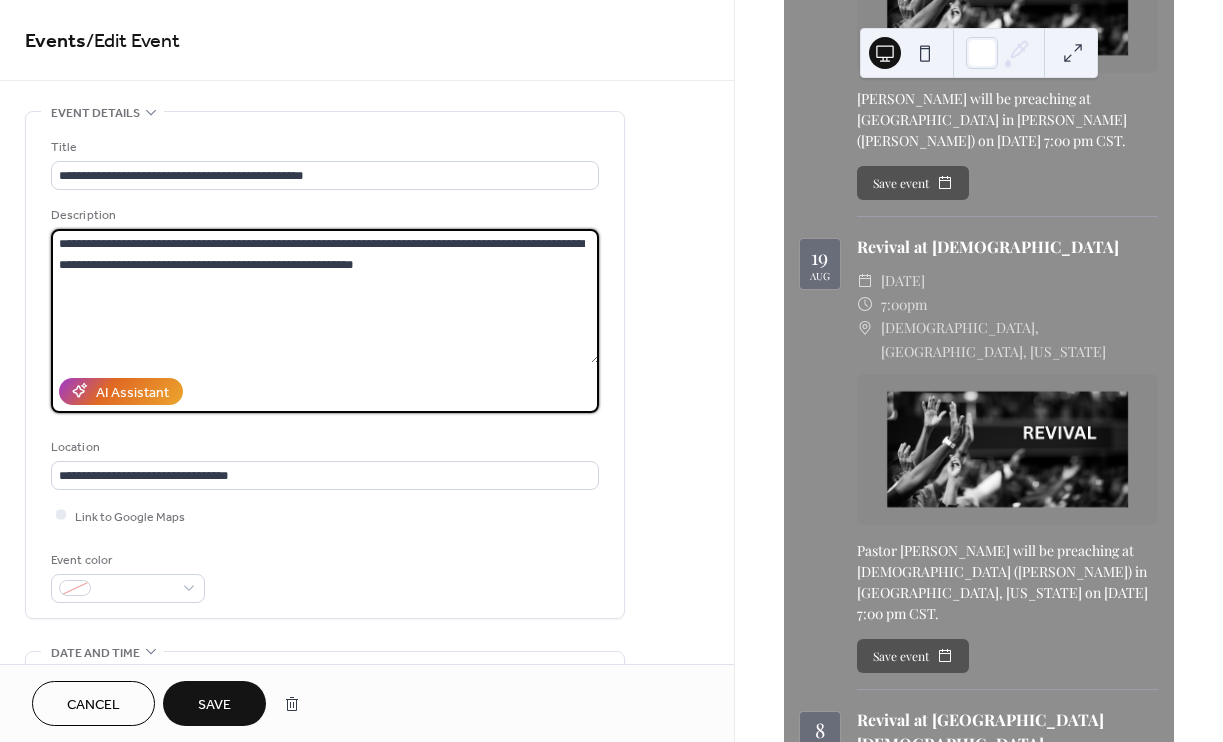 click on "**********" at bounding box center [325, 296] 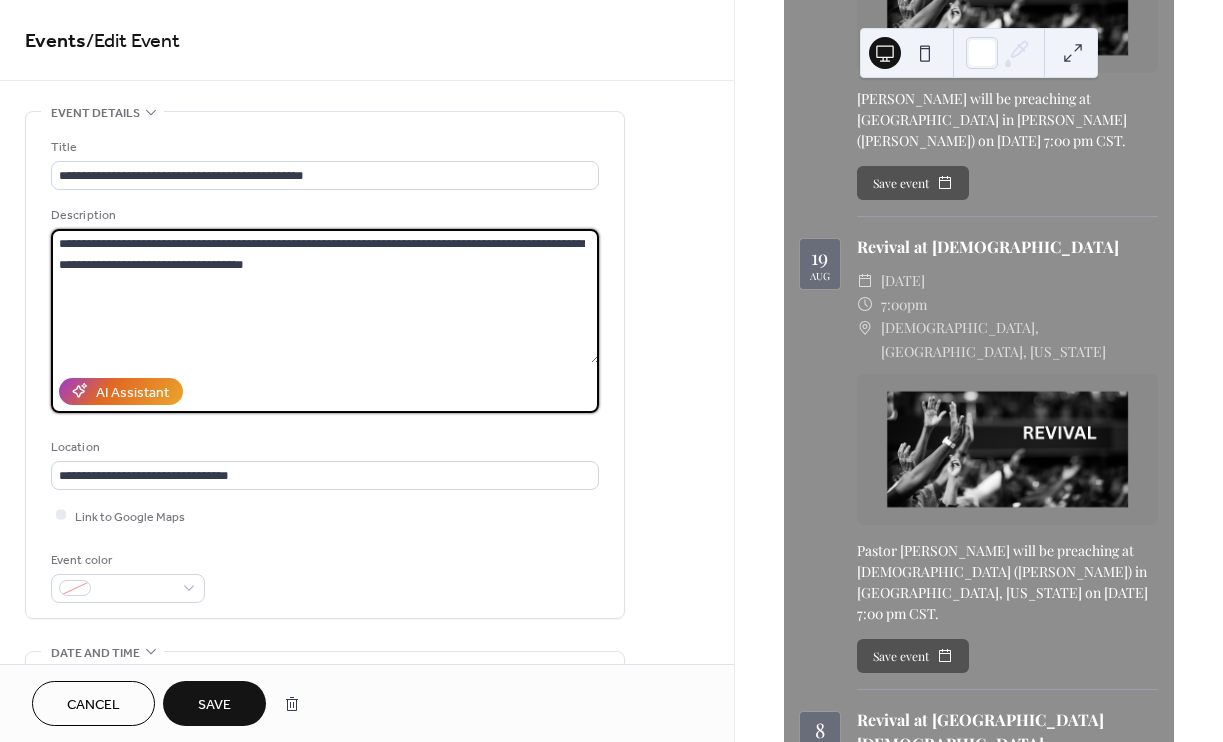 click on "**********" at bounding box center (325, 296) 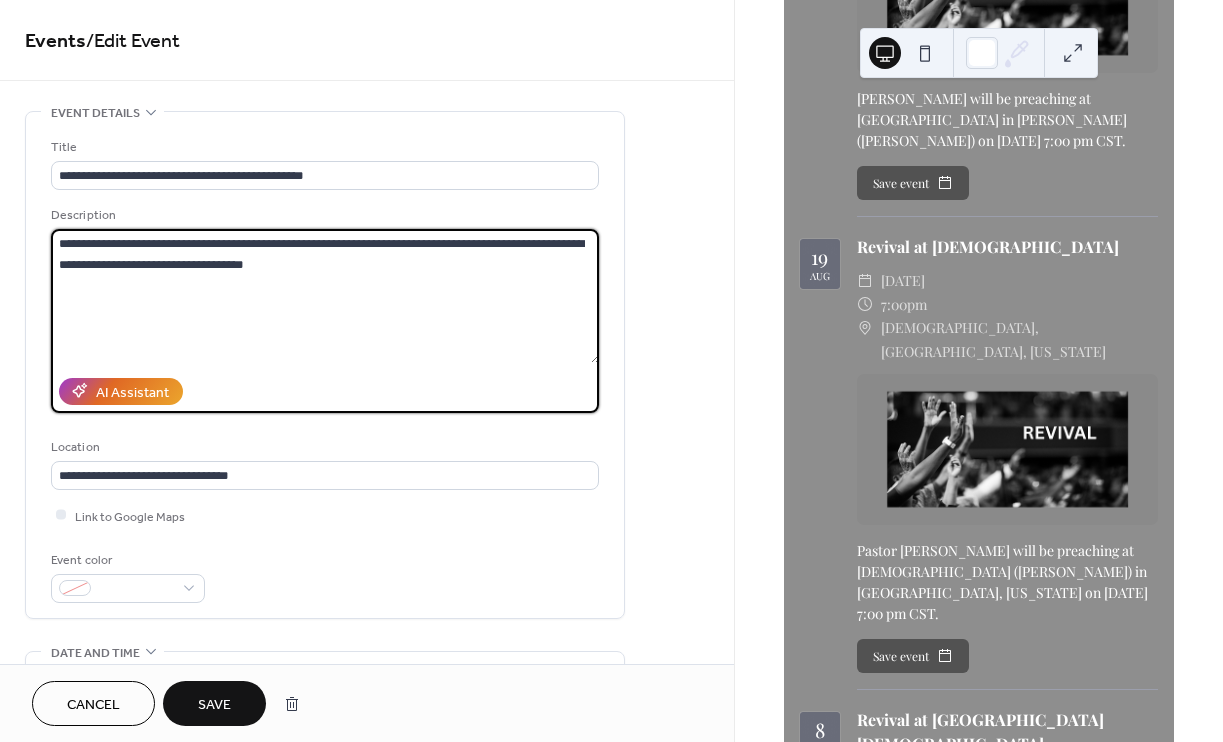scroll, scrollTop: 154, scrollLeft: 0, axis: vertical 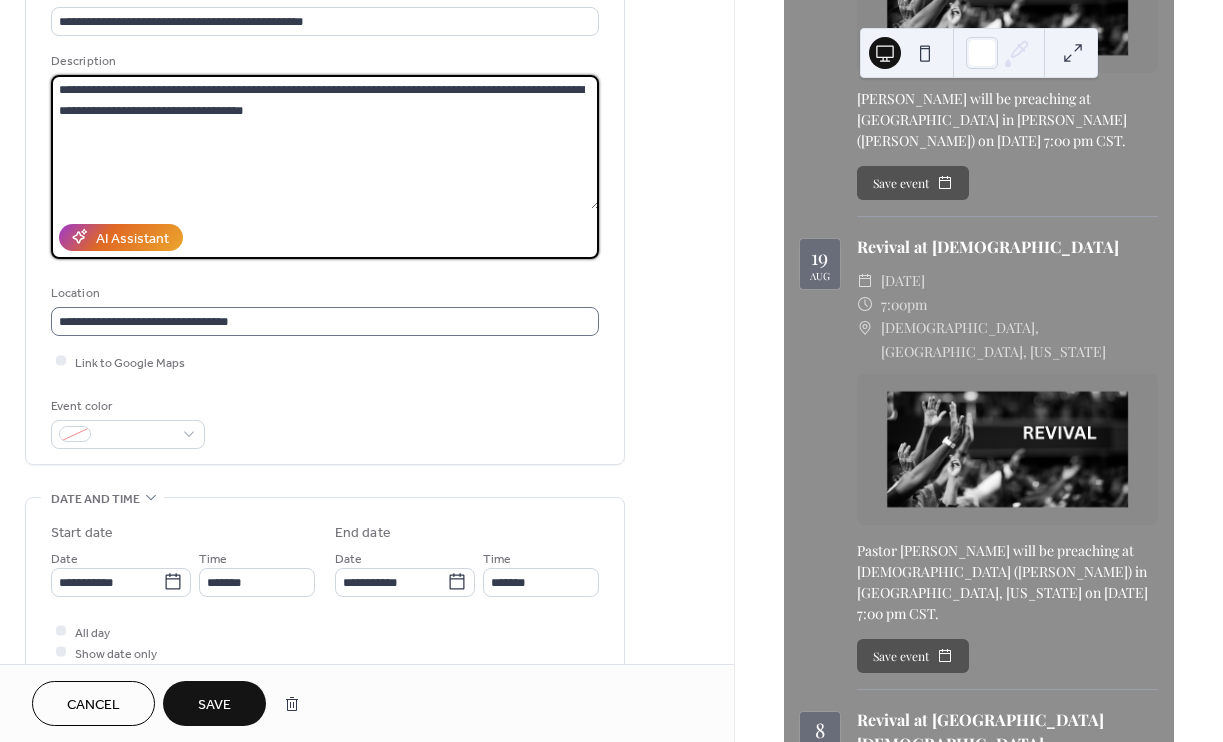 type on "**********" 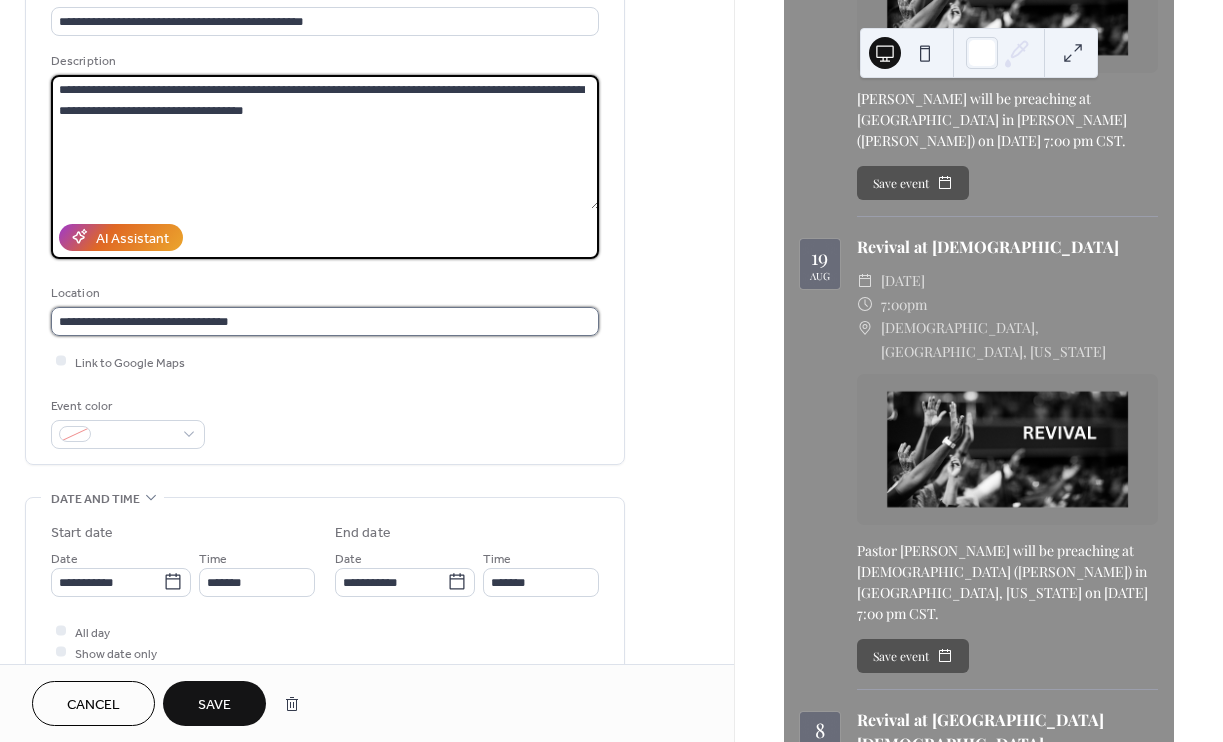 click on "**********" at bounding box center [325, 321] 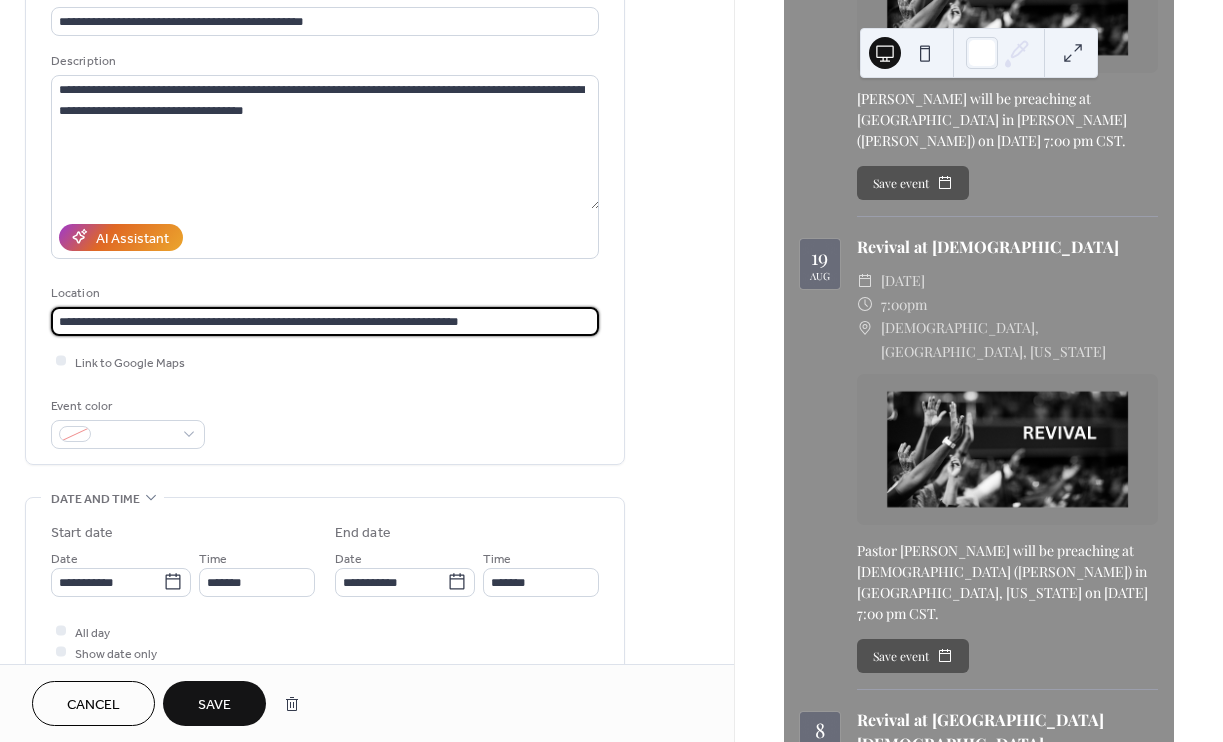 click on "**********" at bounding box center [325, 321] 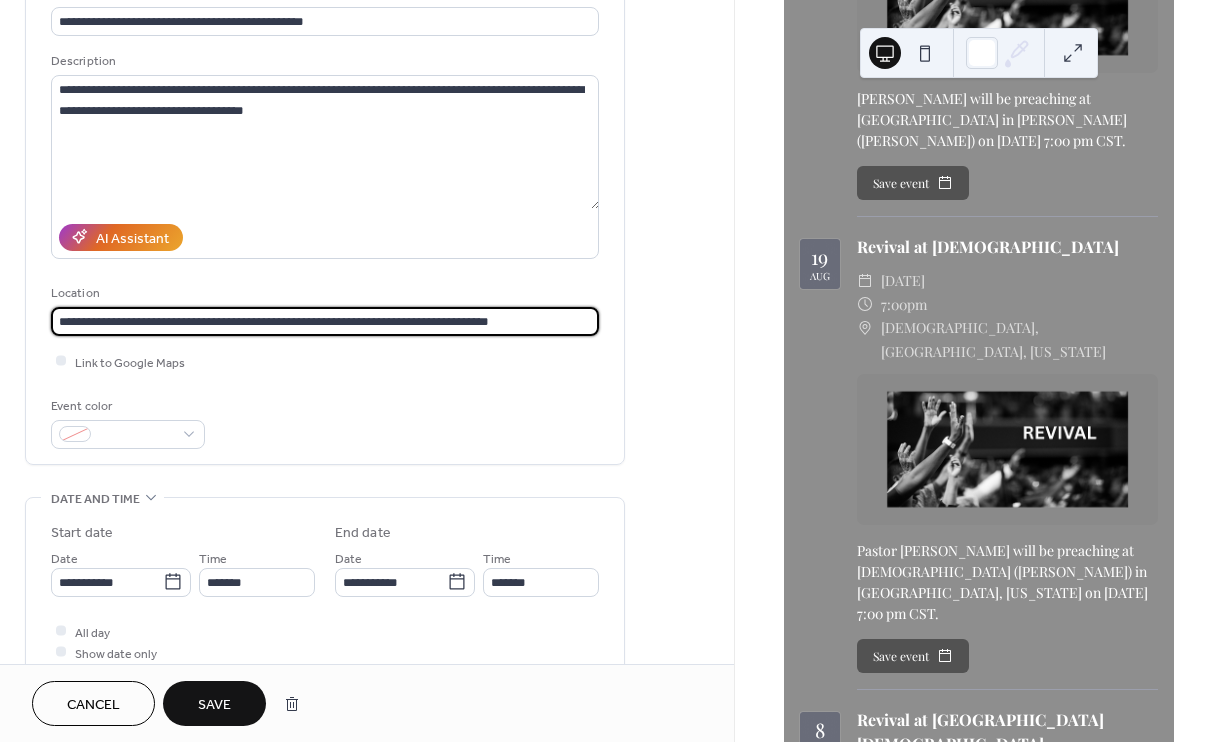 type on "**********" 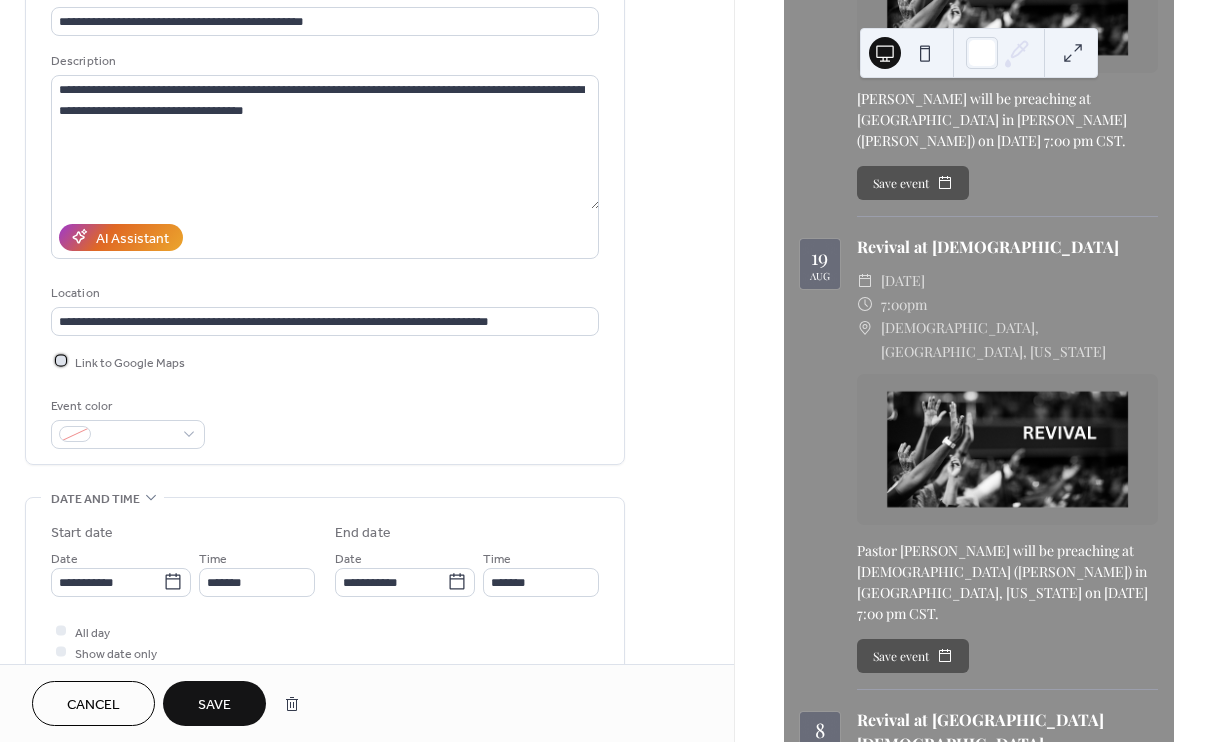 click at bounding box center [61, 361] 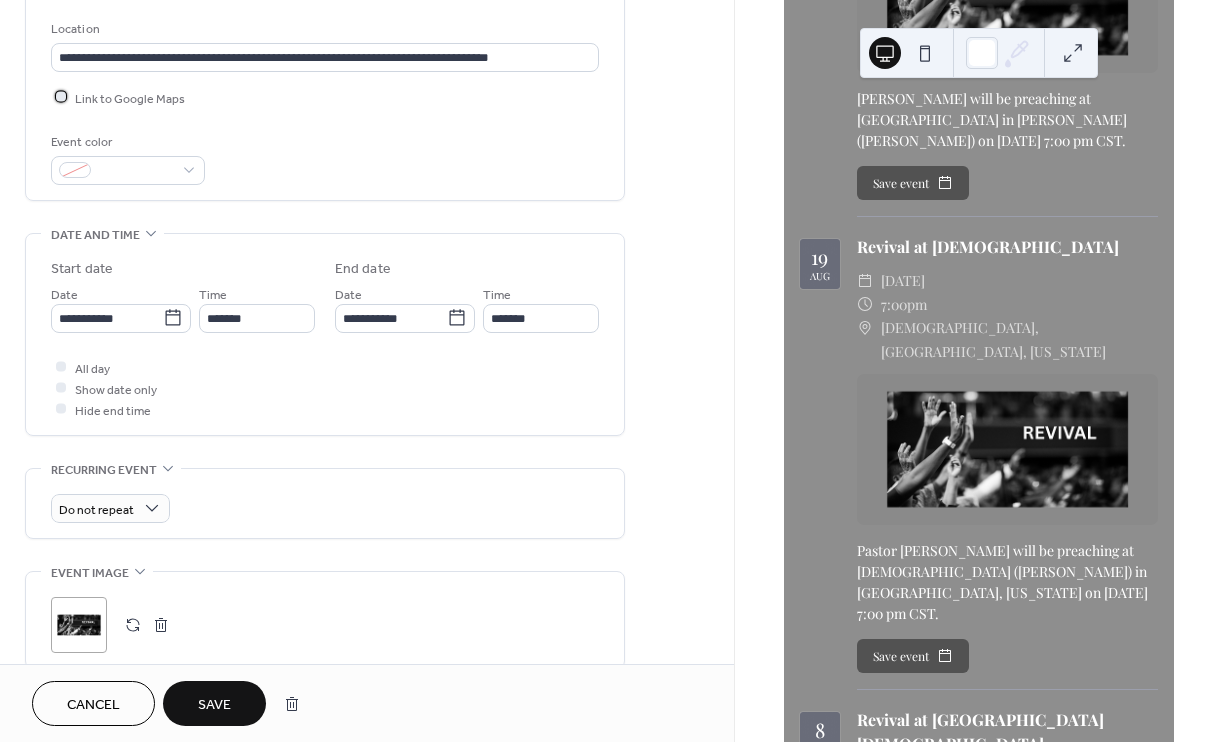 scroll, scrollTop: 441, scrollLeft: 0, axis: vertical 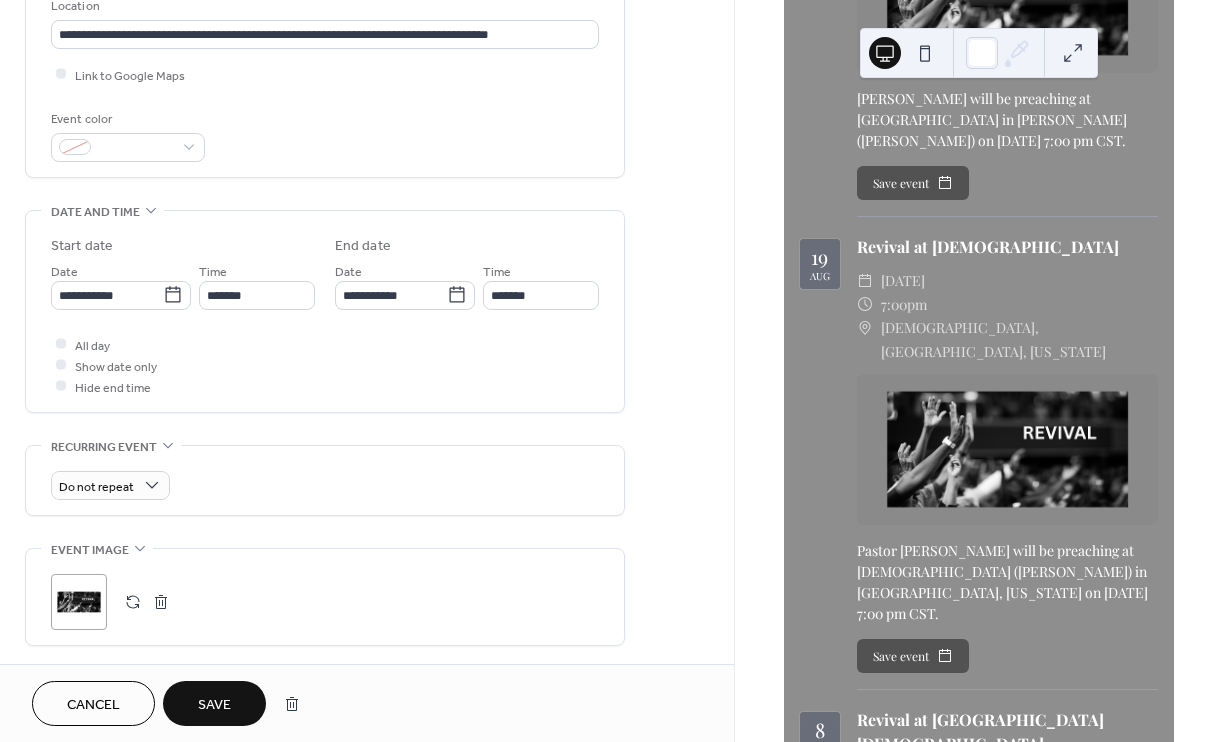 click at bounding box center (161, 602) 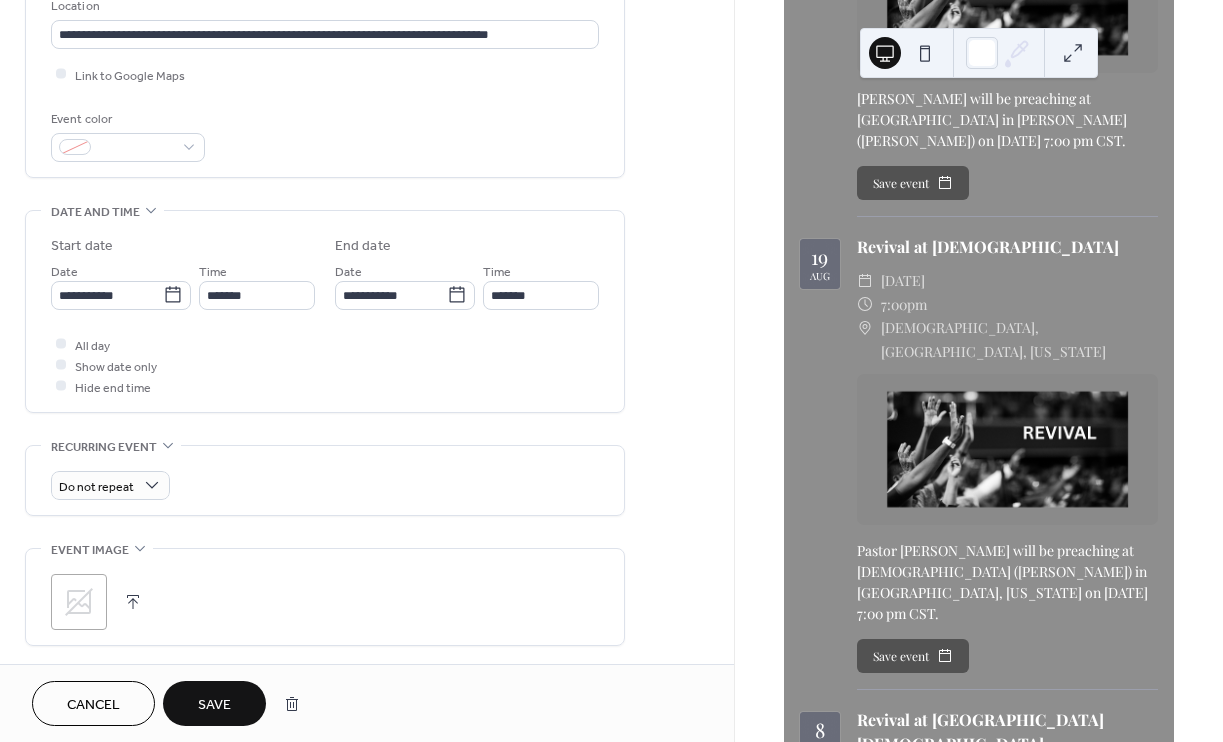 click 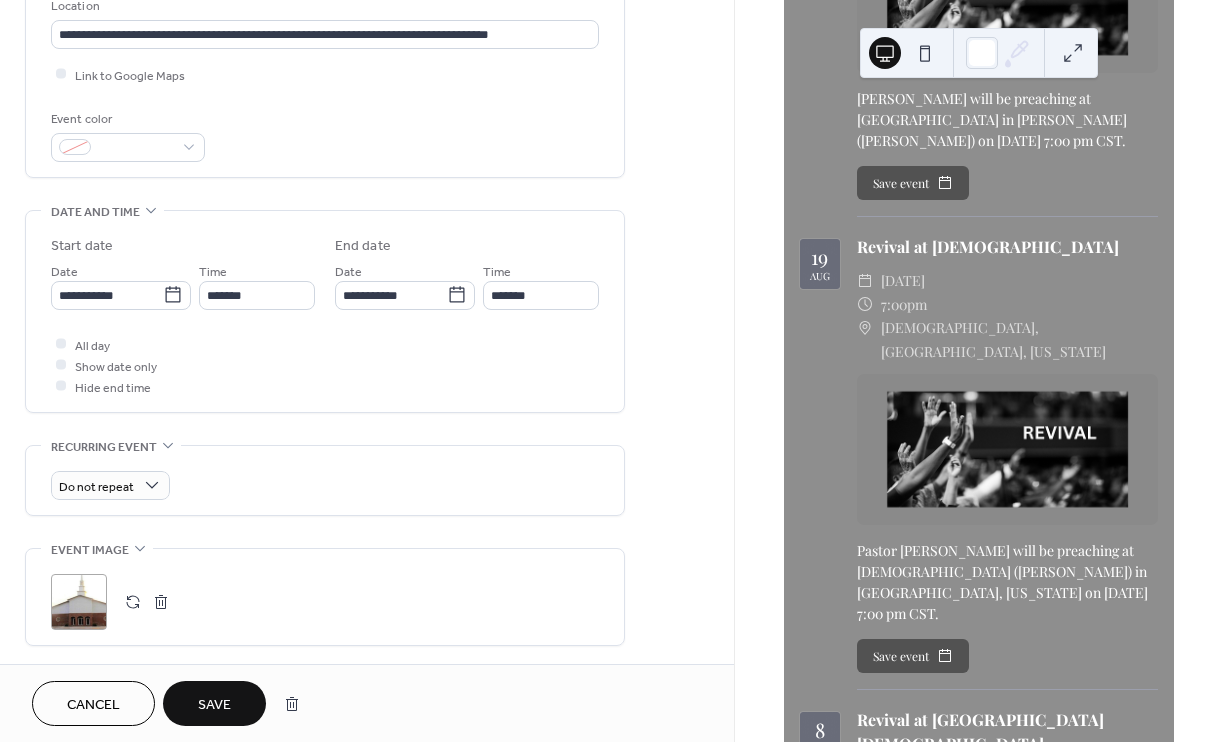 click on "Save" at bounding box center [214, 705] 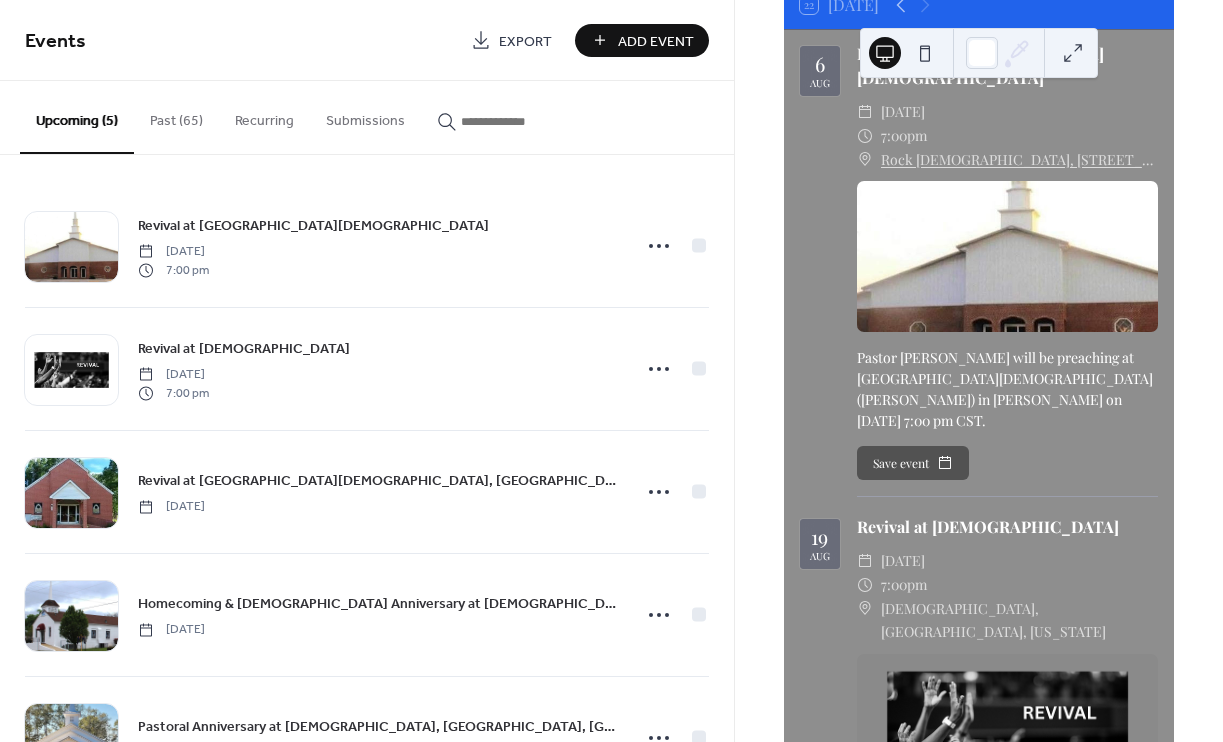 scroll, scrollTop: 0, scrollLeft: 0, axis: both 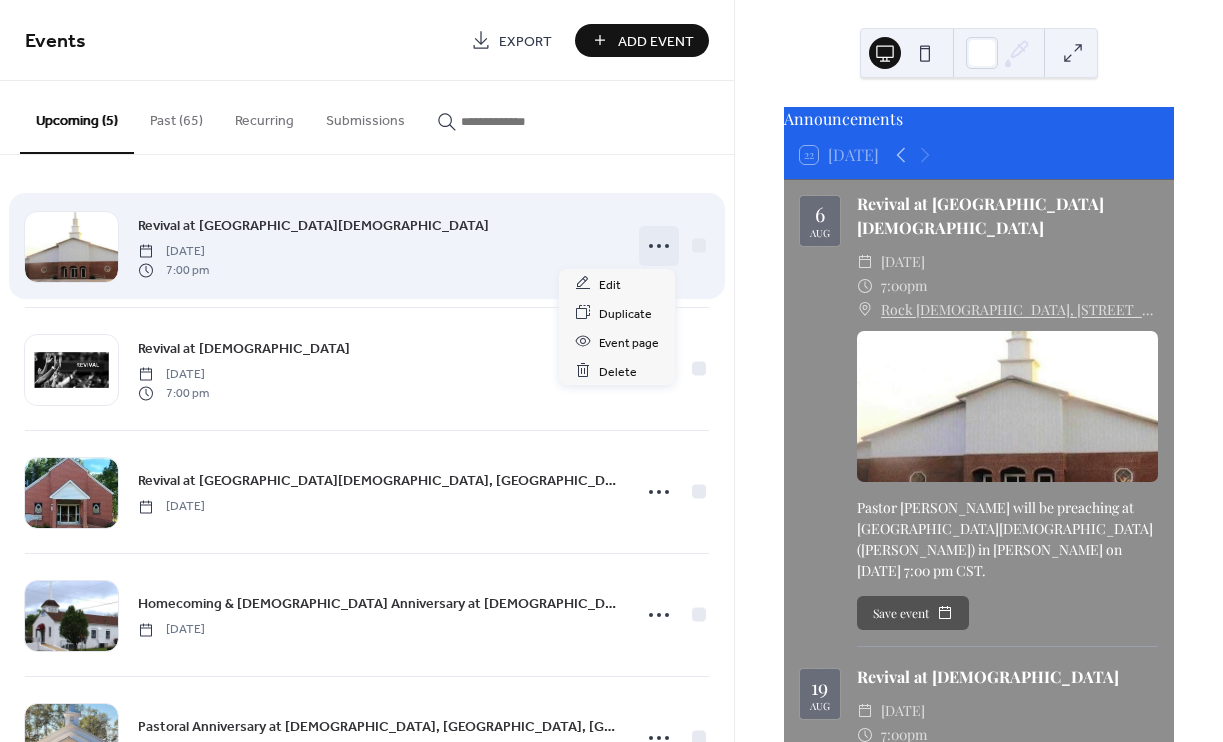 click 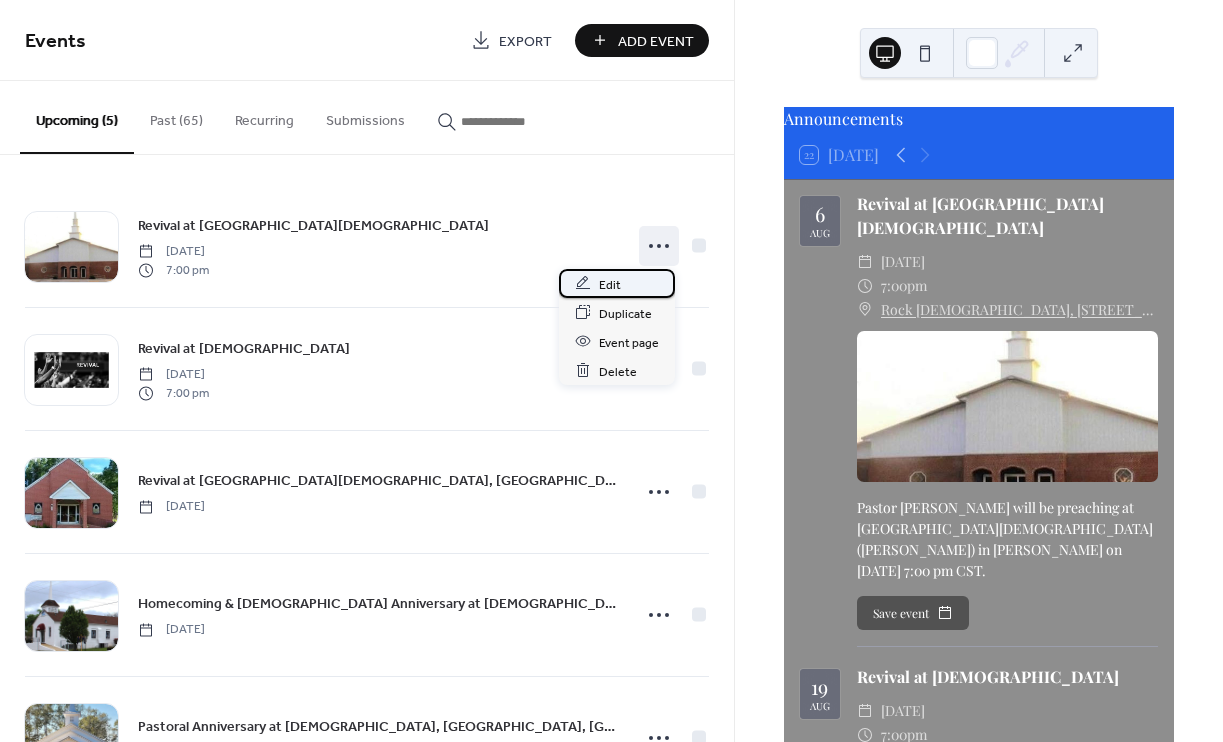 click on "Edit" at bounding box center (610, 284) 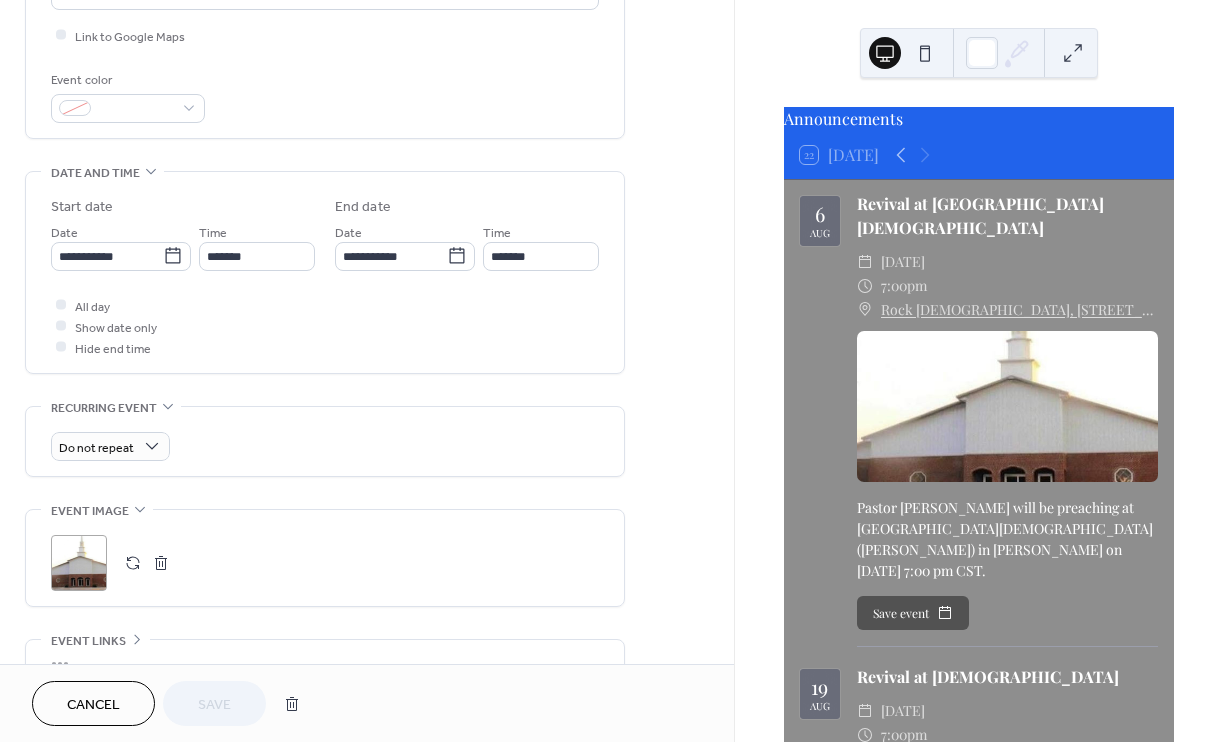 scroll, scrollTop: 493, scrollLeft: 0, axis: vertical 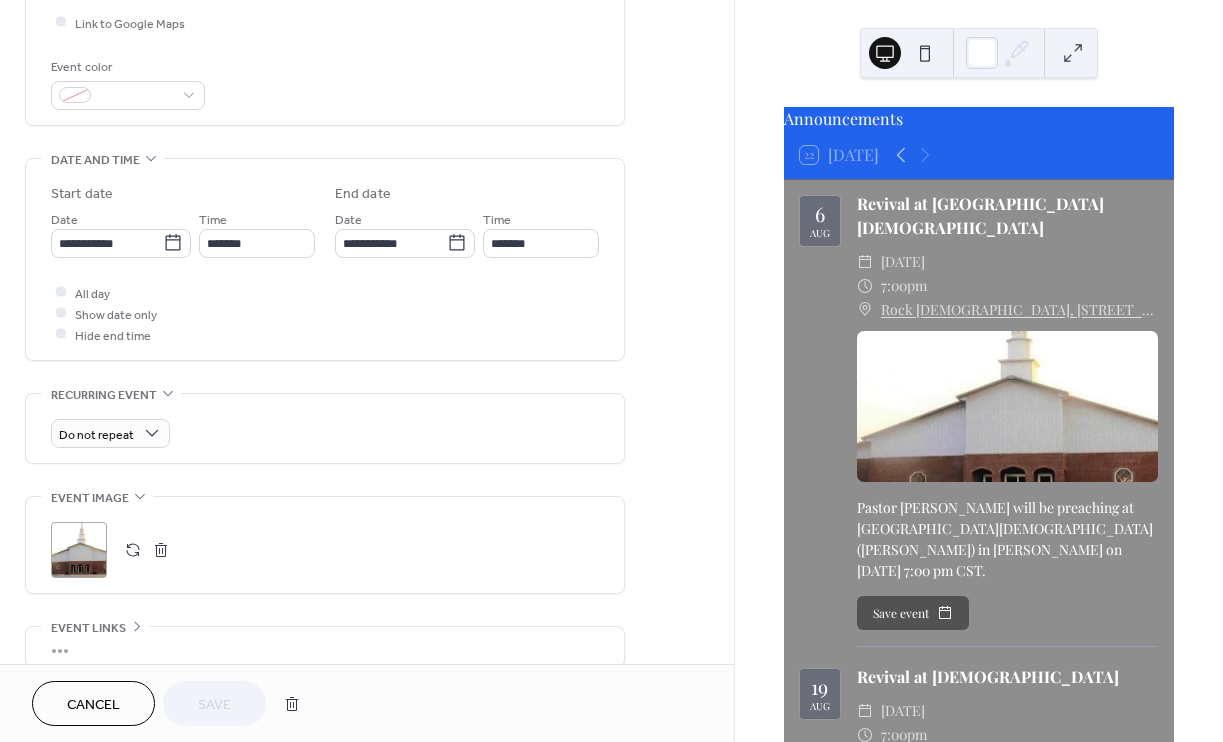 click at bounding box center (161, 550) 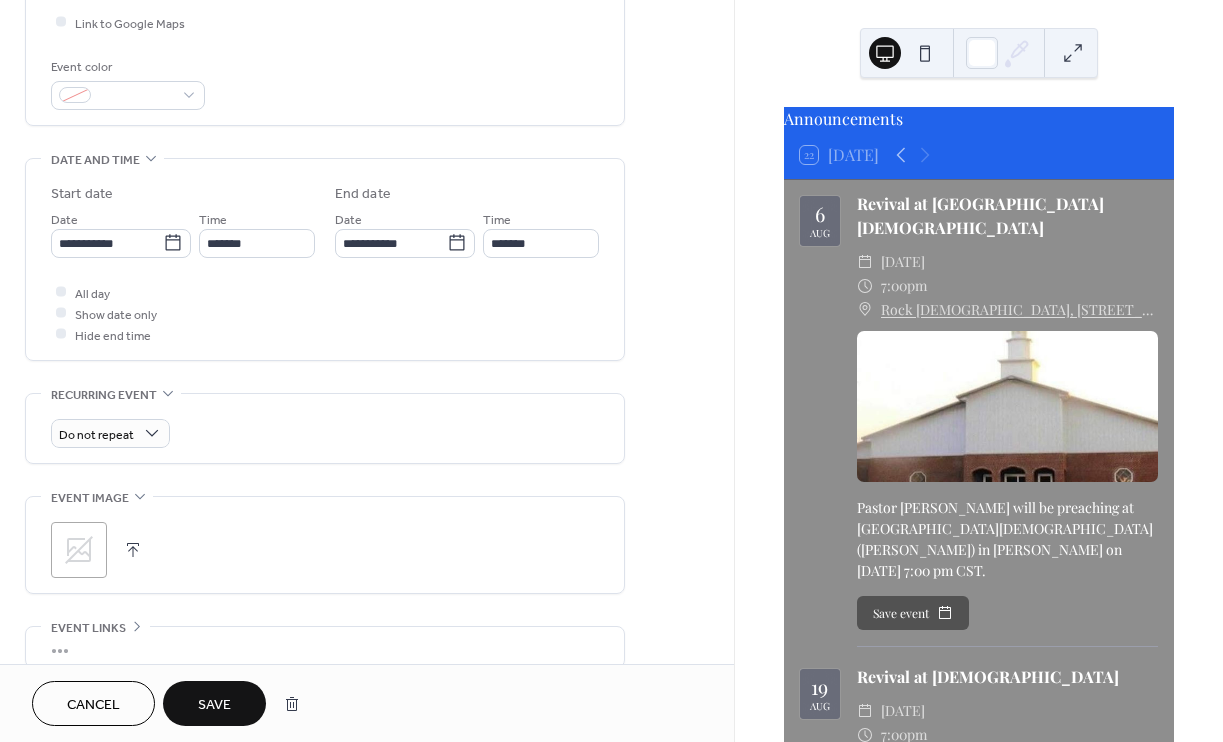 click on ";" at bounding box center (79, 550) 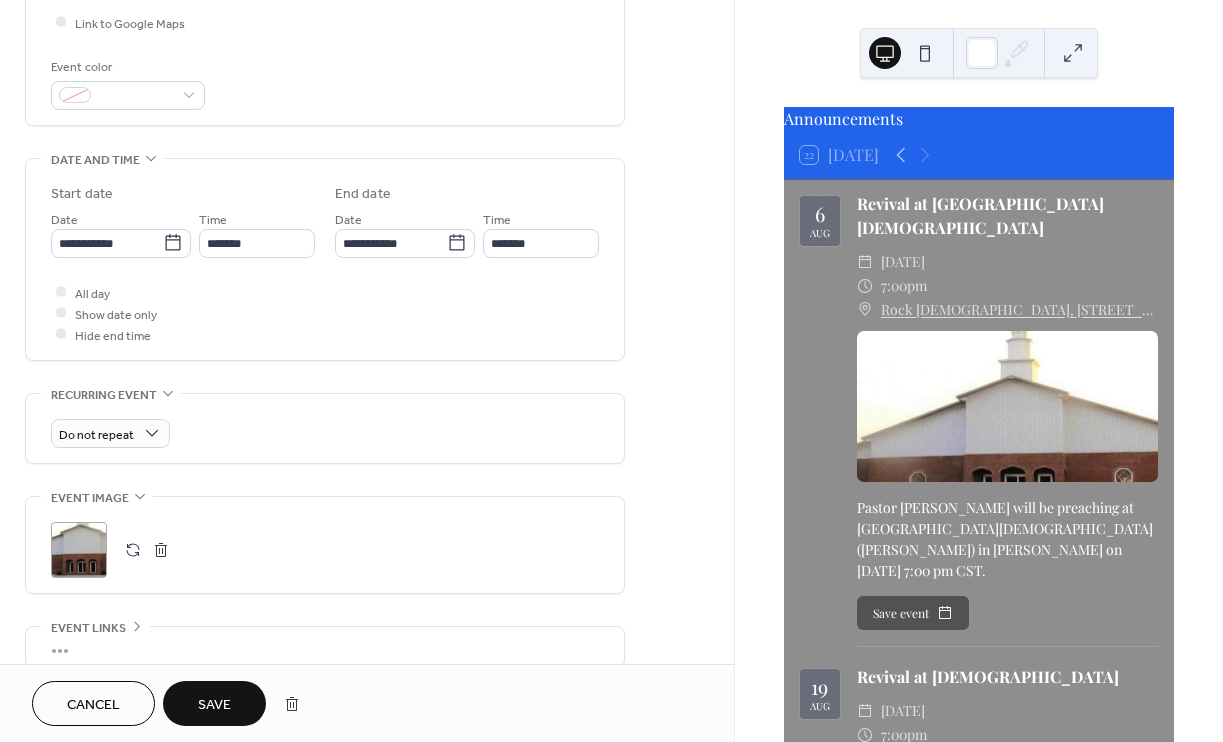 click on "Save" at bounding box center [214, 705] 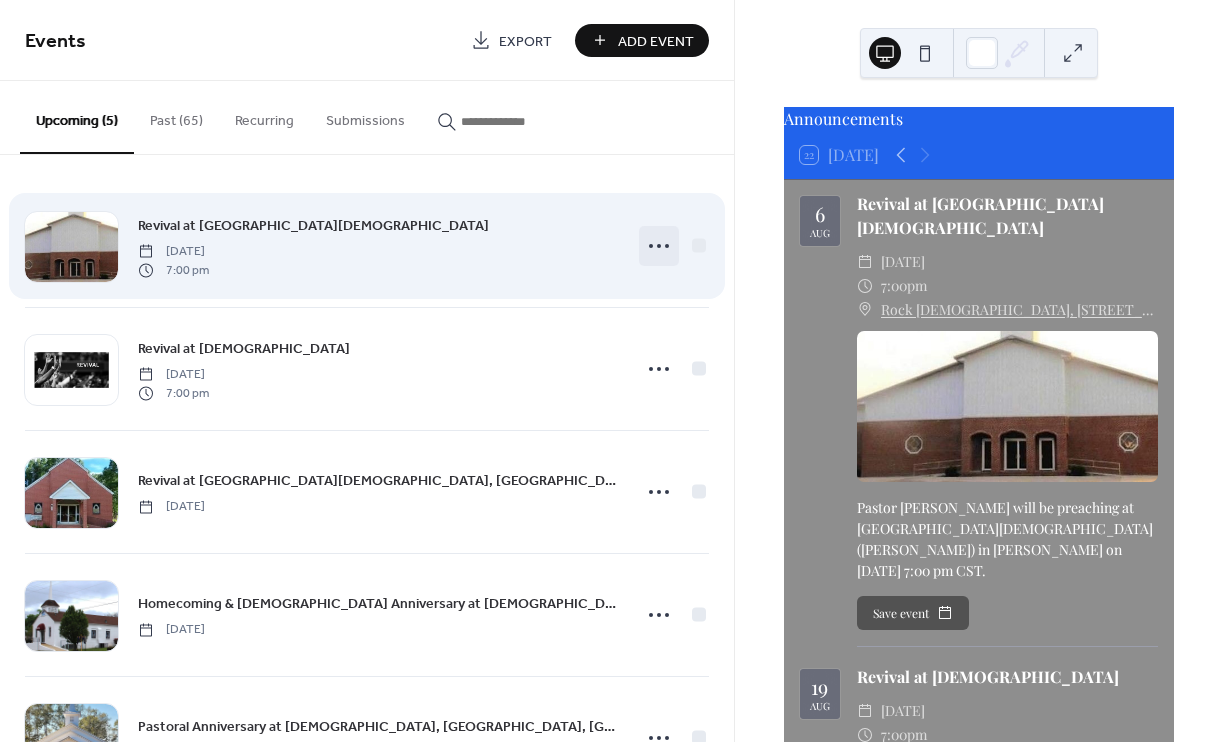 click 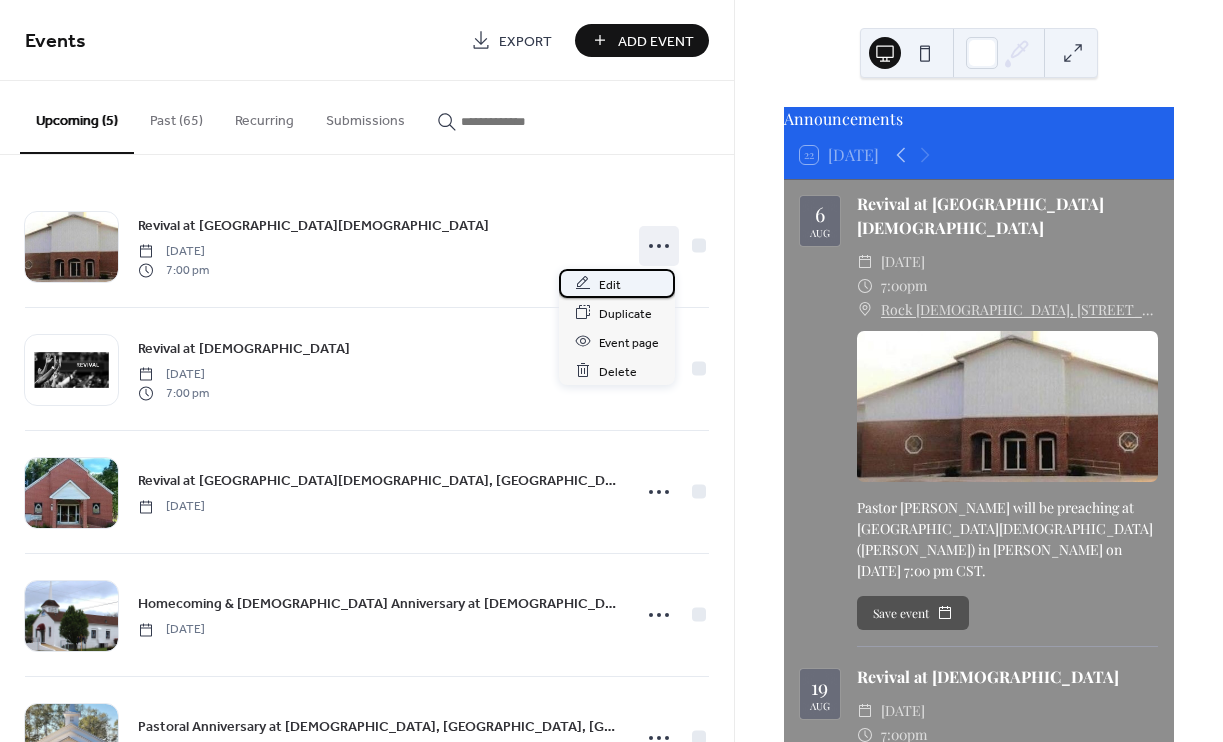 click on "Edit" at bounding box center [610, 284] 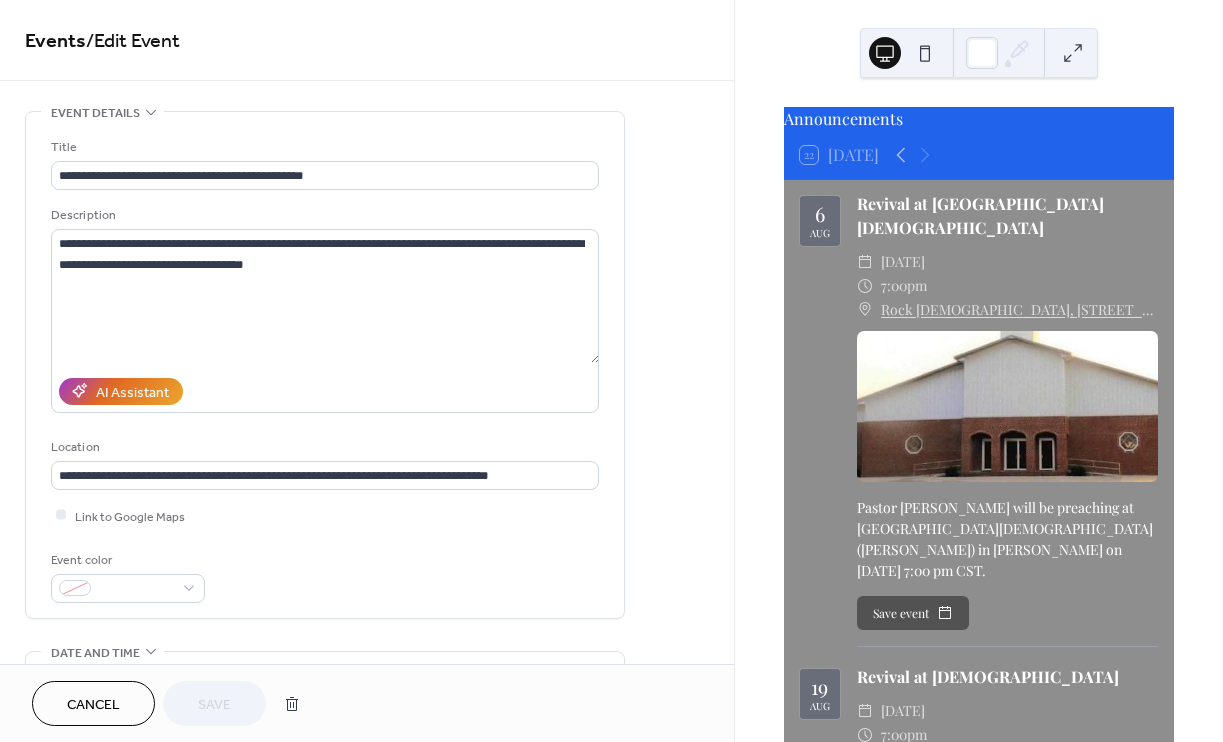 click on "Cancel" at bounding box center (93, 705) 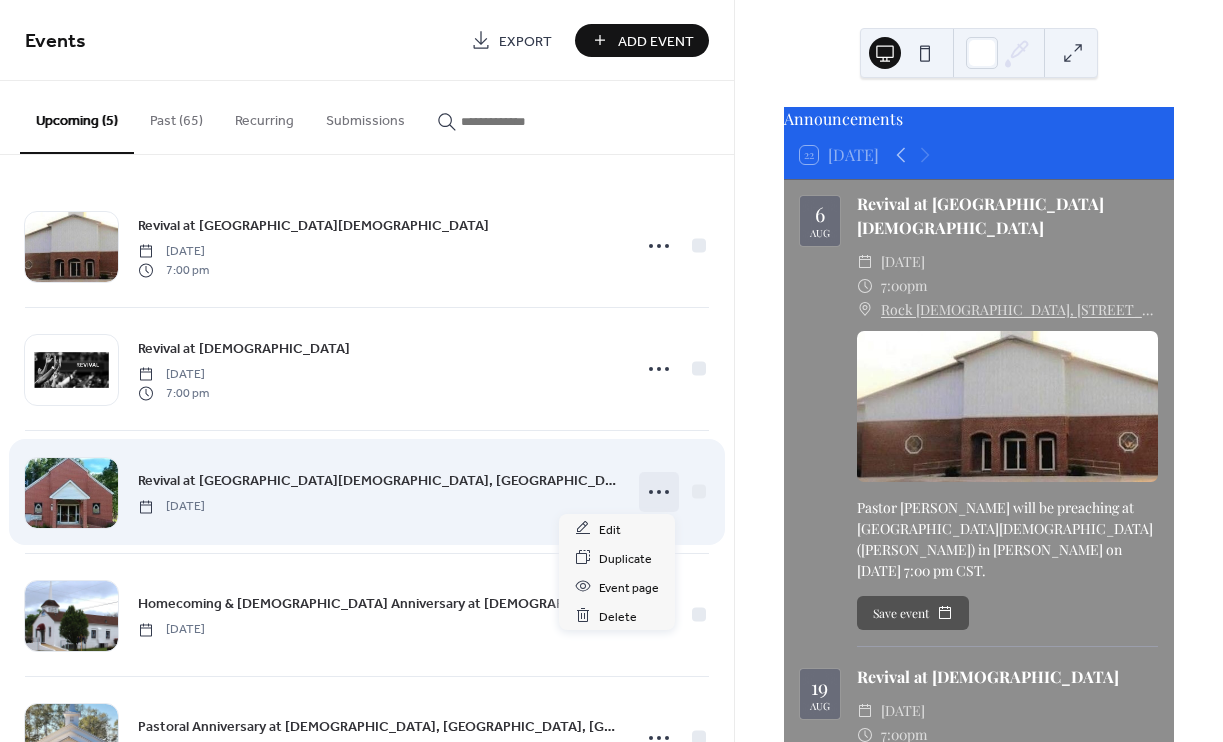click 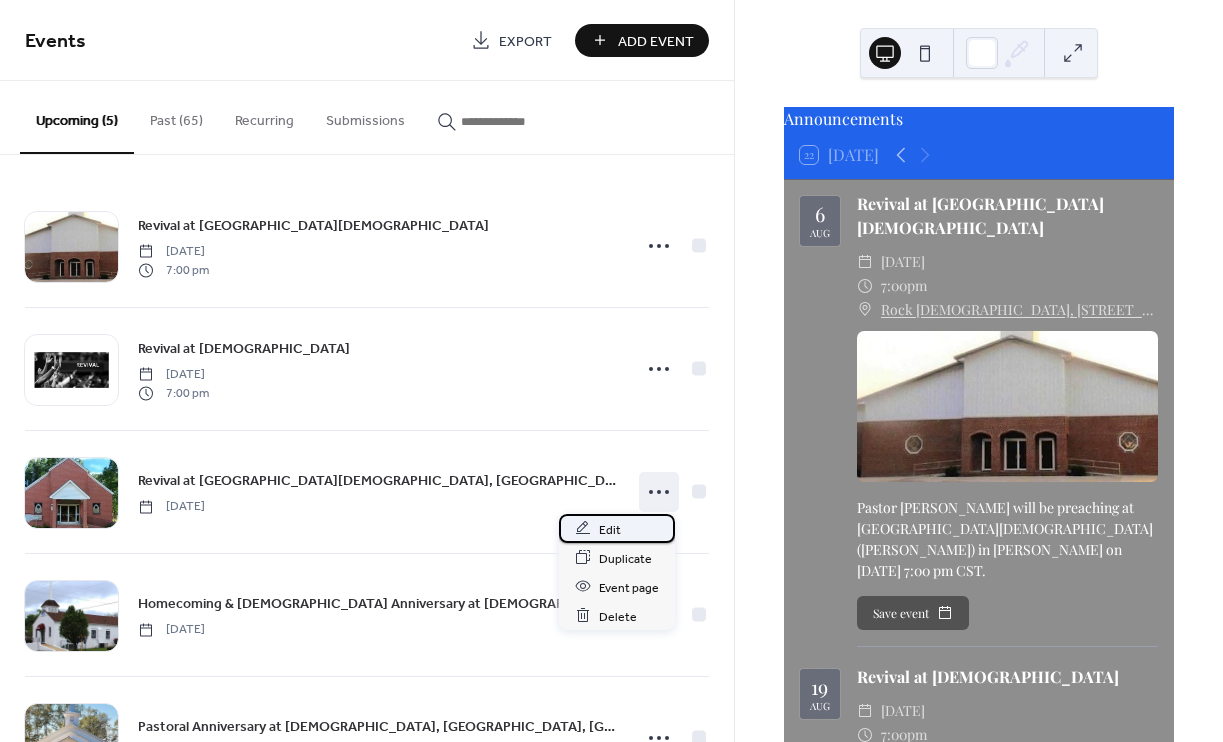 click on "Edit" at bounding box center [610, 529] 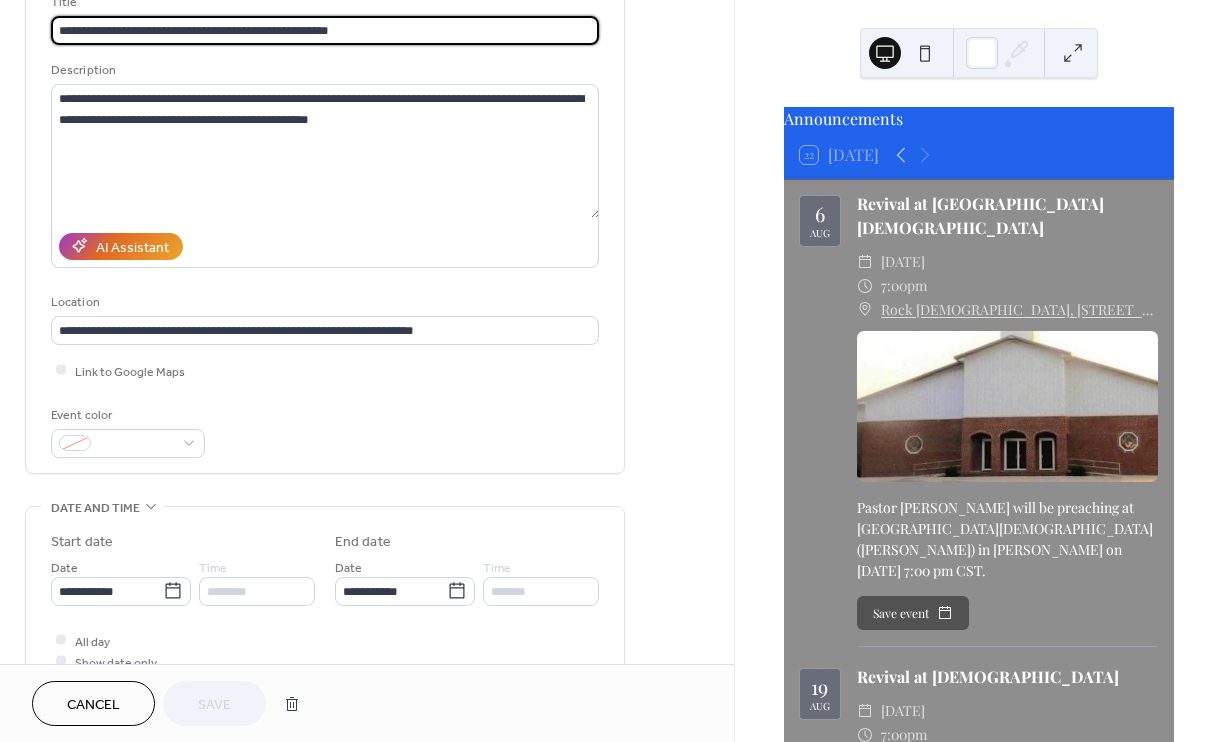 scroll, scrollTop: 181, scrollLeft: 0, axis: vertical 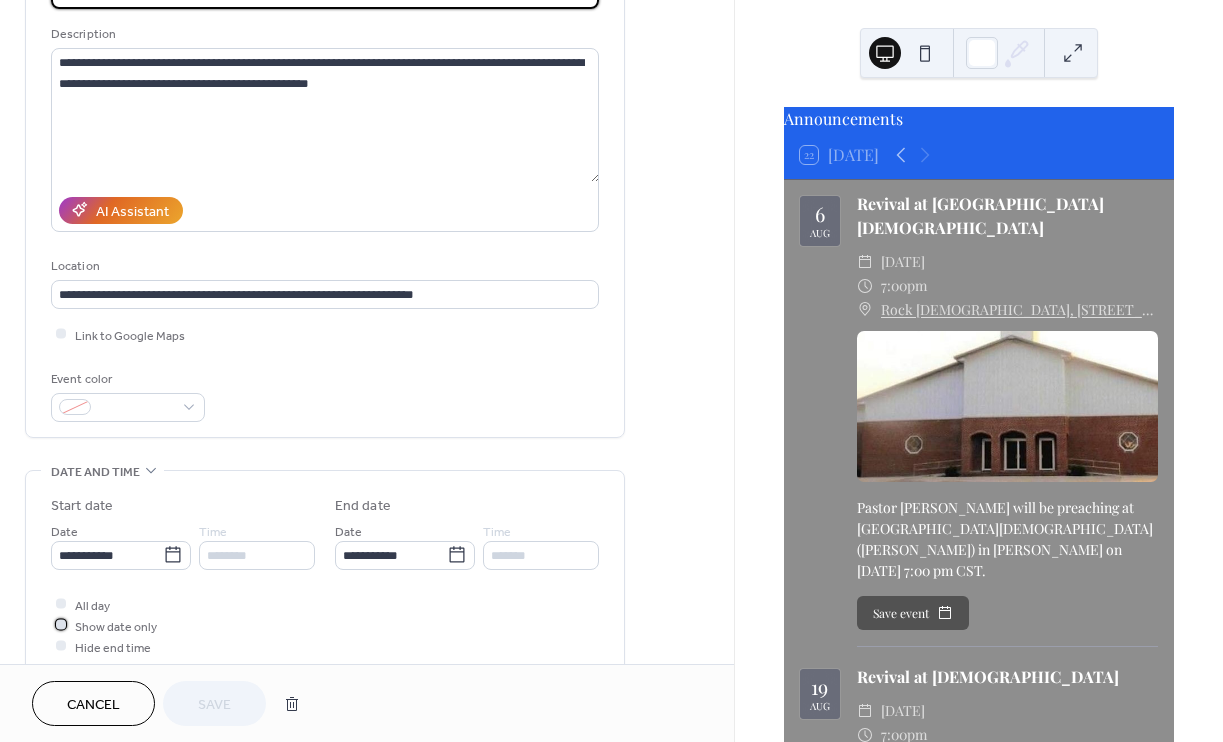 click 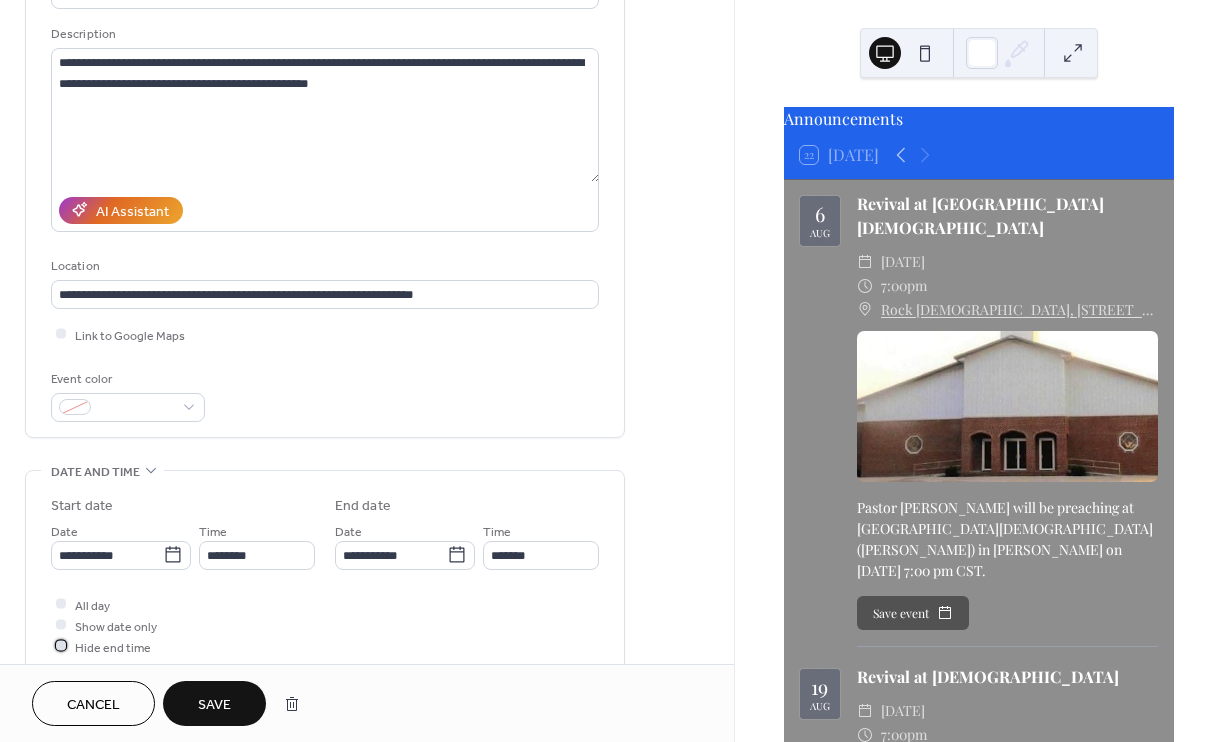 click at bounding box center (61, 646) 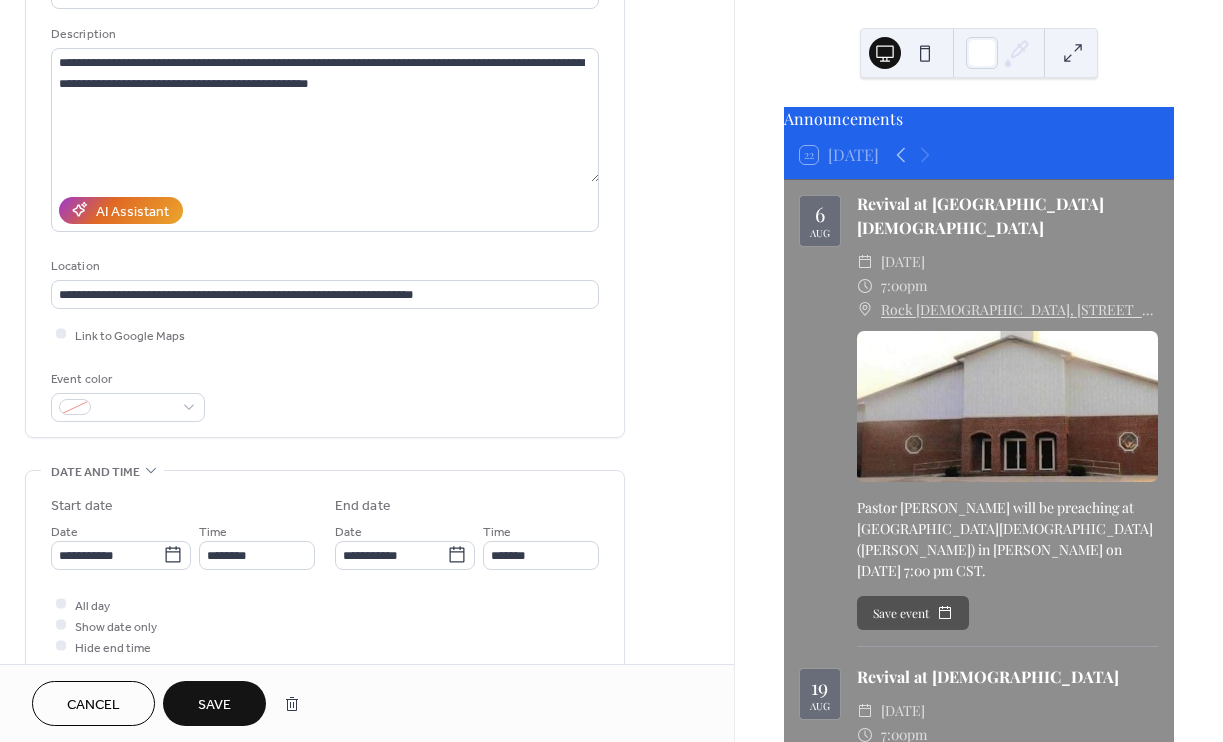 click at bounding box center (61, 625) 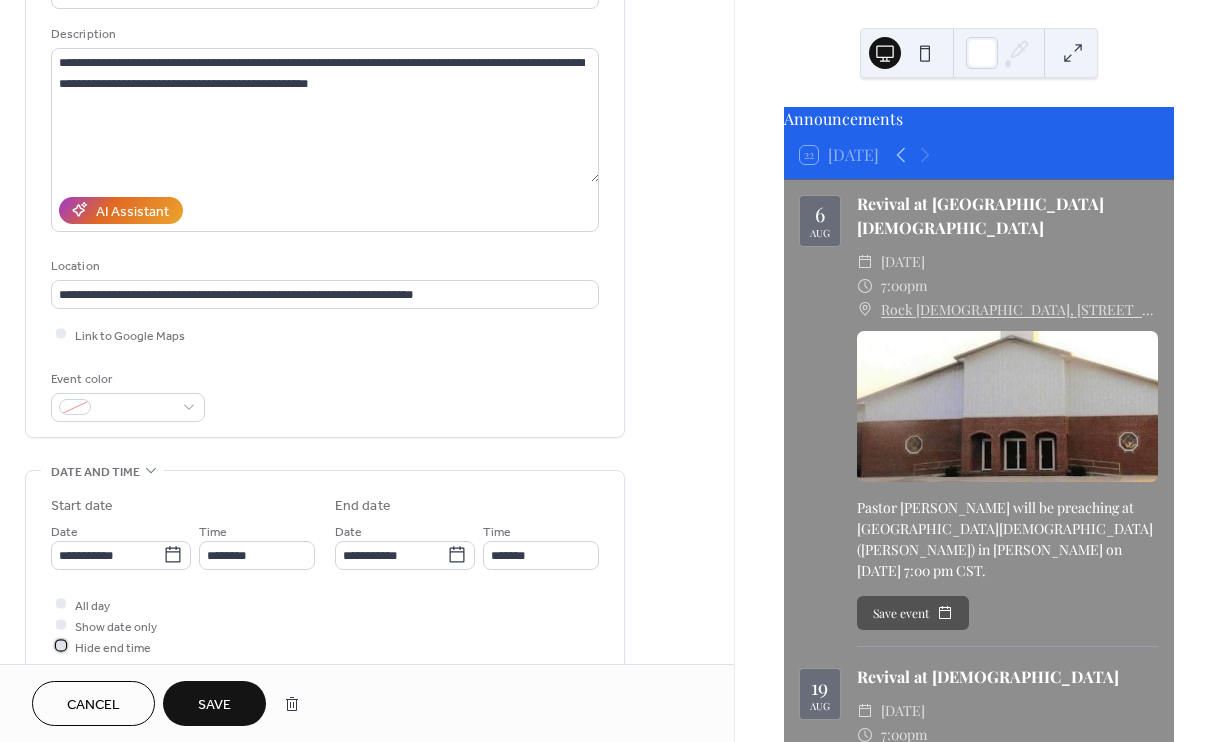 click 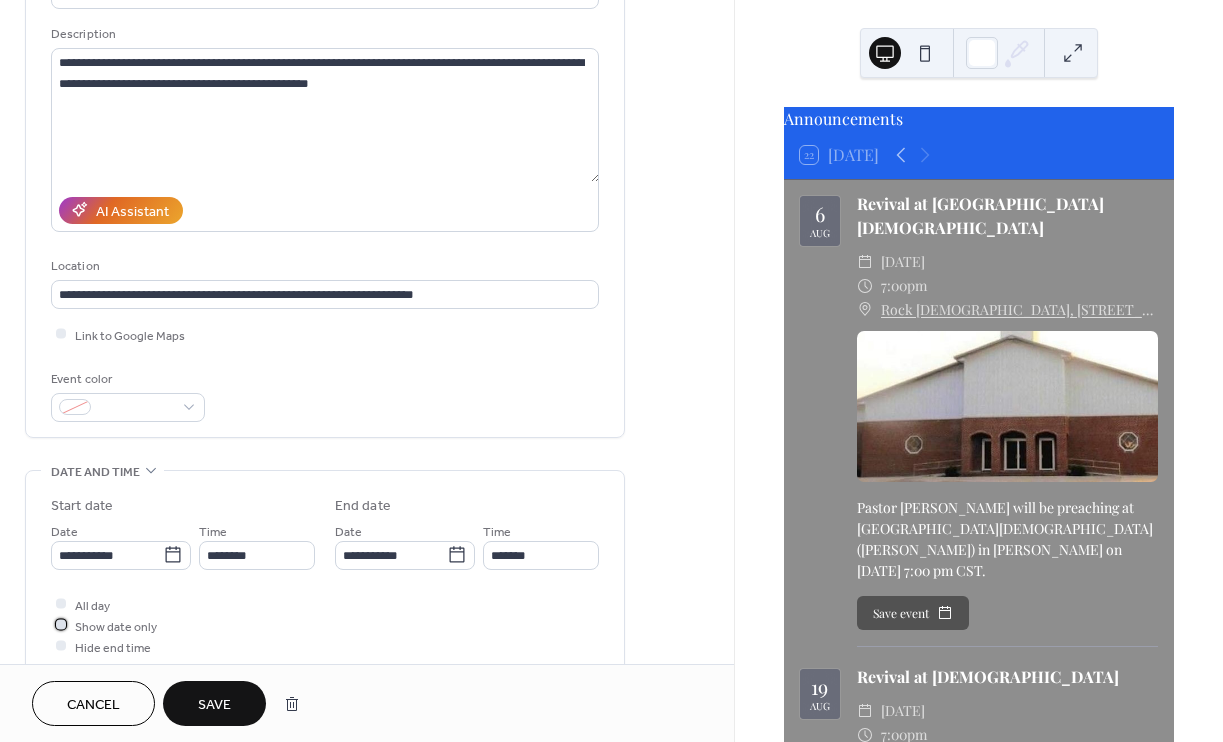 click at bounding box center (61, 625) 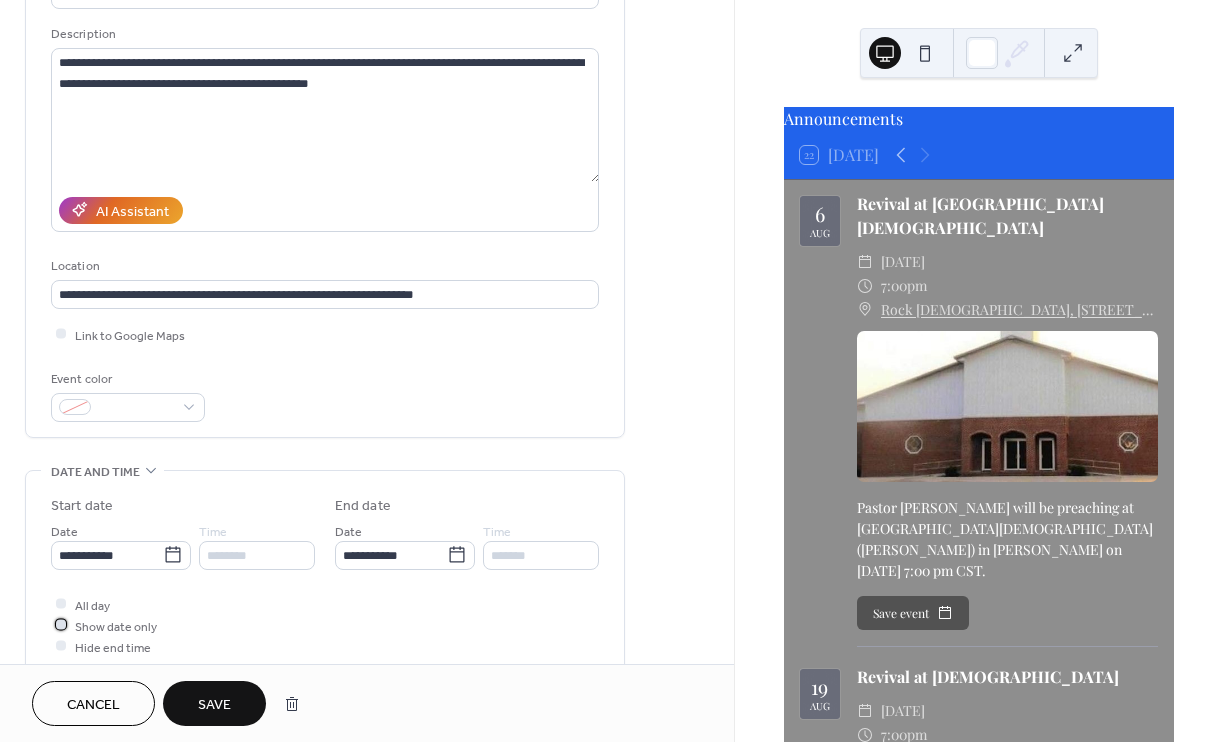 click 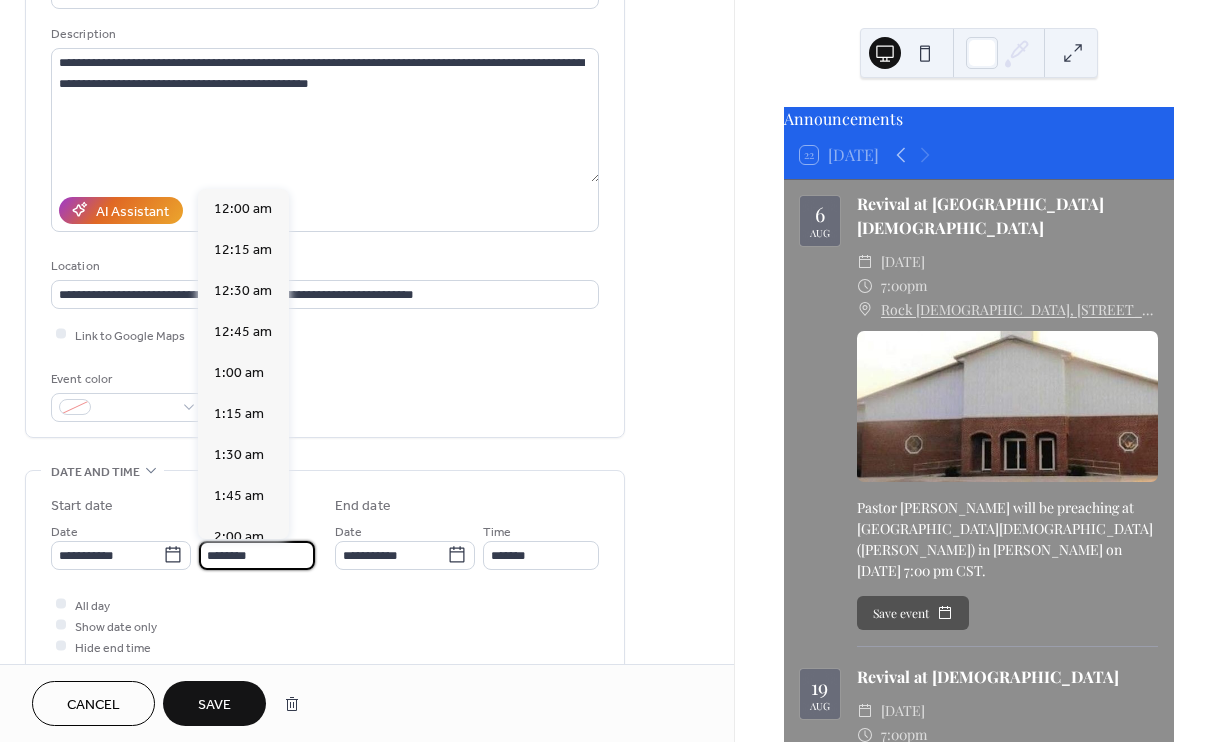 click on "********" at bounding box center [257, 555] 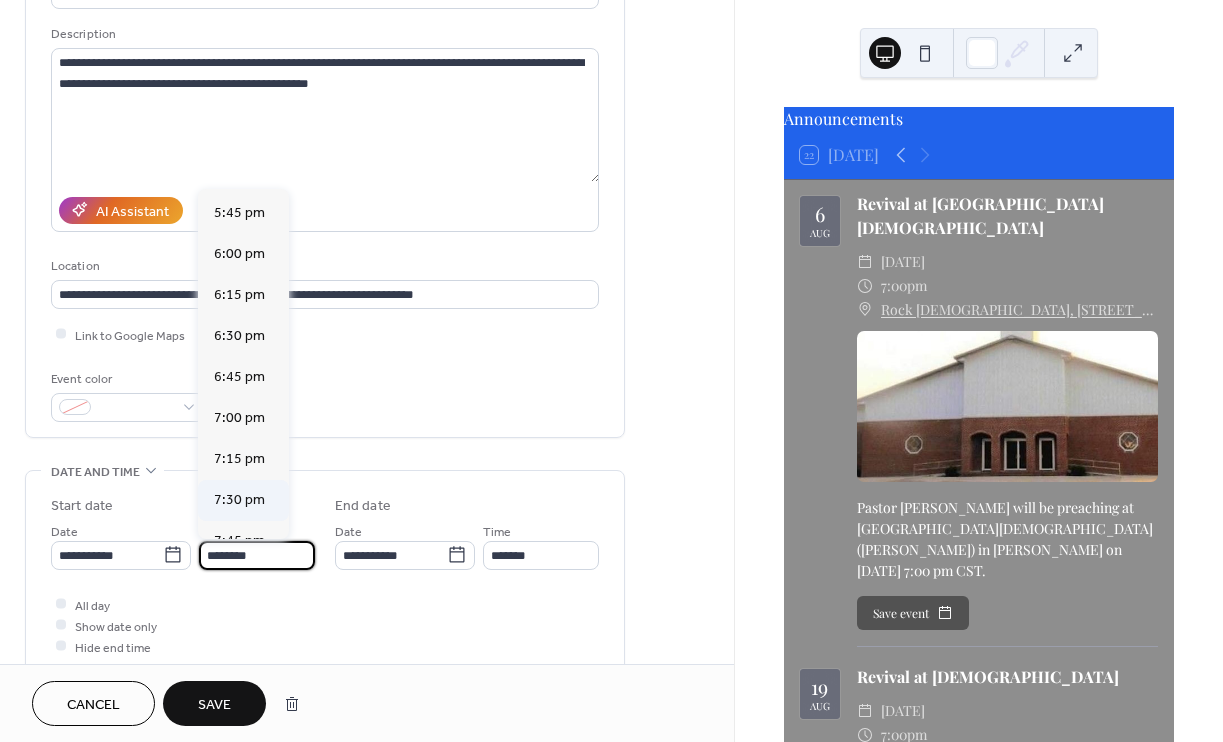 scroll, scrollTop: 2953, scrollLeft: 0, axis: vertical 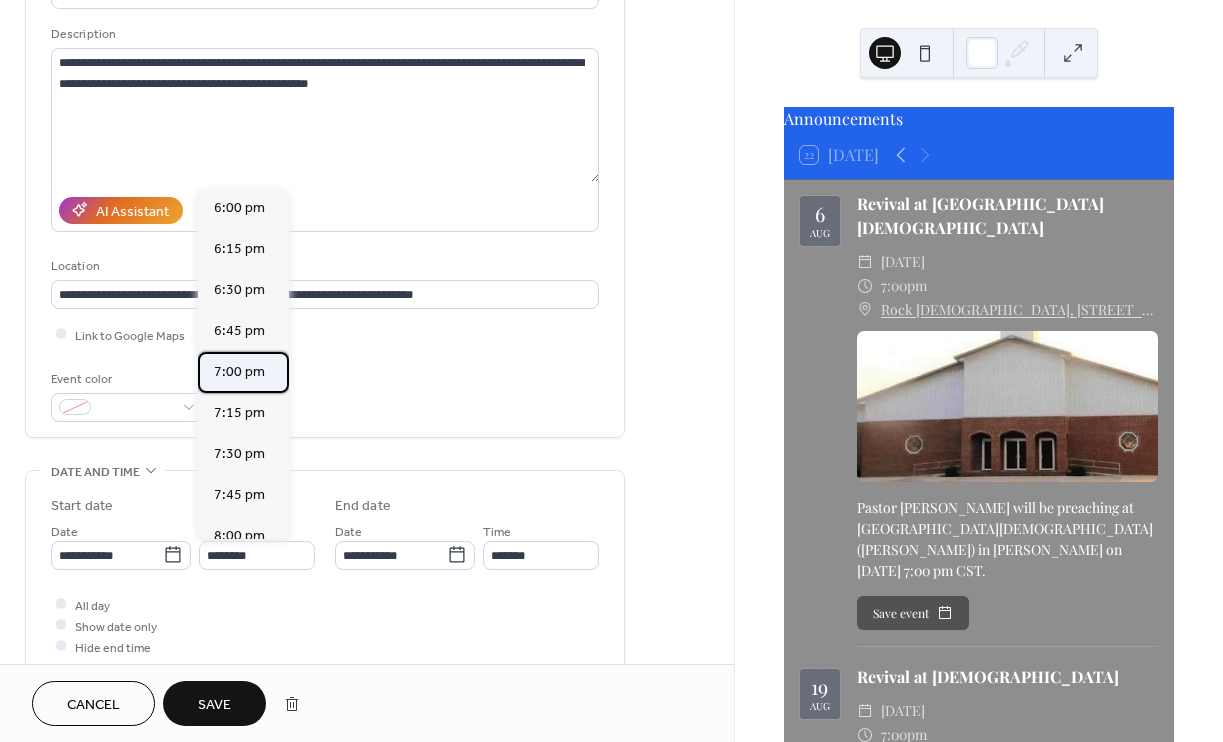 click on "7:00 pm" at bounding box center [239, 371] 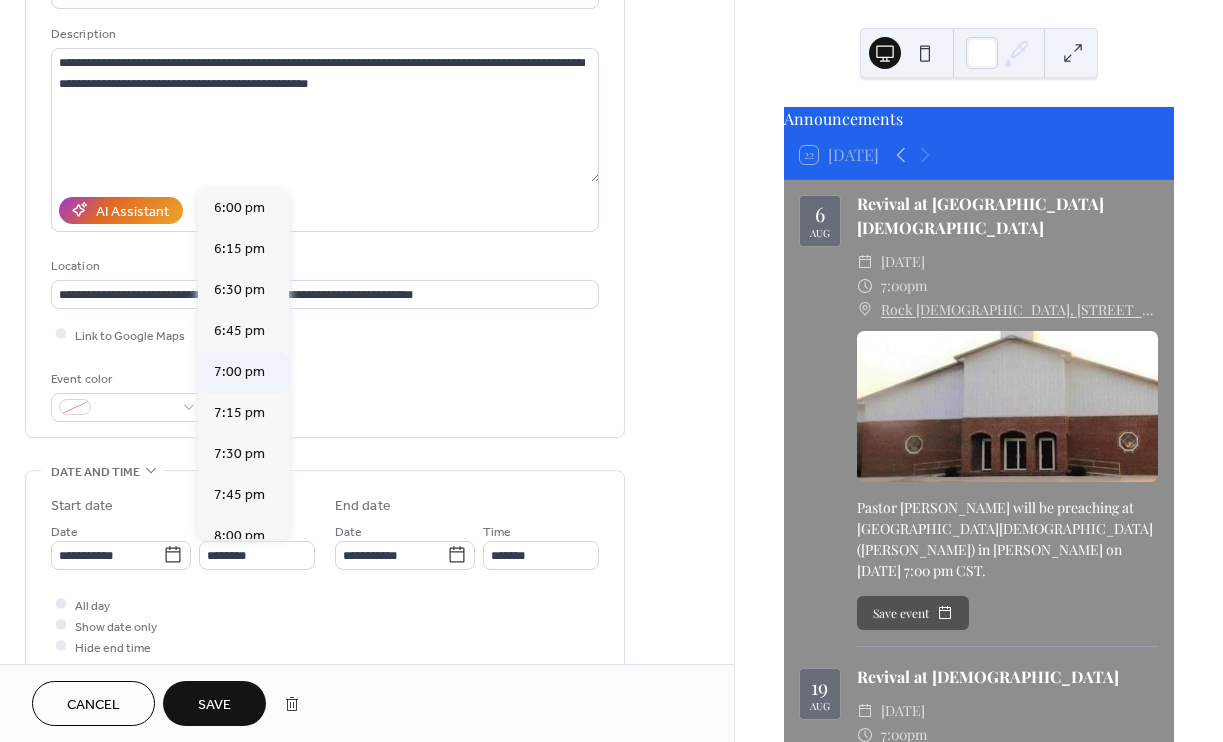 type on "*******" 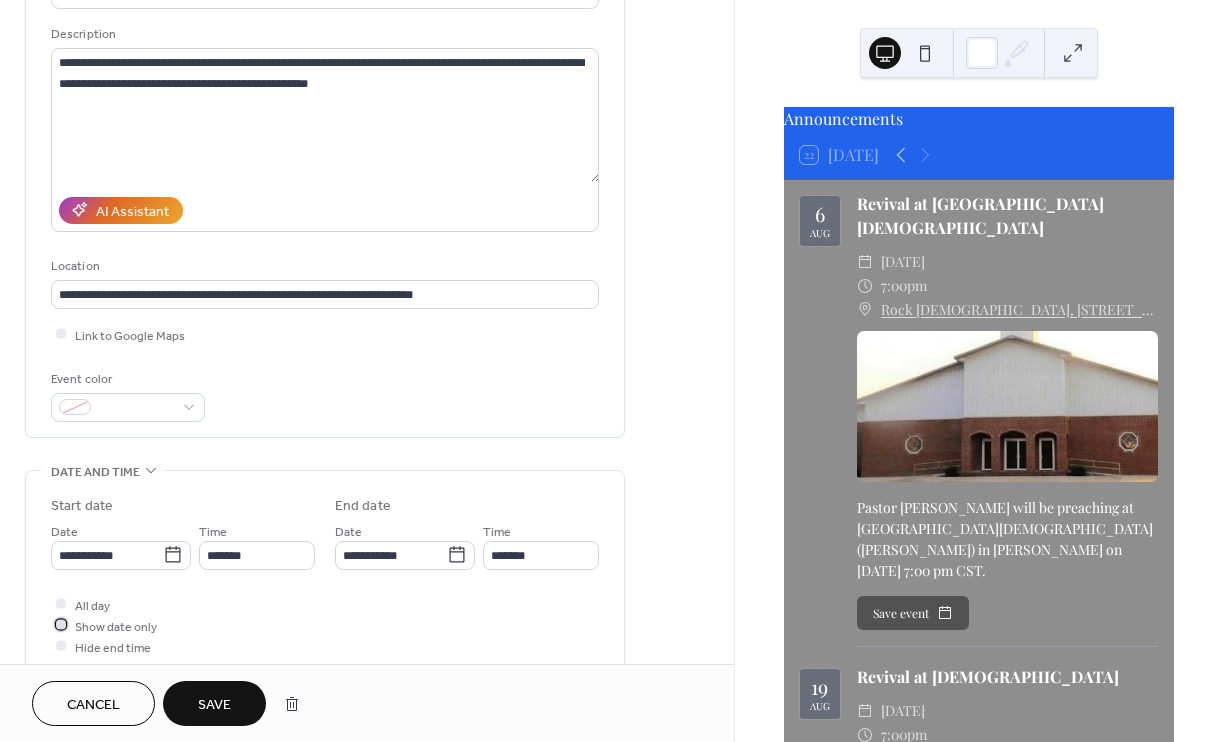 click at bounding box center [61, 625] 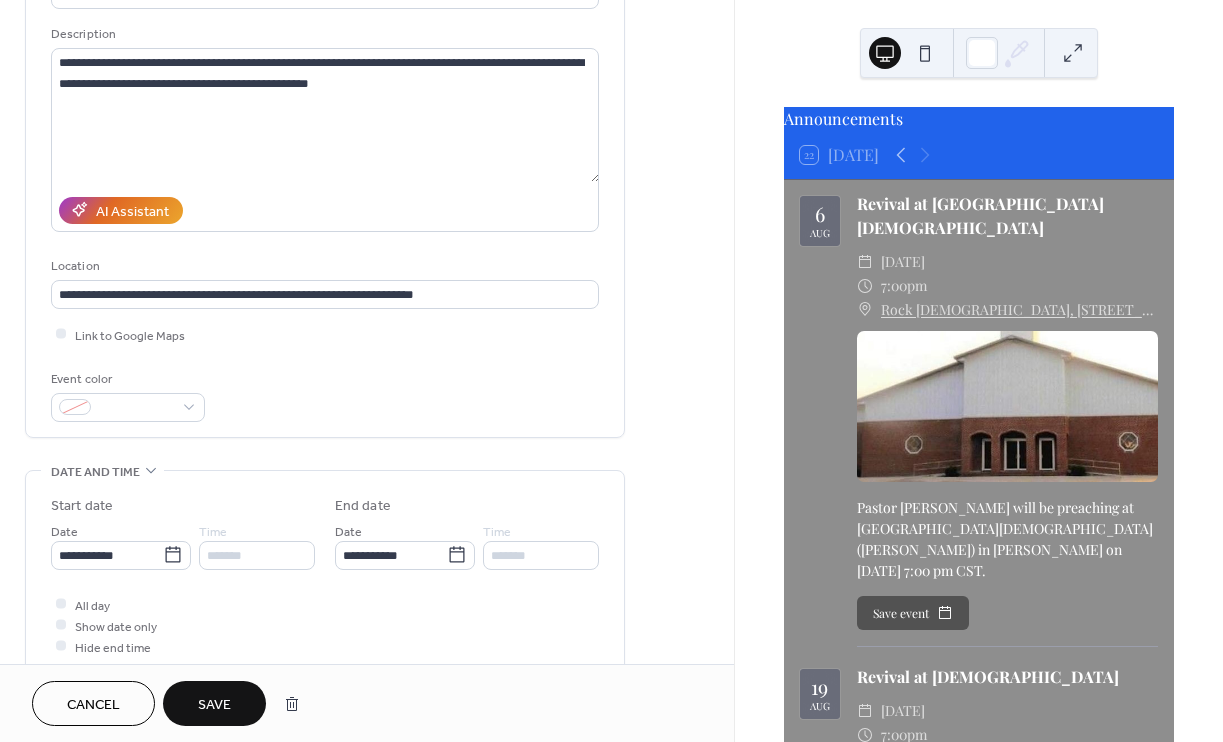 click on "Save" at bounding box center [214, 705] 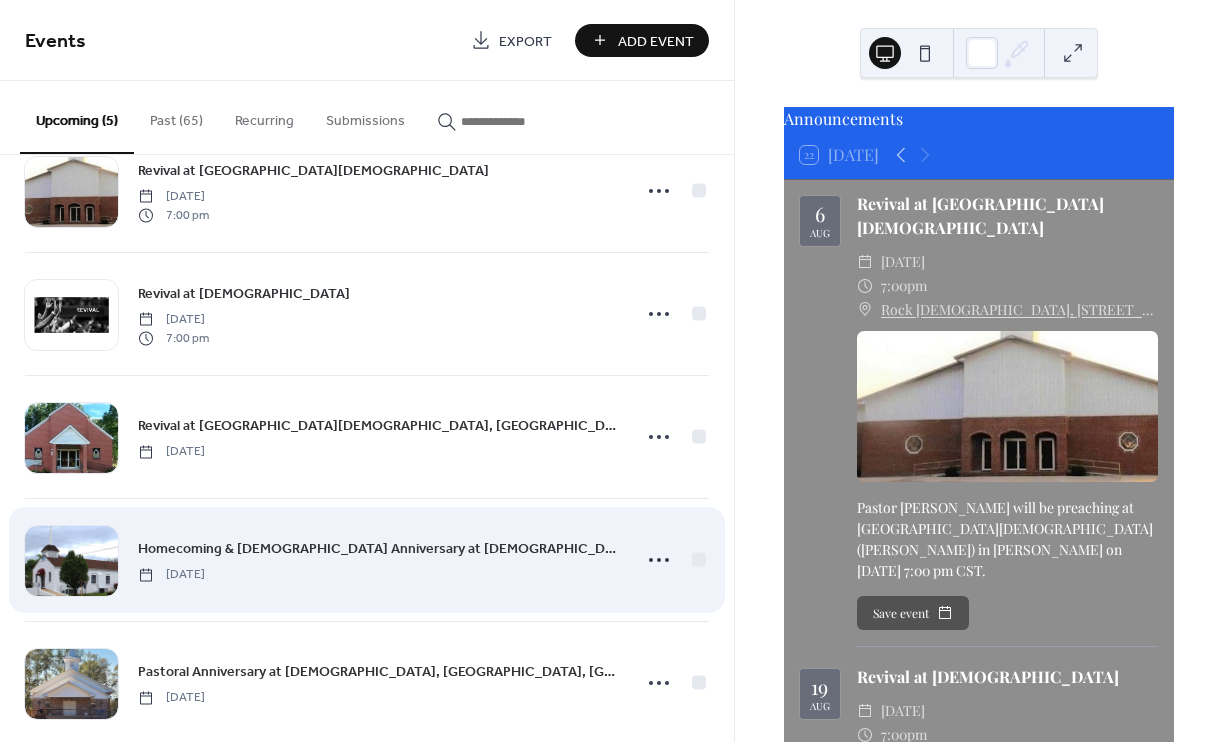 scroll, scrollTop: 83, scrollLeft: 0, axis: vertical 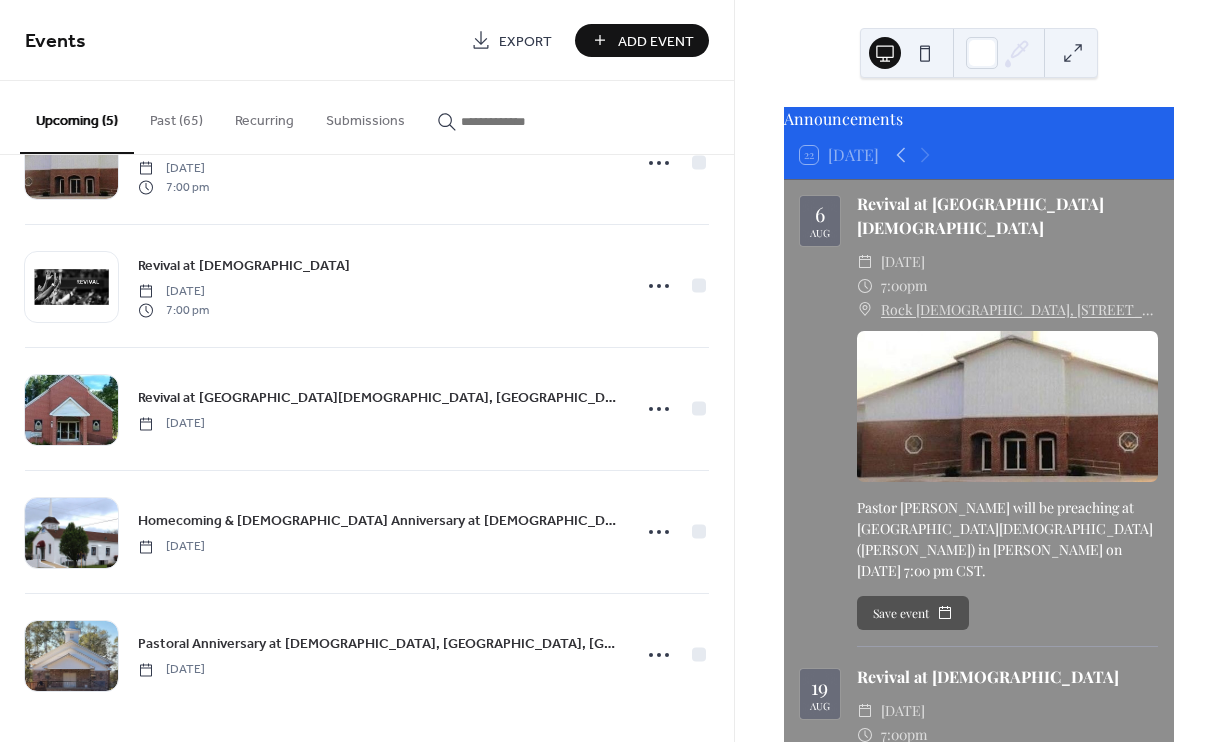 click on "Add Event" at bounding box center (656, 41) 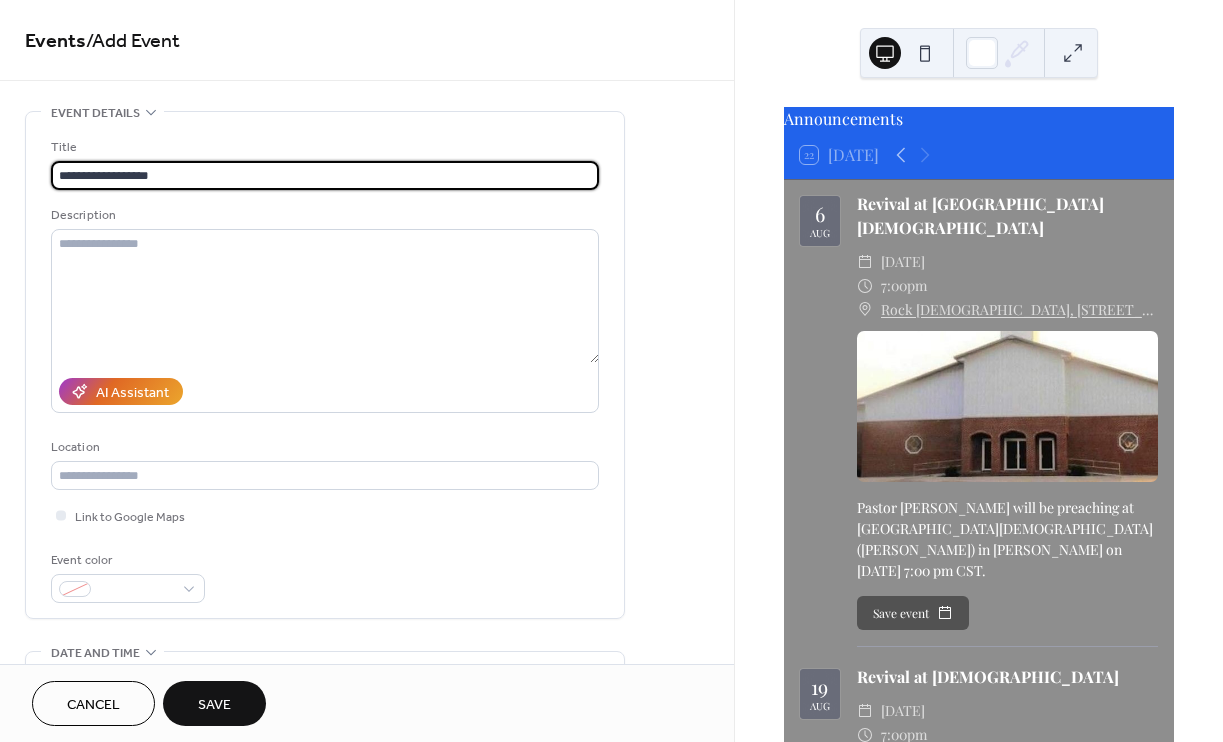 click on "**********" at bounding box center (325, 175) 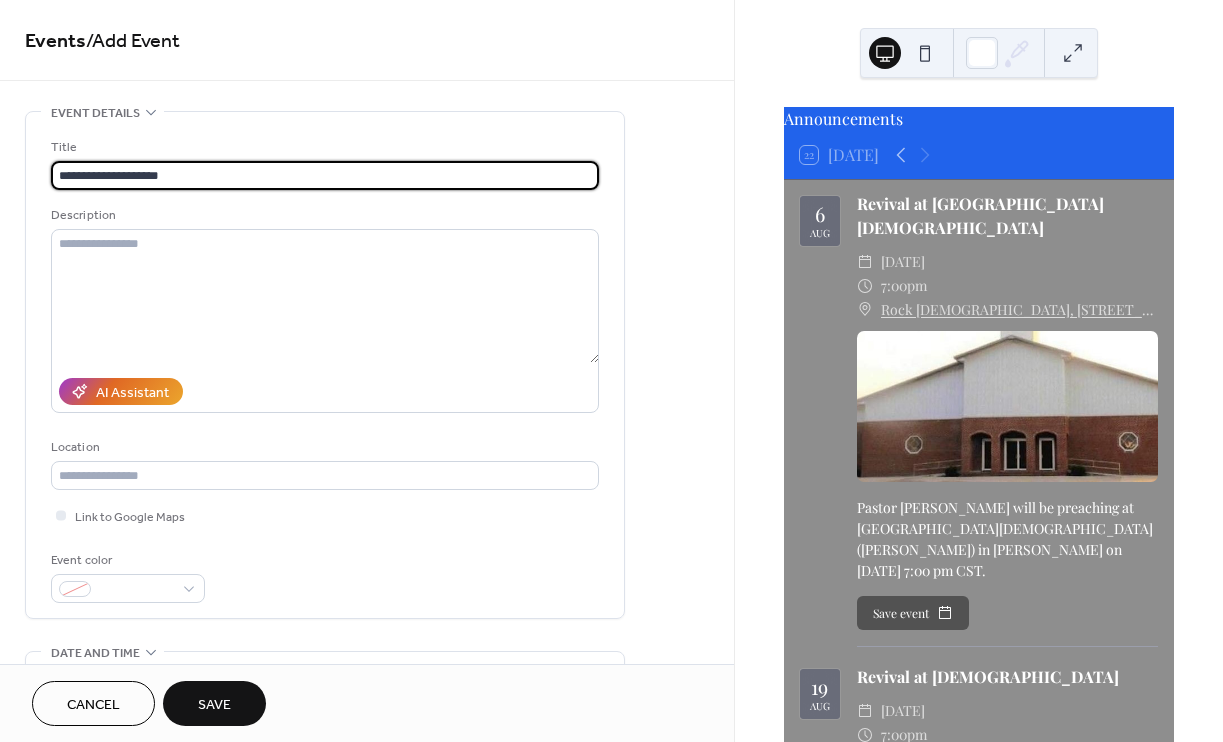 click on "**********" at bounding box center [325, 175] 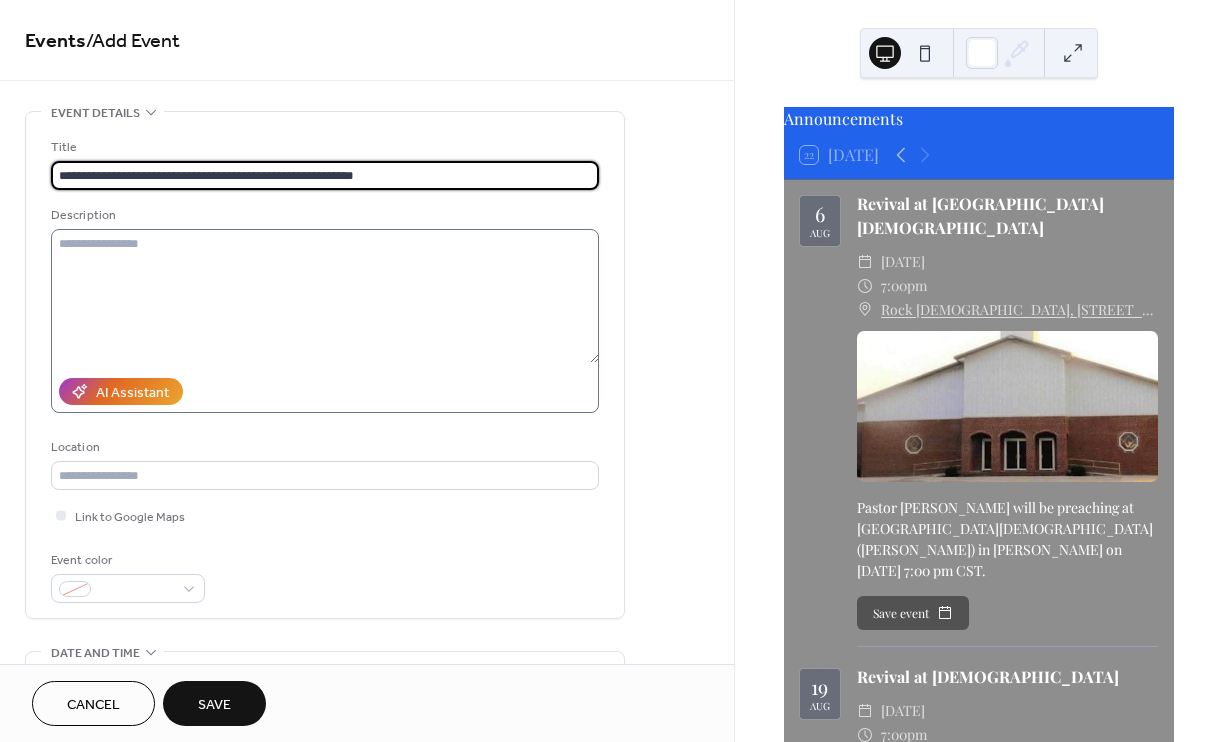 type on "**********" 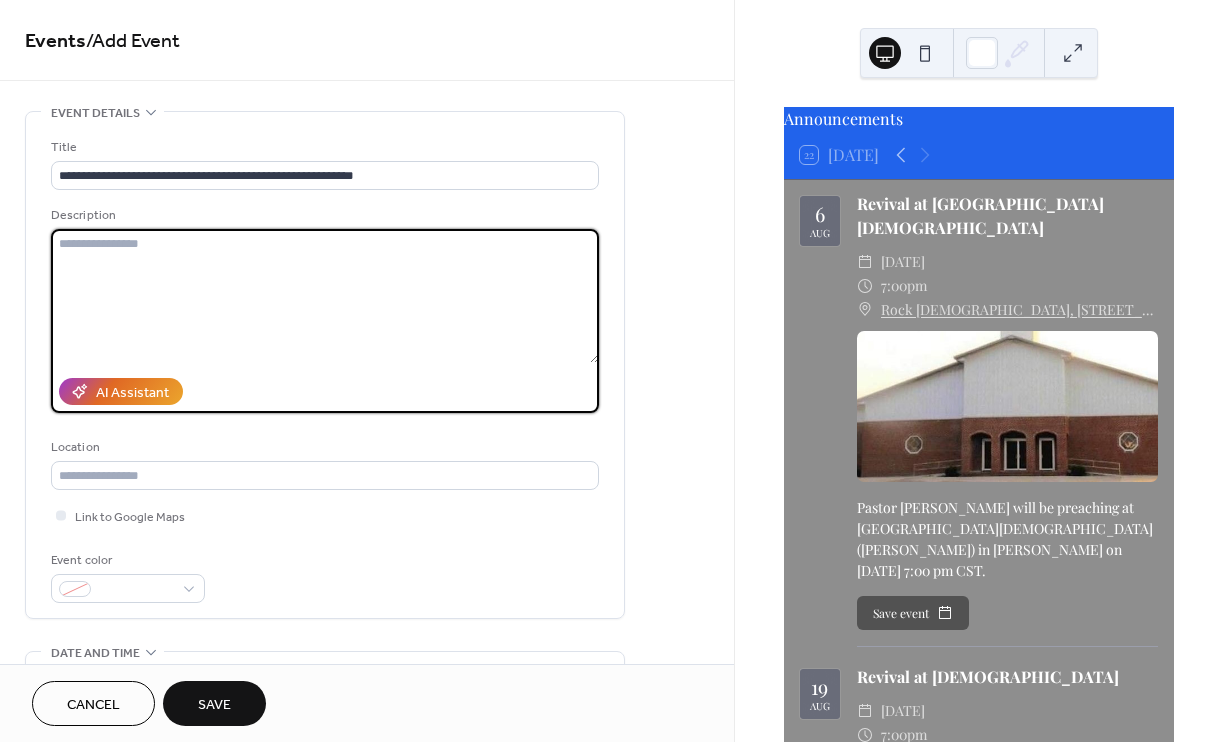 click at bounding box center [325, 296] 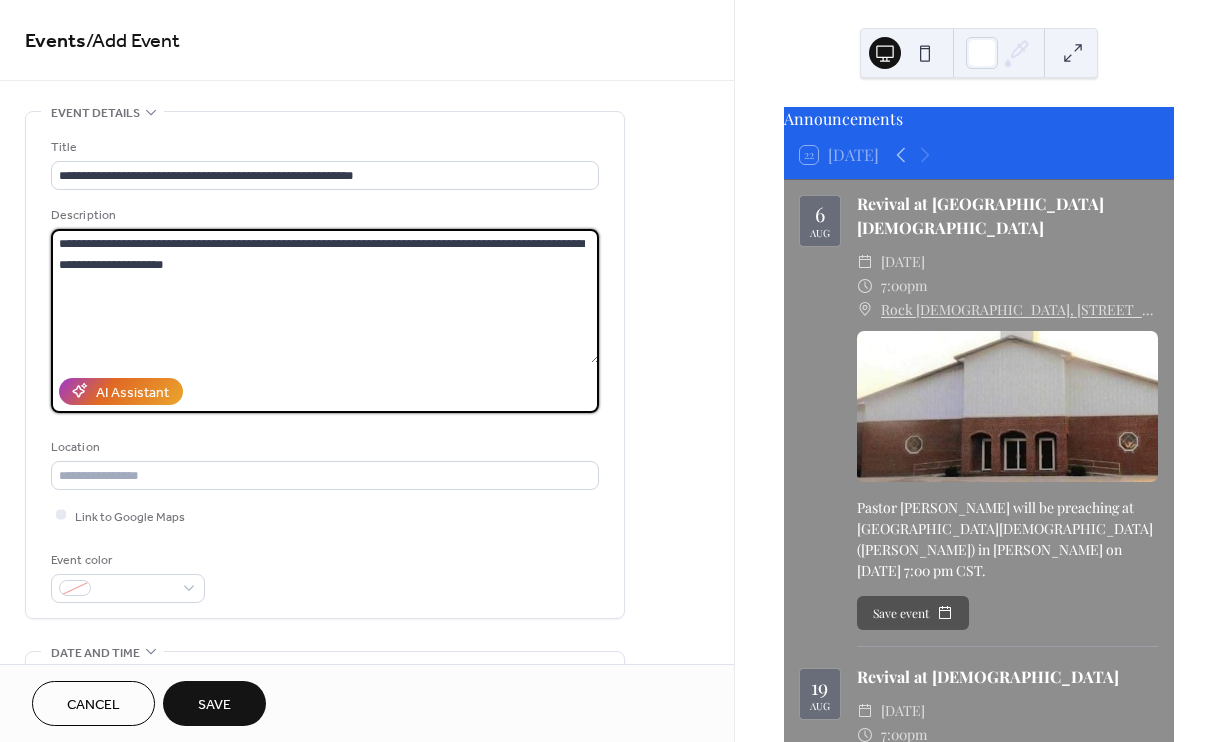 type on "**********" 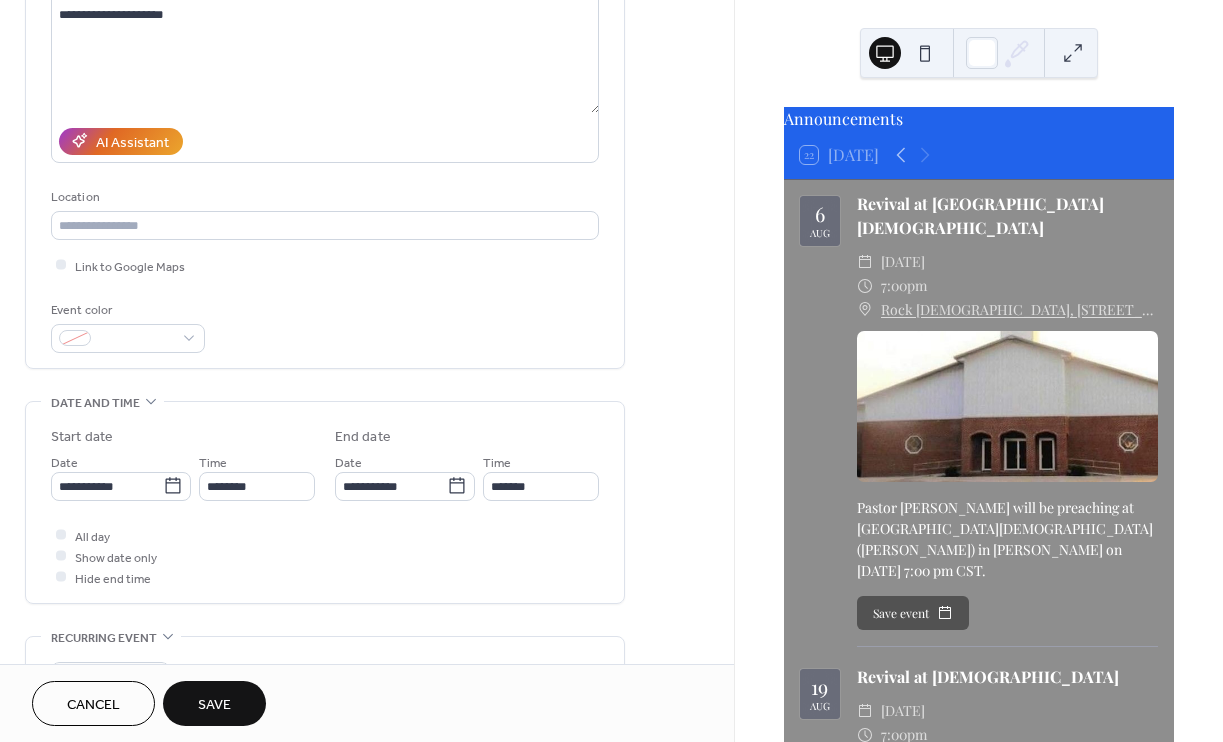 scroll, scrollTop: 256, scrollLeft: 0, axis: vertical 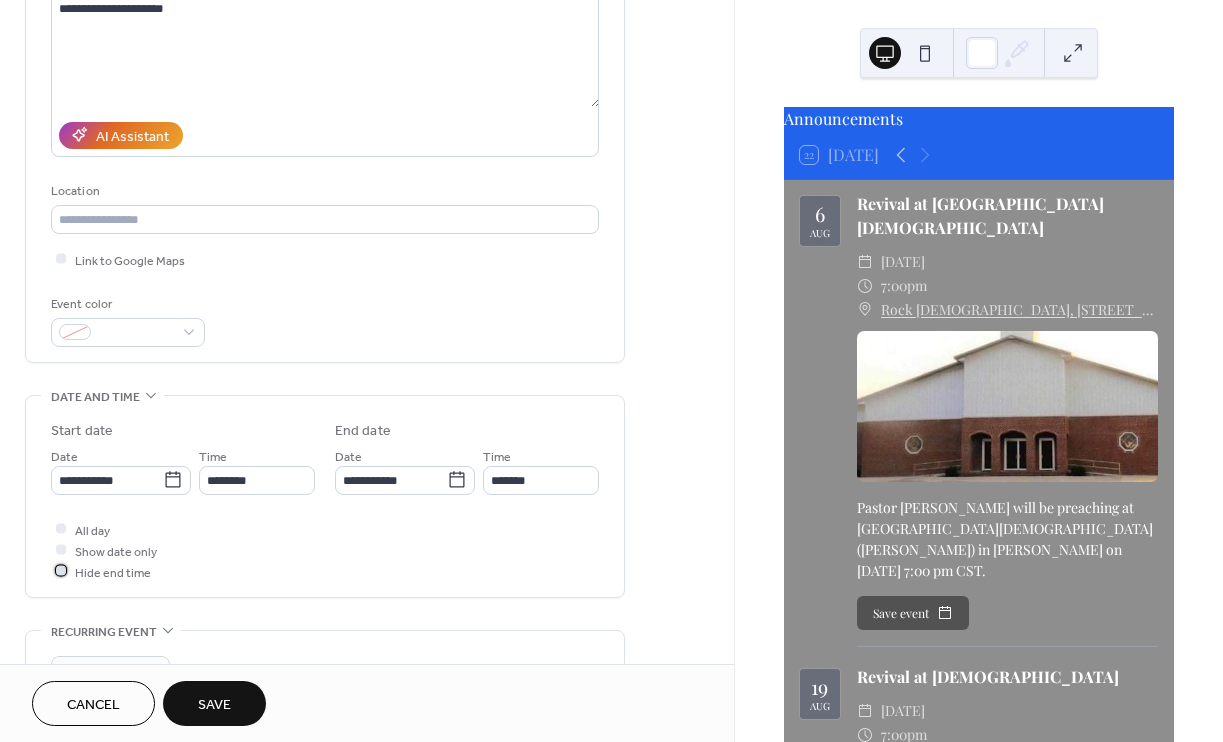 click at bounding box center (61, 571) 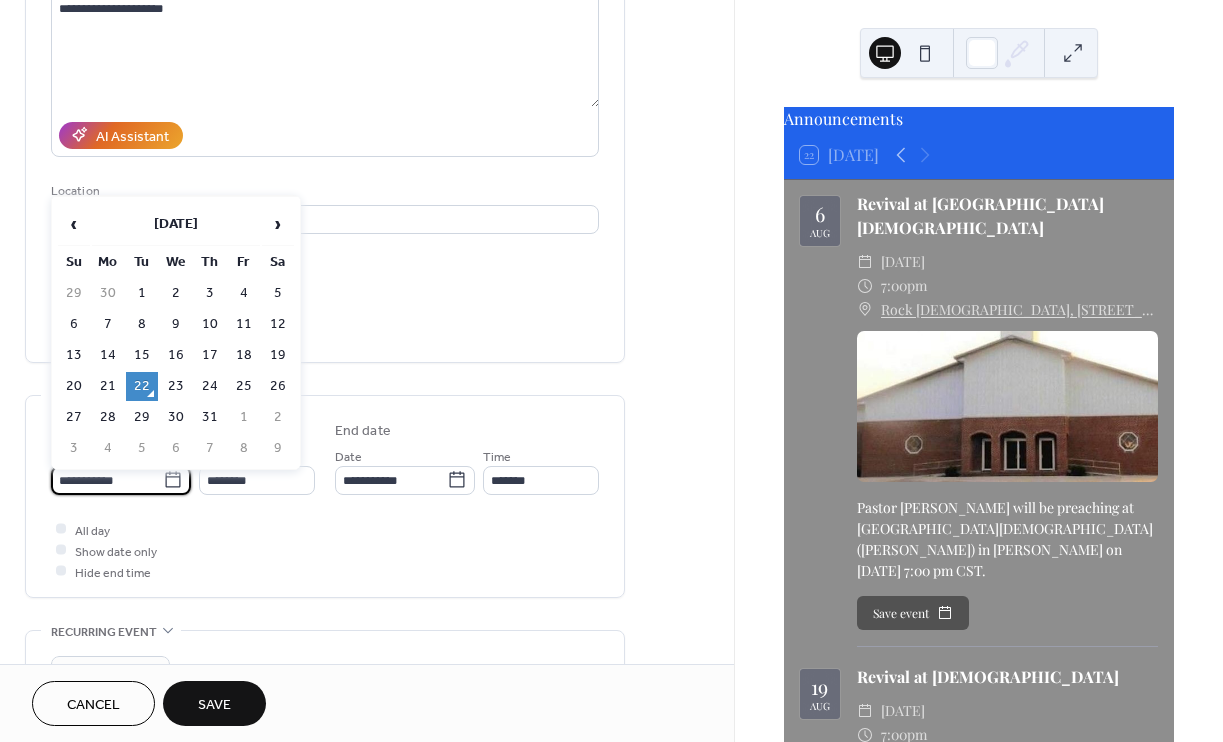 click on "**********" at bounding box center (107, 480) 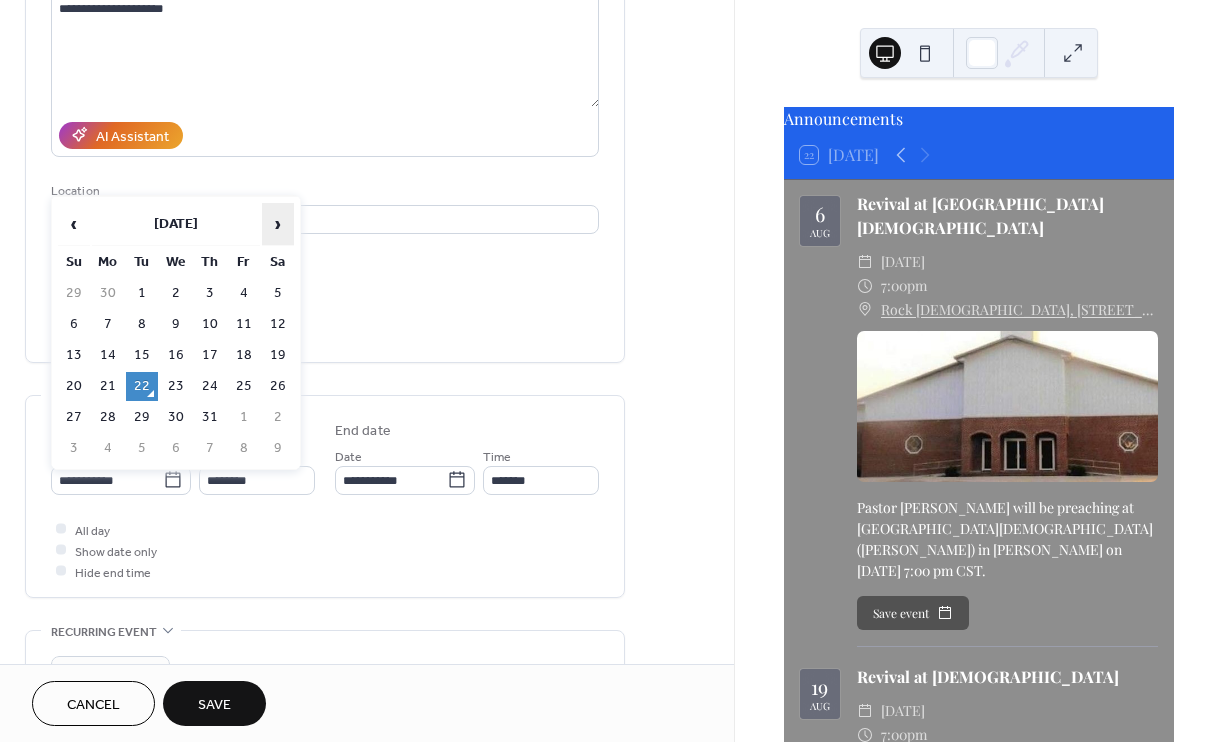 click on "›" at bounding box center [278, 224] 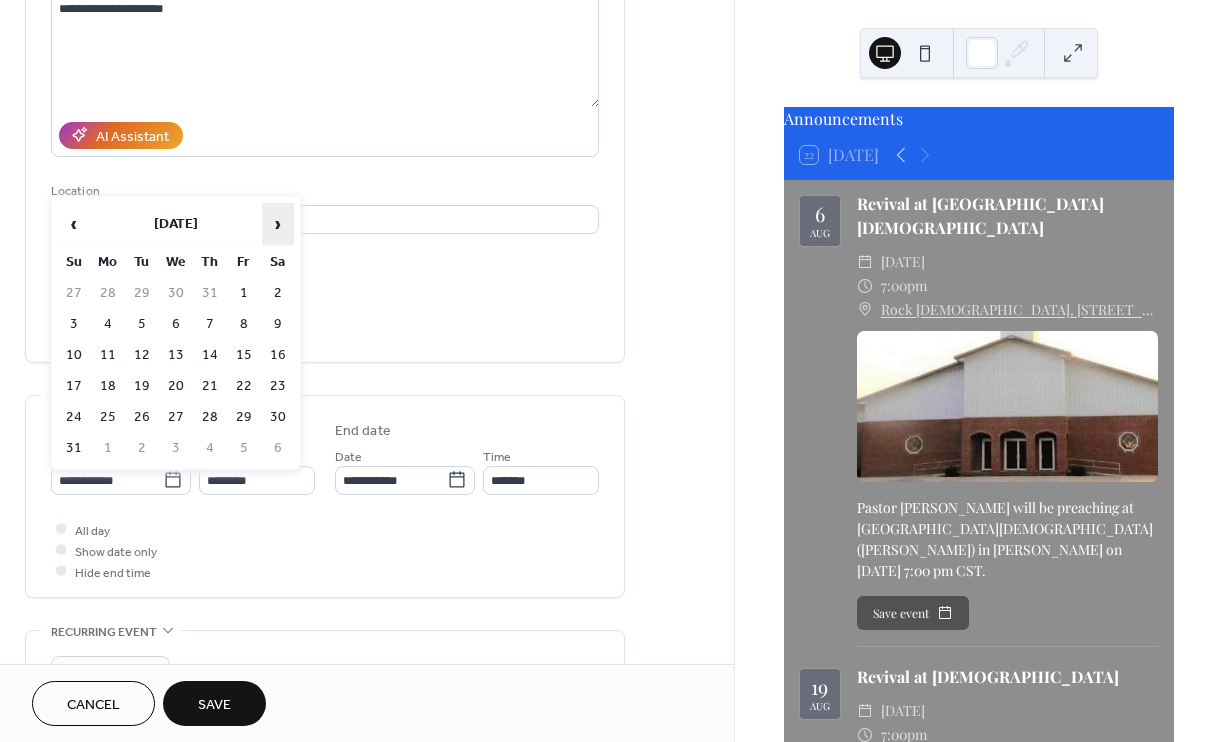 click on "›" at bounding box center (278, 224) 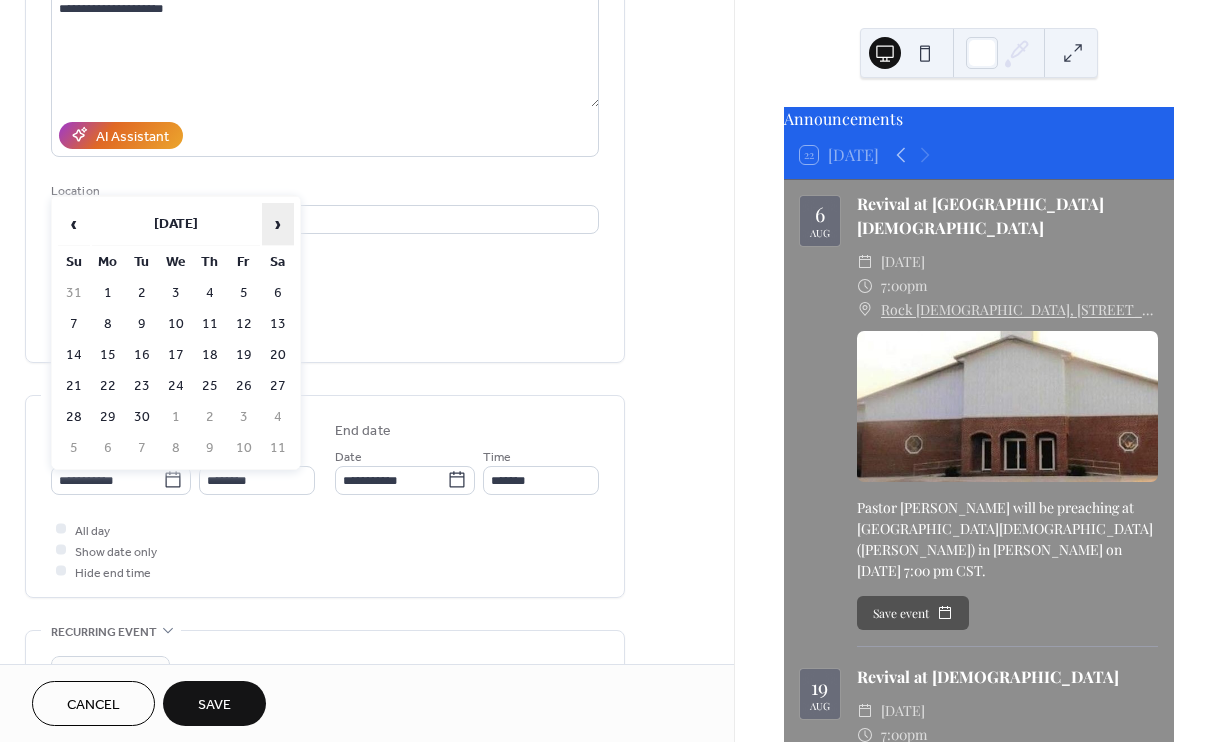 click on "›" at bounding box center [278, 224] 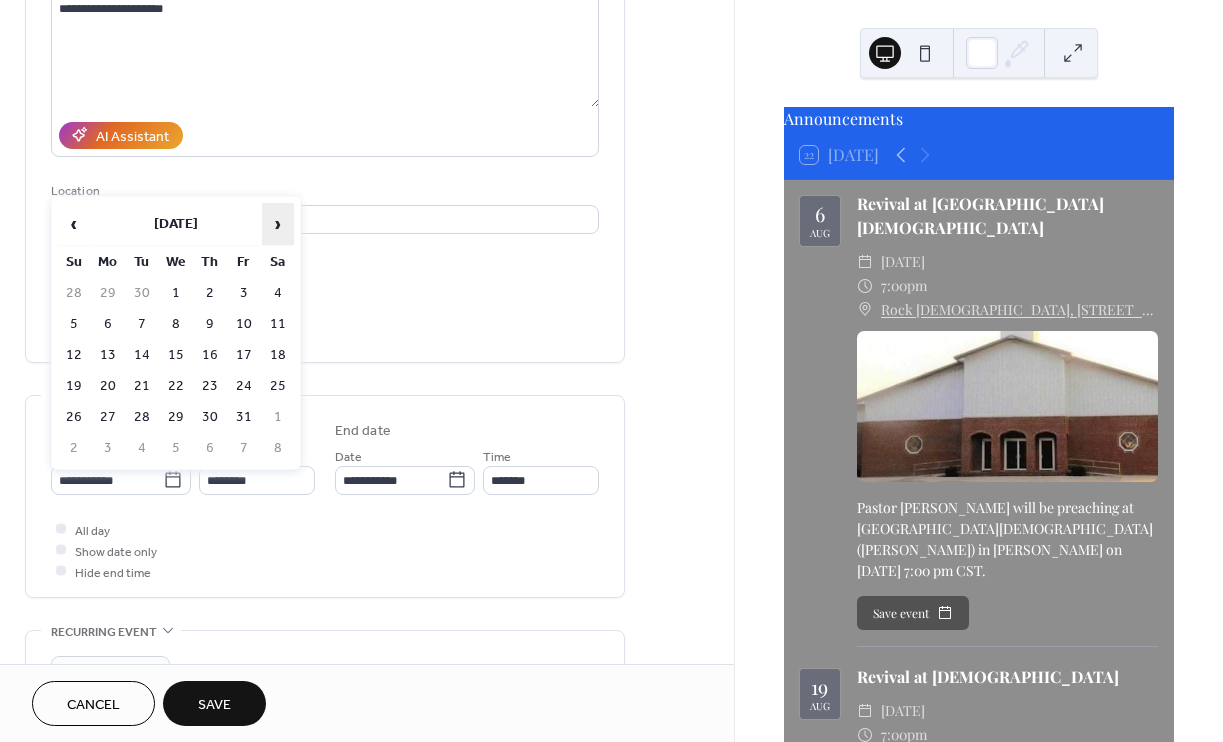 click on "›" at bounding box center [278, 224] 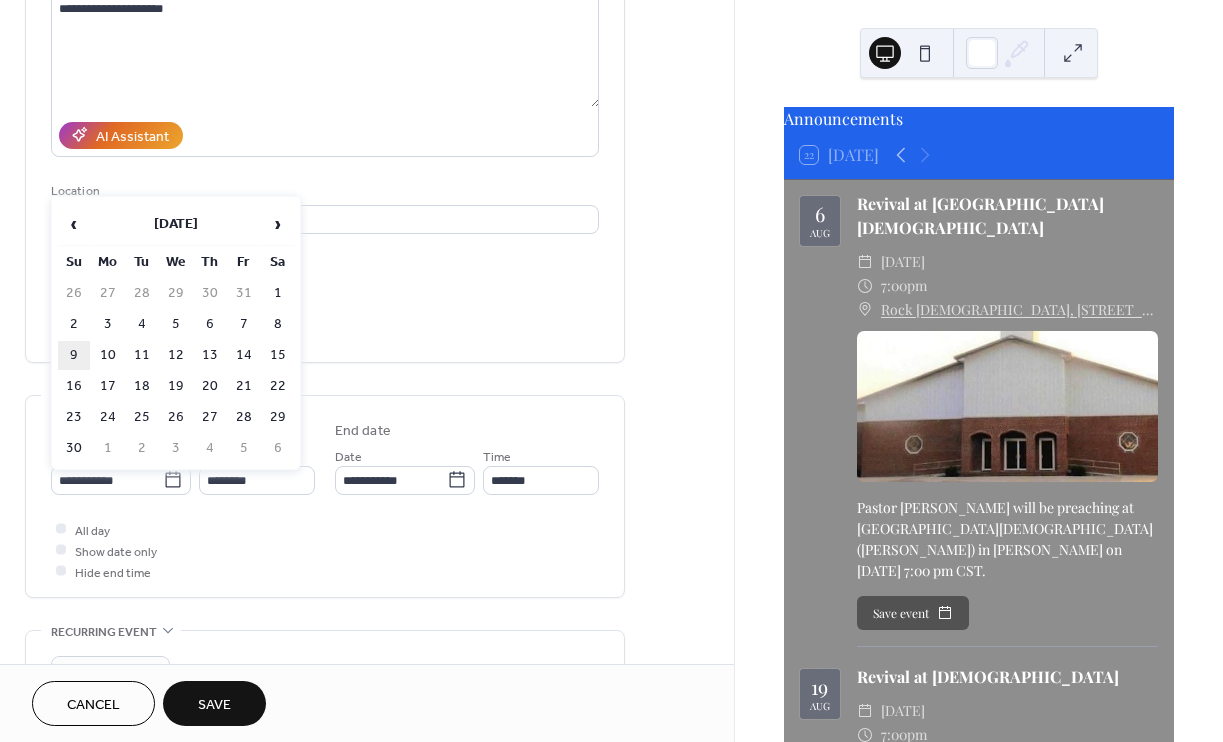 click on "9" at bounding box center (74, 355) 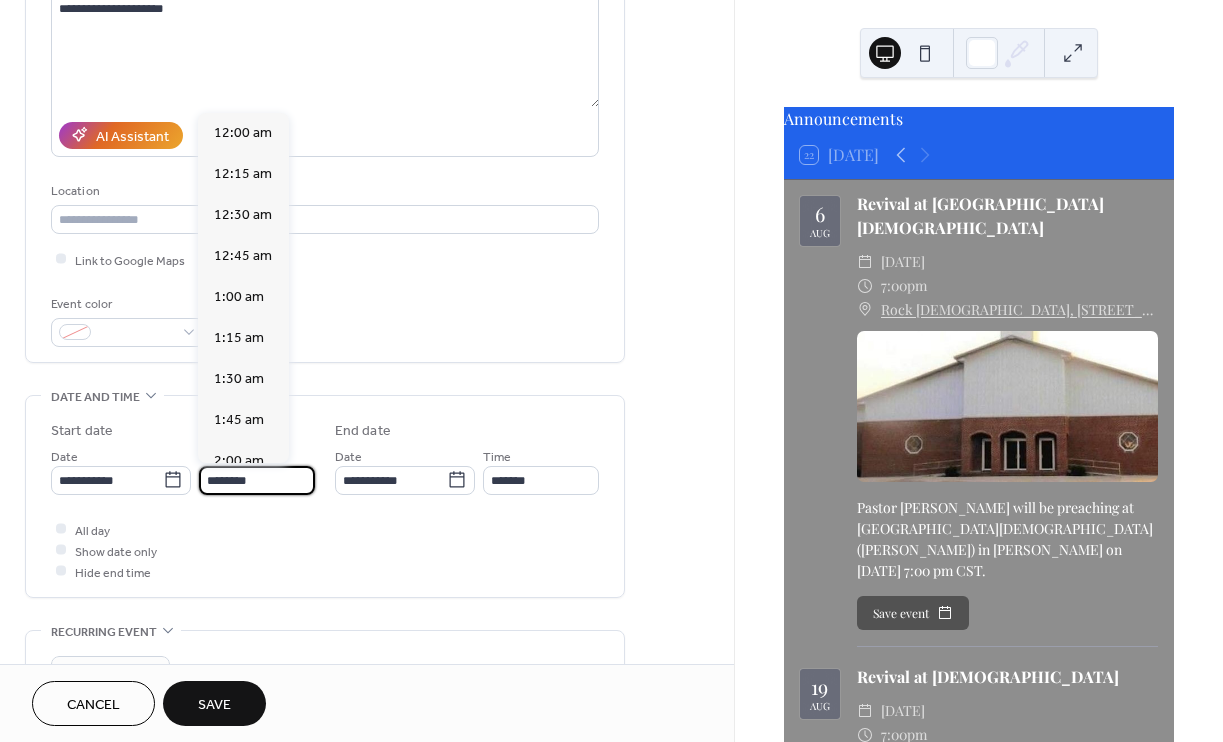 click on "********" at bounding box center (257, 480) 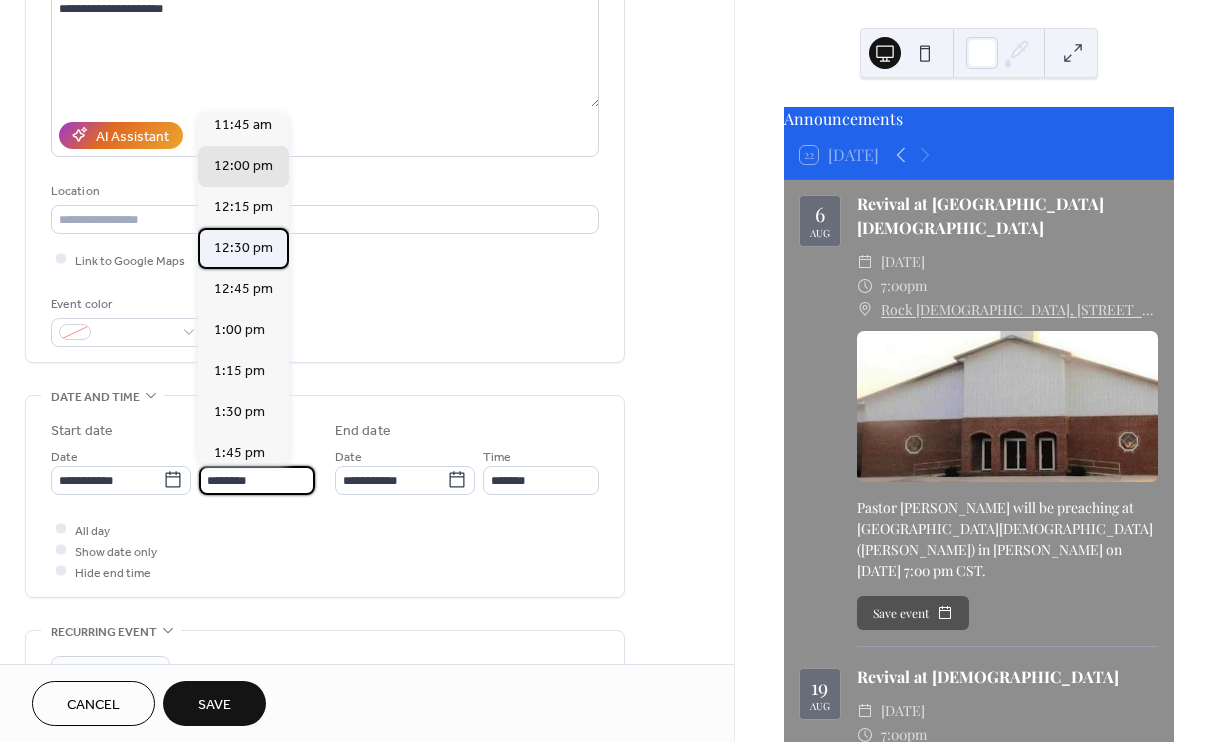 click on "12:30 pm" at bounding box center (243, 248) 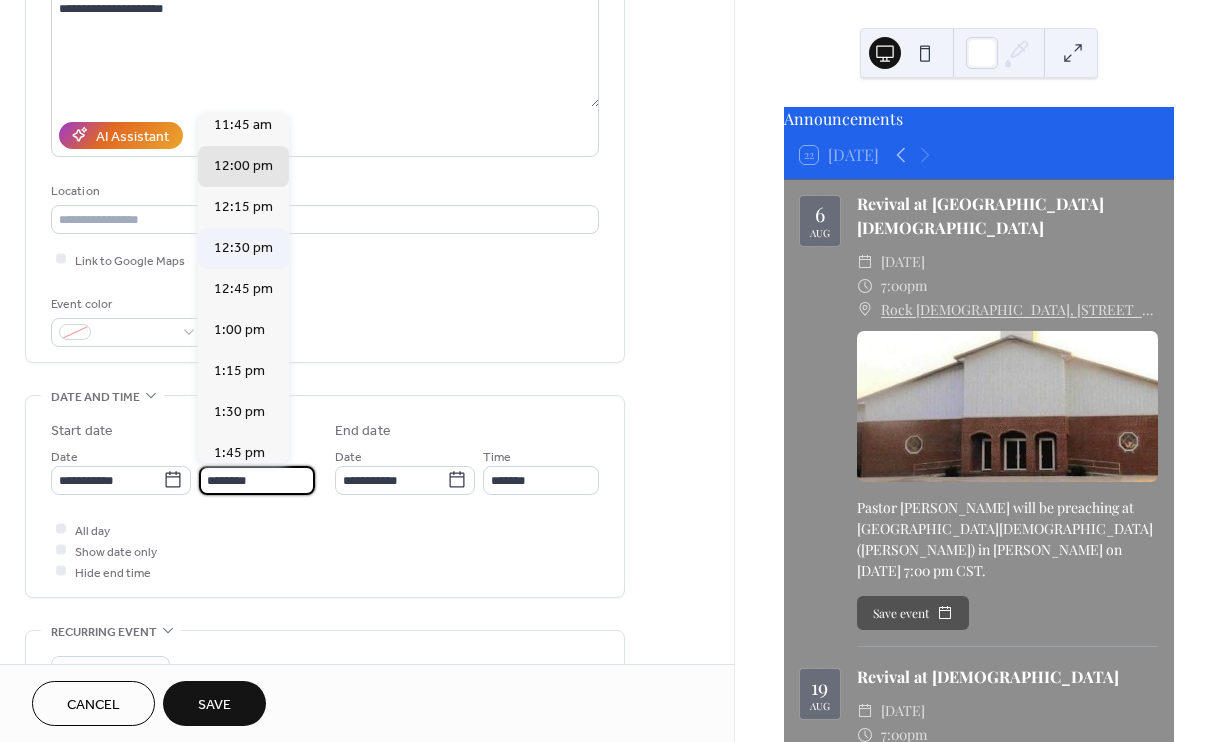 type on "********" 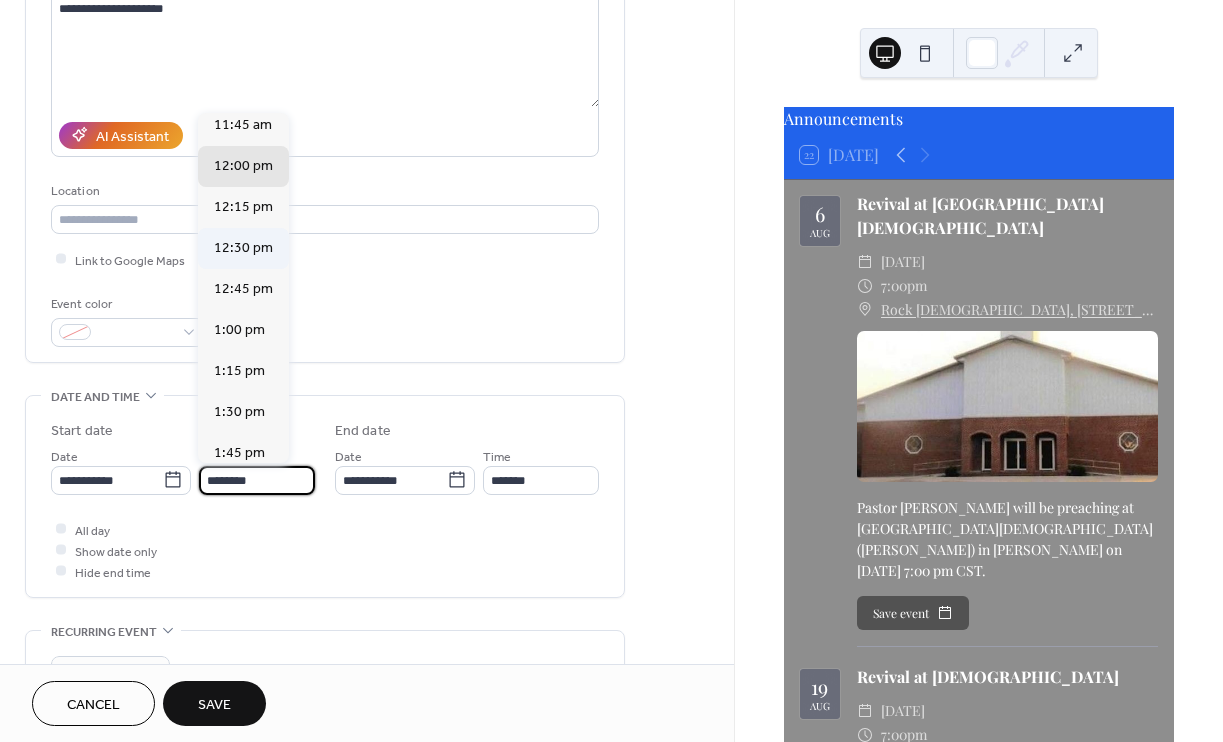 type on "*******" 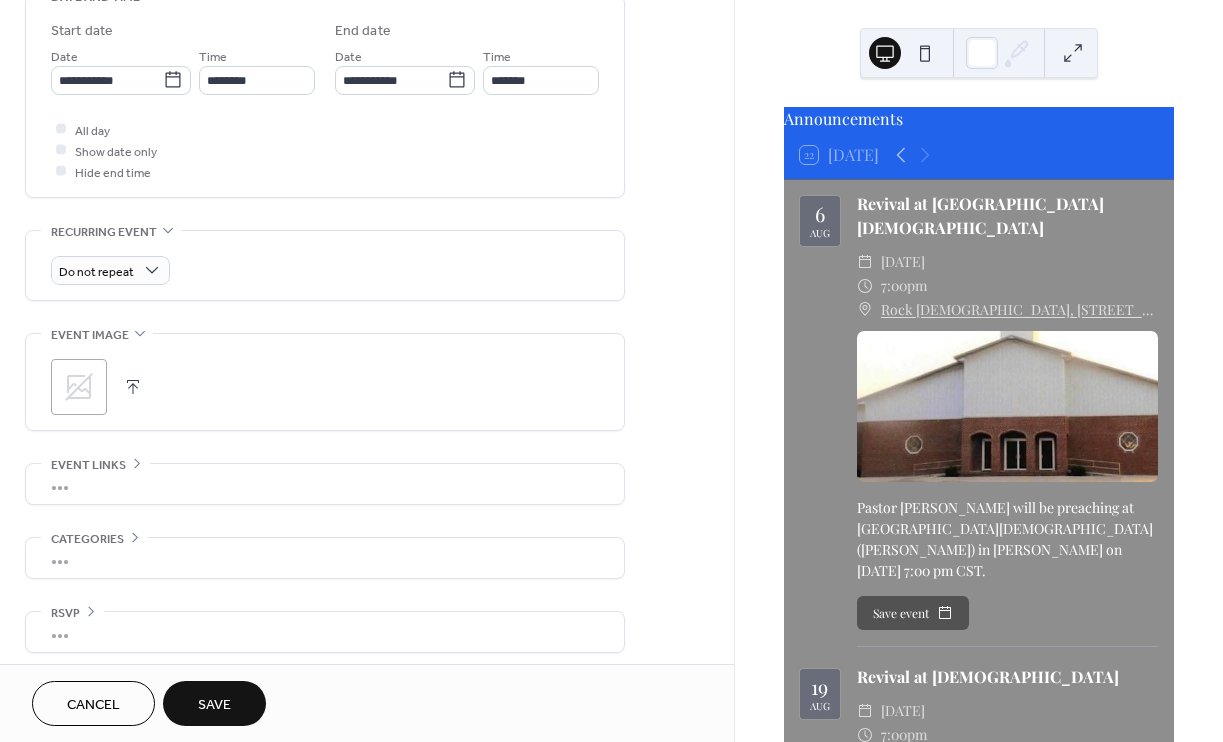 scroll, scrollTop: 658, scrollLeft: 0, axis: vertical 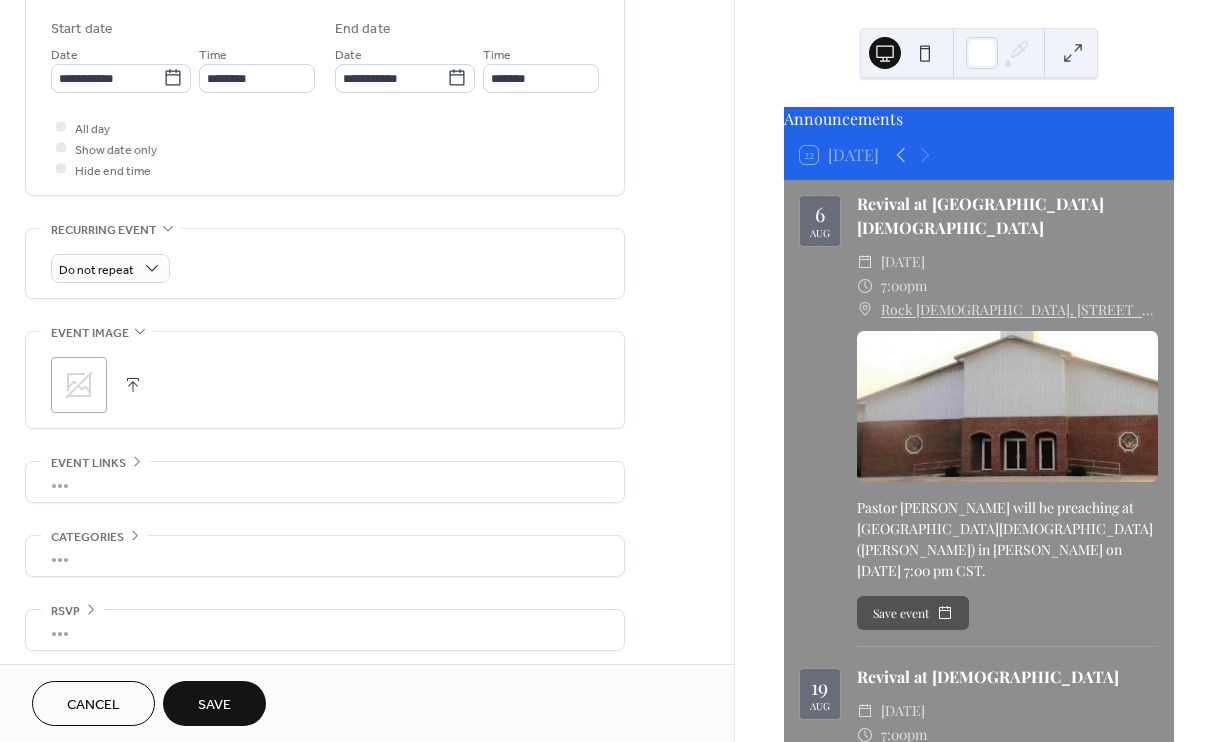 click 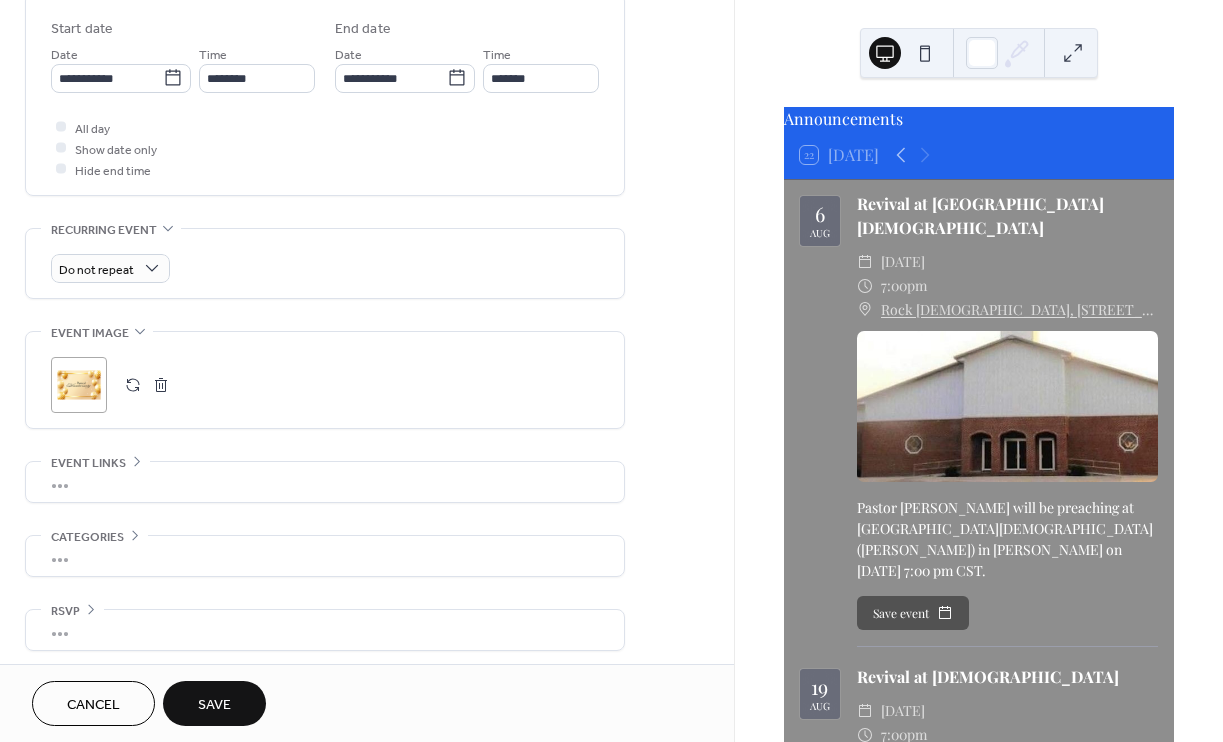 click on "Save" at bounding box center (214, 705) 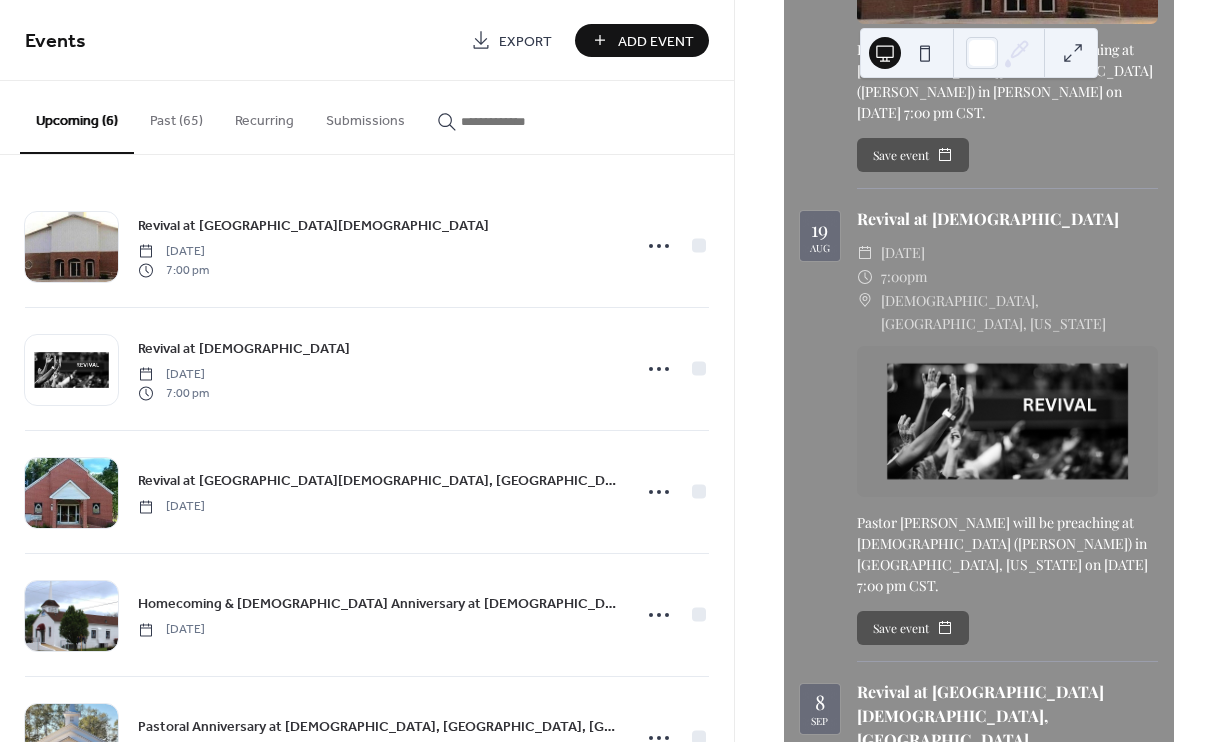 scroll, scrollTop: 502, scrollLeft: 0, axis: vertical 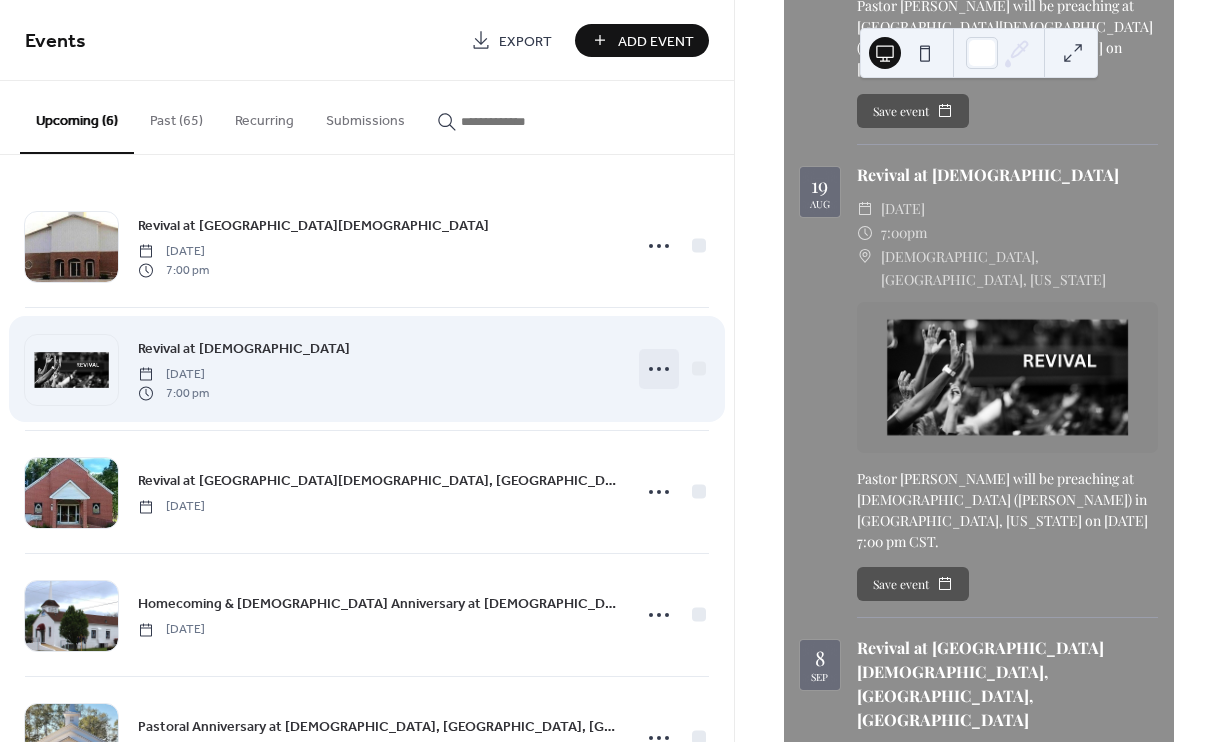 click 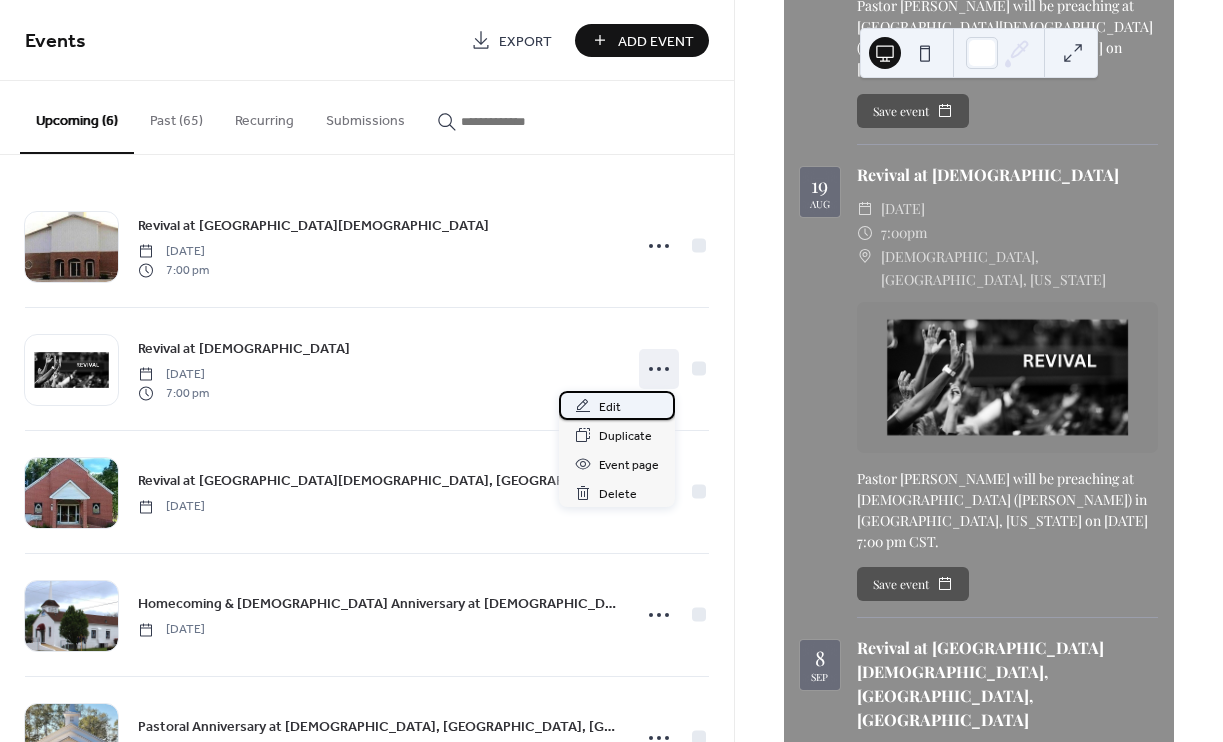 click on "Edit" at bounding box center [610, 407] 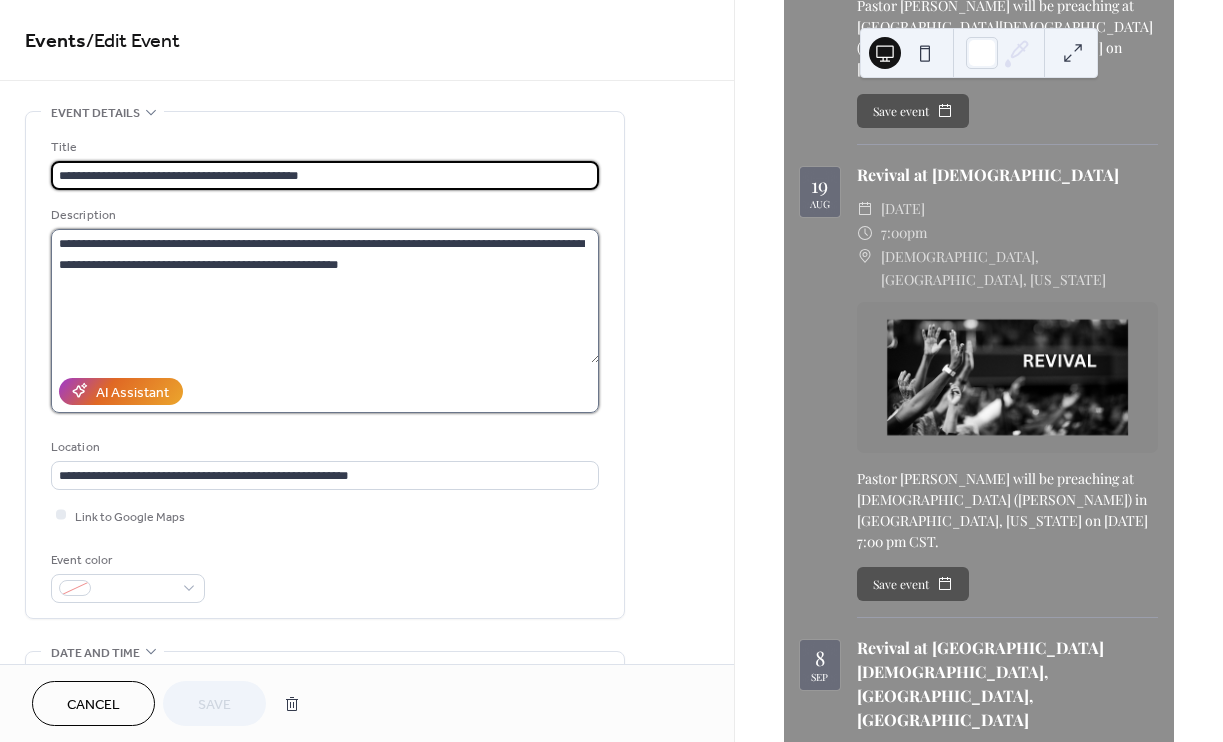 click on "**********" at bounding box center (325, 296) 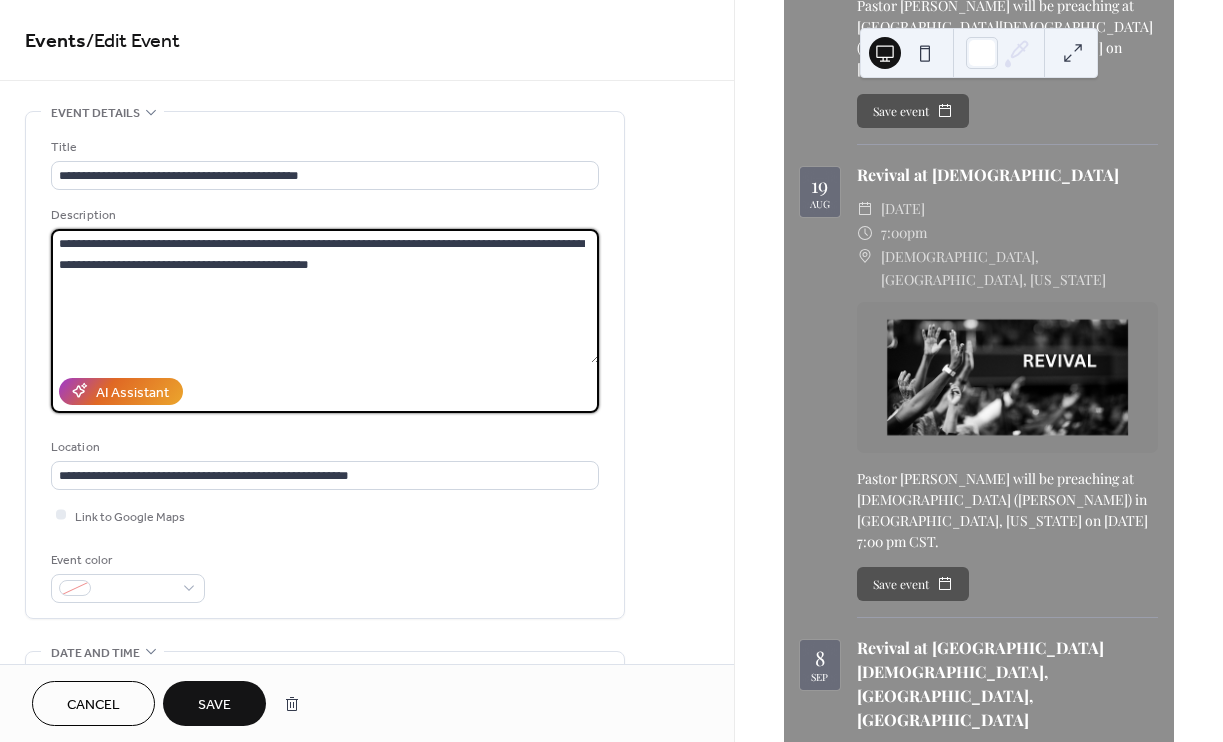 type on "**********" 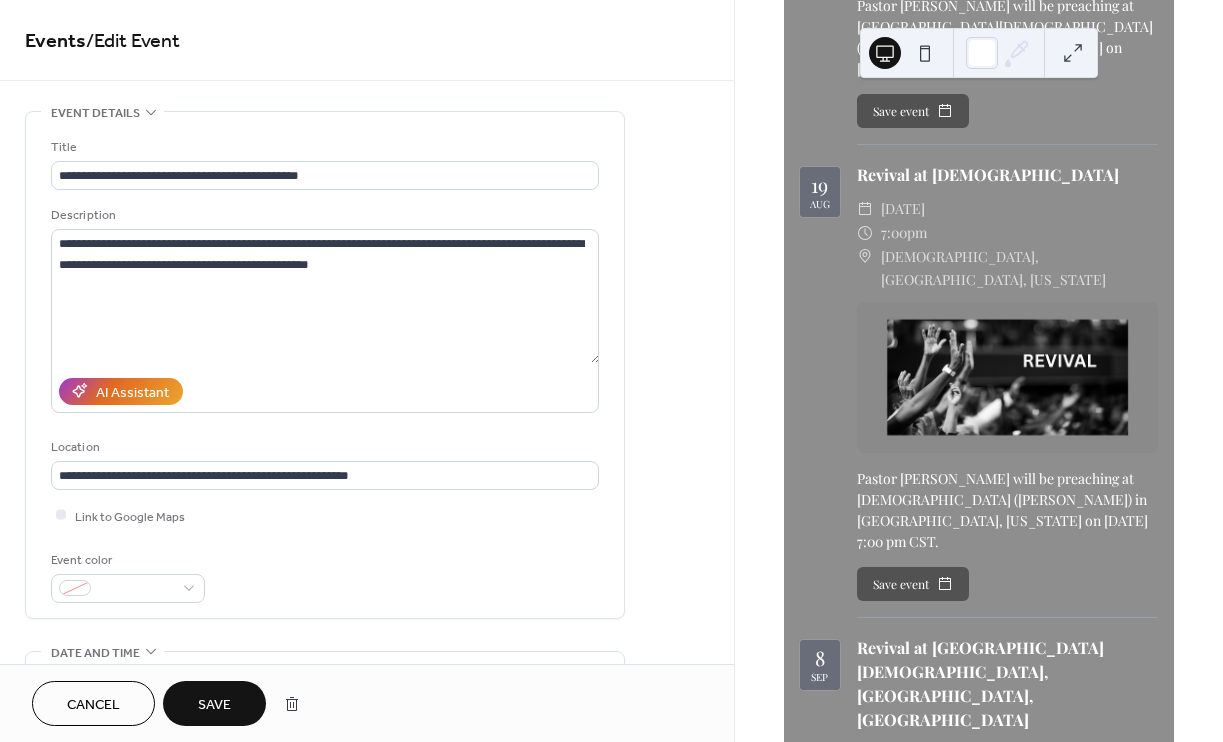 click on "Save" at bounding box center [214, 705] 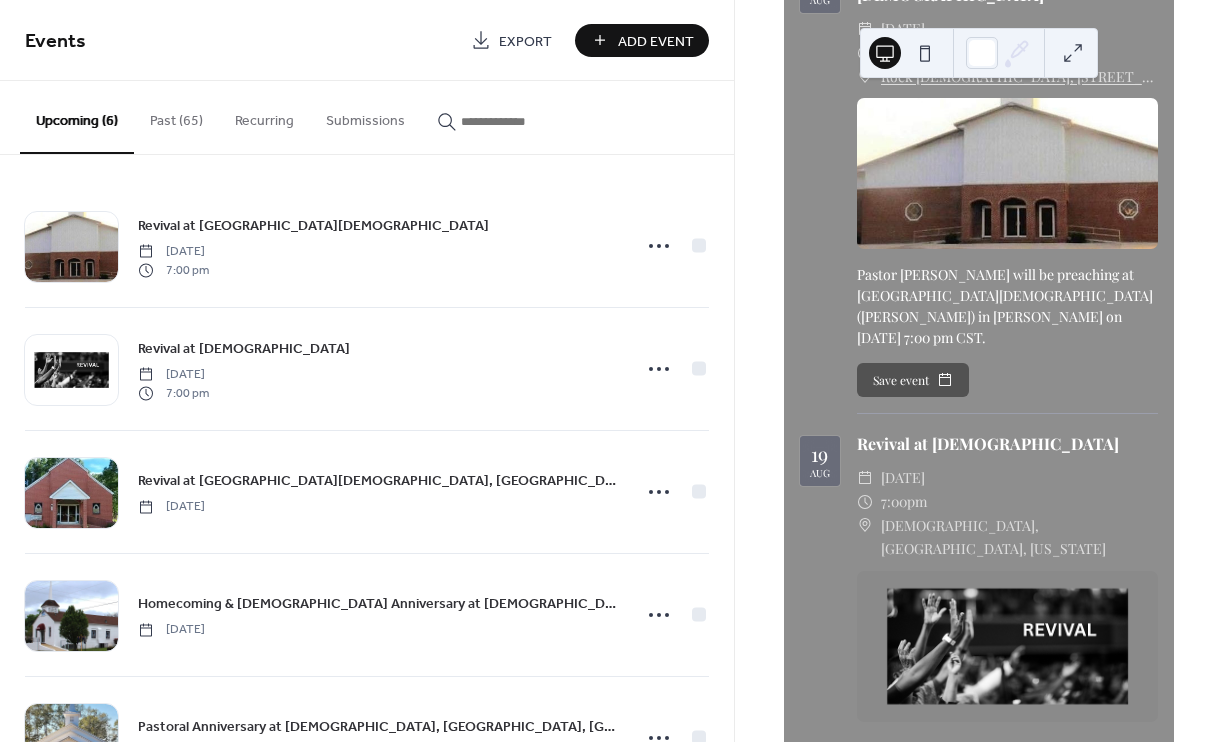scroll, scrollTop: 232, scrollLeft: 0, axis: vertical 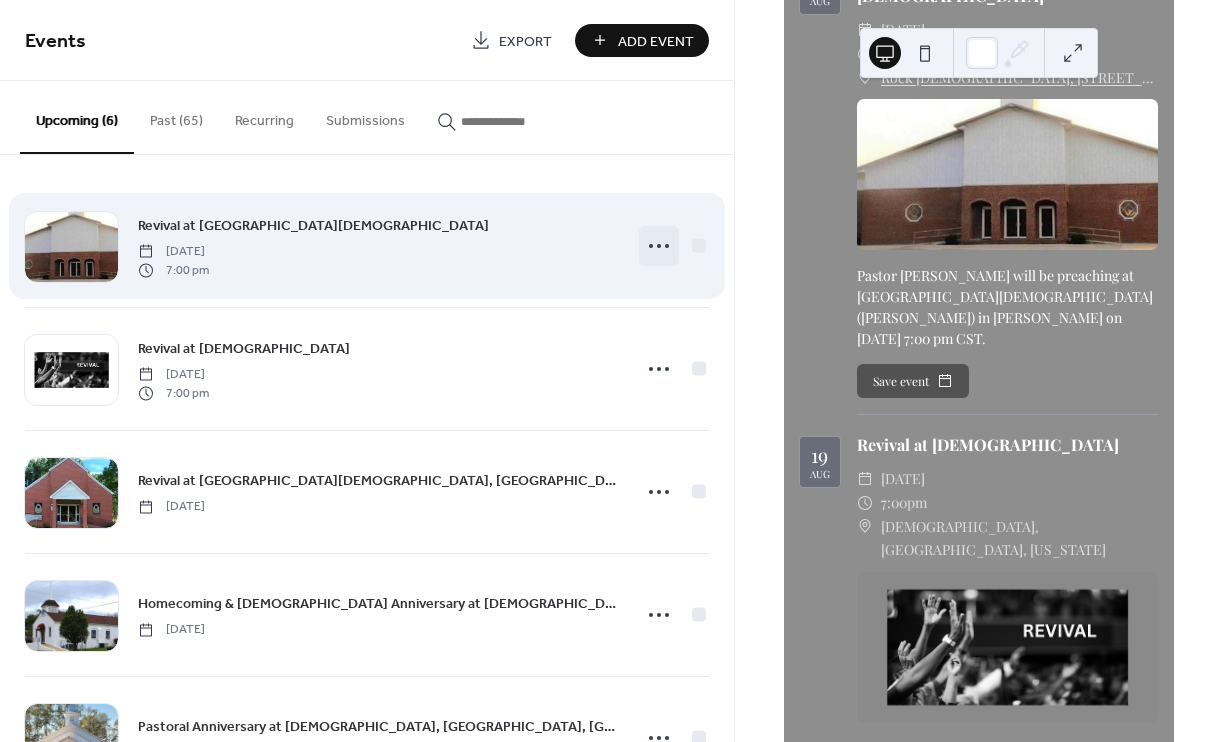 click 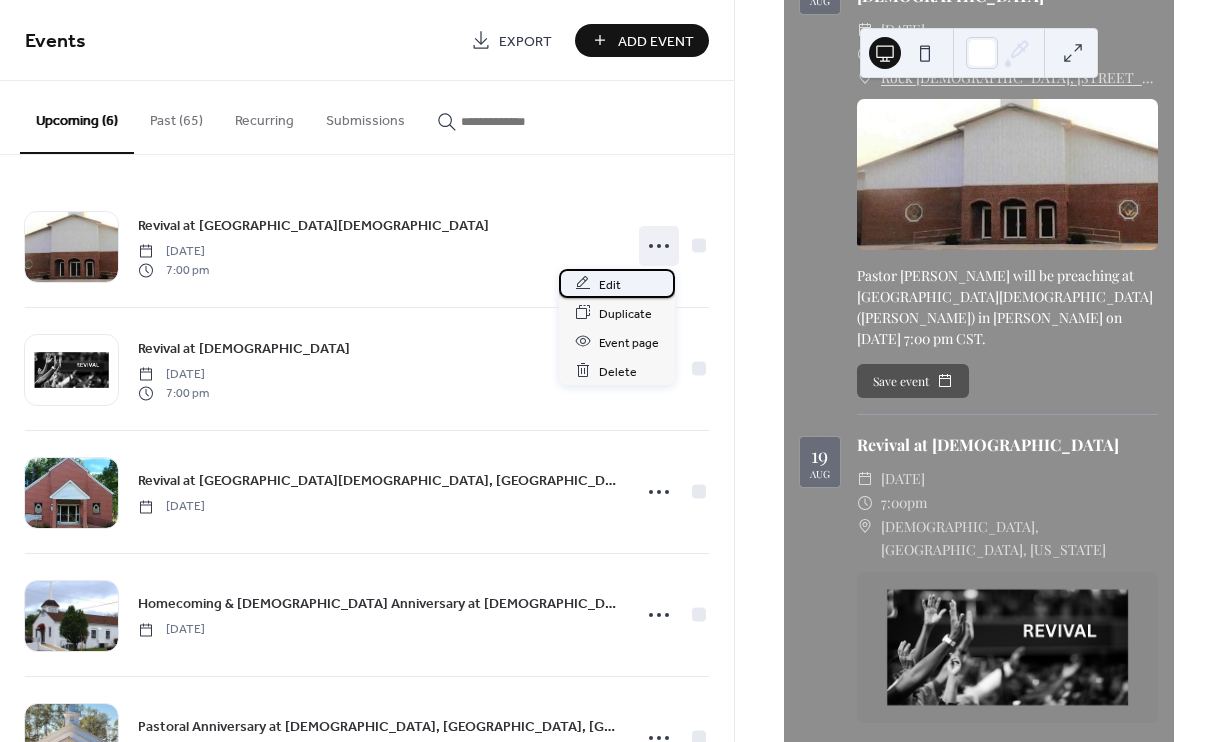 click on "Edit" at bounding box center (610, 284) 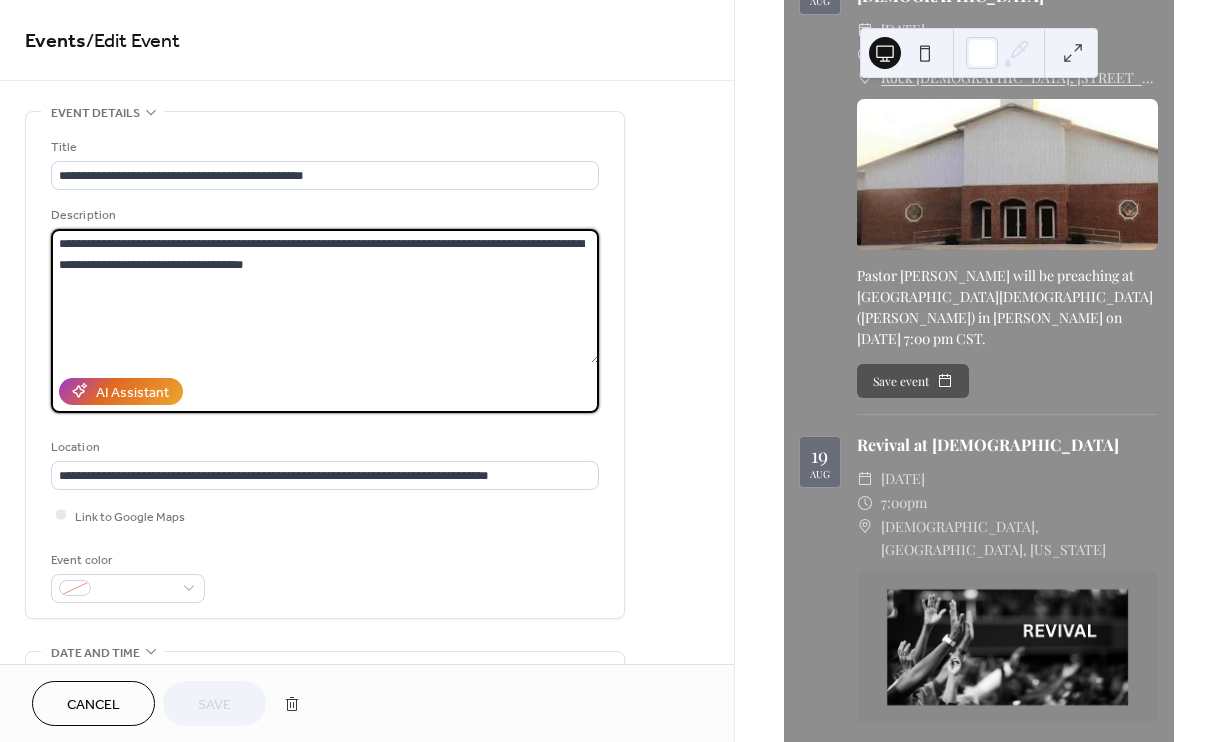click on "**********" at bounding box center [325, 296] 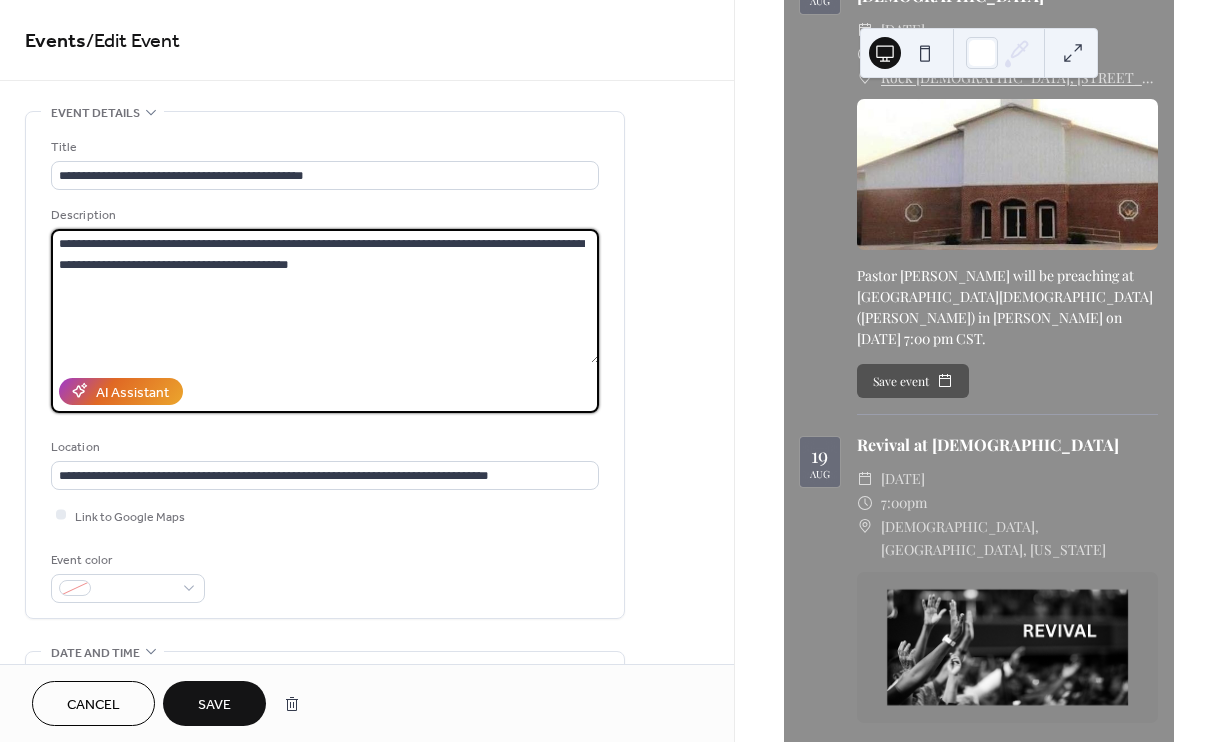 type on "**********" 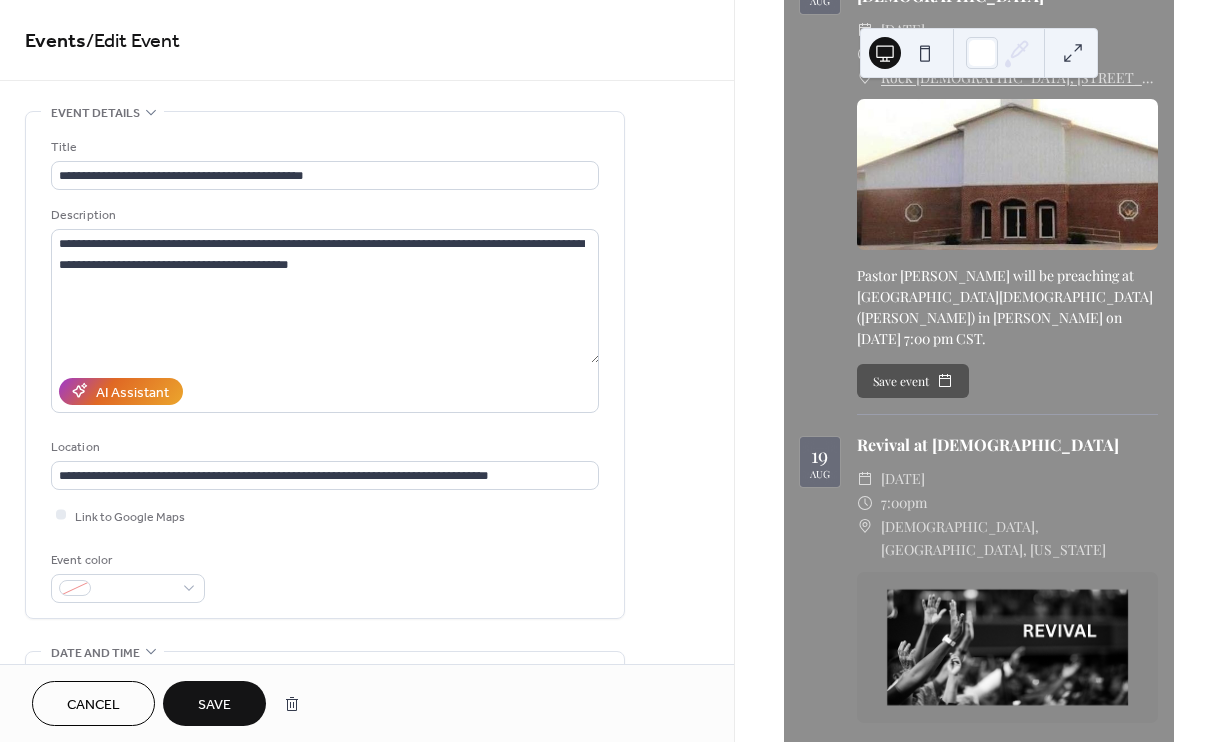 click on "**********" at bounding box center [367, 720] 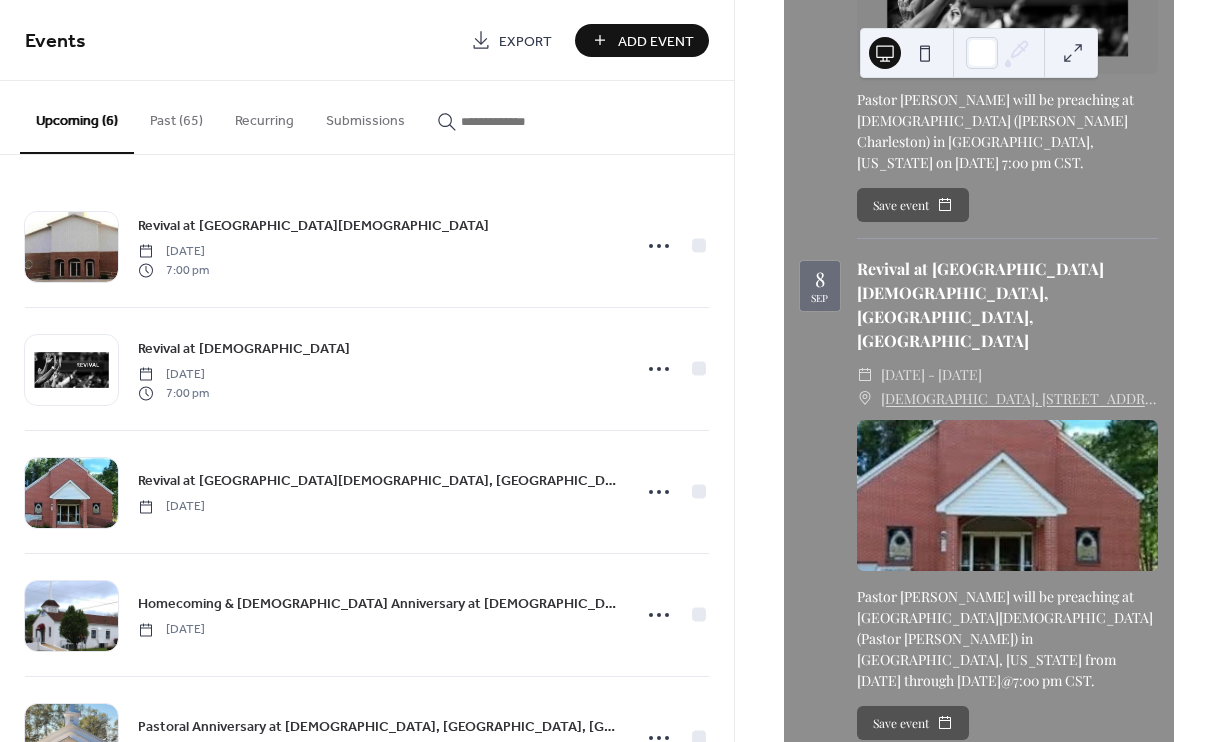 scroll, scrollTop: 895, scrollLeft: 0, axis: vertical 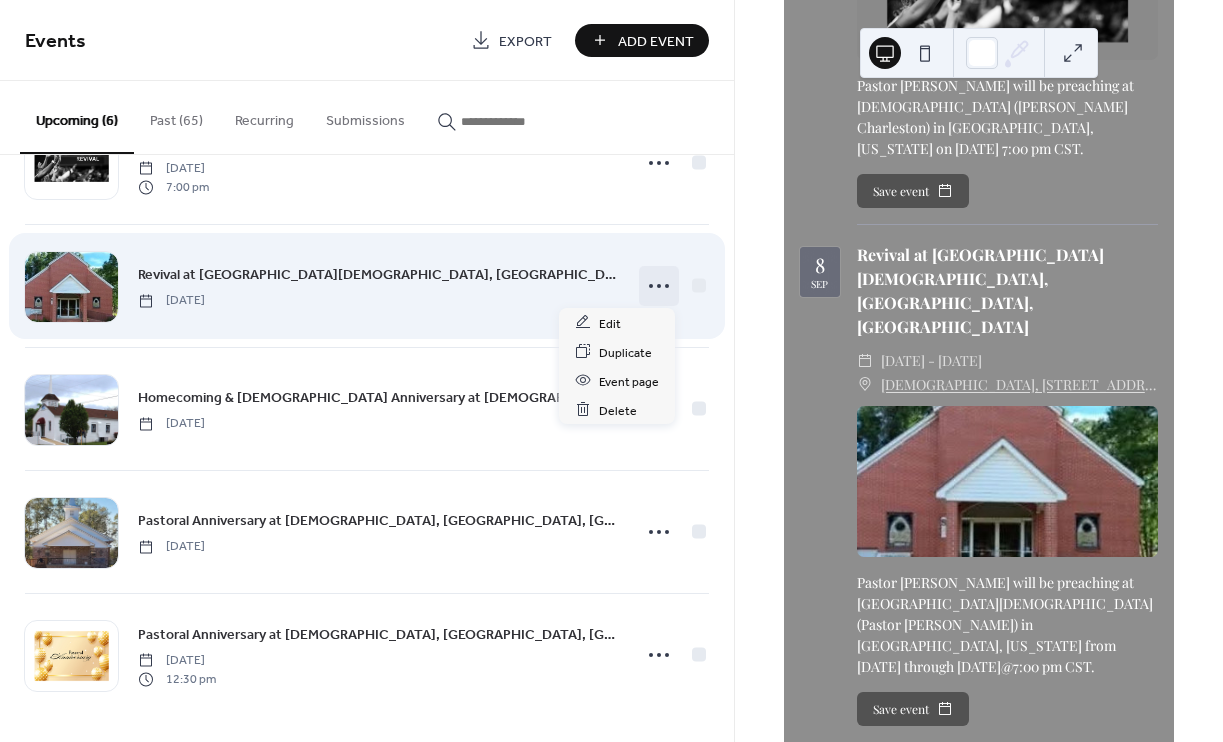 click 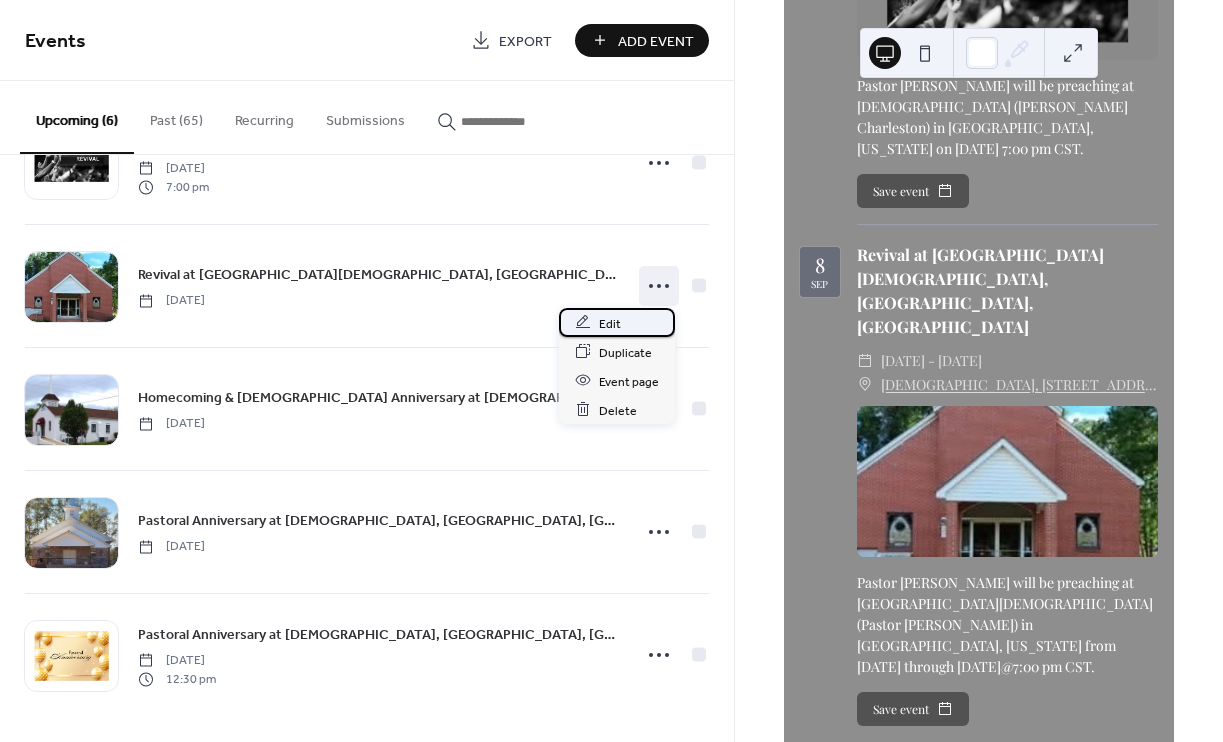 click on "Edit" at bounding box center (610, 323) 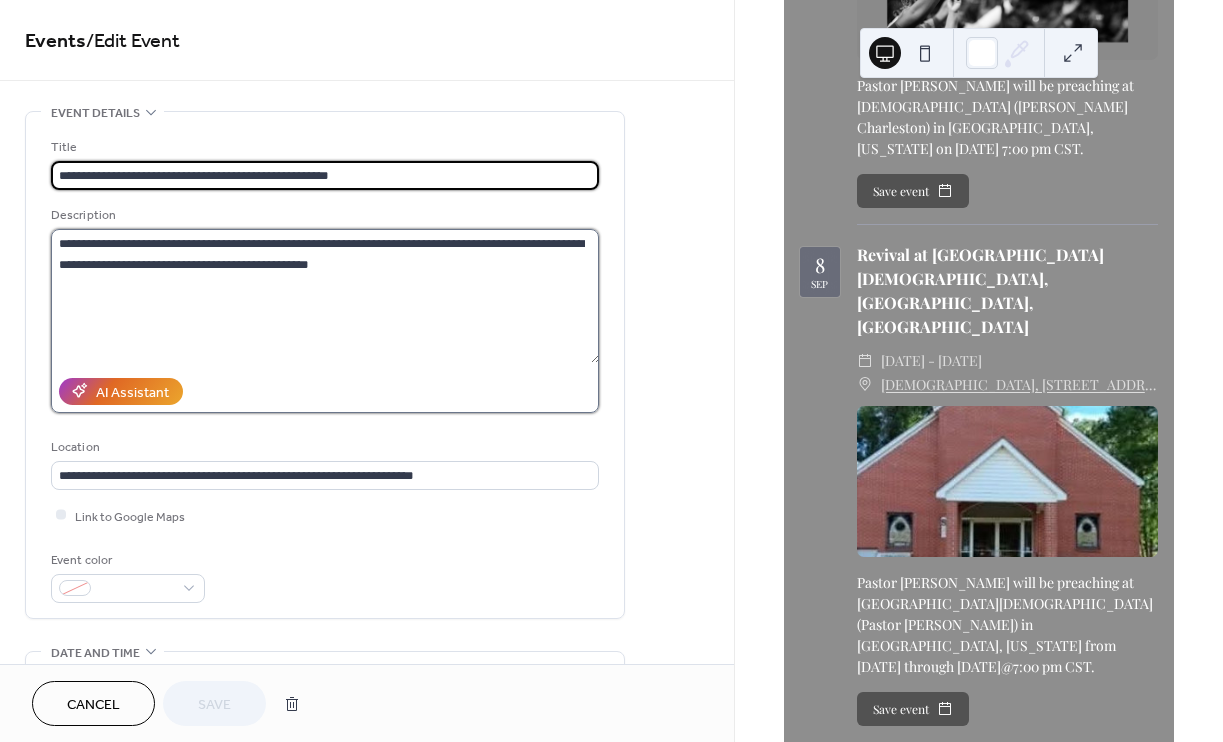 click on "**********" at bounding box center [325, 296] 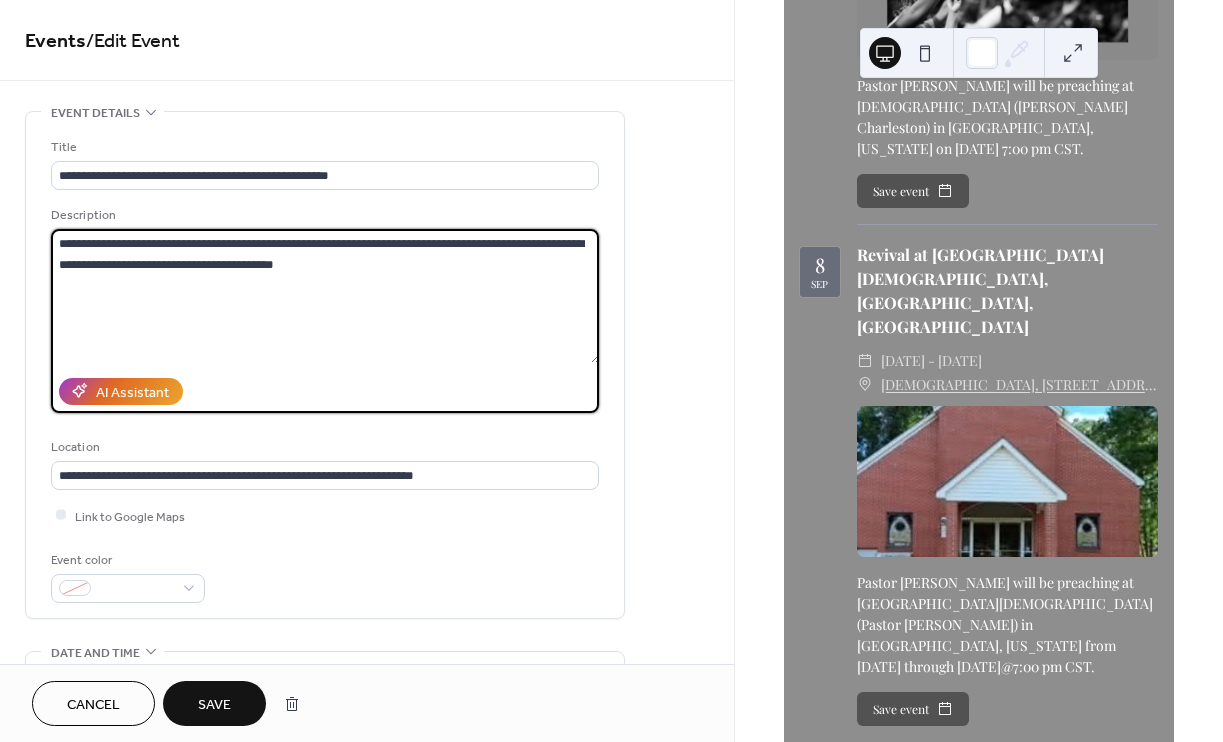 type on "**********" 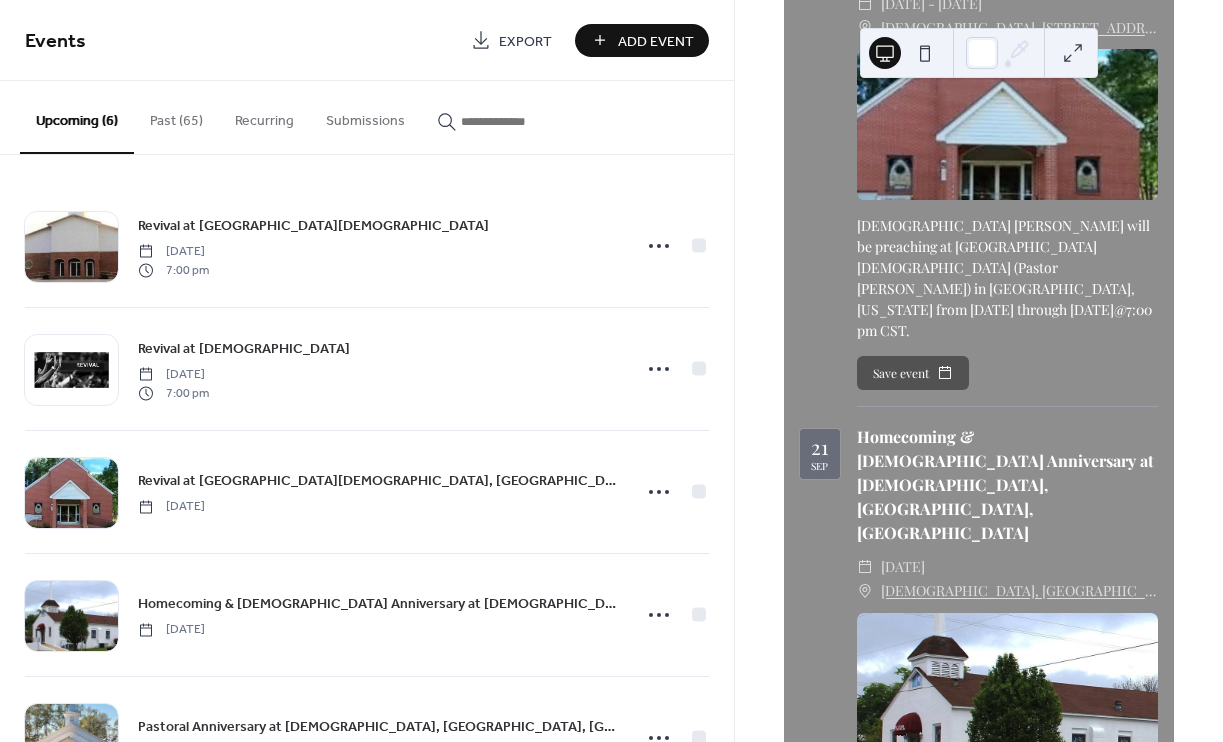 scroll, scrollTop: 1247, scrollLeft: 0, axis: vertical 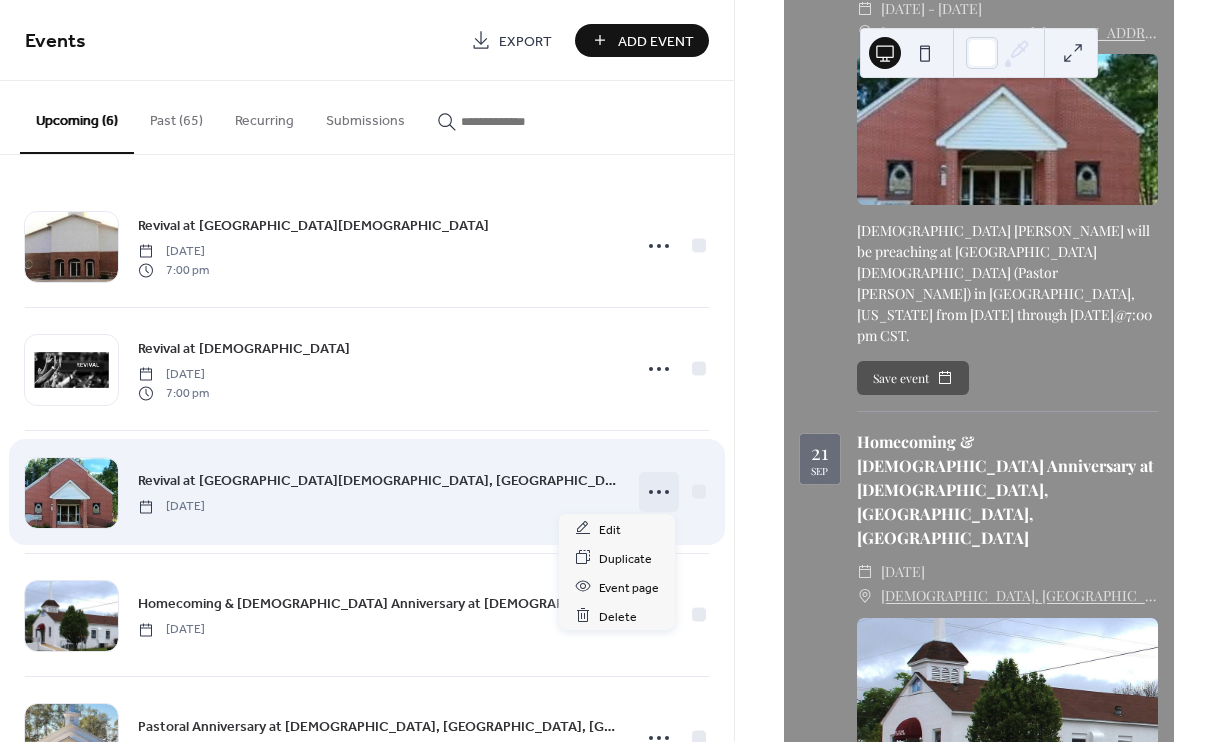 click 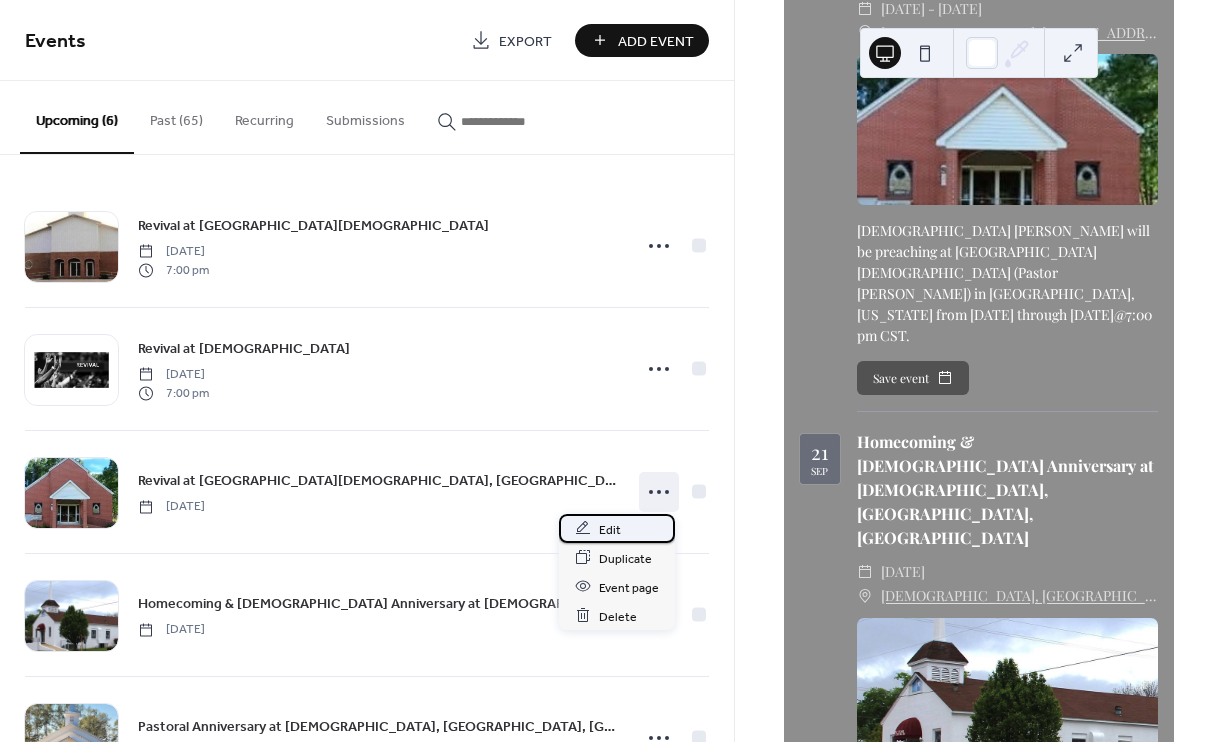 click on "Edit" at bounding box center [610, 529] 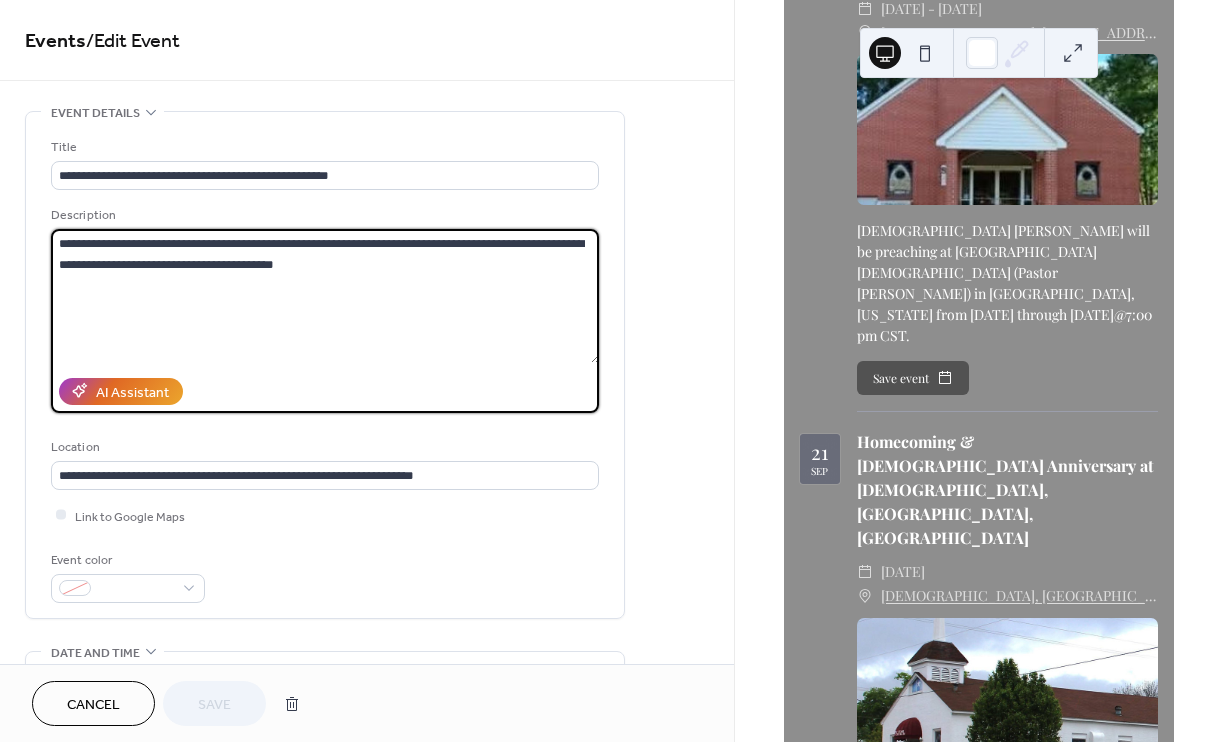 click on "**********" at bounding box center [325, 296] 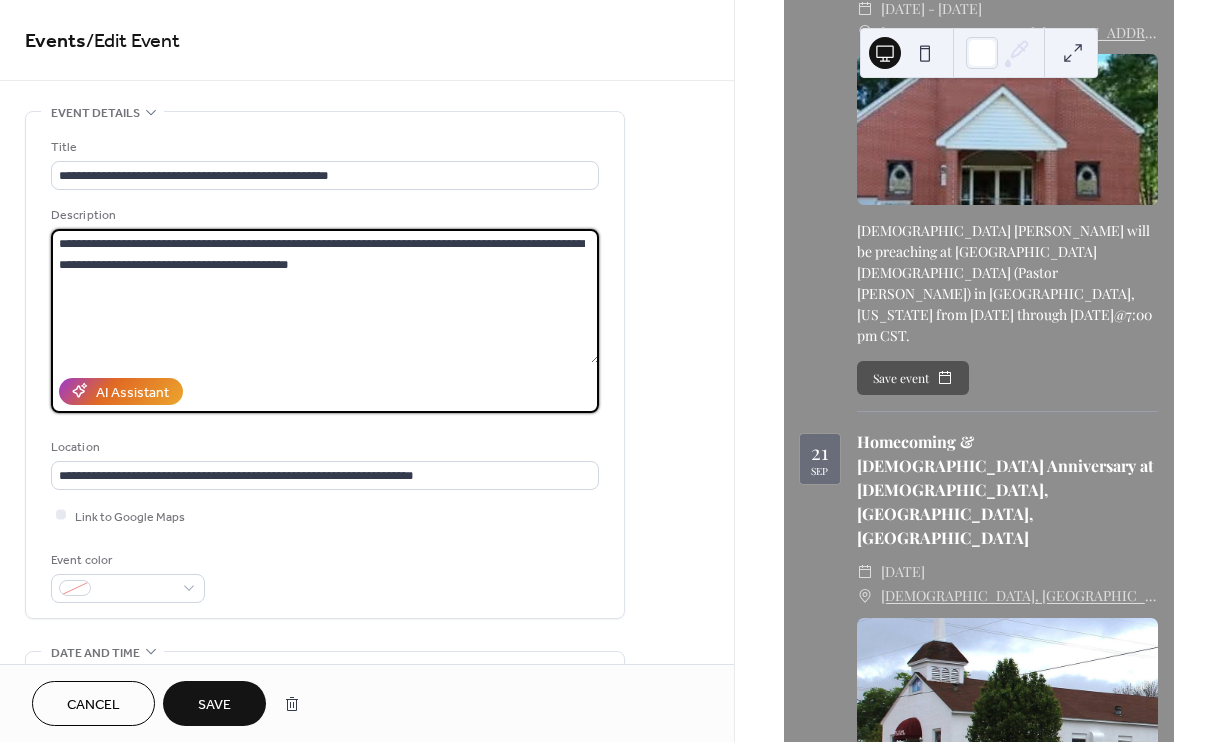 type on "**********" 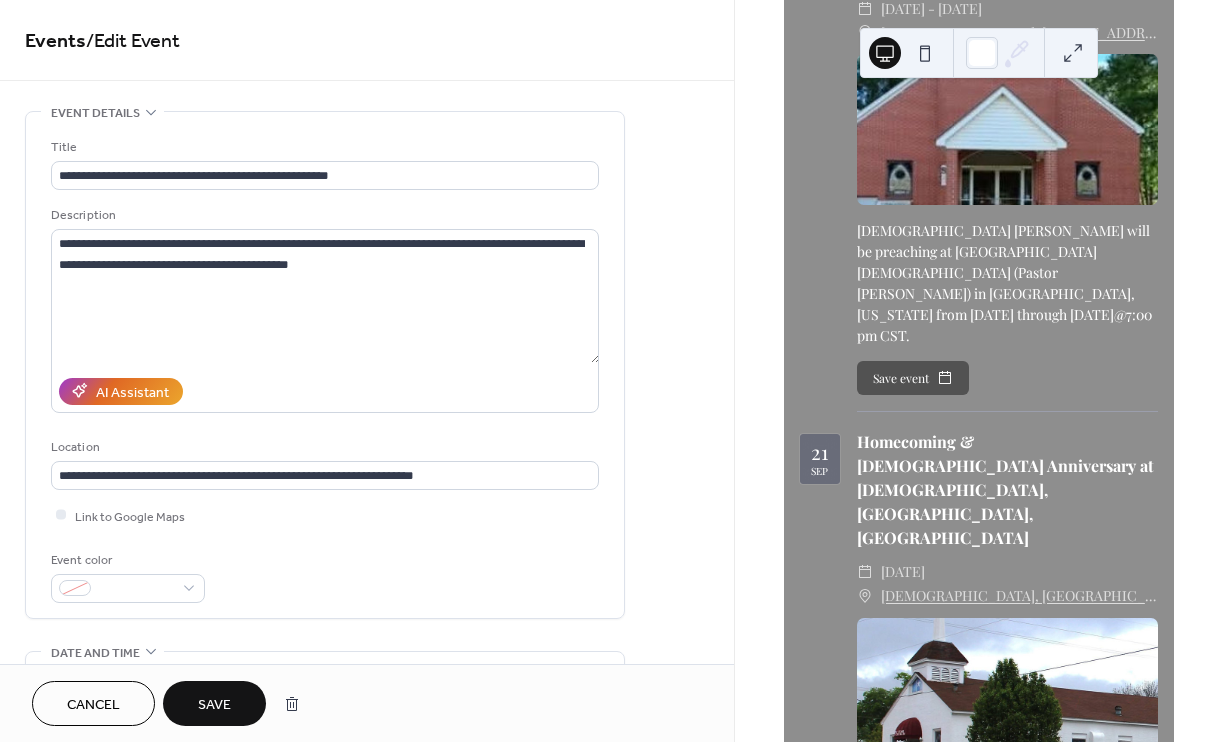 click on "**********" at bounding box center (367, 720) 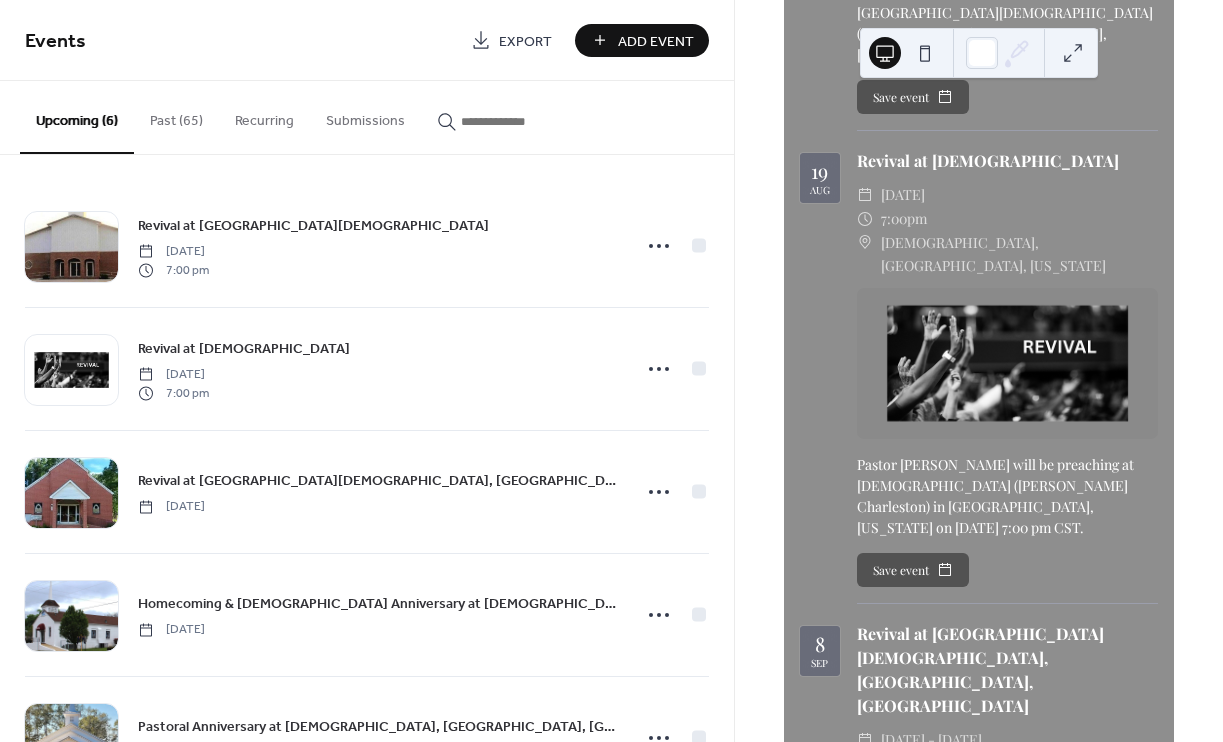 scroll, scrollTop: 0, scrollLeft: 0, axis: both 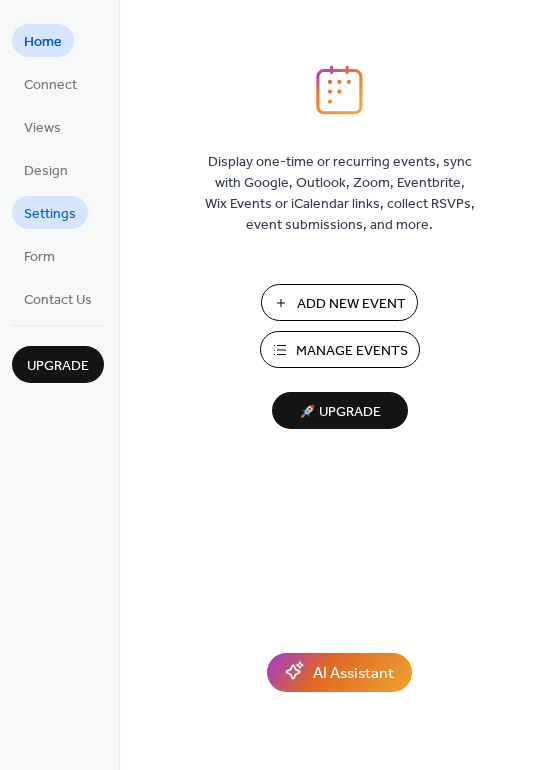 click on "Settings" at bounding box center (50, 214) 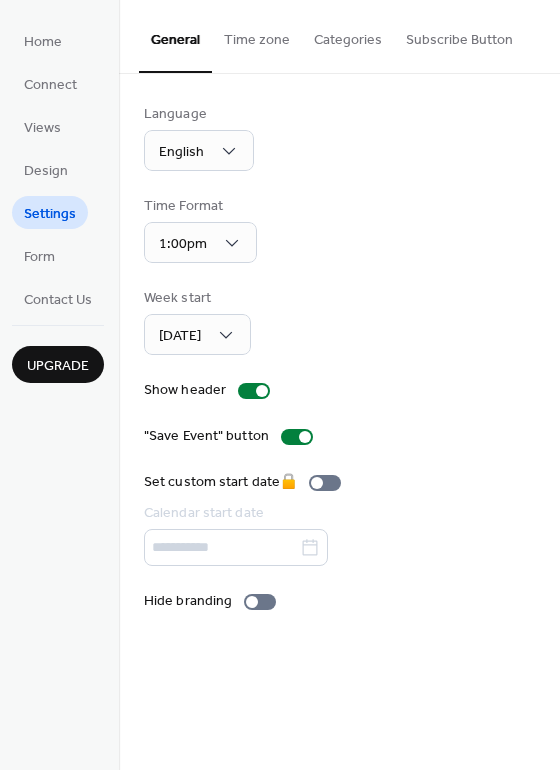 click on "Time zone" at bounding box center (257, 35) 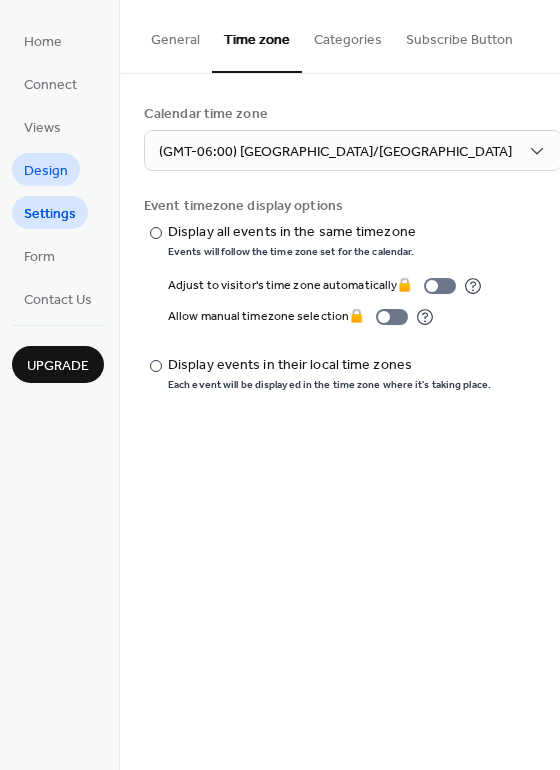 click on "Design" at bounding box center (46, 171) 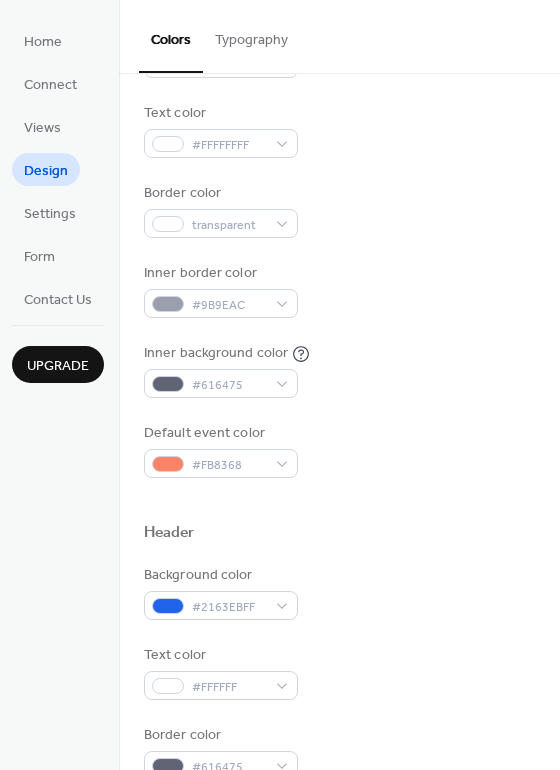 scroll, scrollTop: 0, scrollLeft: 0, axis: both 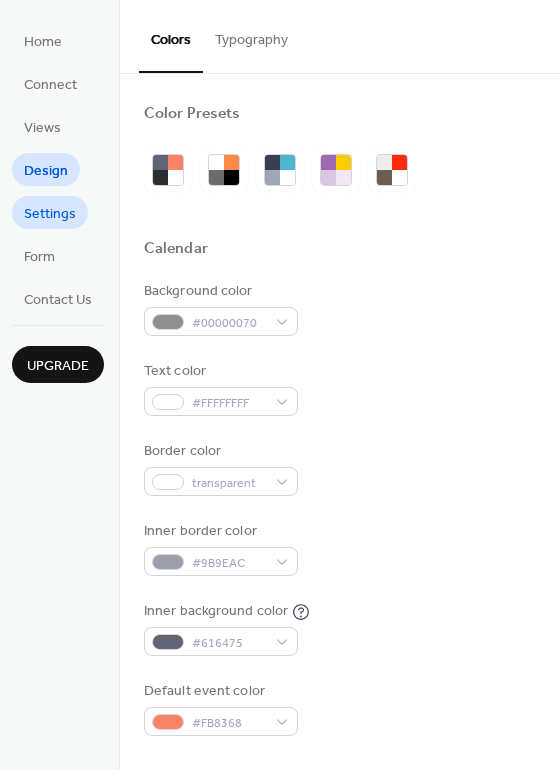 click on "Settings" at bounding box center [50, 214] 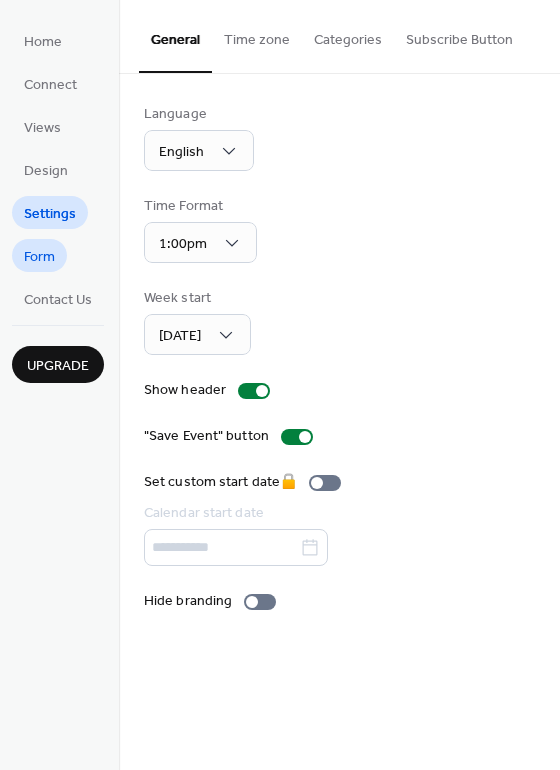 click on "Form" at bounding box center (39, 257) 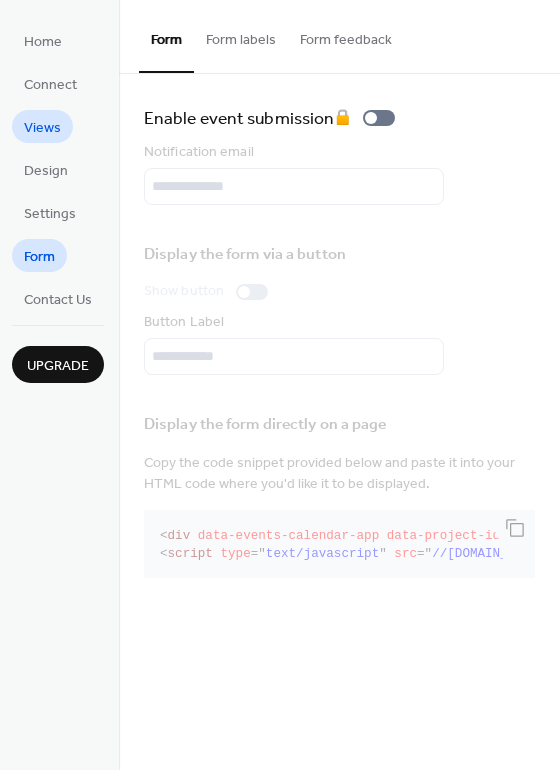 click on "Views" at bounding box center (42, 128) 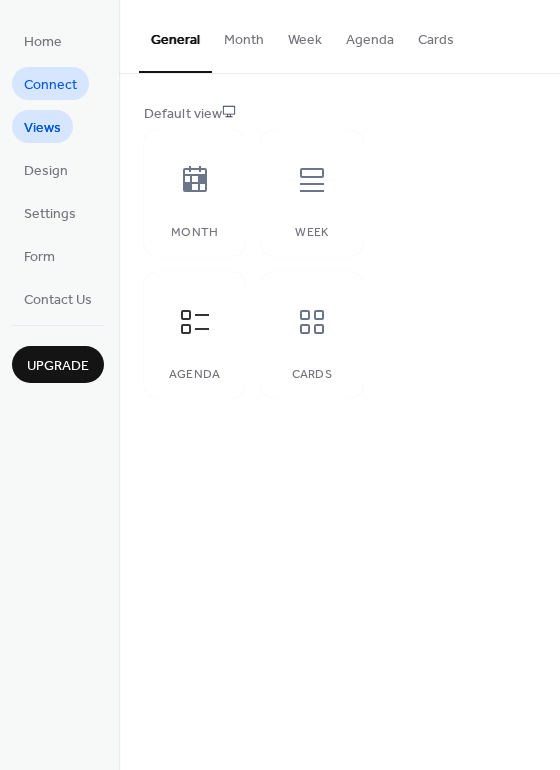 click on "Connect" at bounding box center (50, 85) 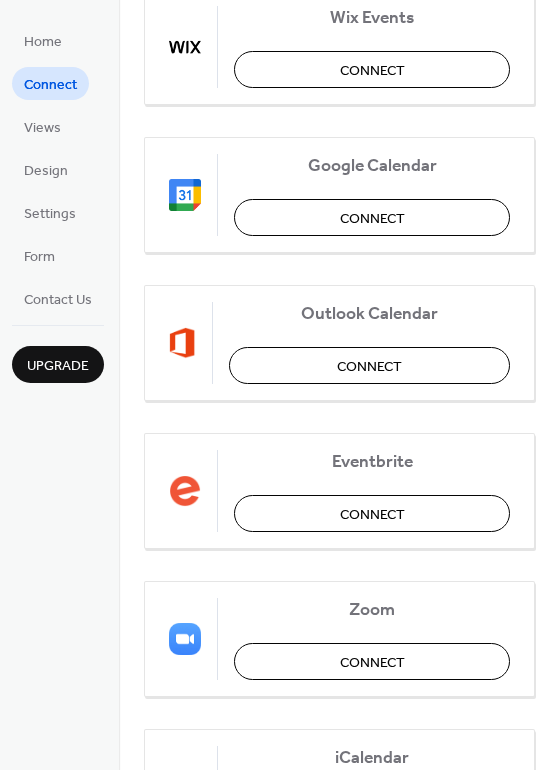 scroll, scrollTop: 0, scrollLeft: 0, axis: both 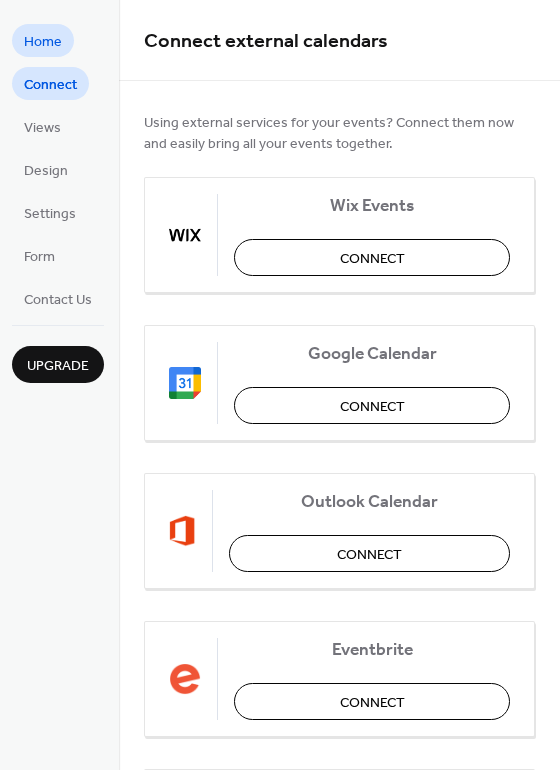 click on "Home" at bounding box center [43, 42] 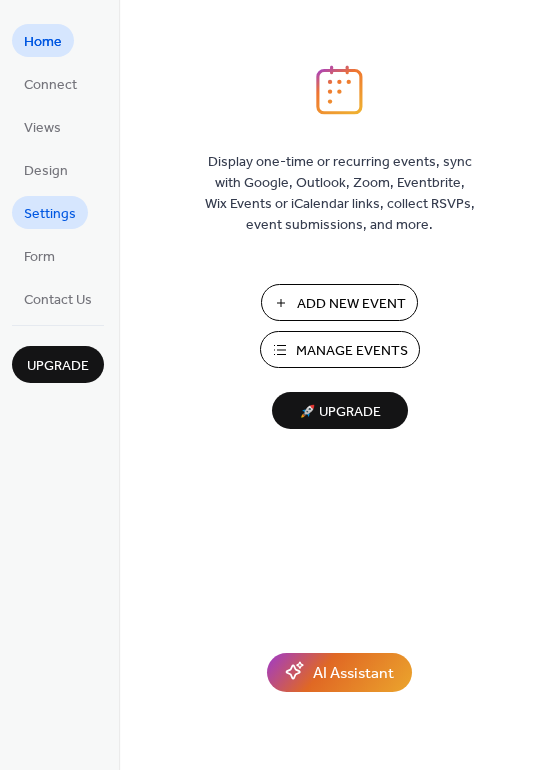 click on "Settings" at bounding box center (50, 214) 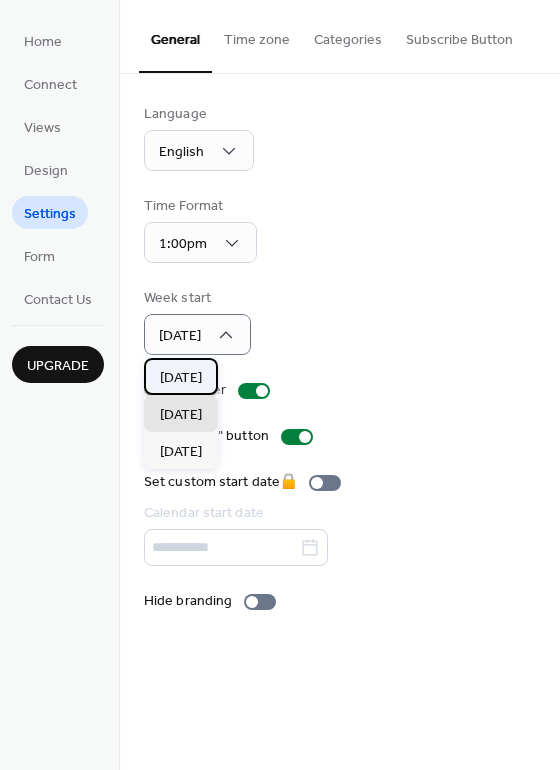 click on "Sunday" at bounding box center [181, 378] 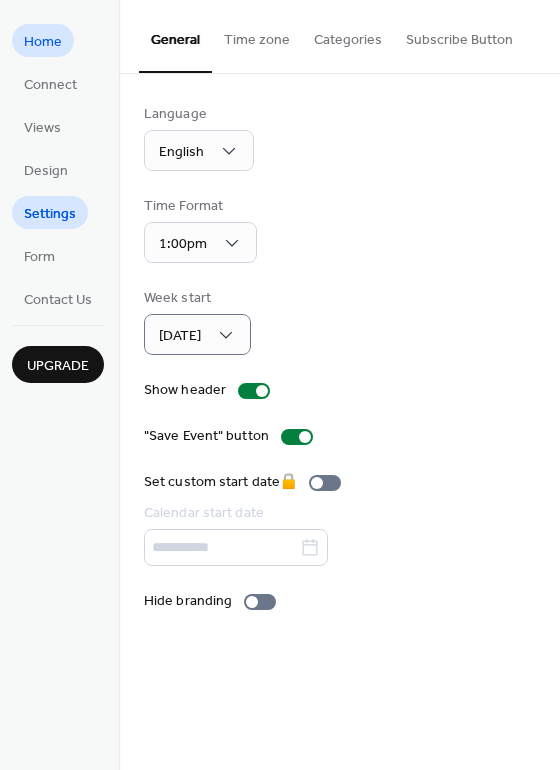 click on "Home" at bounding box center [43, 42] 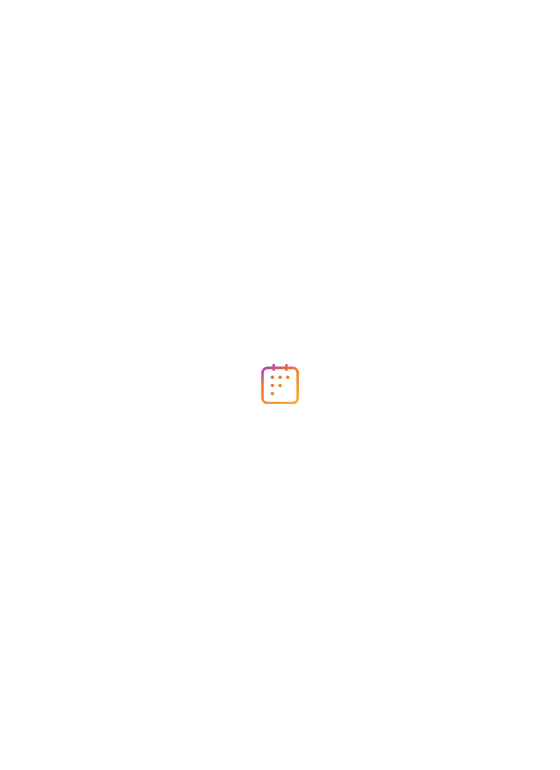 scroll, scrollTop: 0, scrollLeft: 0, axis: both 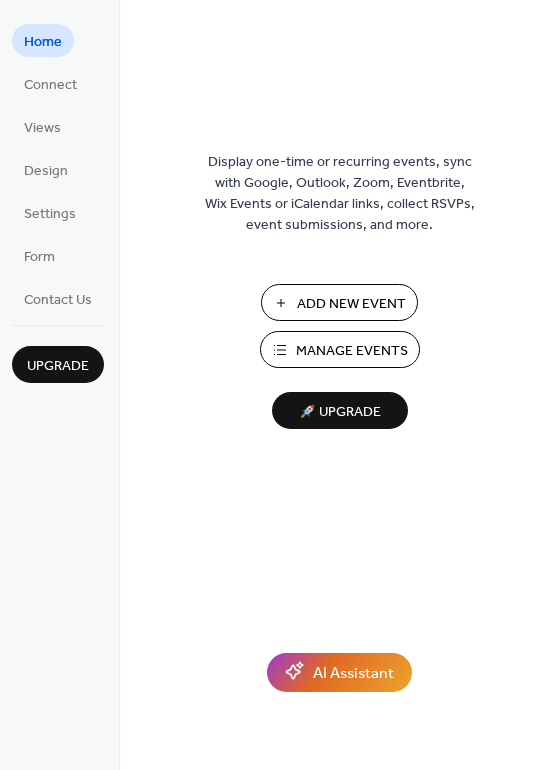 click on "Manage Events" at bounding box center [352, 351] 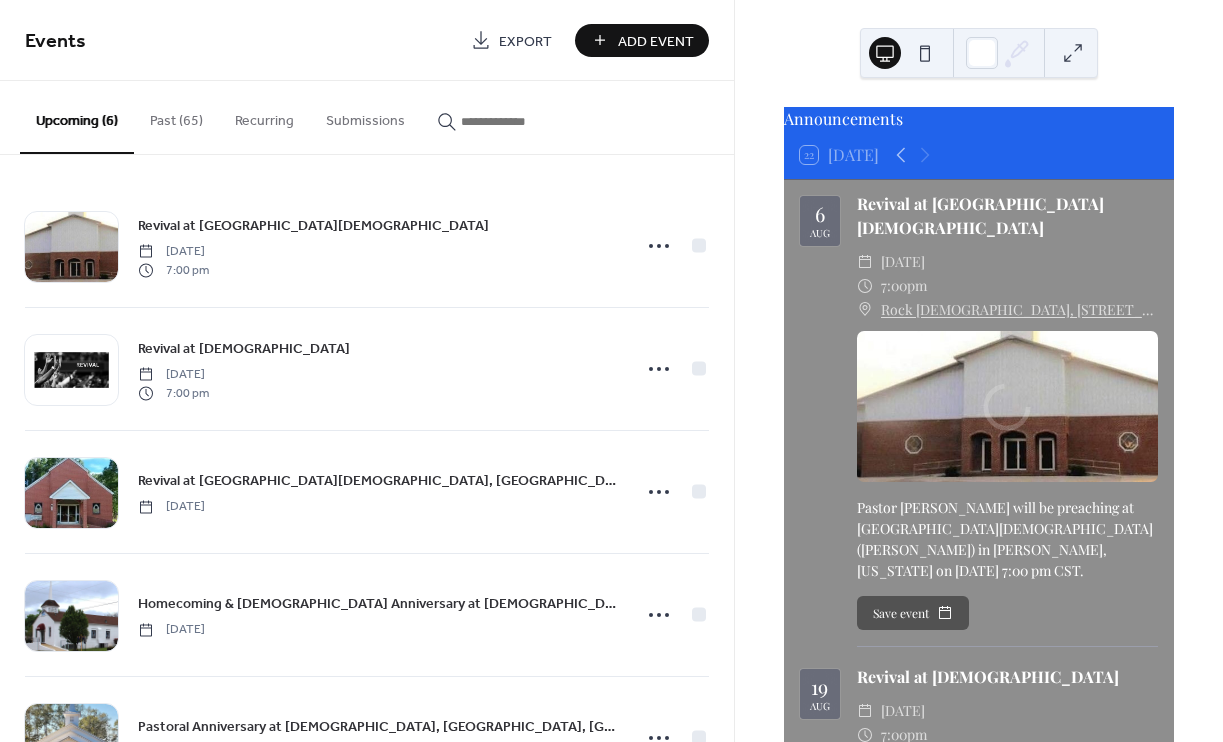 scroll, scrollTop: 0, scrollLeft: 0, axis: both 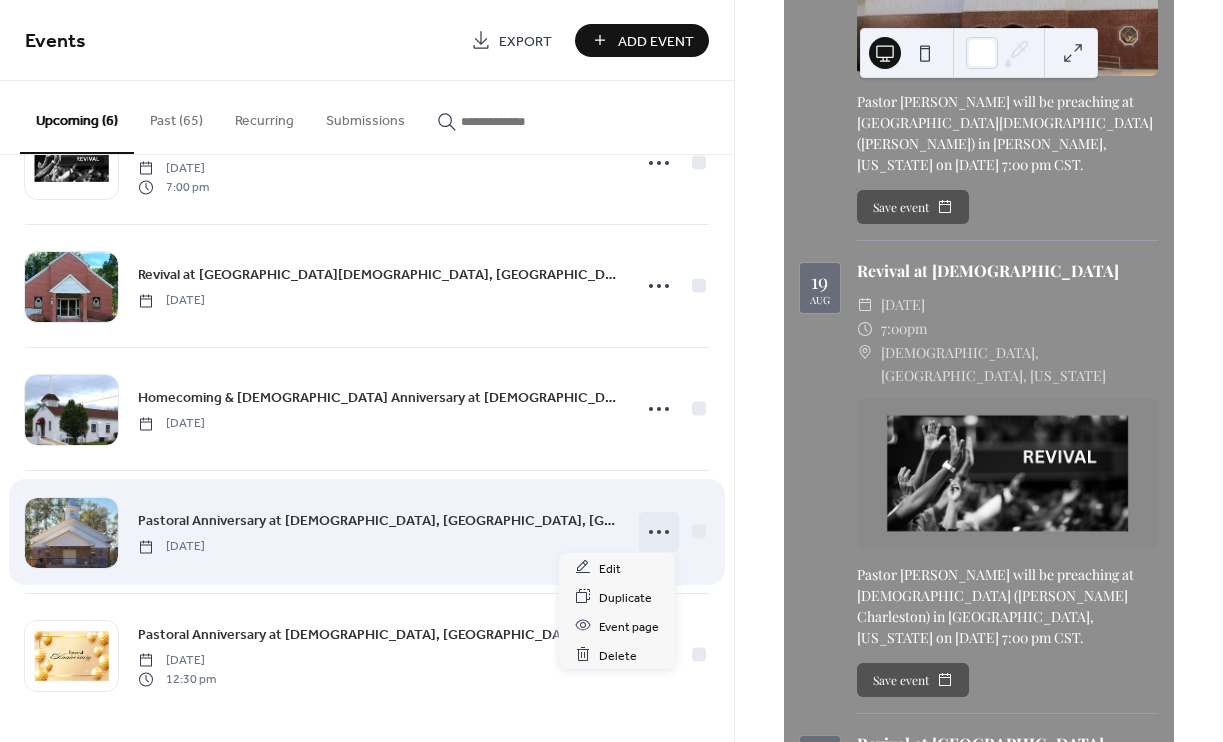 click 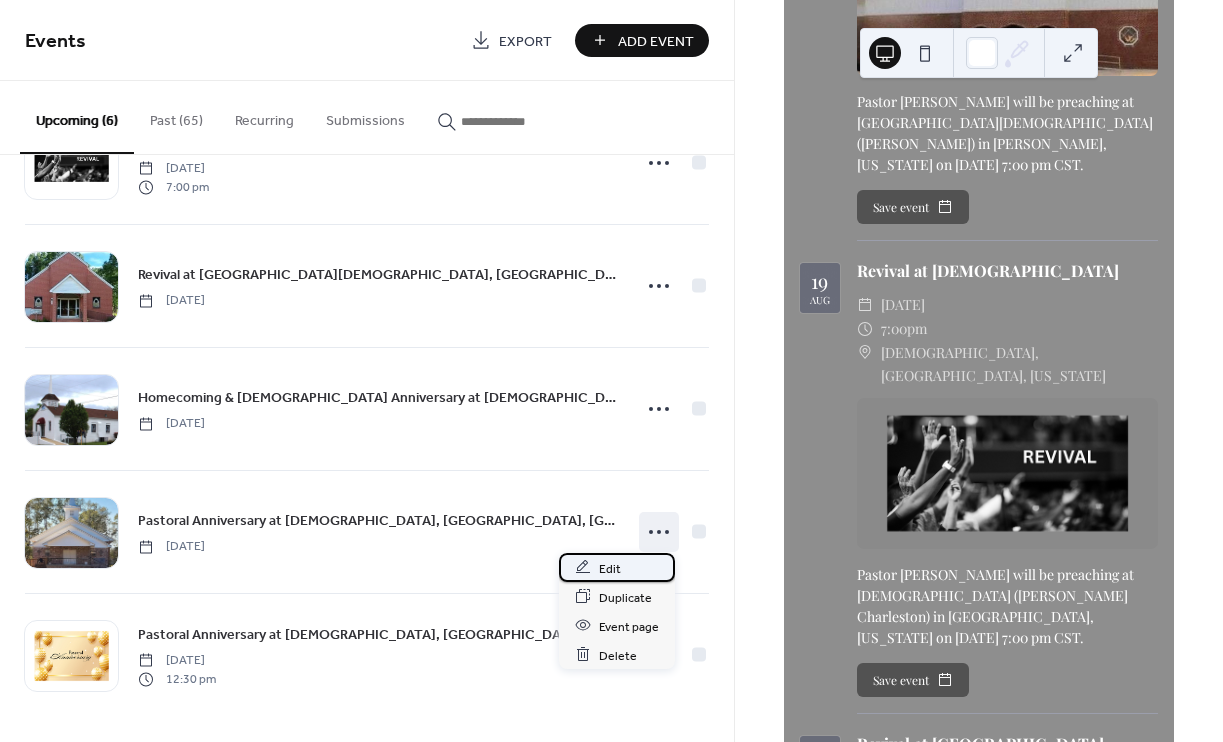 click on "Edit" at bounding box center [610, 568] 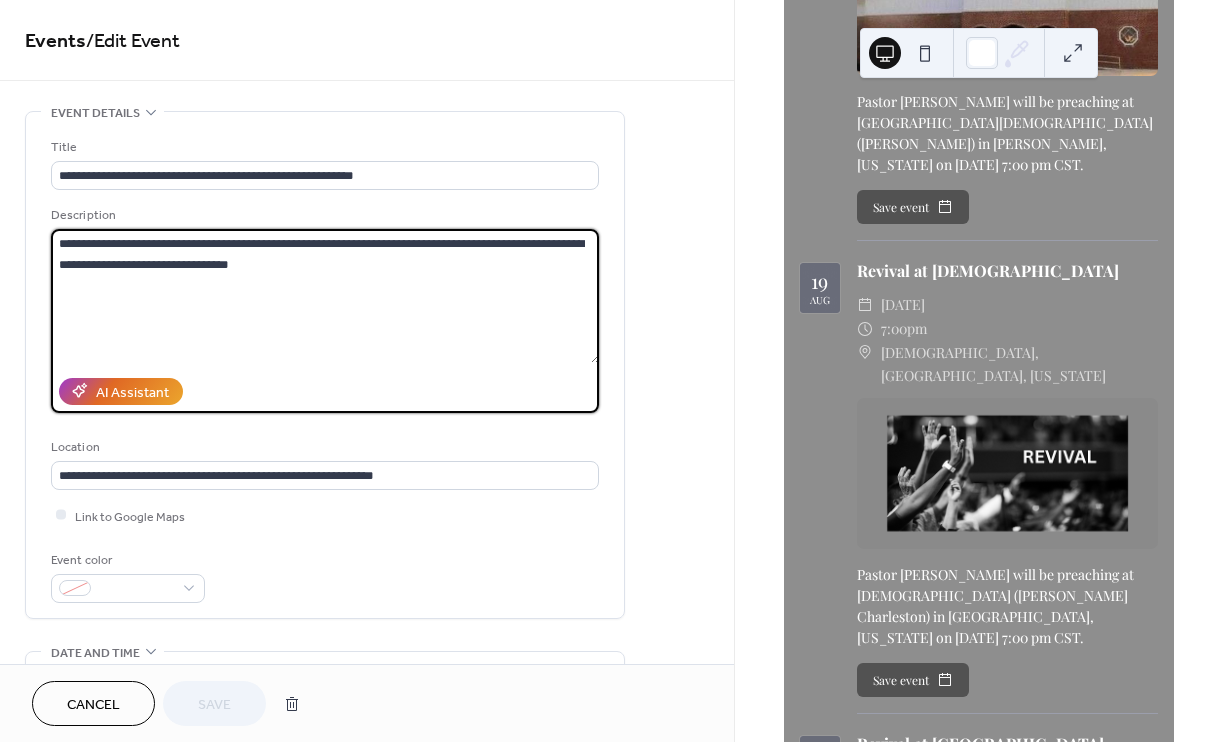 click on "**********" at bounding box center (325, 296) 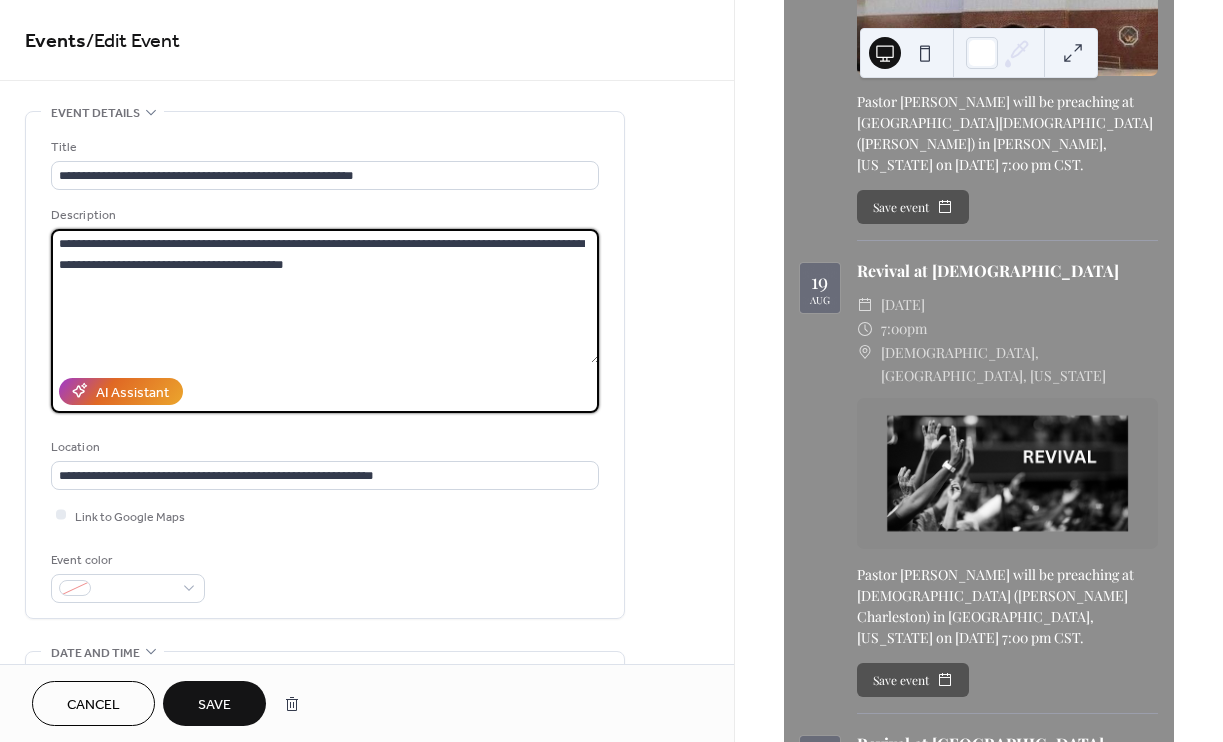 click on "**********" at bounding box center [325, 296] 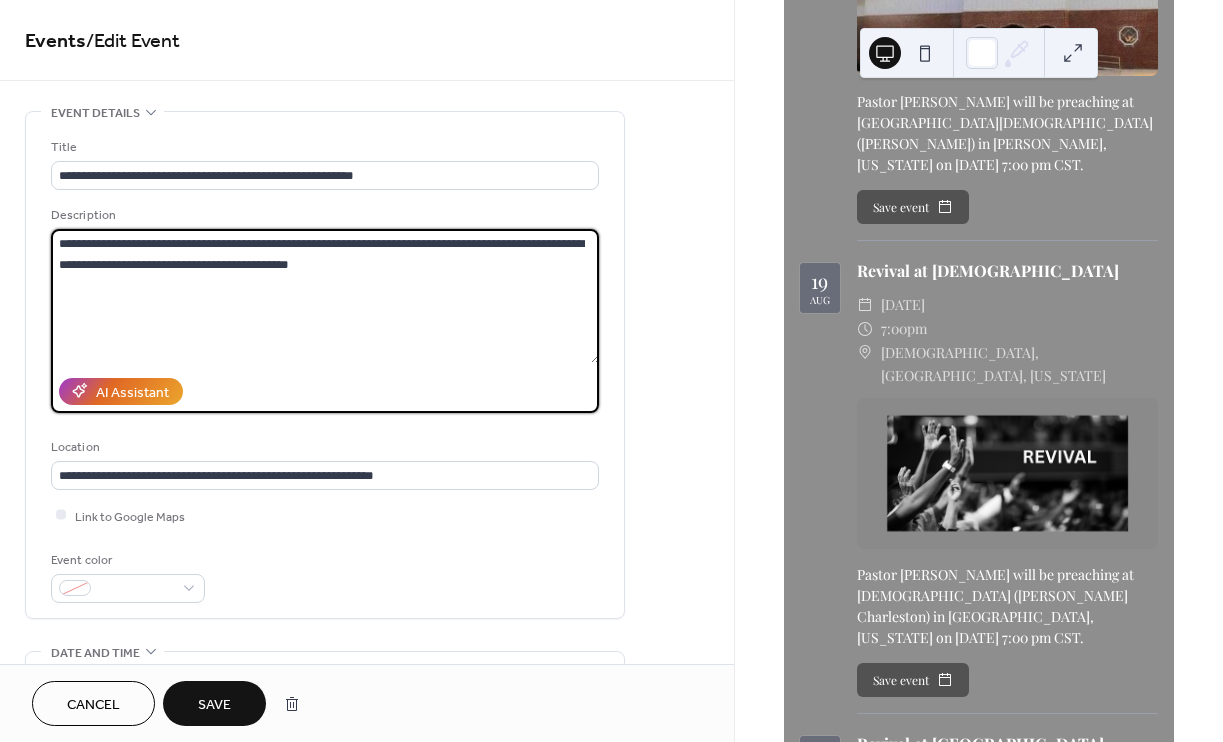 click on "**********" at bounding box center (325, 296) 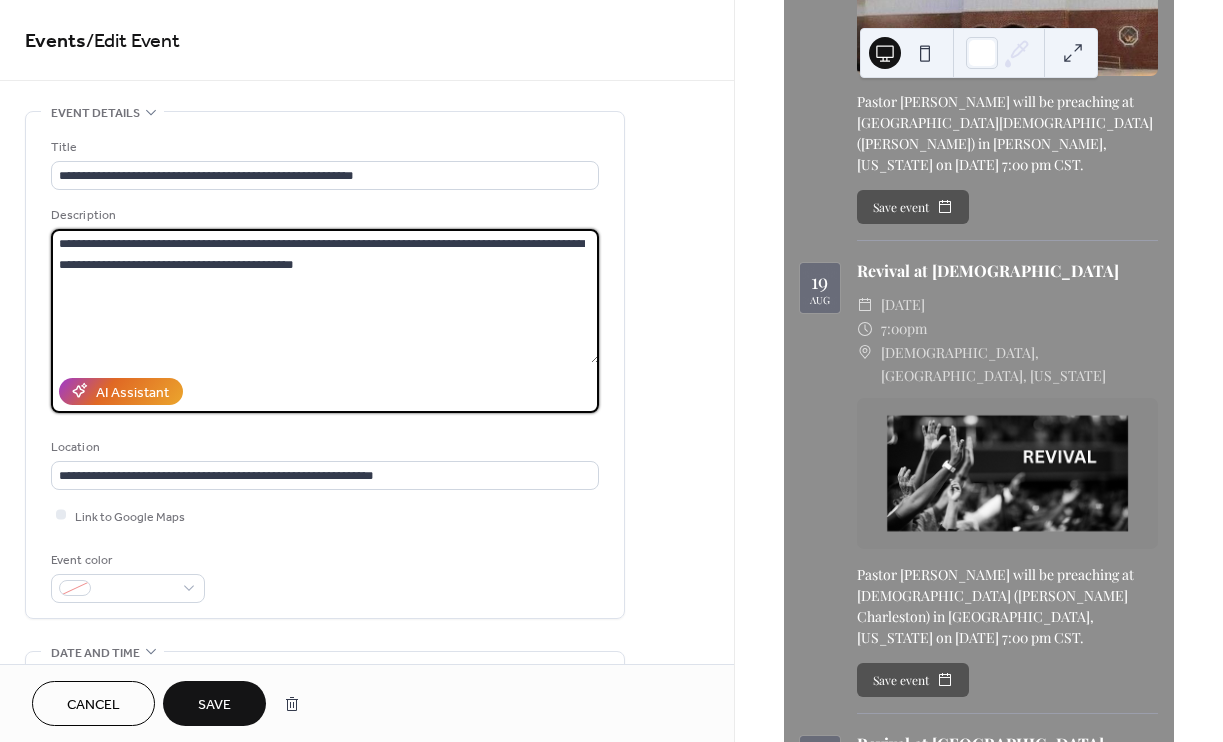 type on "**********" 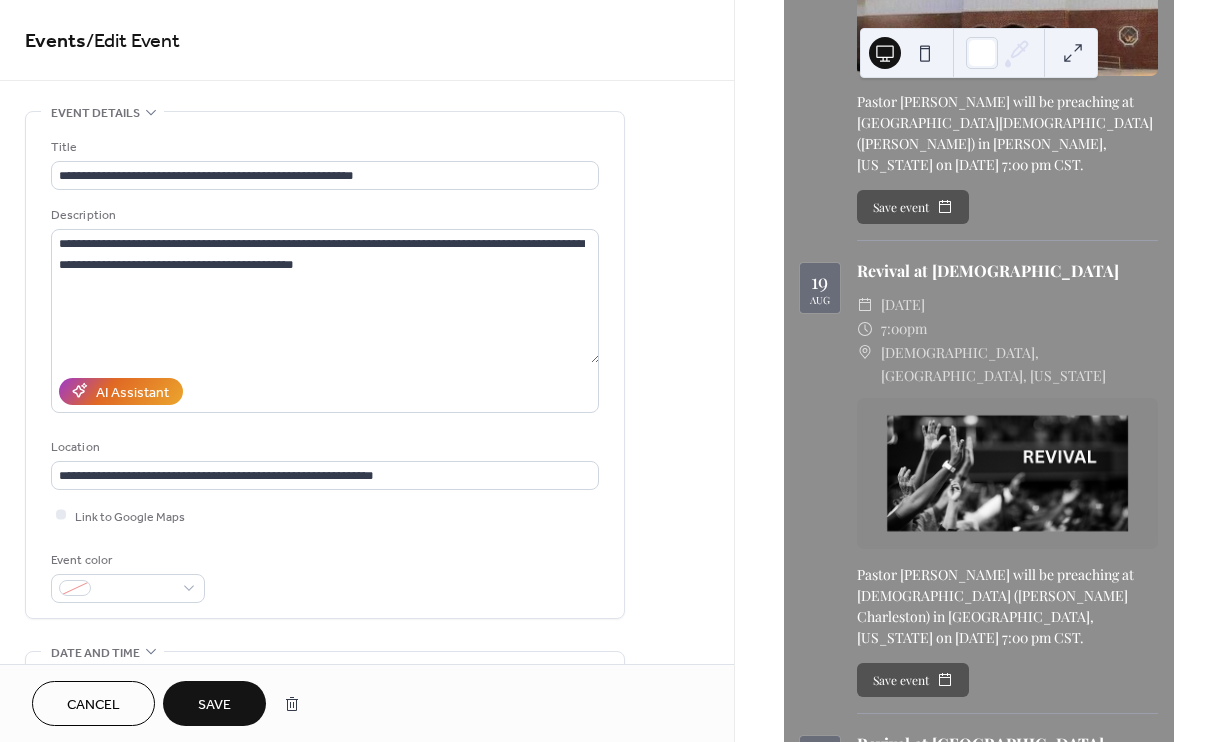 click on "Save" at bounding box center [214, 705] 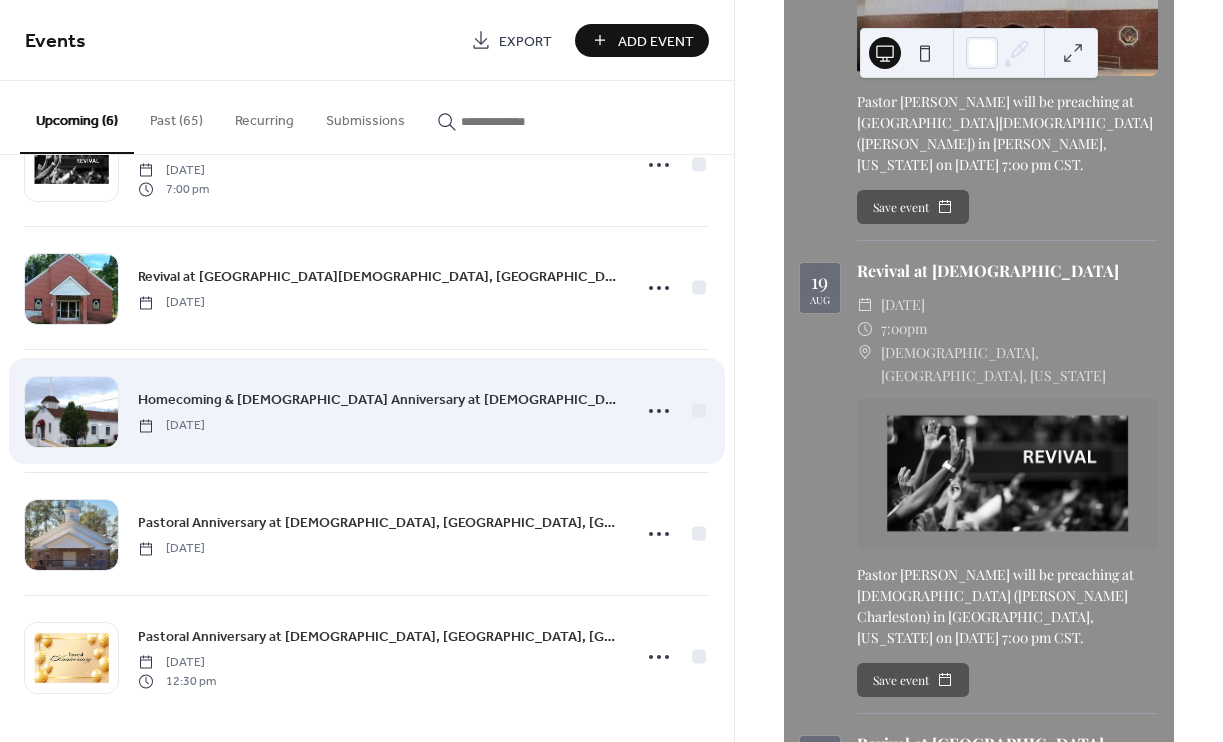 scroll, scrollTop: 206, scrollLeft: 0, axis: vertical 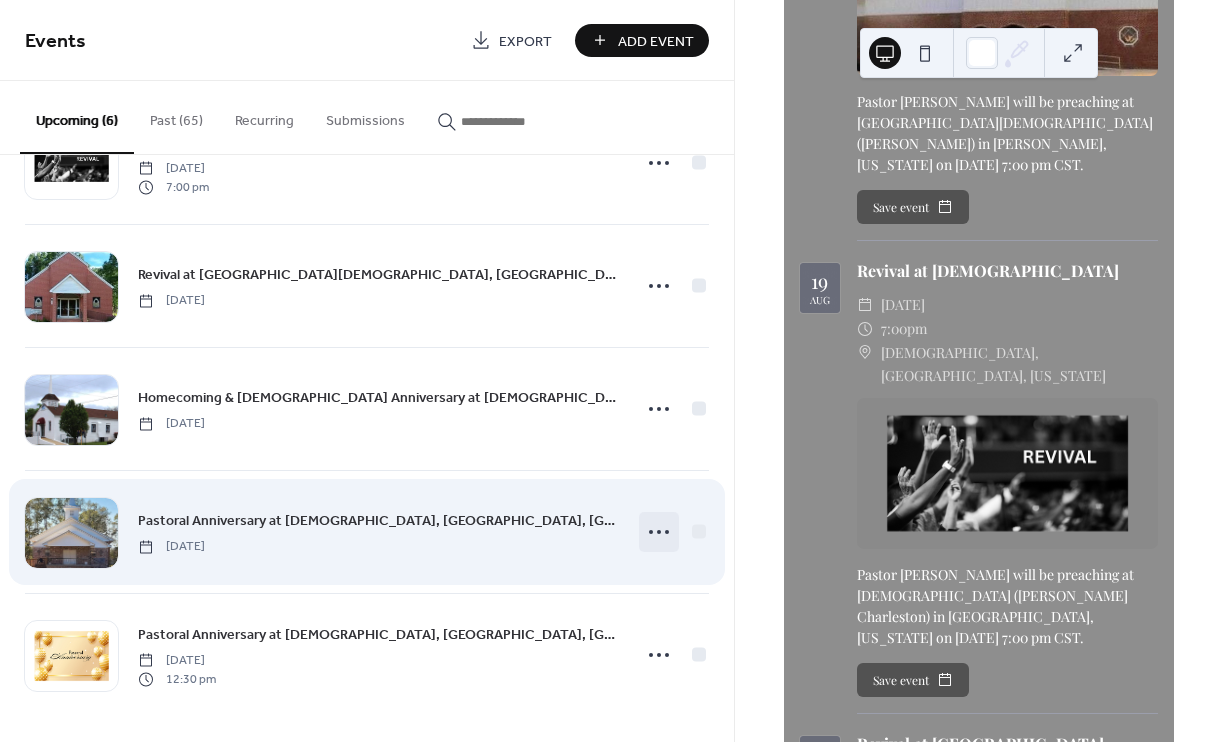 click 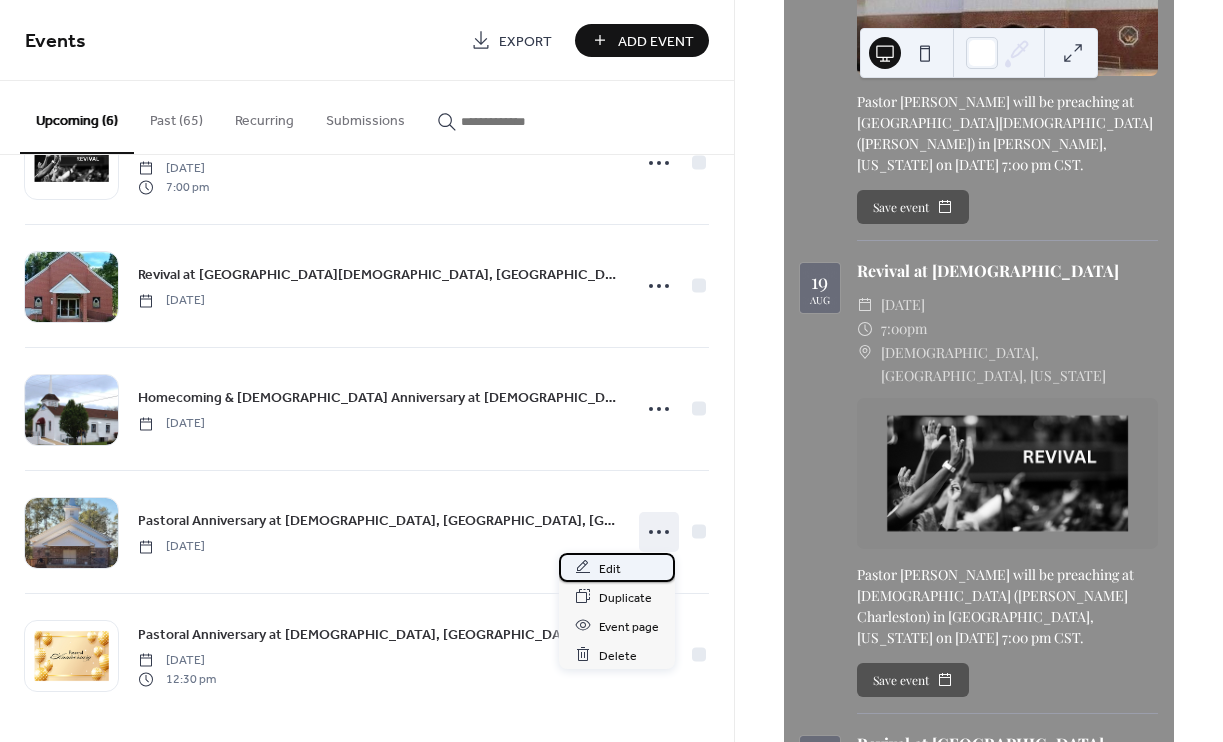 click on "Edit" at bounding box center (610, 568) 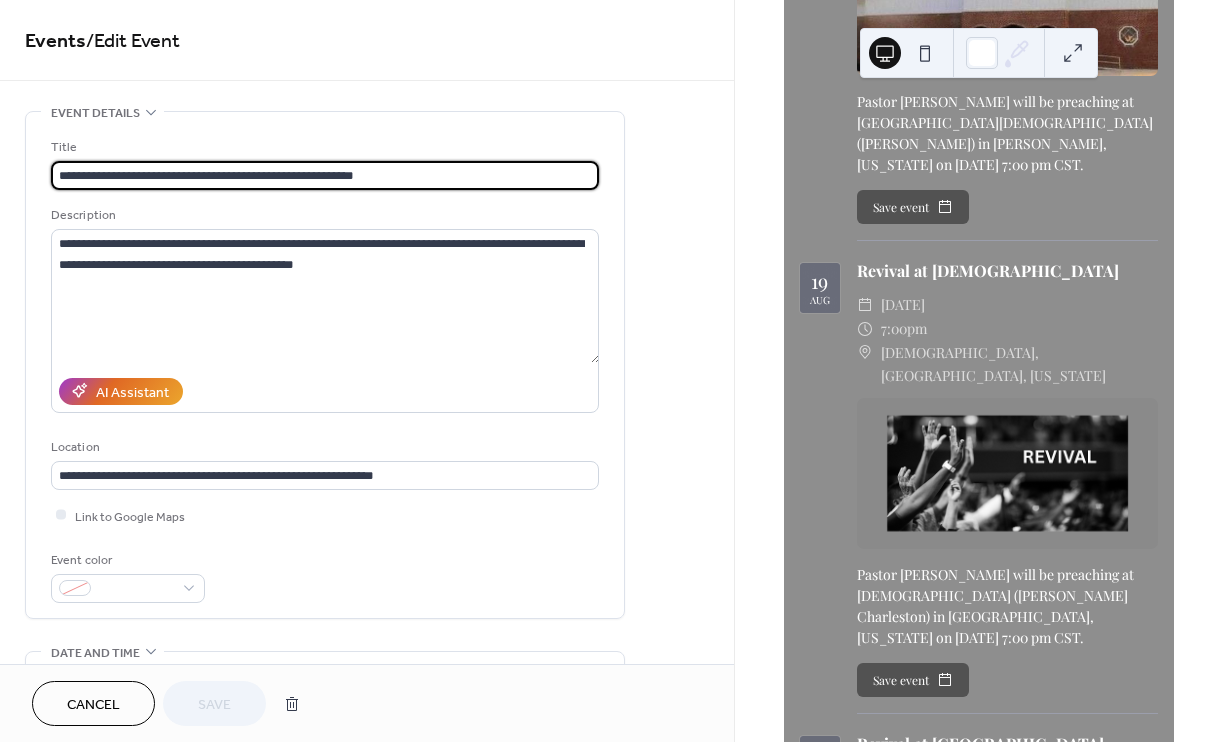 click on "Cancel" at bounding box center (93, 705) 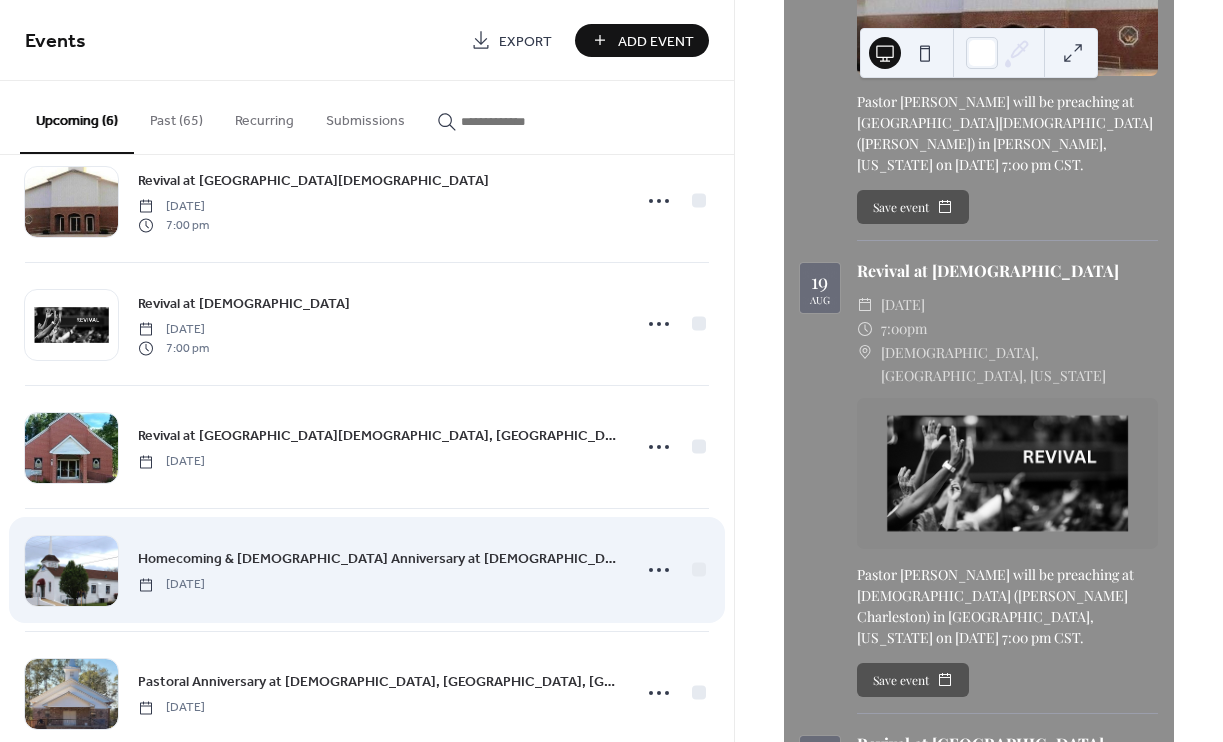 scroll, scrollTop: 206, scrollLeft: 0, axis: vertical 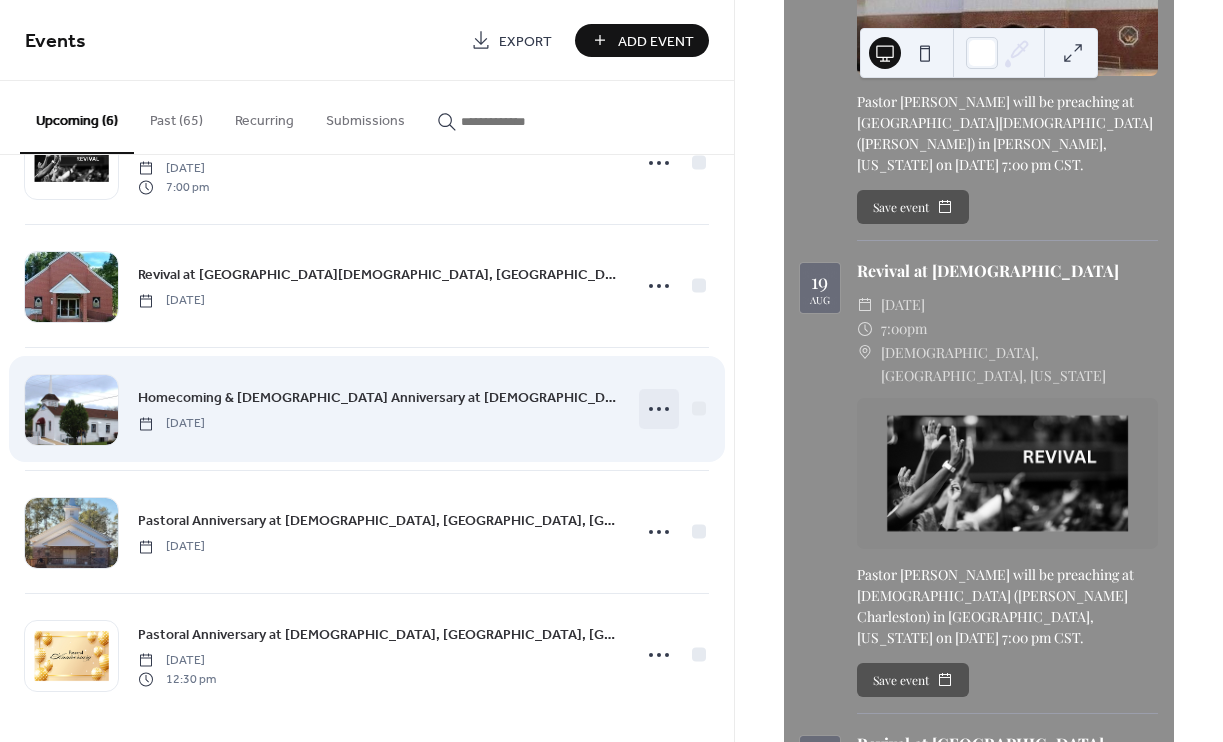 click 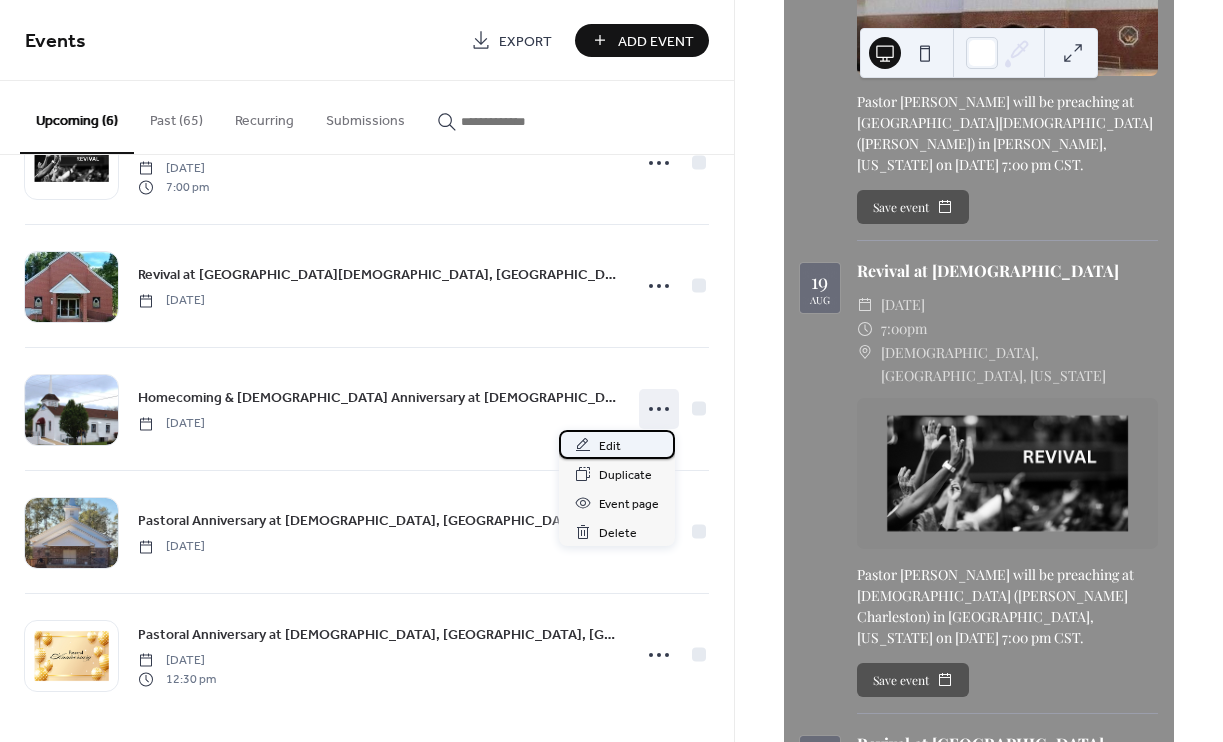 click on "Edit" at bounding box center (610, 446) 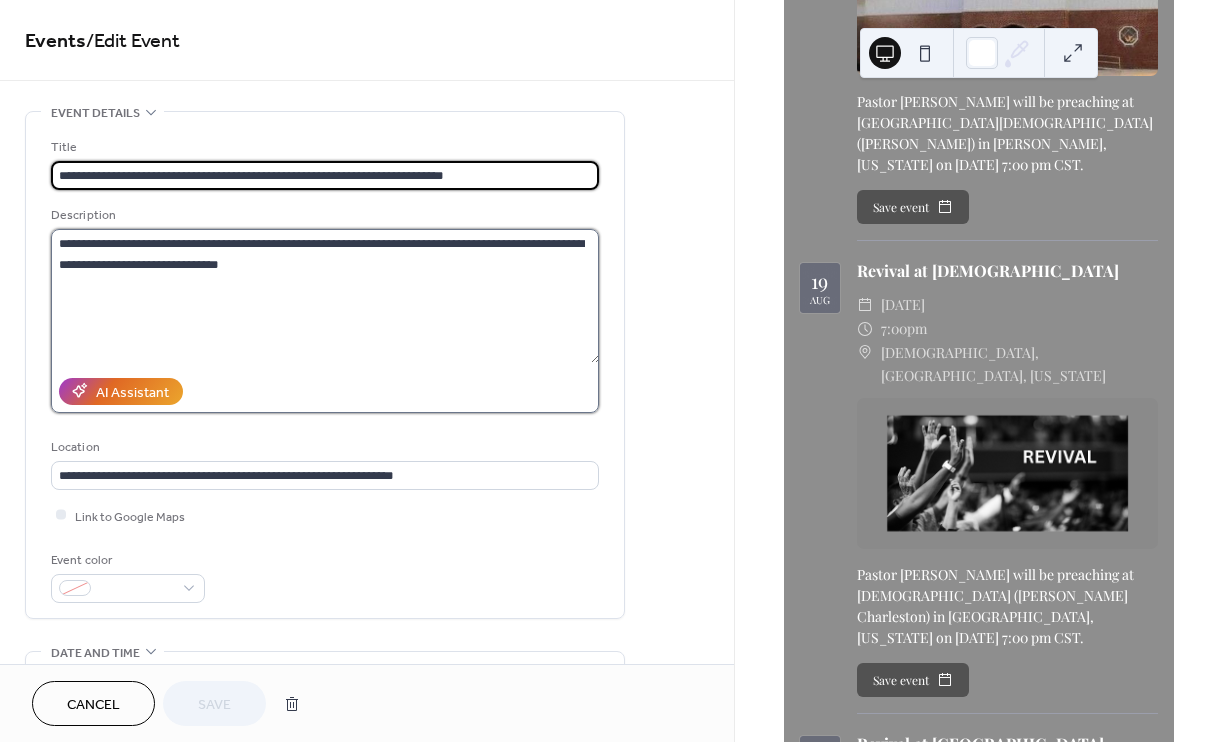 click on "**********" at bounding box center (325, 296) 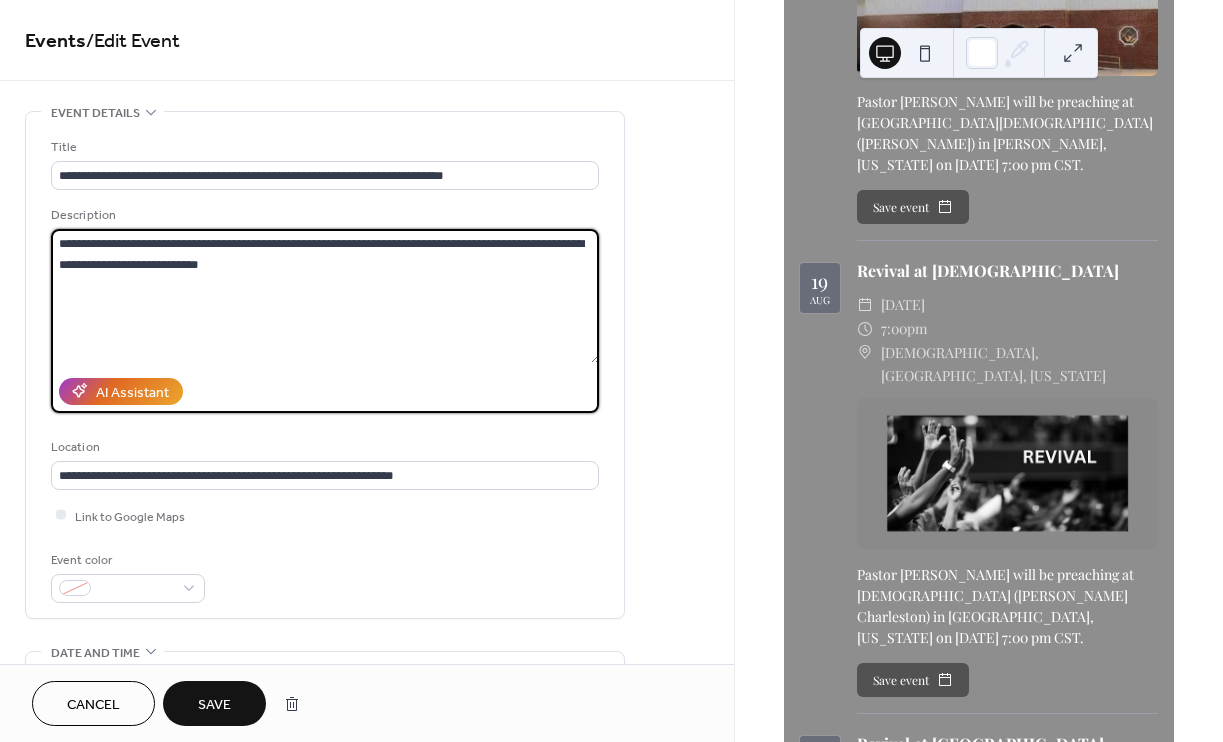 click on "**********" at bounding box center [325, 296] 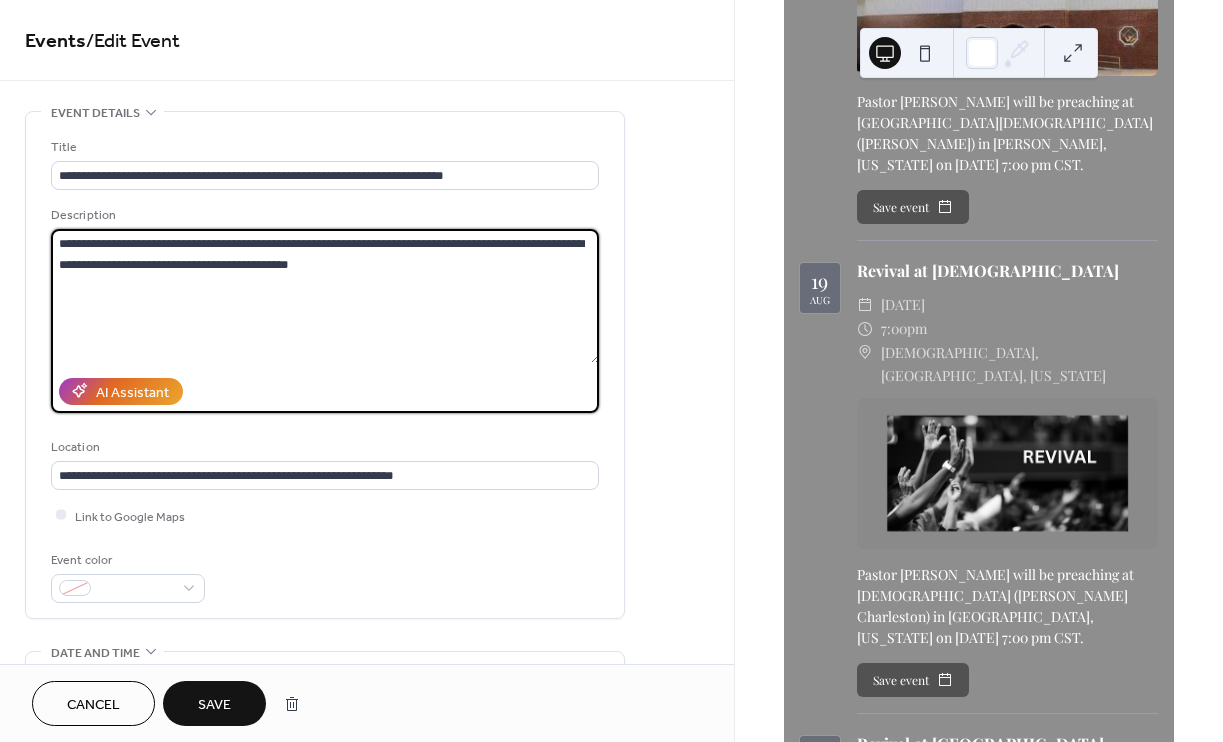 type on "**********" 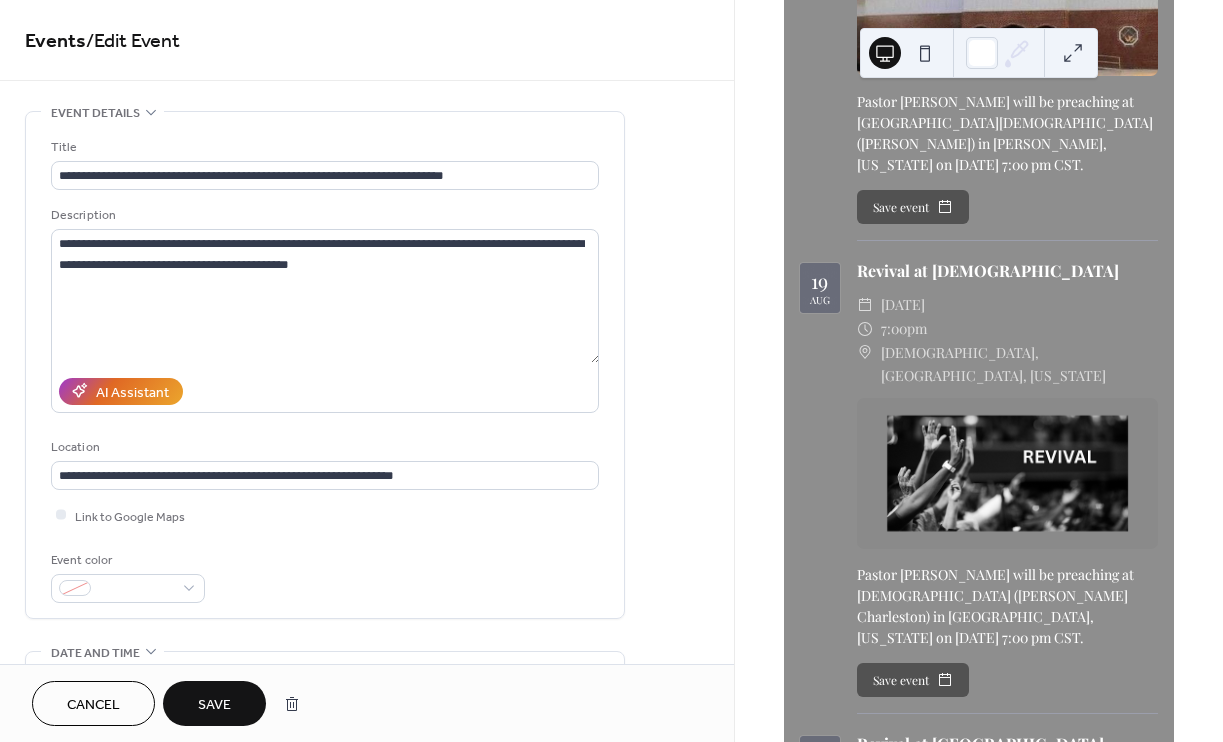 click on "Save" at bounding box center [214, 703] 